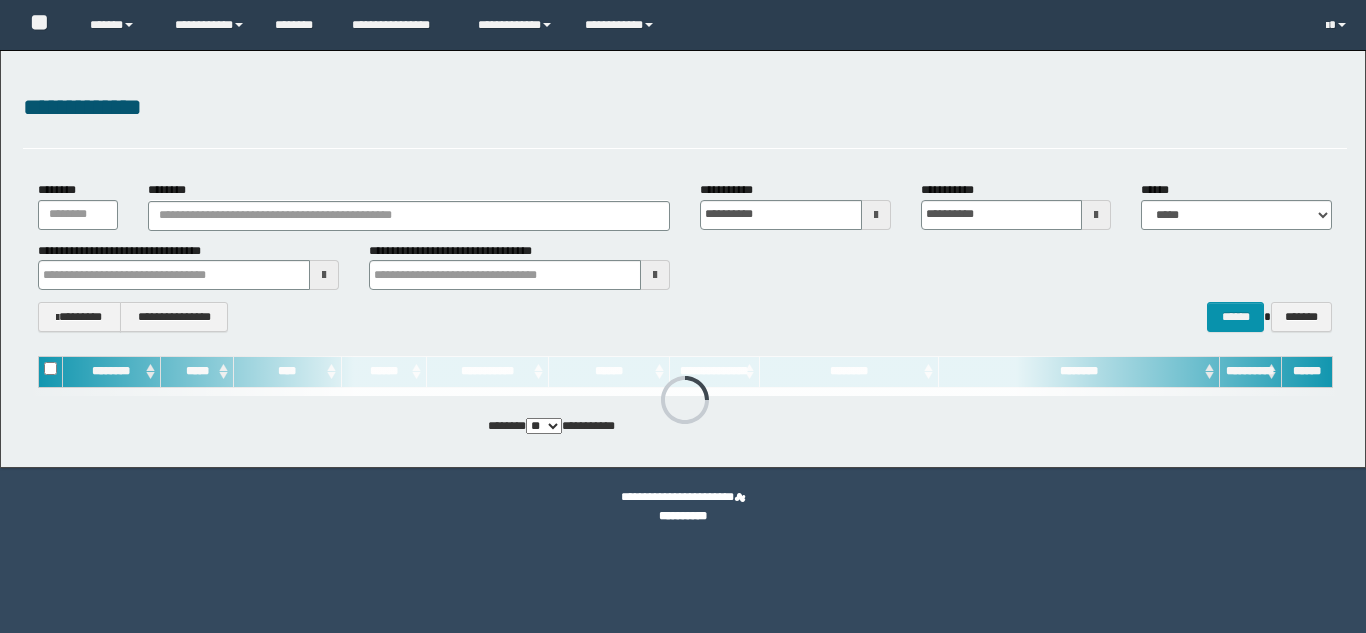 scroll, scrollTop: 0, scrollLeft: 0, axis: both 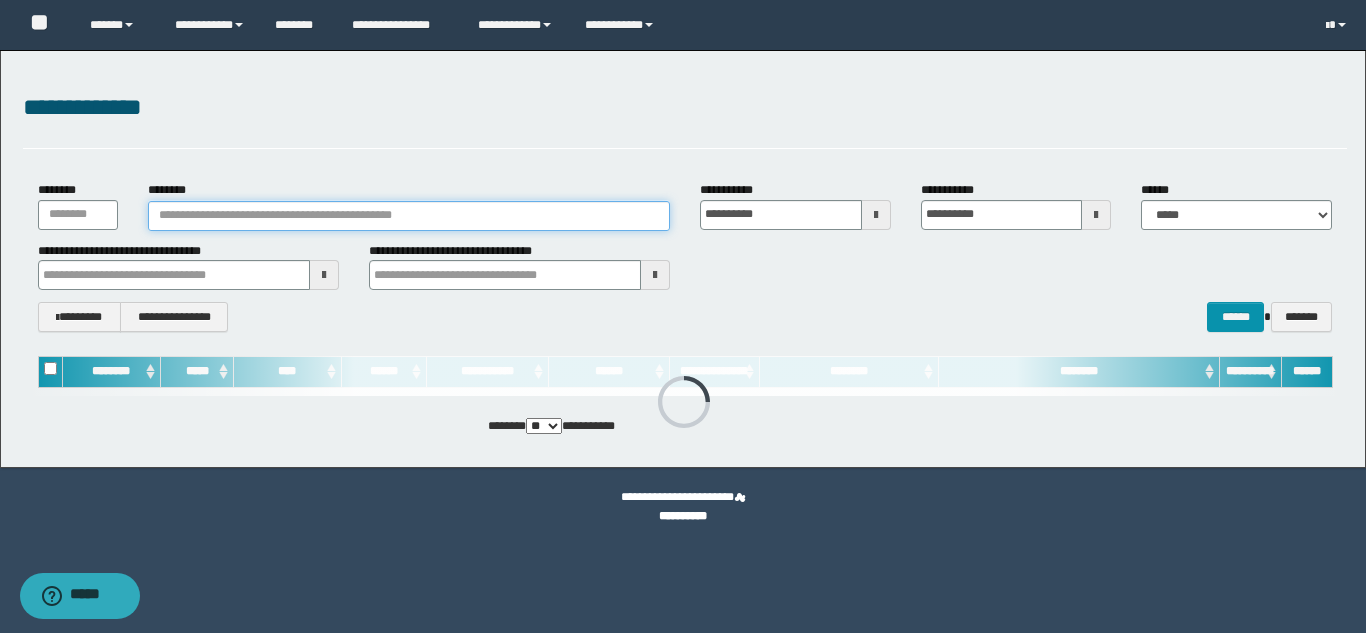 click on "********" at bounding box center (409, 216) 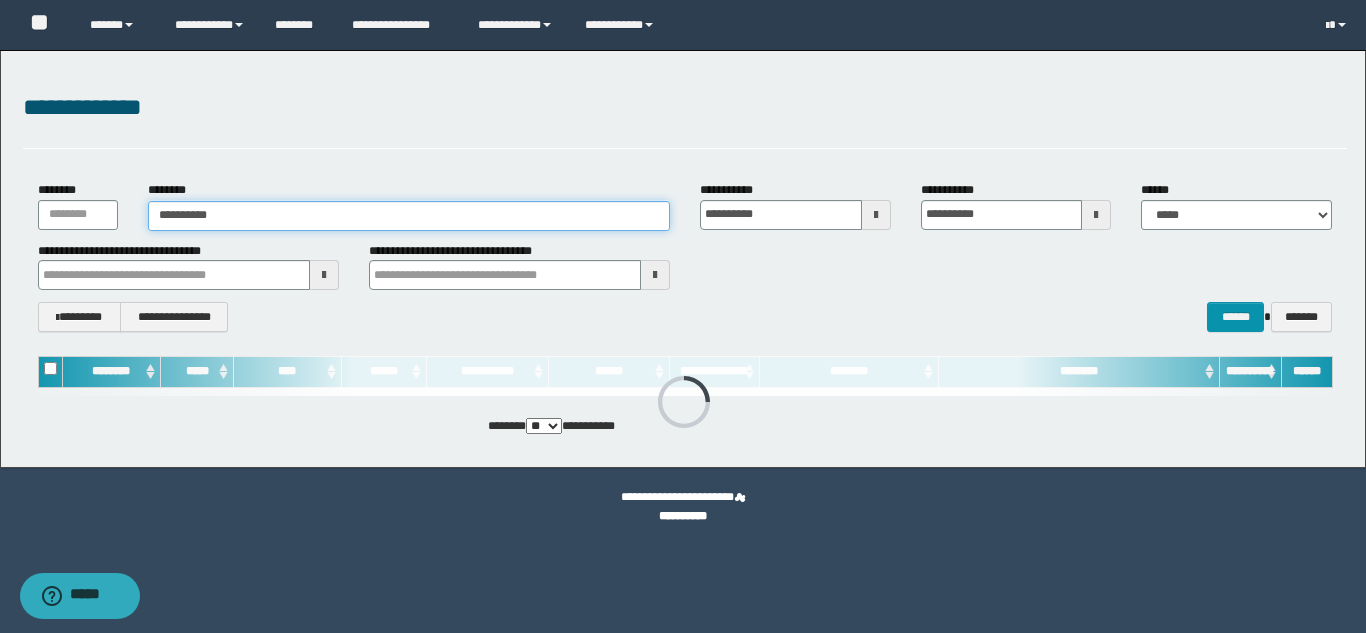 type on "**********" 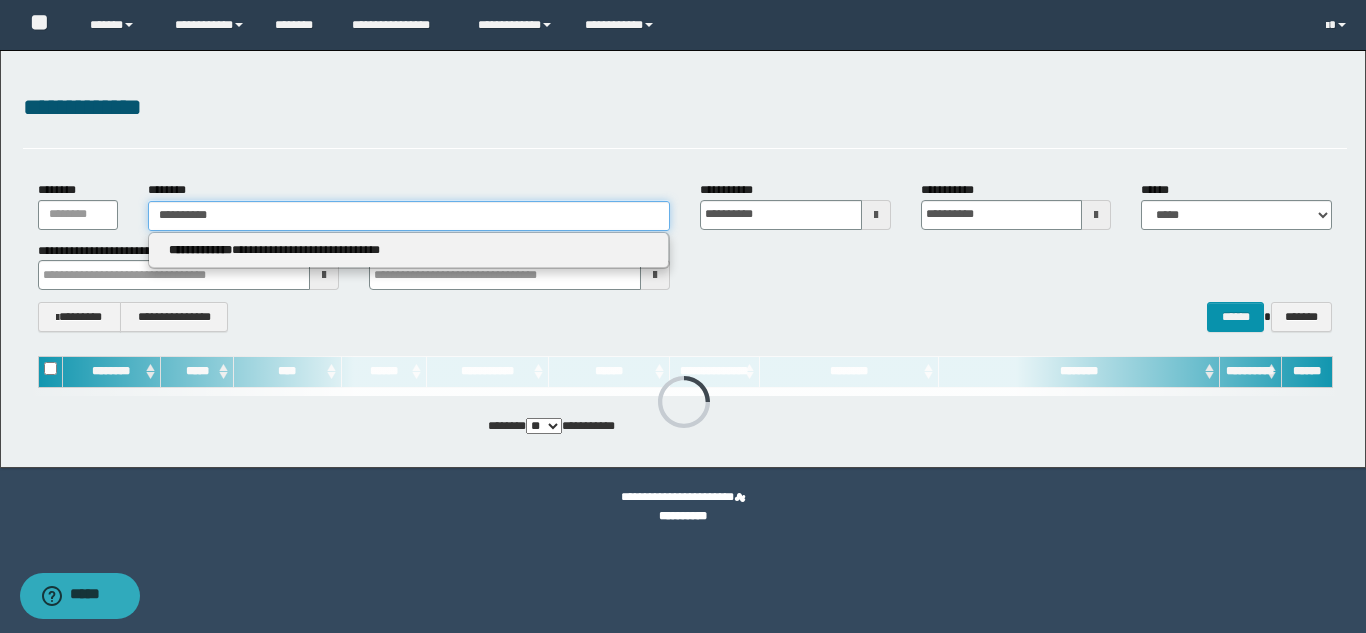 type on "**********" 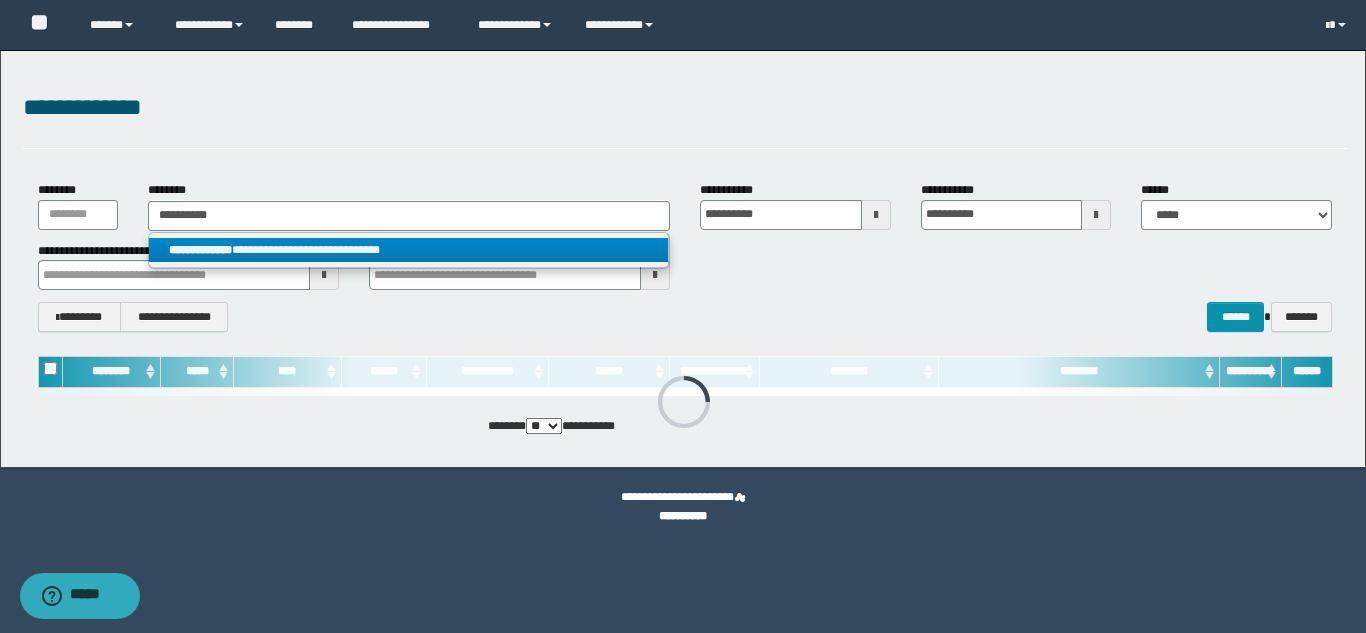 click on "**********" at bounding box center [408, 250] 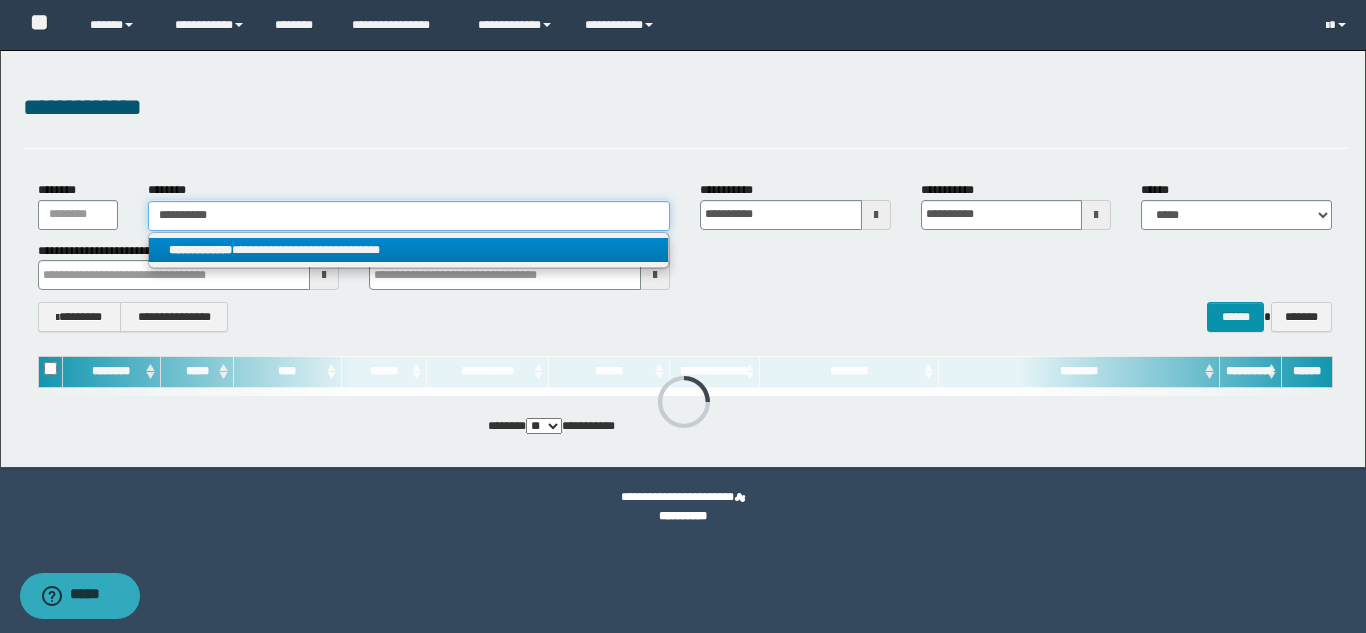 type 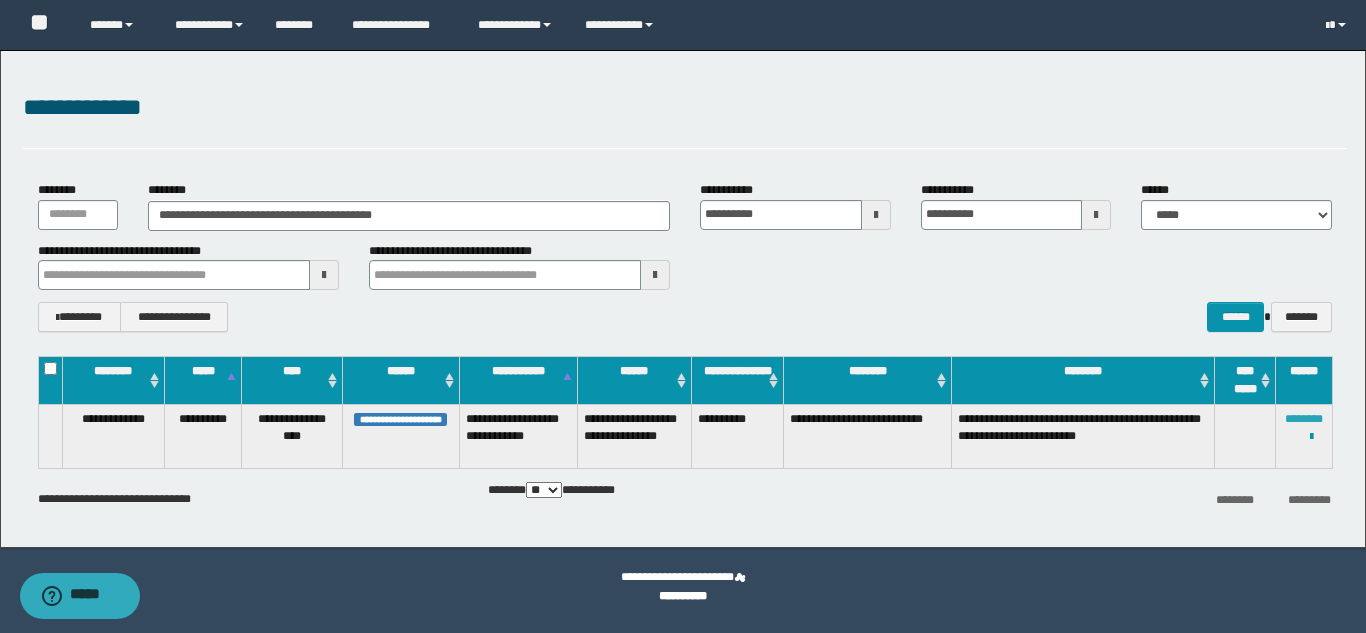 click on "********" at bounding box center [1304, 419] 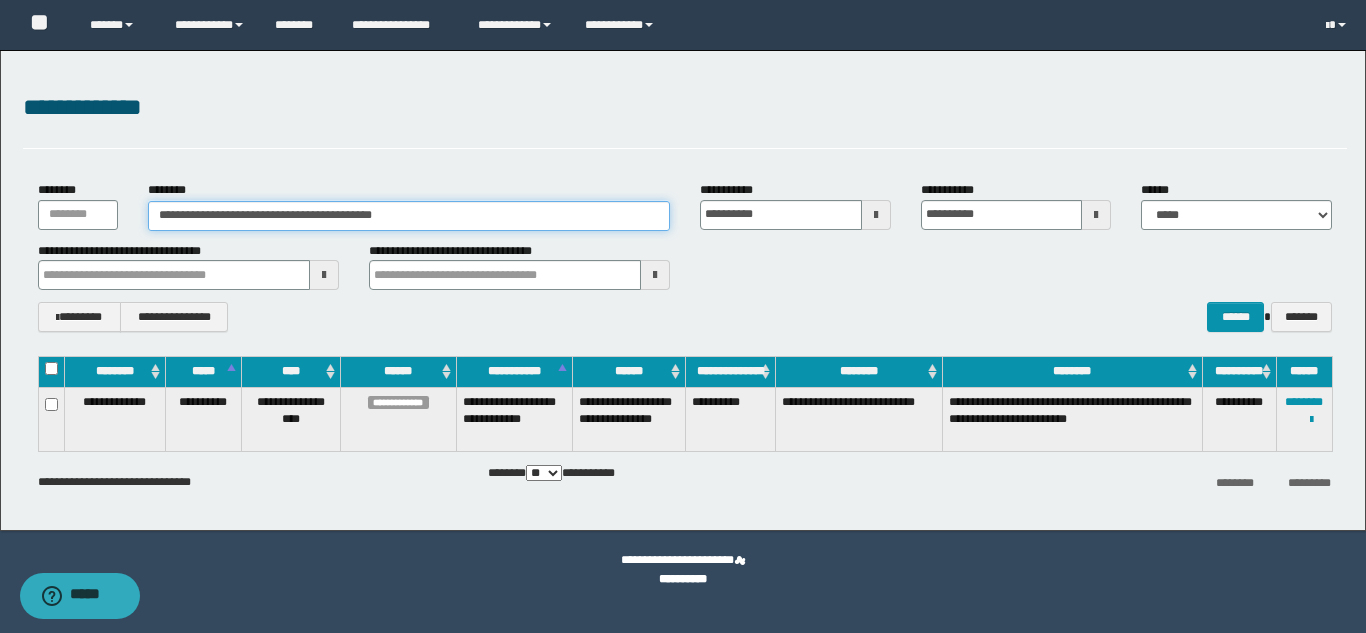 drag, startPoint x: 442, startPoint y: 216, endPoint x: 151, endPoint y: 225, distance: 291.13913 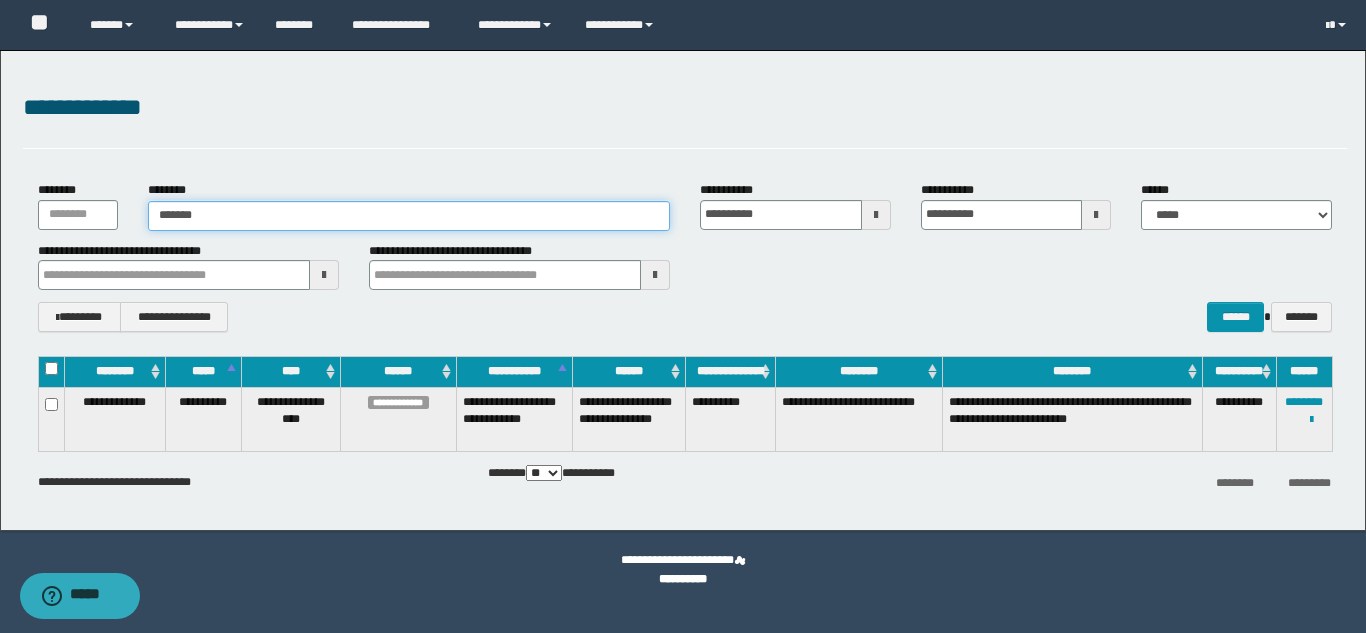 type on "*******" 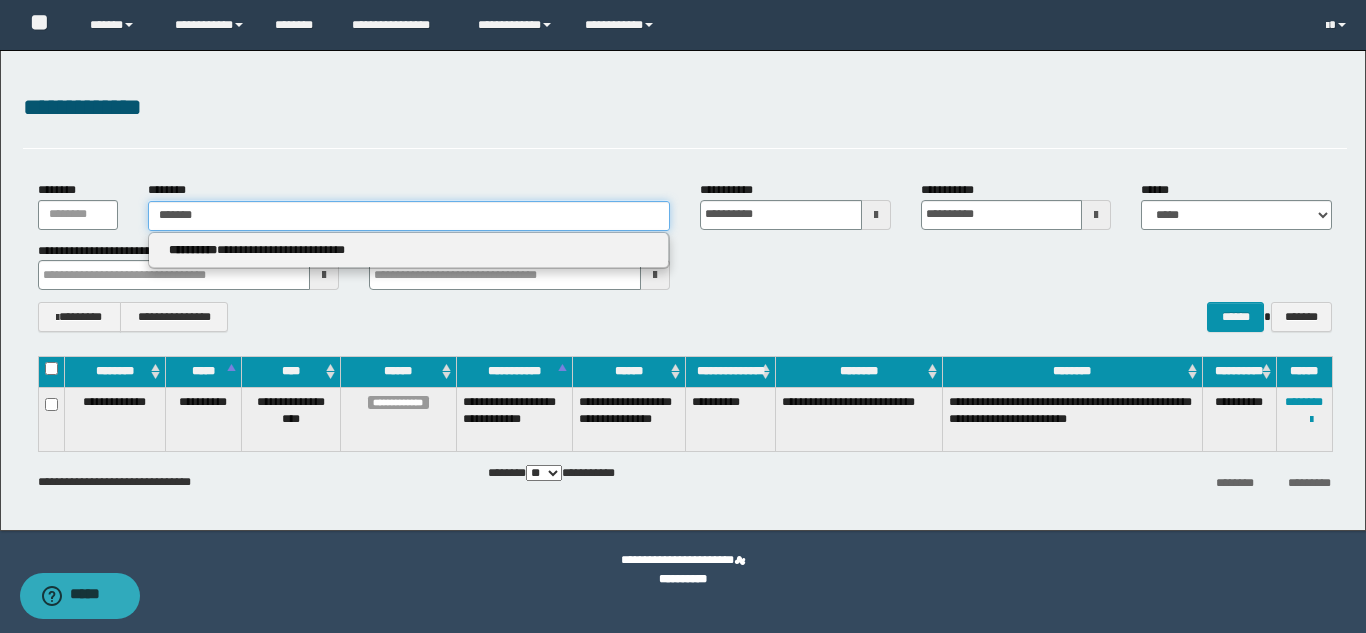 type on "*******" 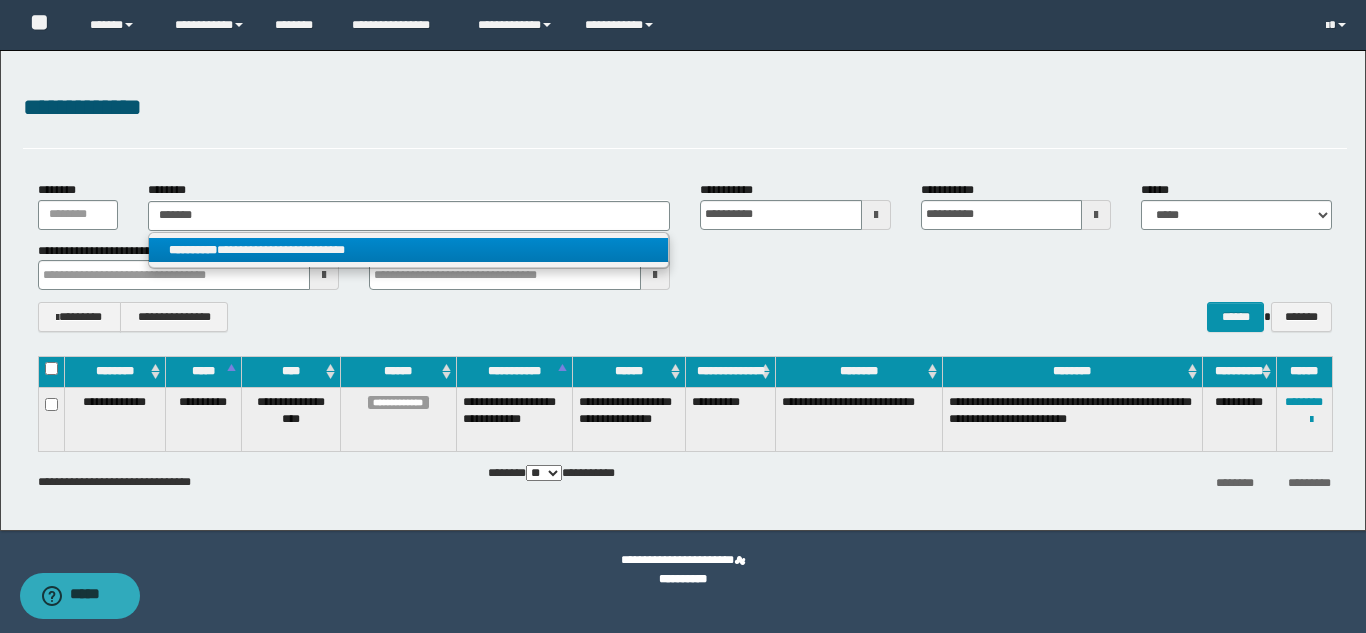 click on "**********" at bounding box center [408, 250] 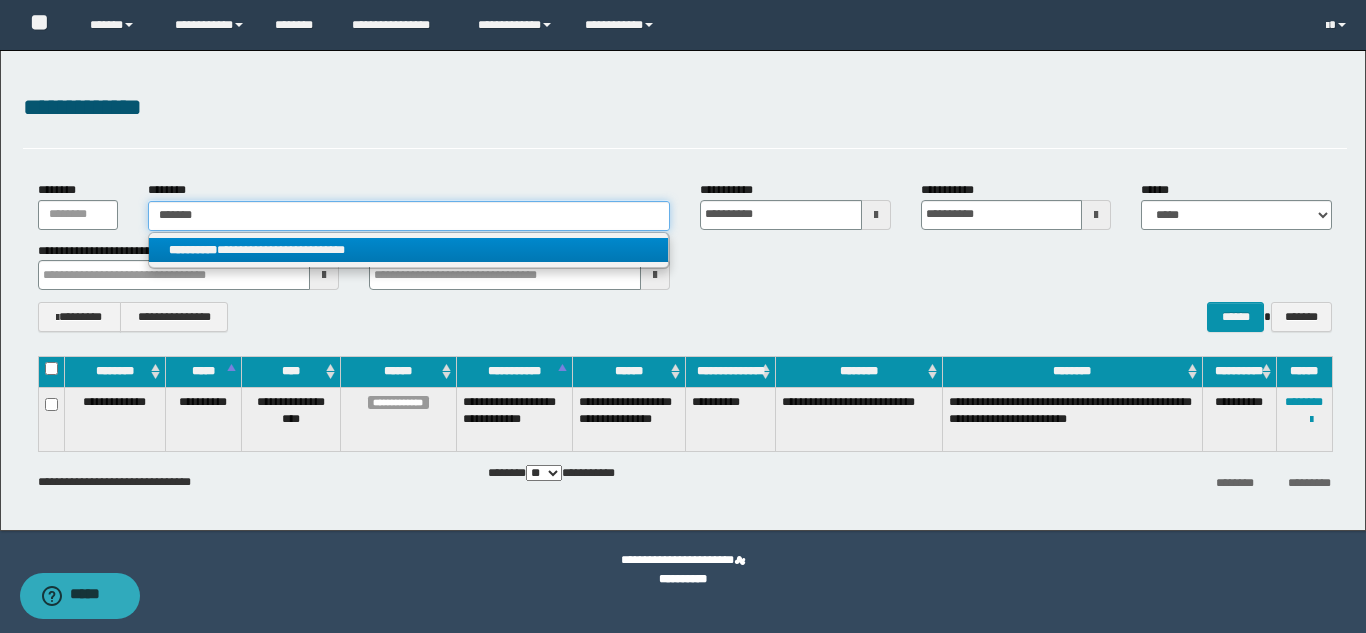 type 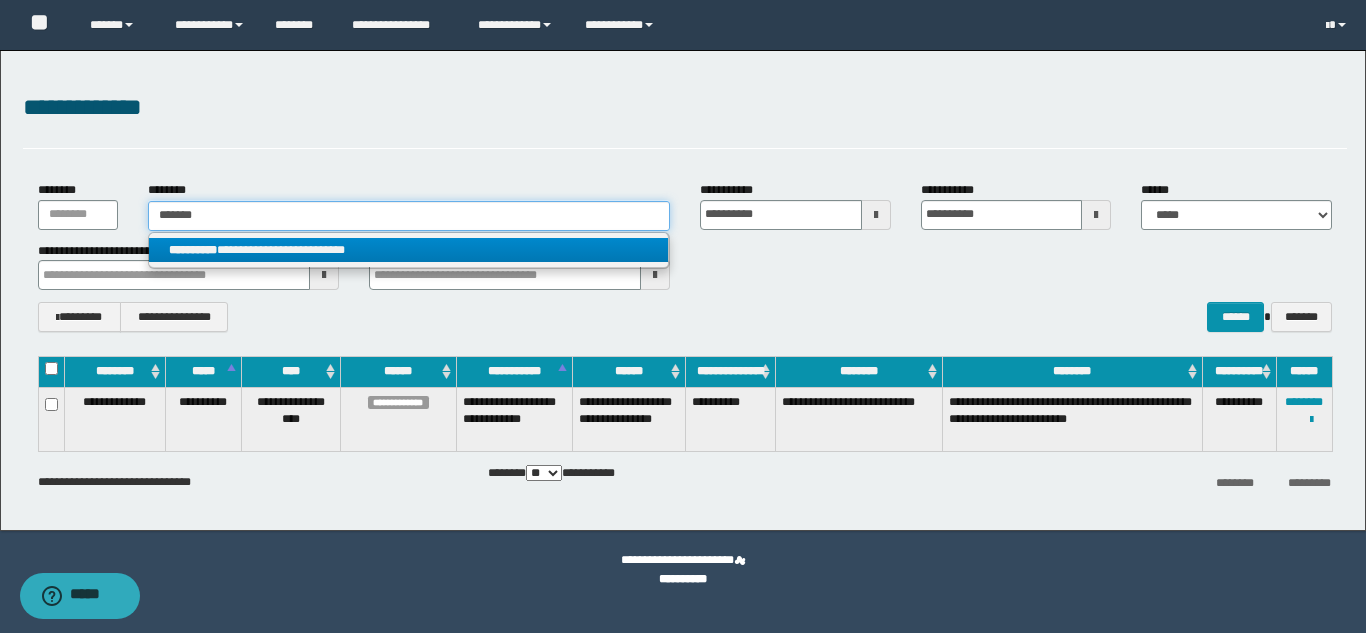 type on "**********" 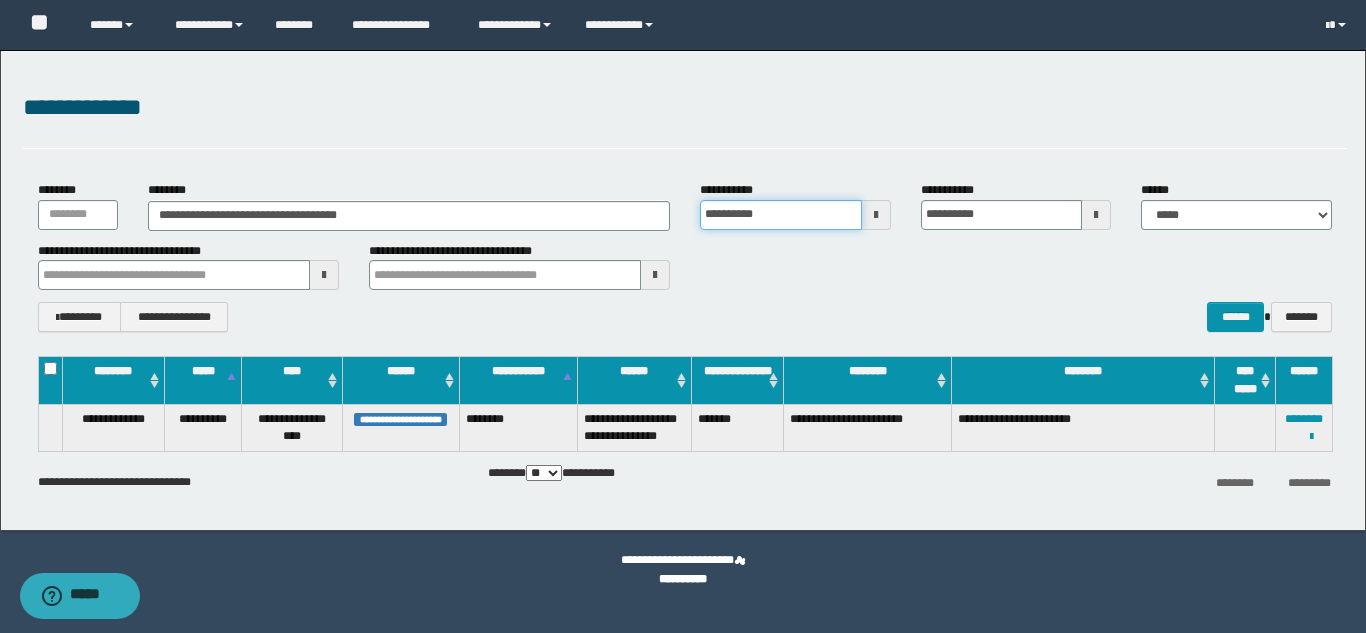 type 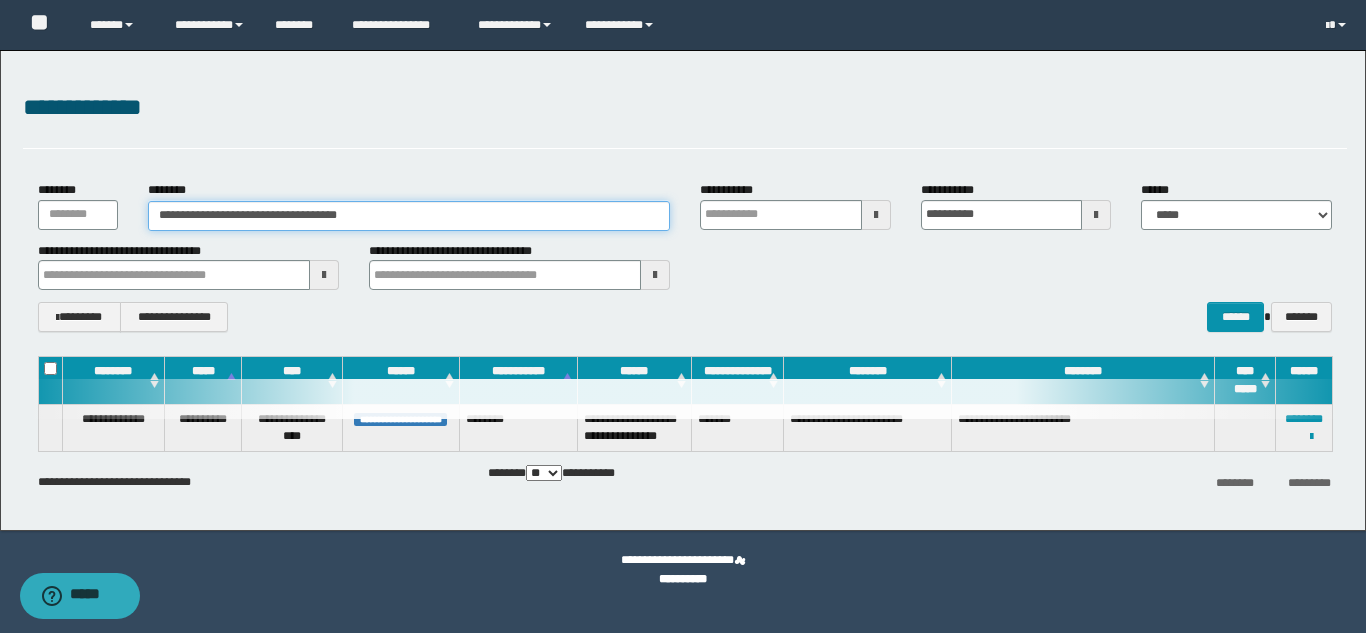 click on "**********" at bounding box center (409, 216) 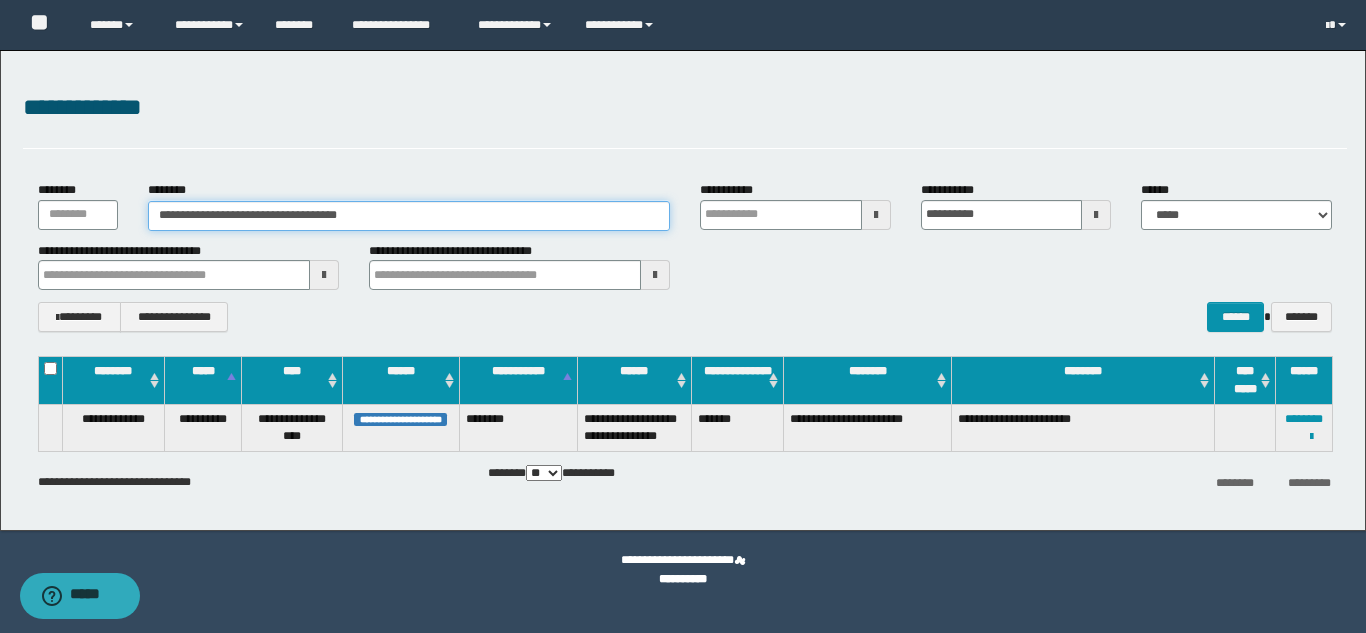 drag, startPoint x: 396, startPoint y: 220, endPoint x: 158, endPoint y: 217, distance: 238.0189 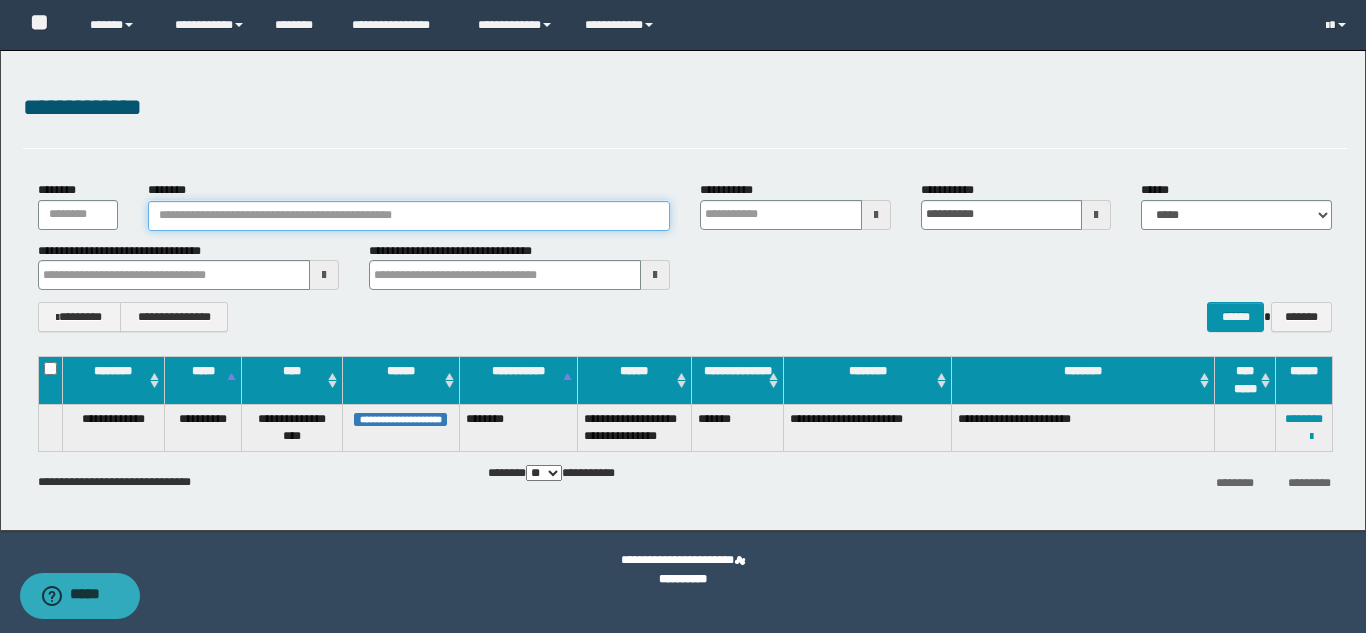 type 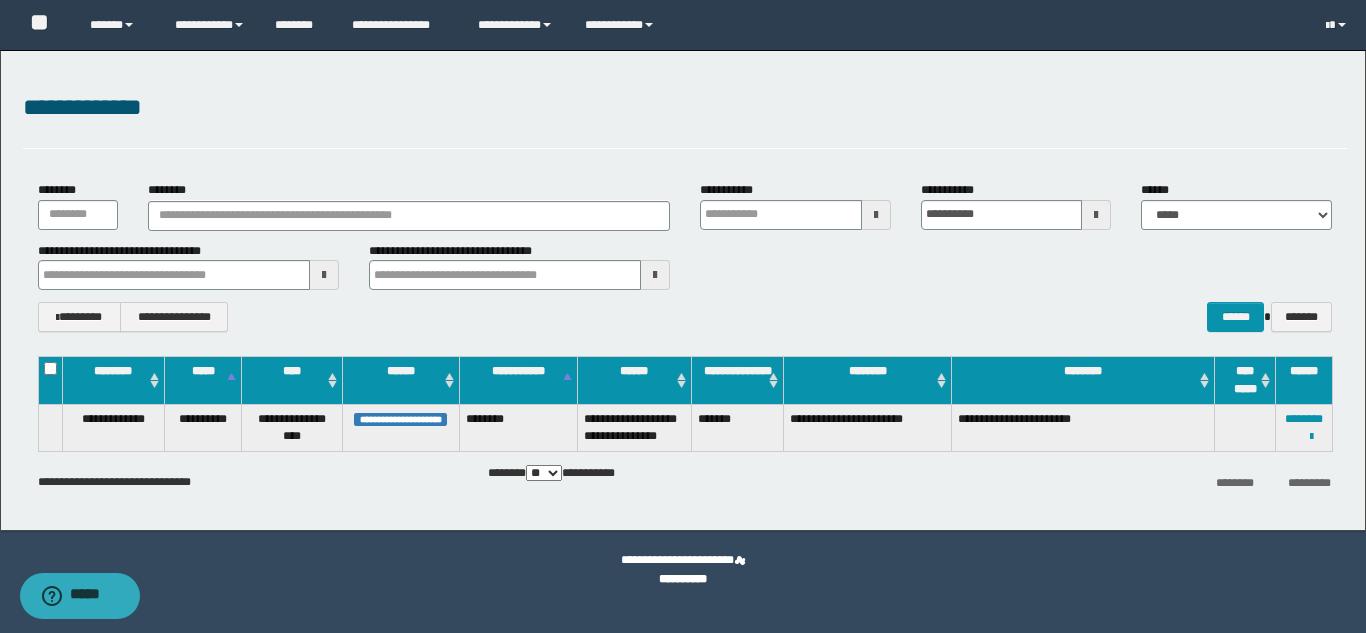 click on "**********" at bounding box center [685, 257] 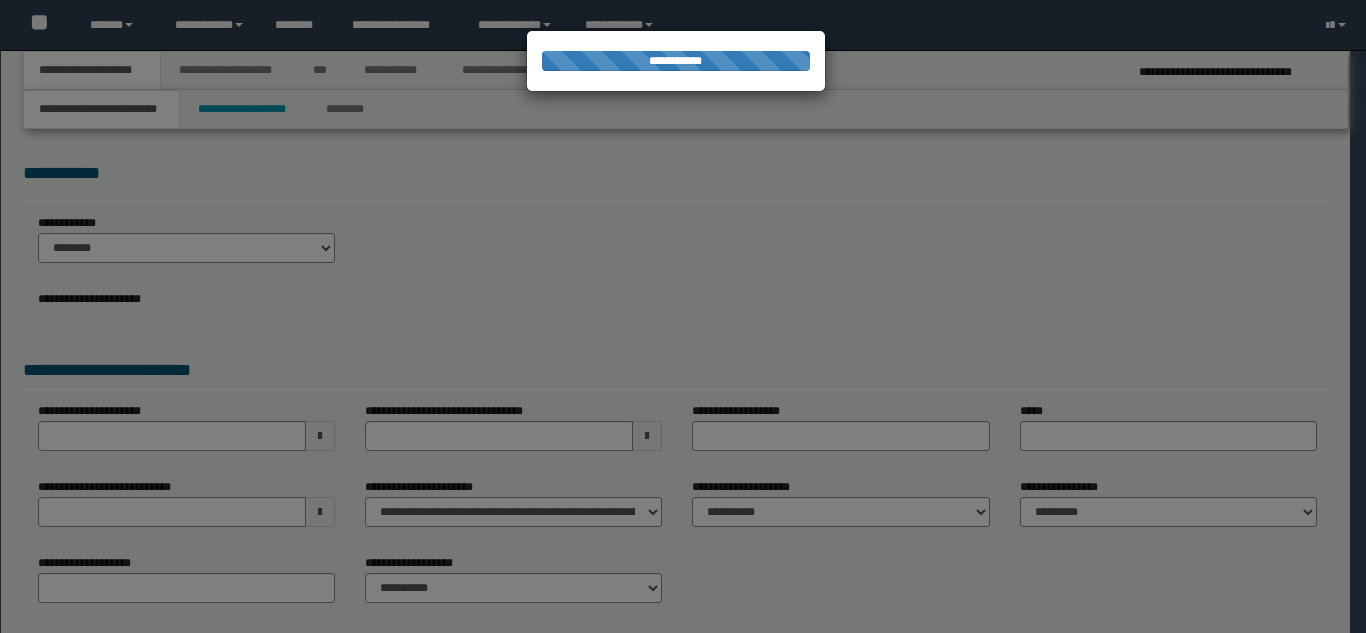 scroll, scrollTop: 0, scrollLeft: 0, axis: both 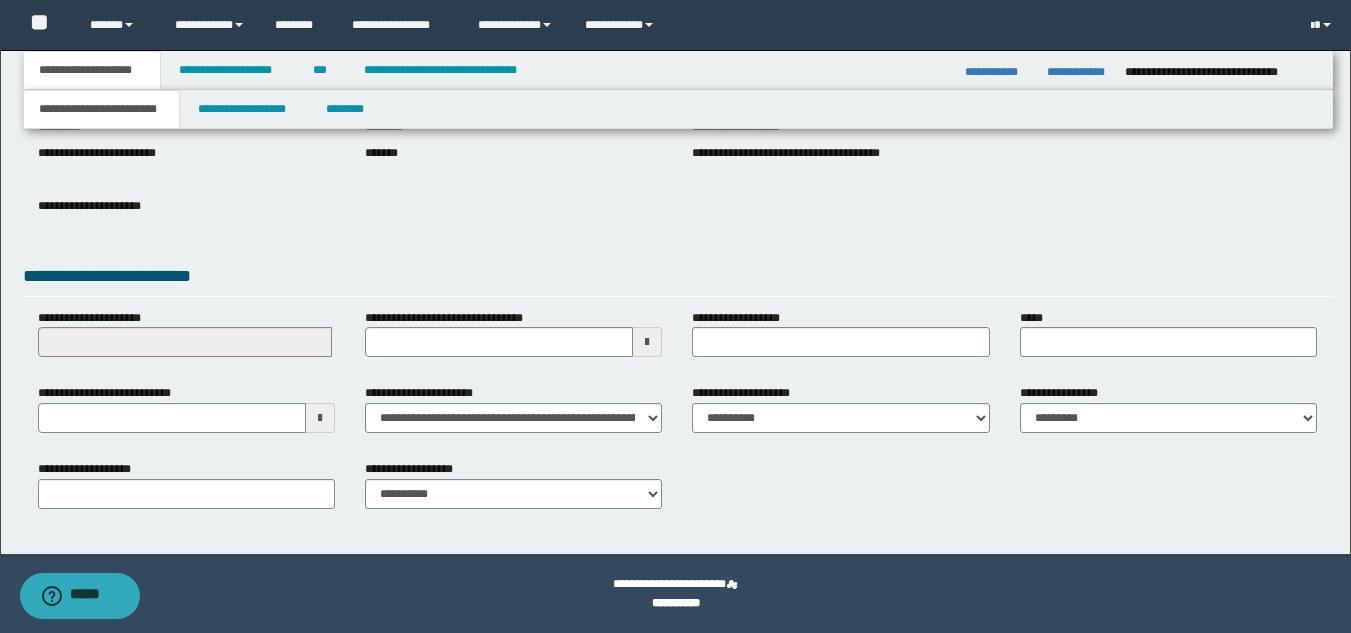 click at bounding box center (320, 418) 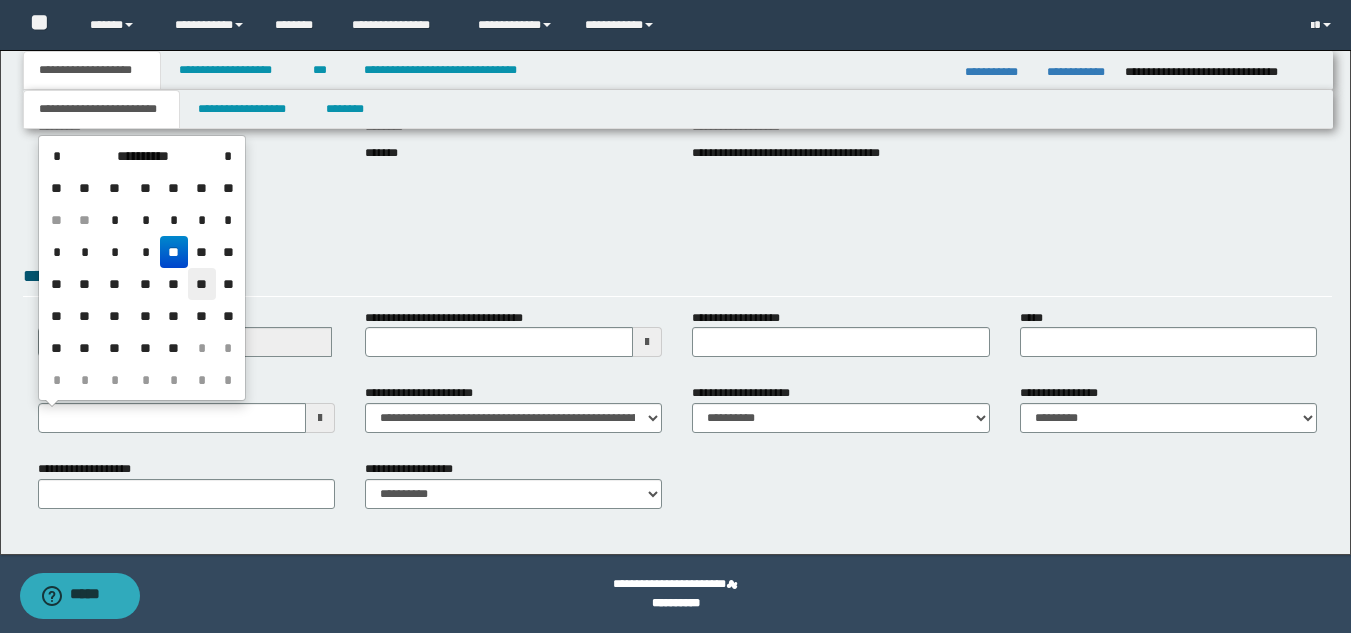 click on "**" at bounding box center [202, 284] 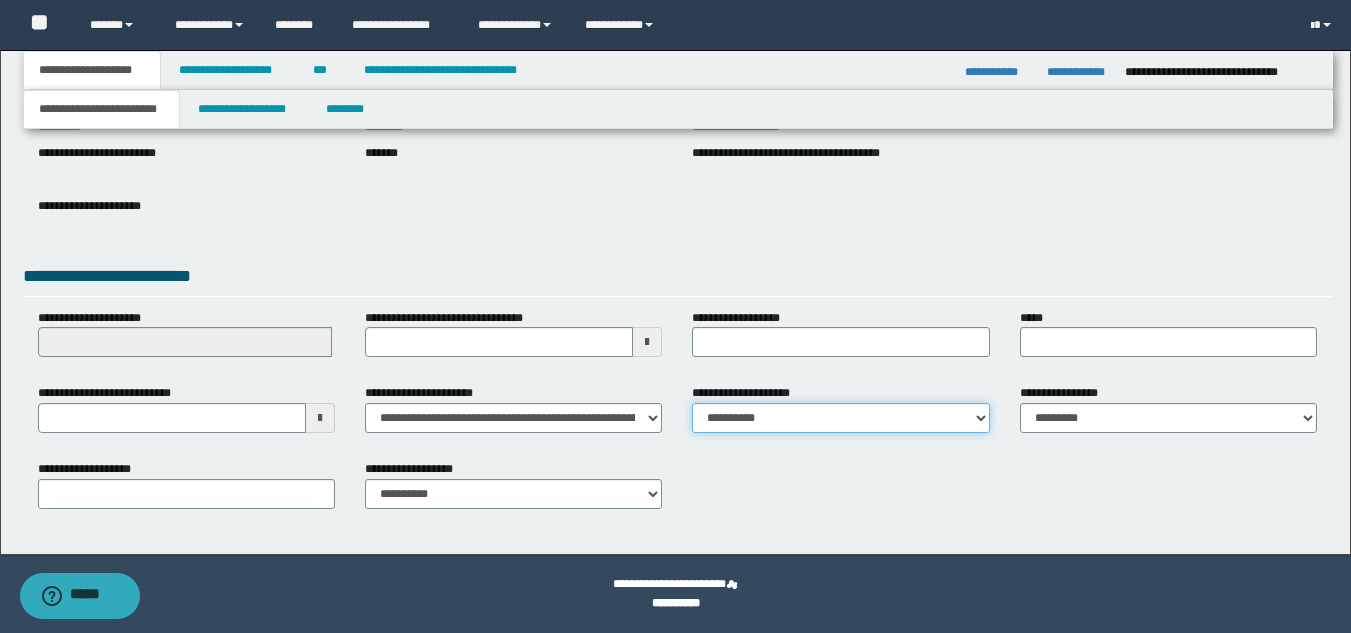 click on "**********" at bounding box center [840, 418] 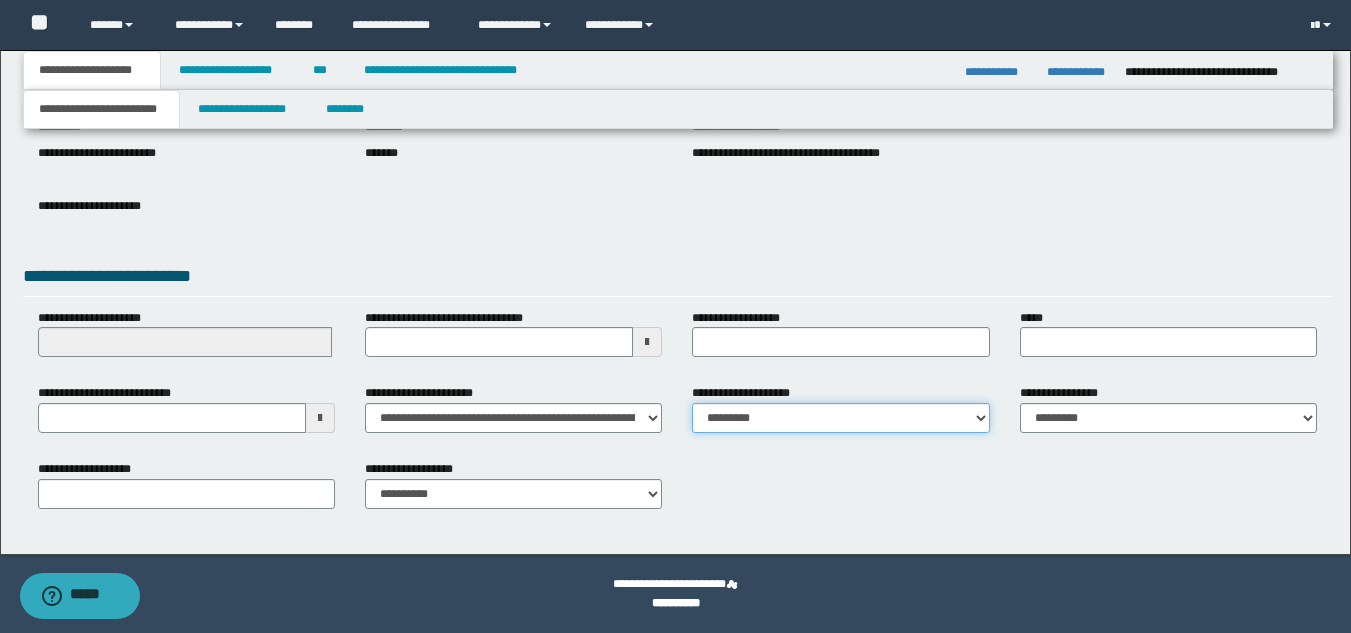 click on "**********" at bounding box center [840, 418] 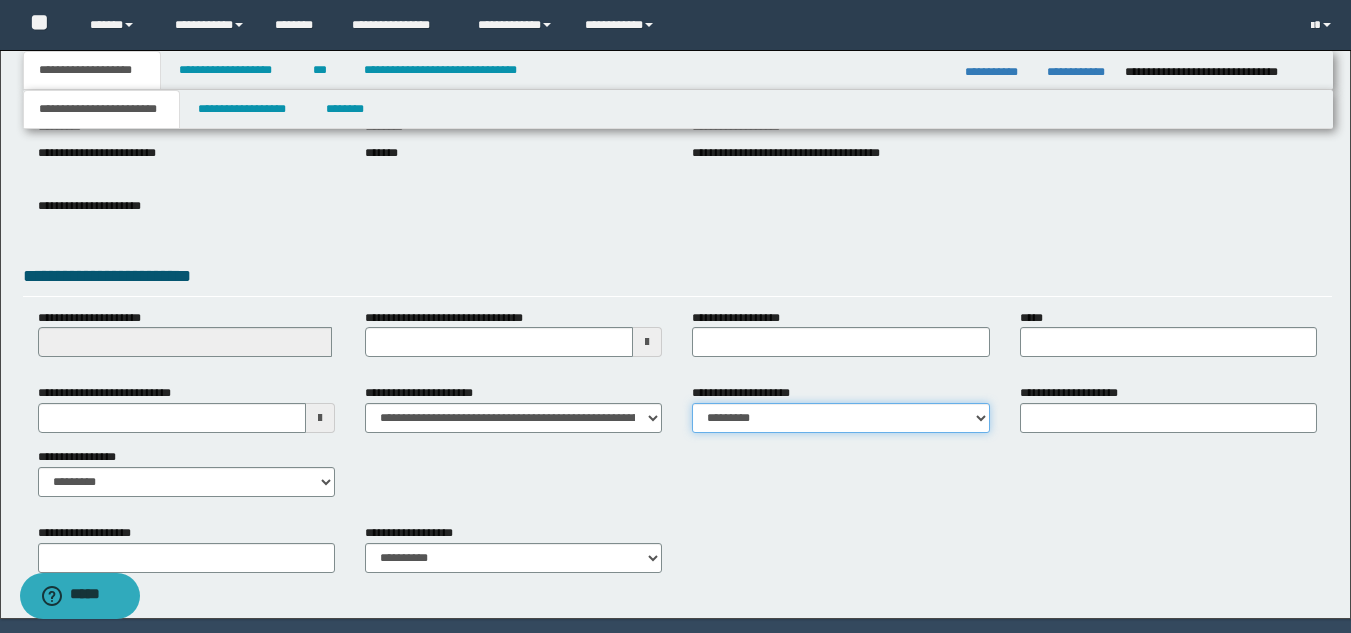 scroll, scrollTop: 315, scrollLeft: 0, axis: vertical 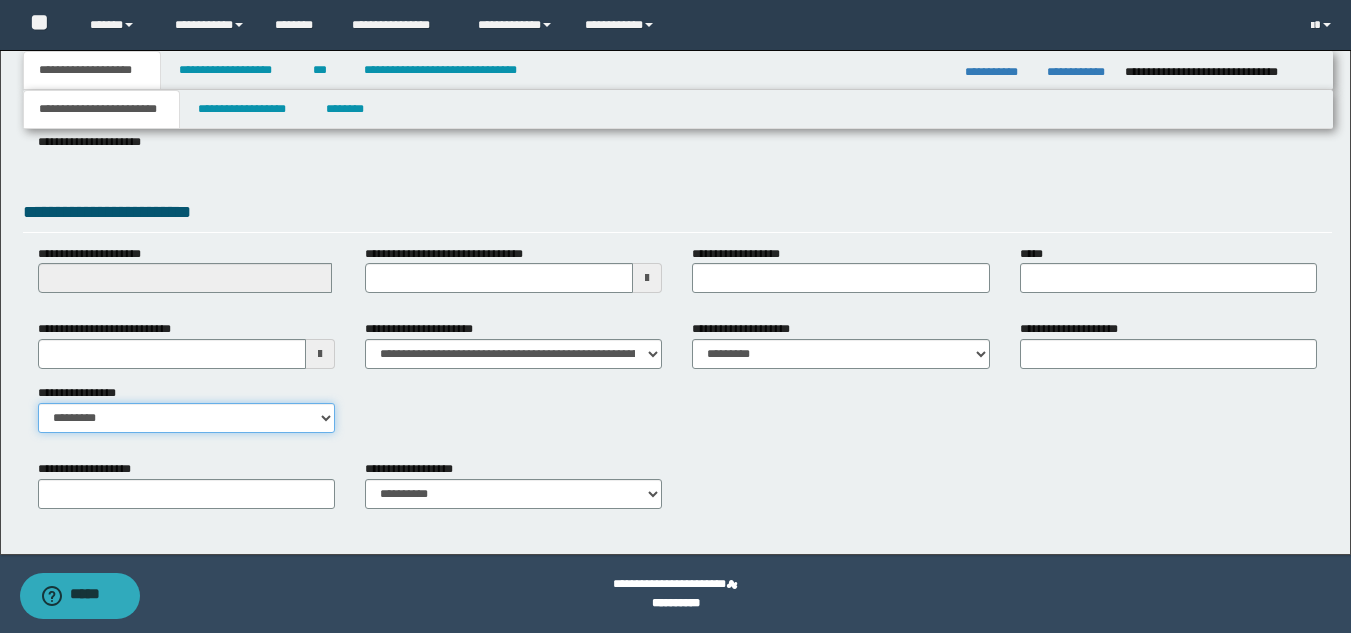 click on "**********" at bounding box center (186, 418) 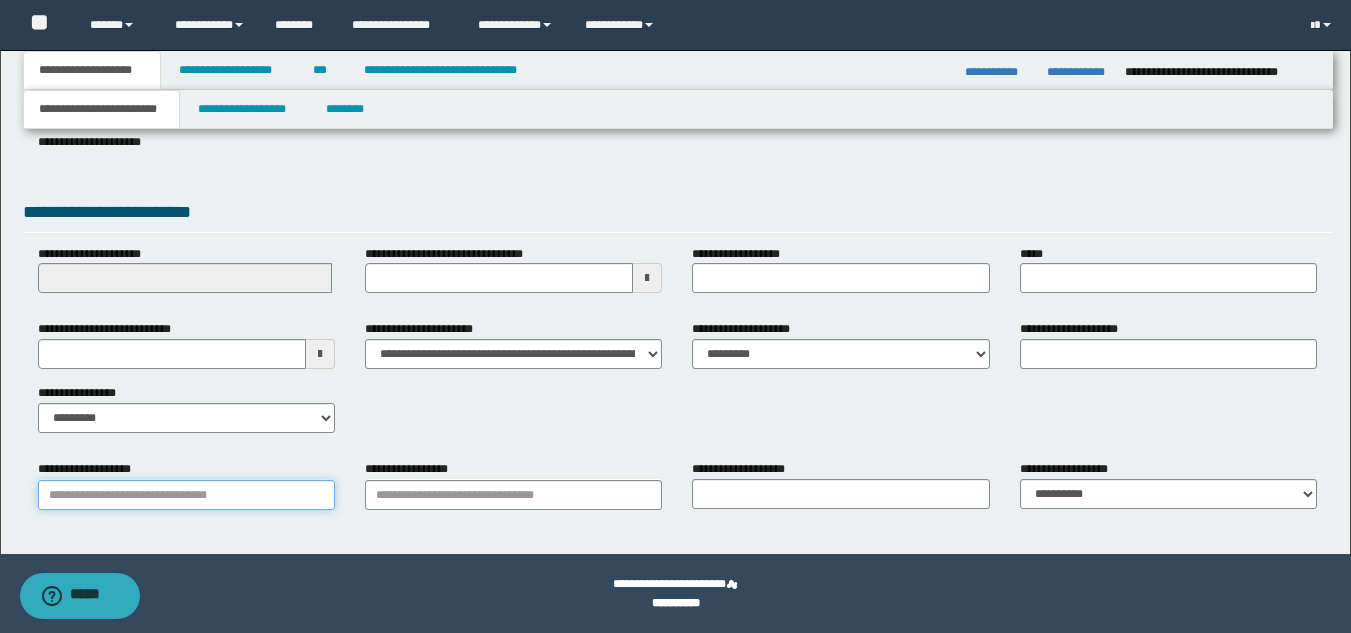 click on "**********" at bounding box center (186, 495) 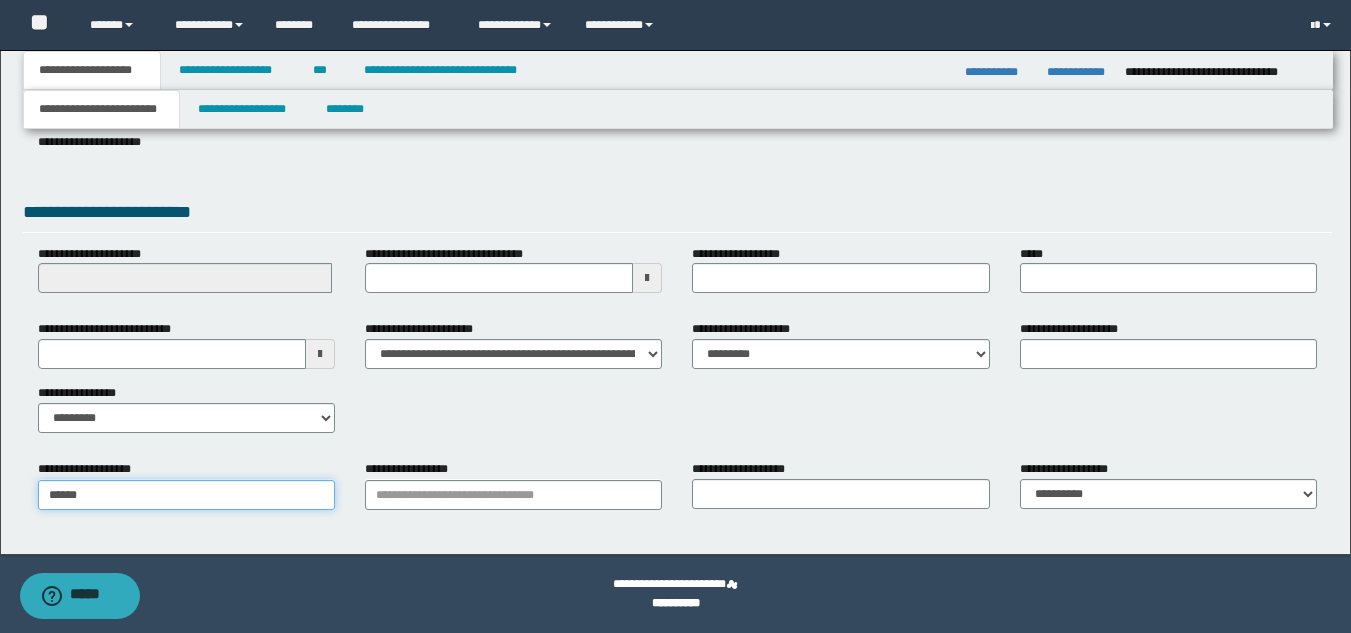 type on "*******" 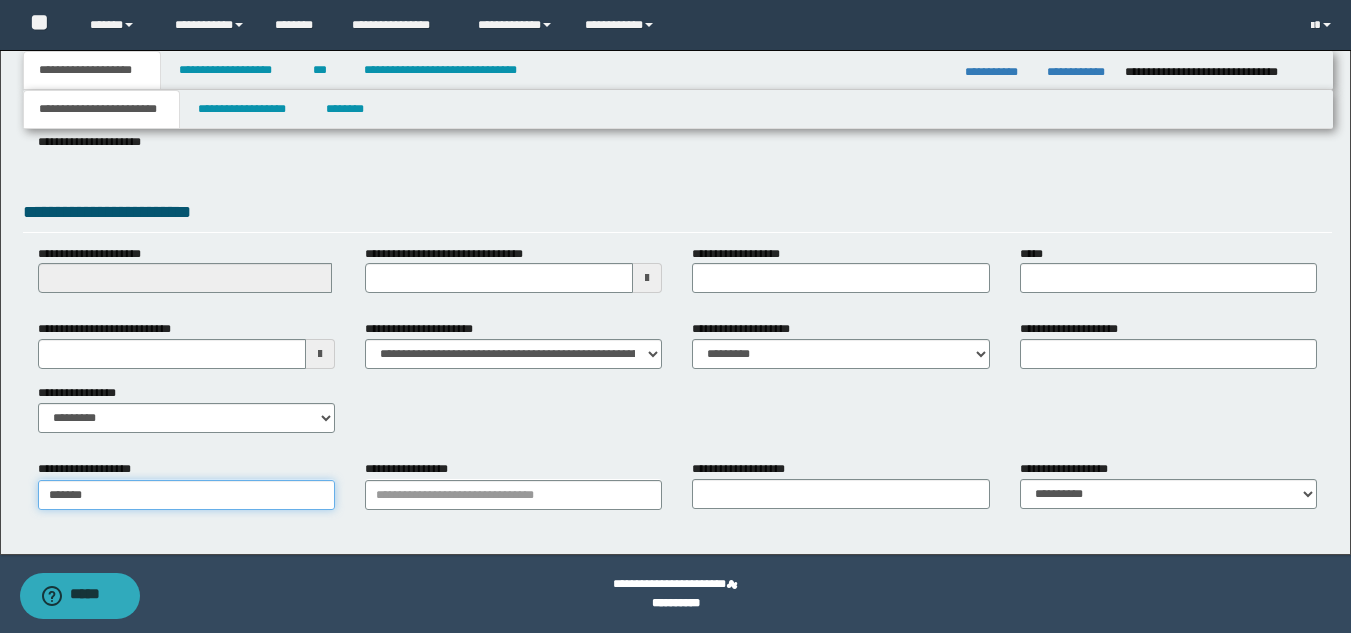 type on "**********" 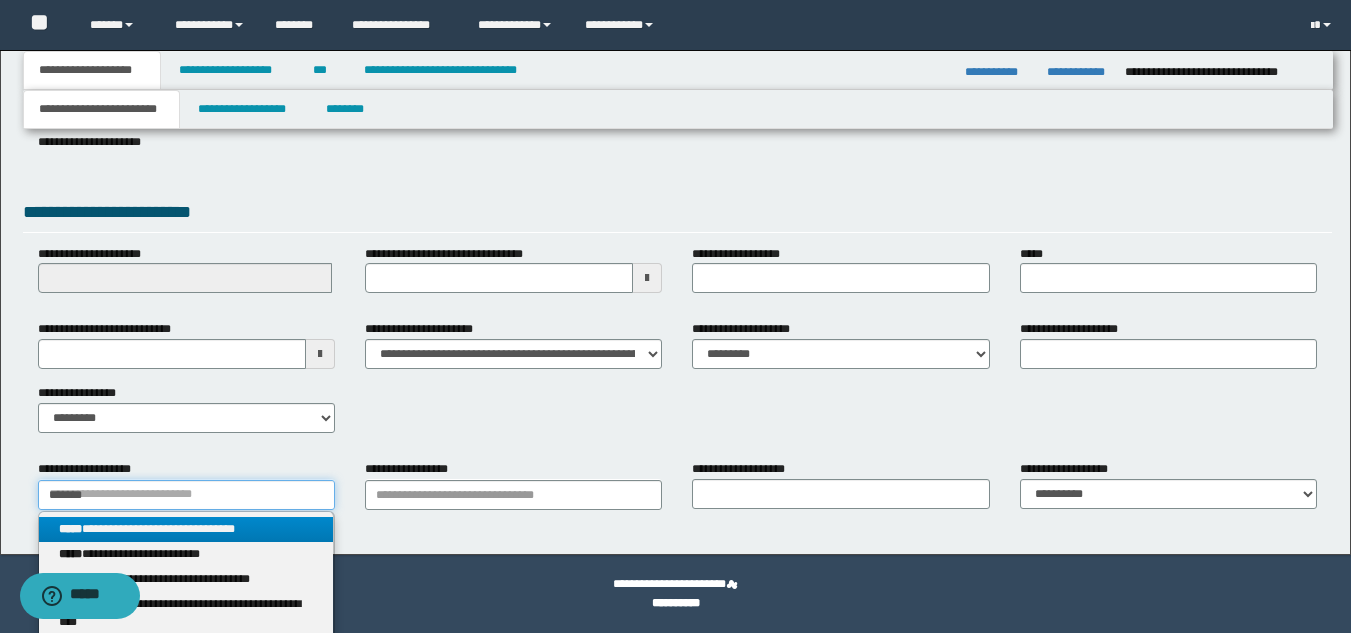 type 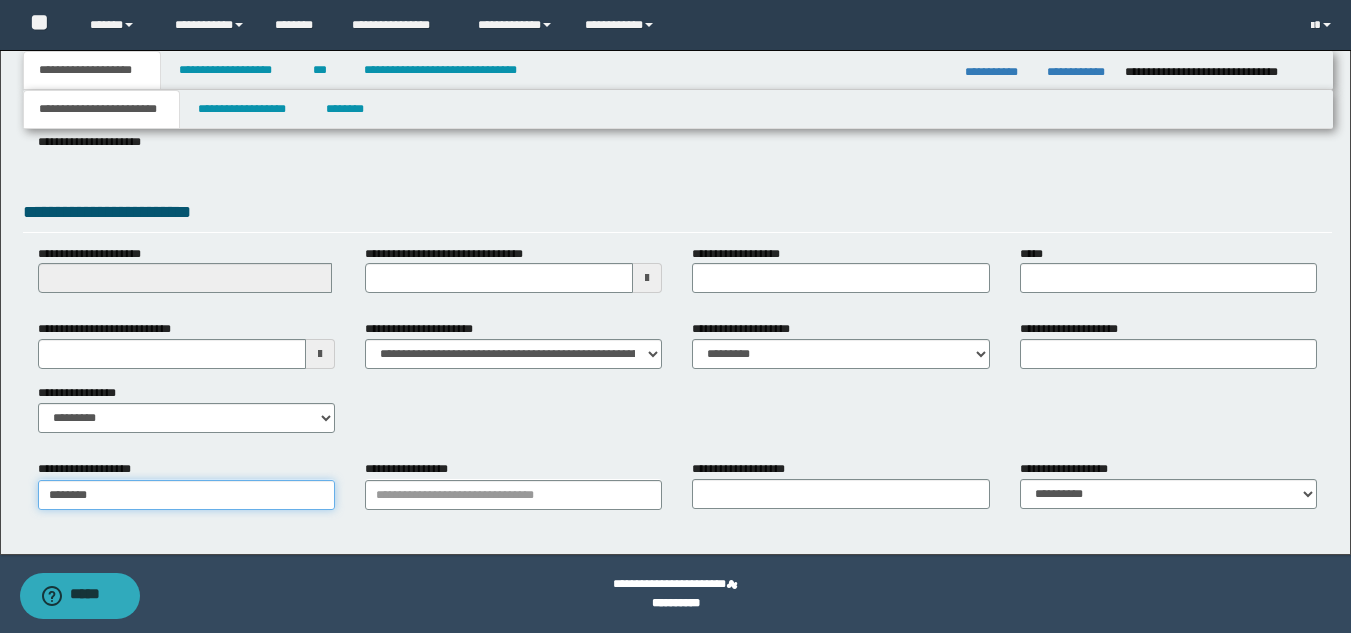 type on "**********" 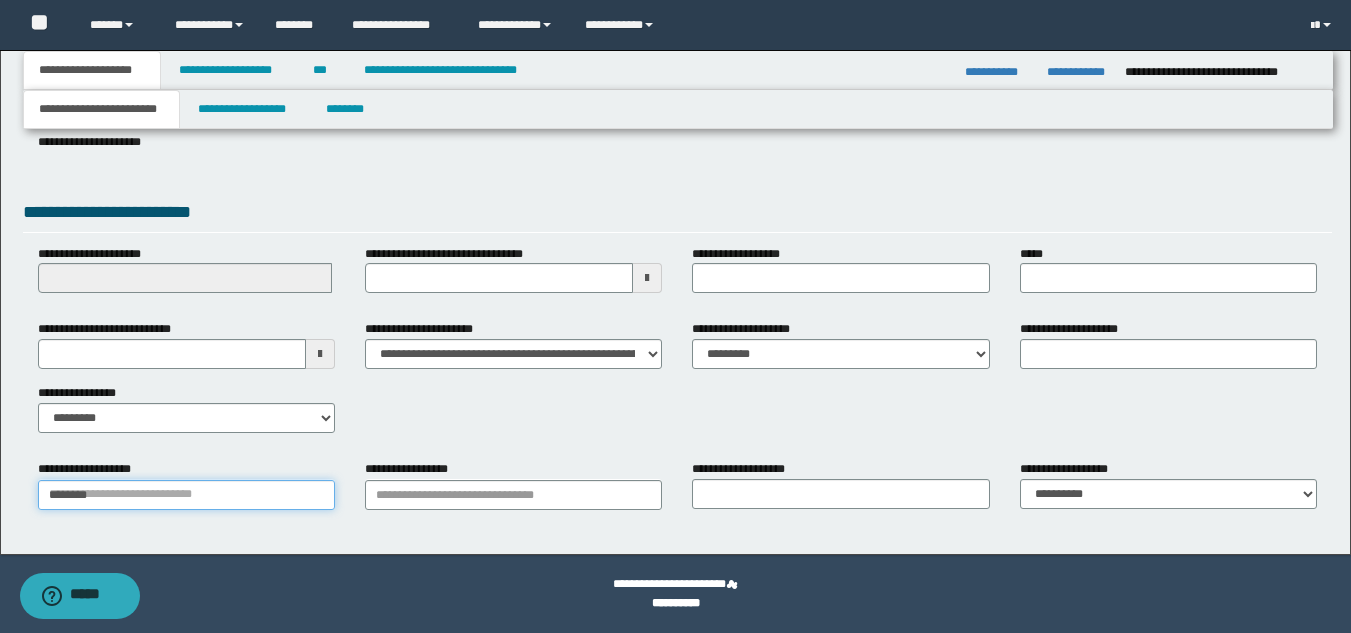 type 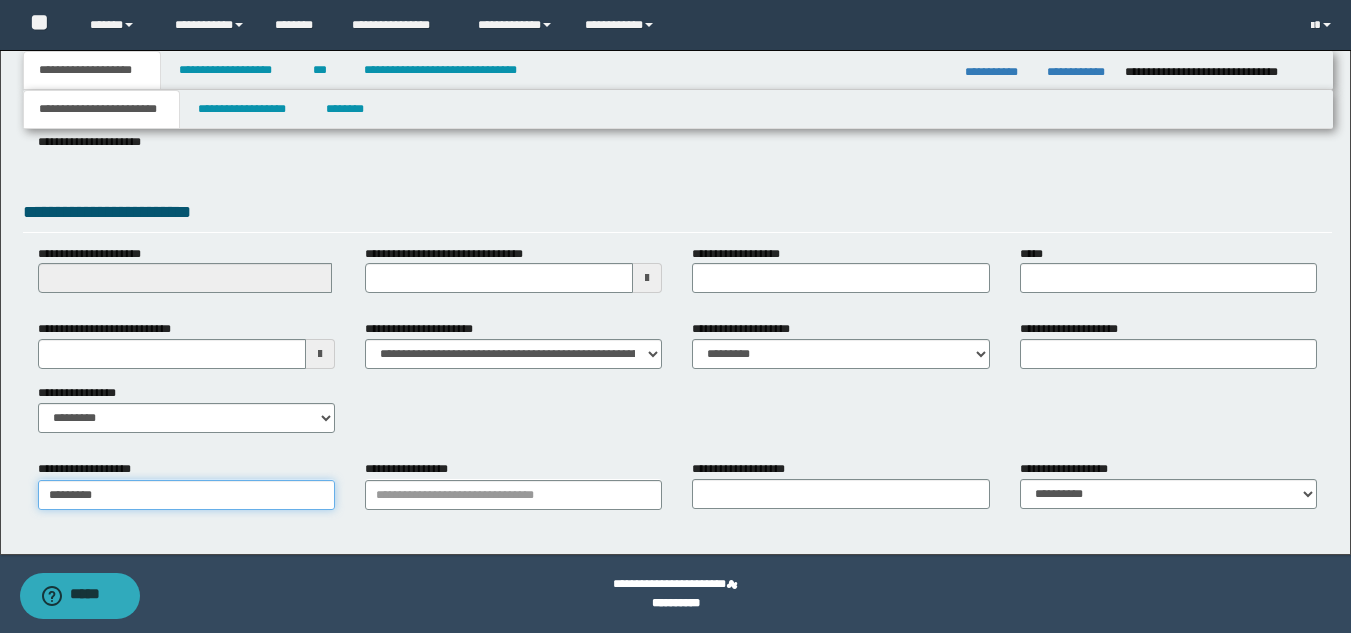 type on "*********" 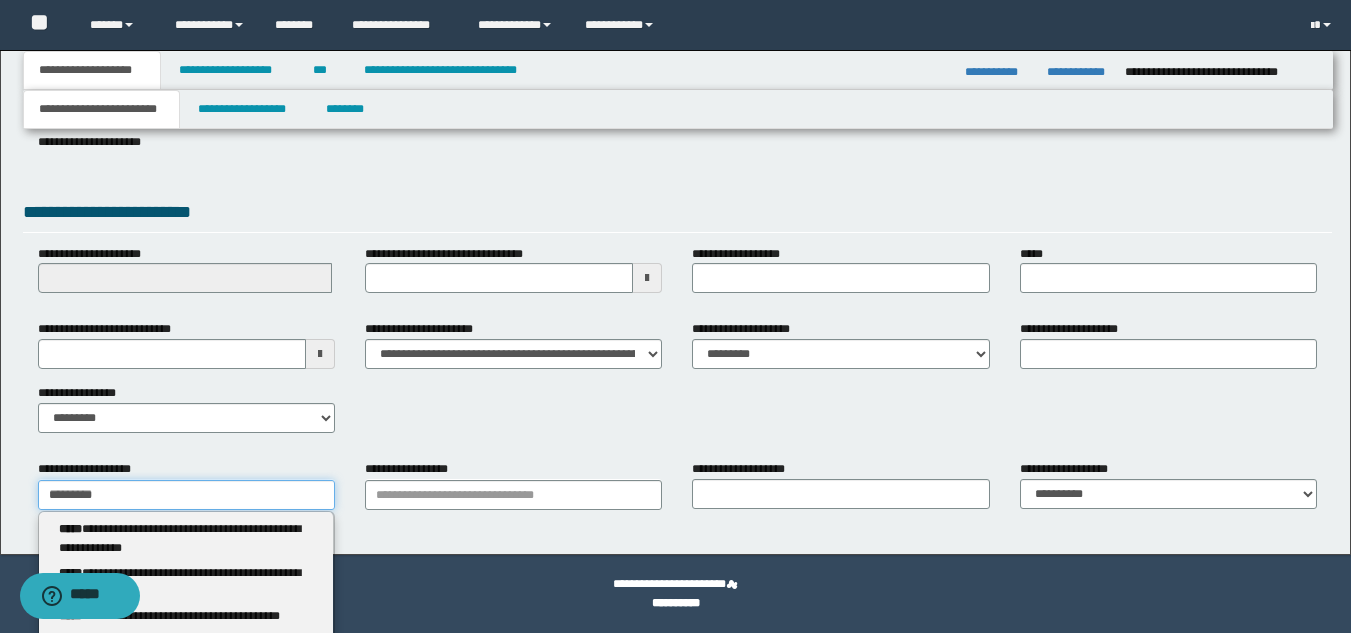 type 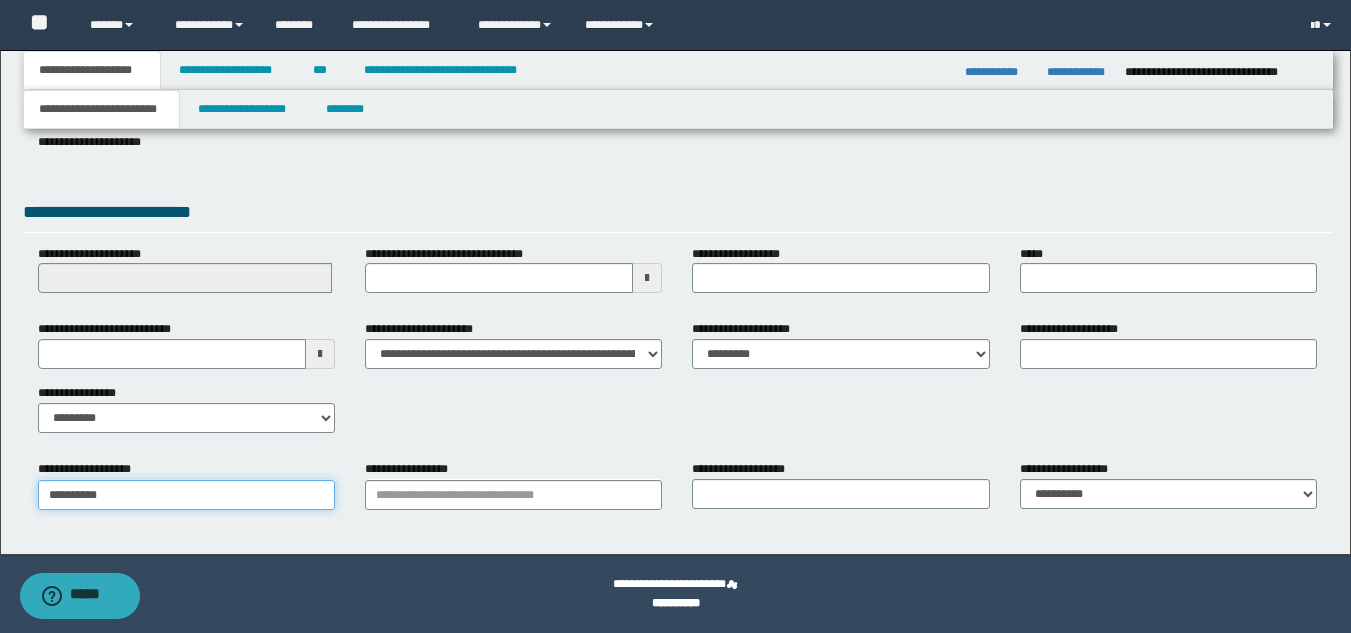 type on "**********" 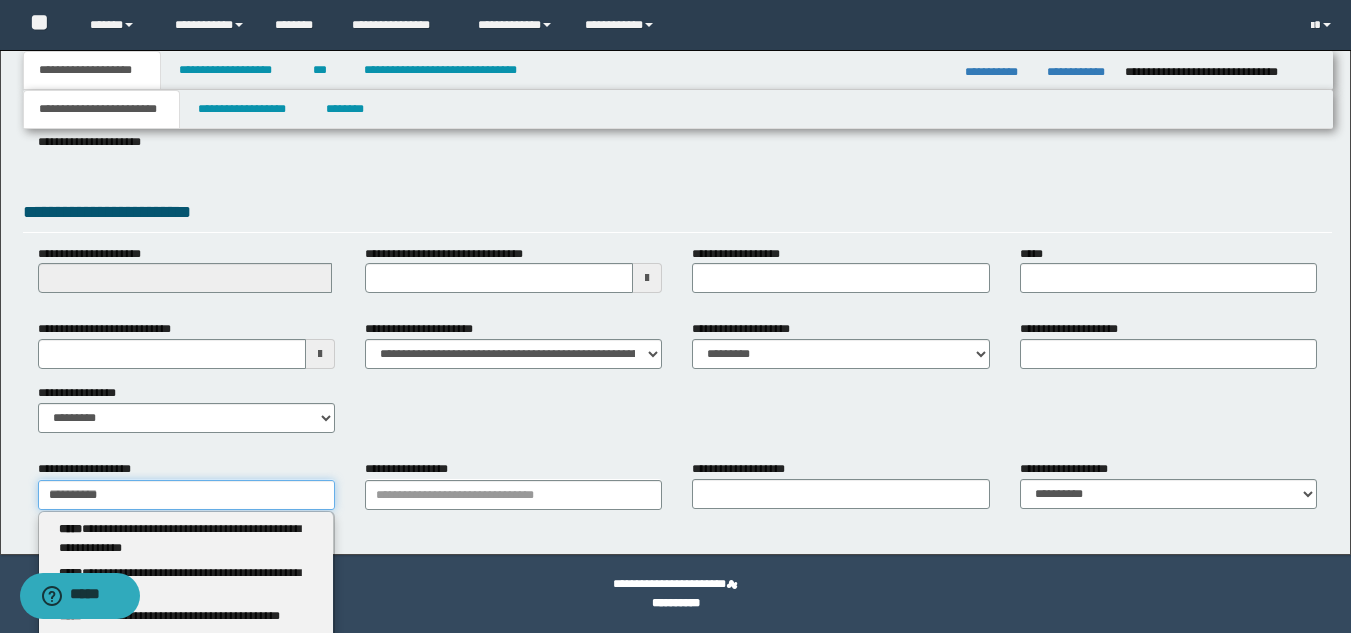 scroll, scrollTop: 415, scrollLeft: 0, axis: vertical 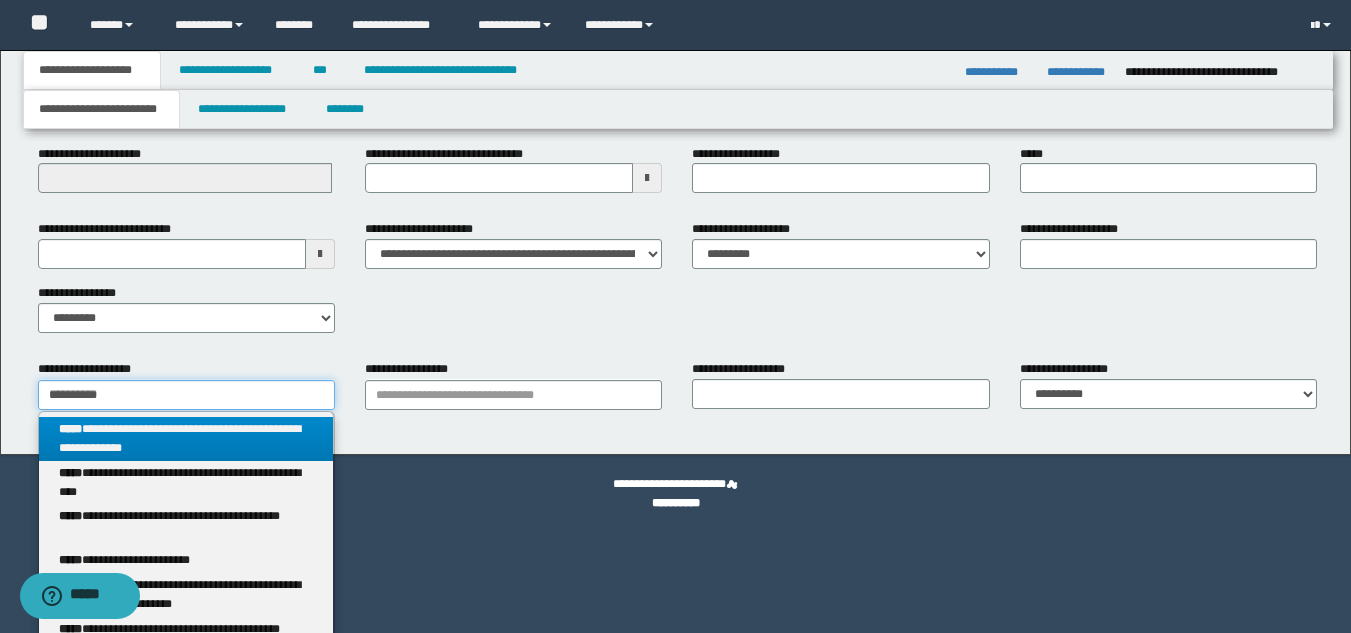 drag, startPoint x: 122, startPoint y: 389, endPoint x: 48, endPoint y: 394, distance: 74.168724 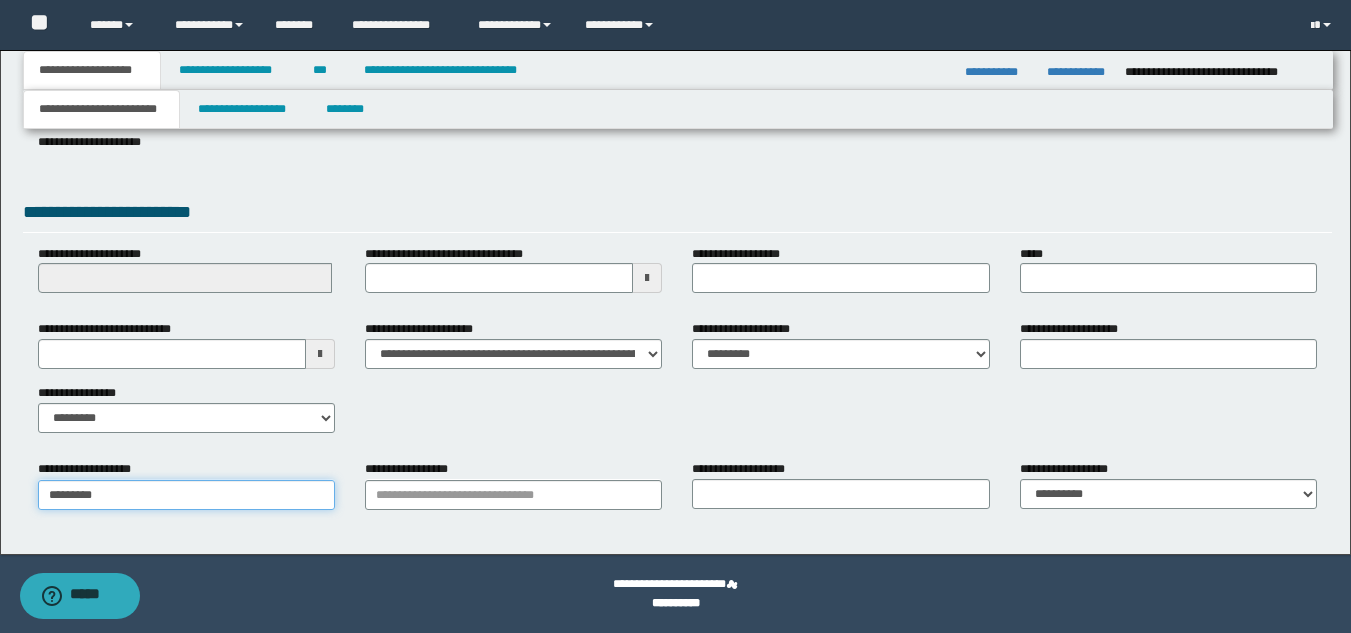type on "*********" 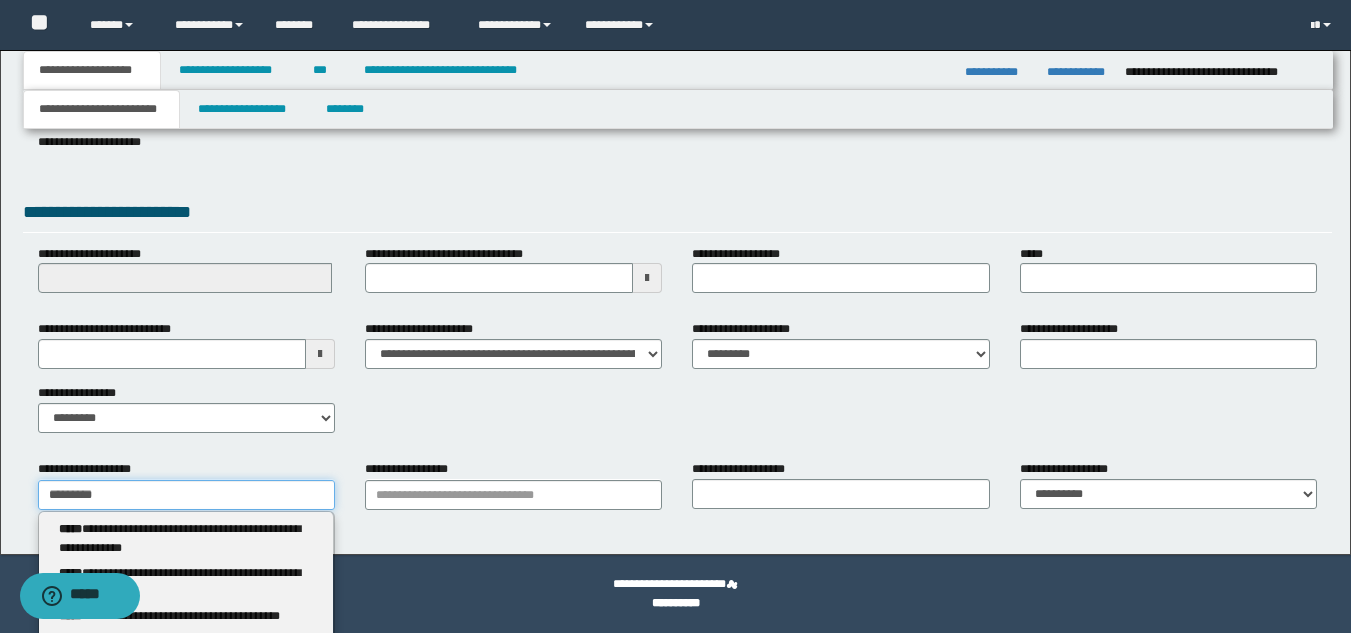 scroll, scrollTop: 415, scrollLeft: 0, axis: vertical 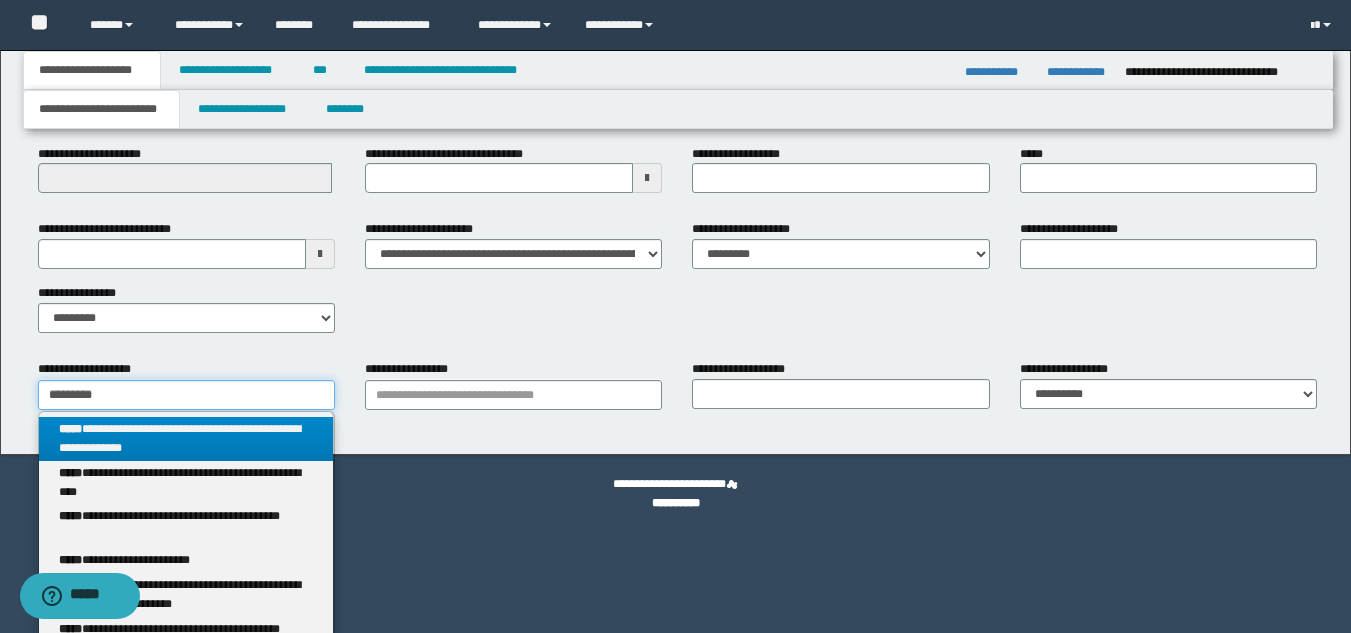 drag, startPoint x: 114, startPoint y: 398, endPoint x: 47, endPoint y: 394, distance: 67.11929 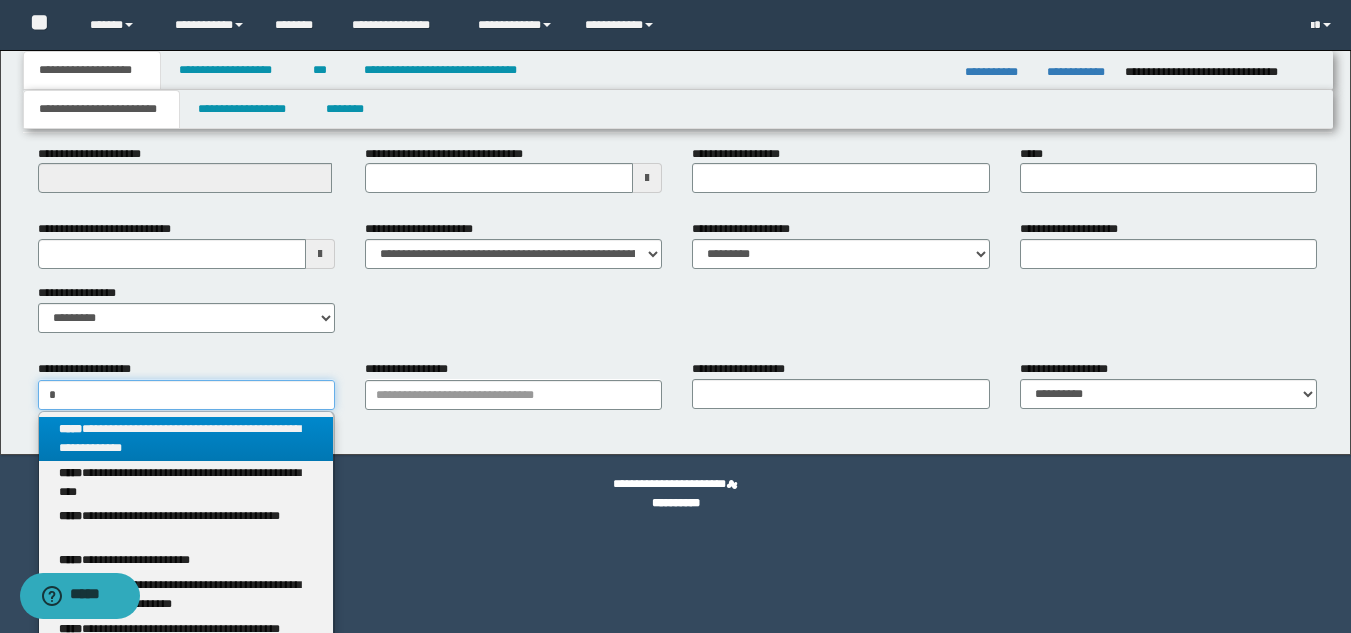 scroll, scrollTop: 315, scrollLeft: 0, axis: vertical 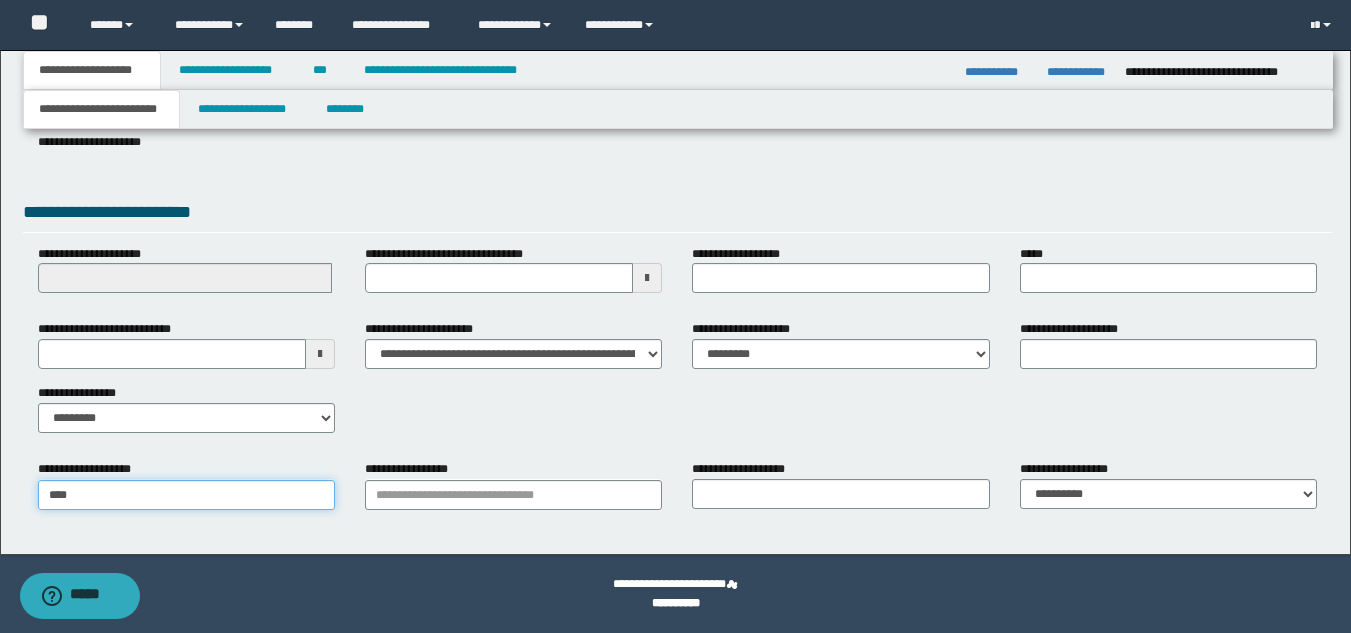 type on "***" 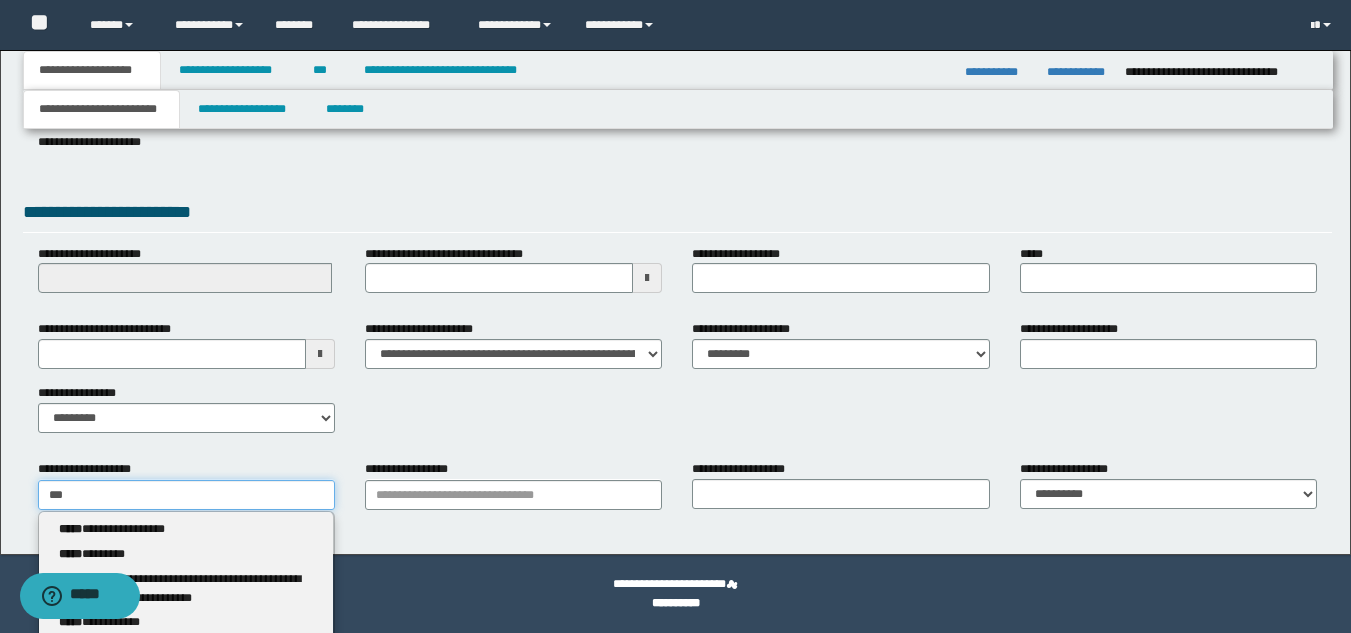 type on "**********" 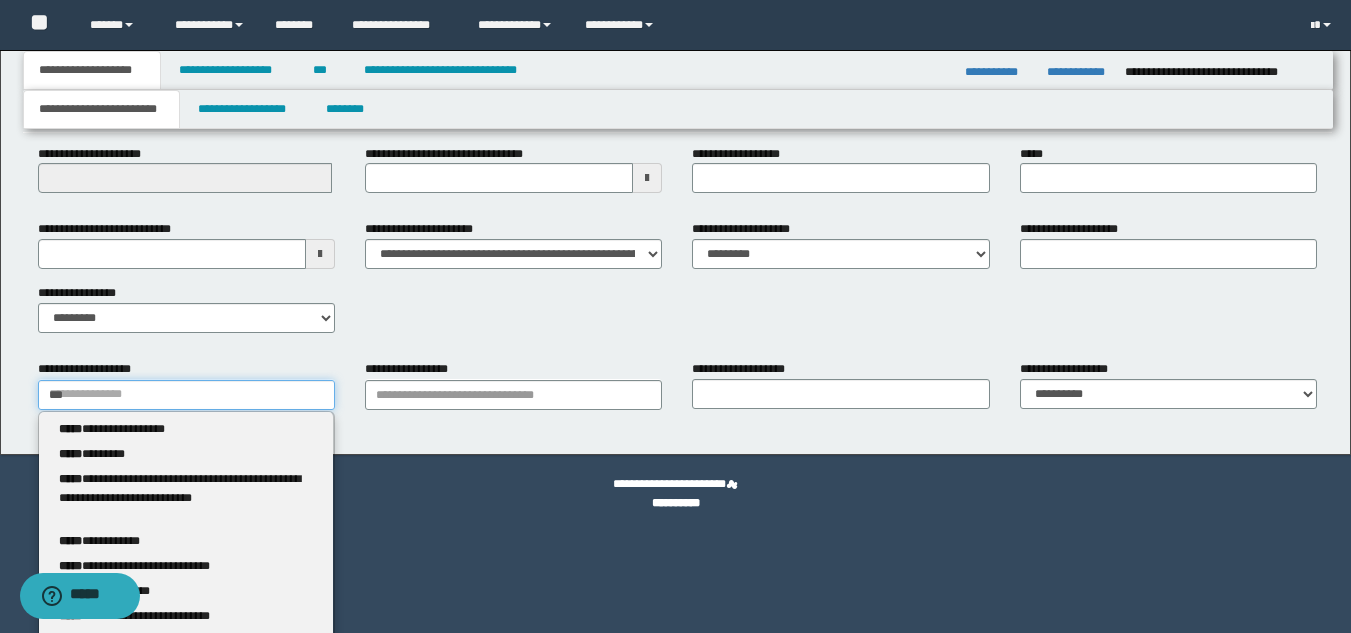 type 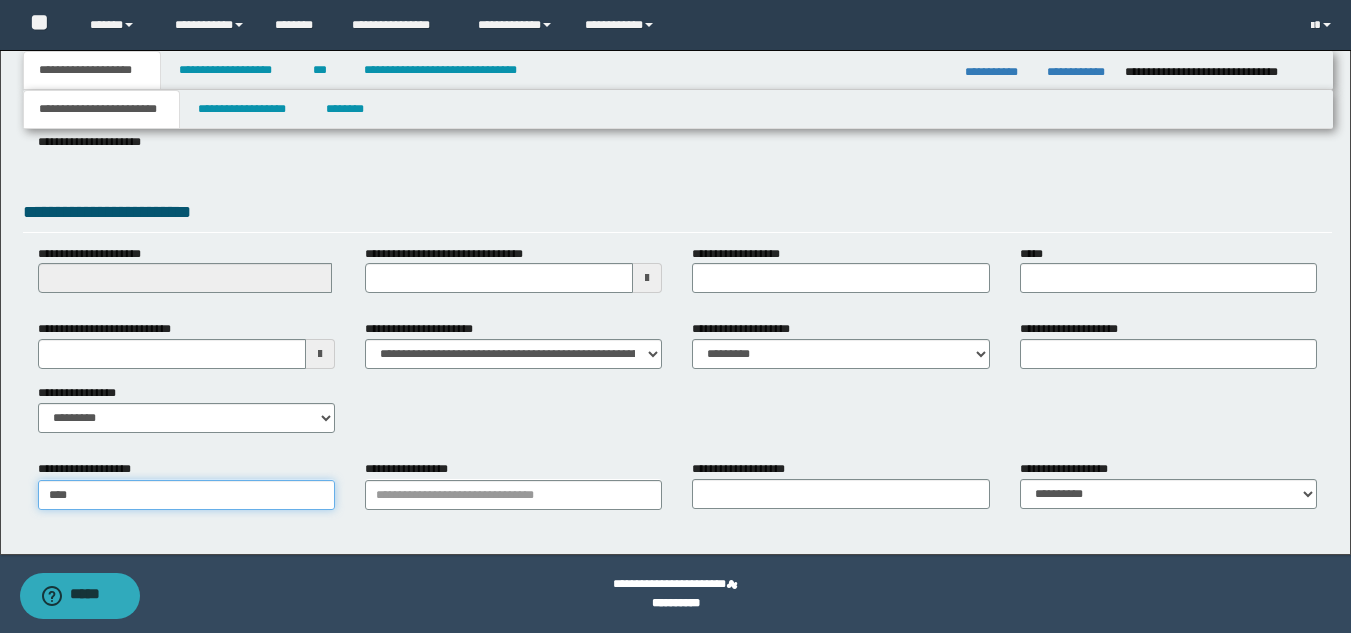 scroll, scrollTop: 315, scrollLeft: 0, axis: vertical 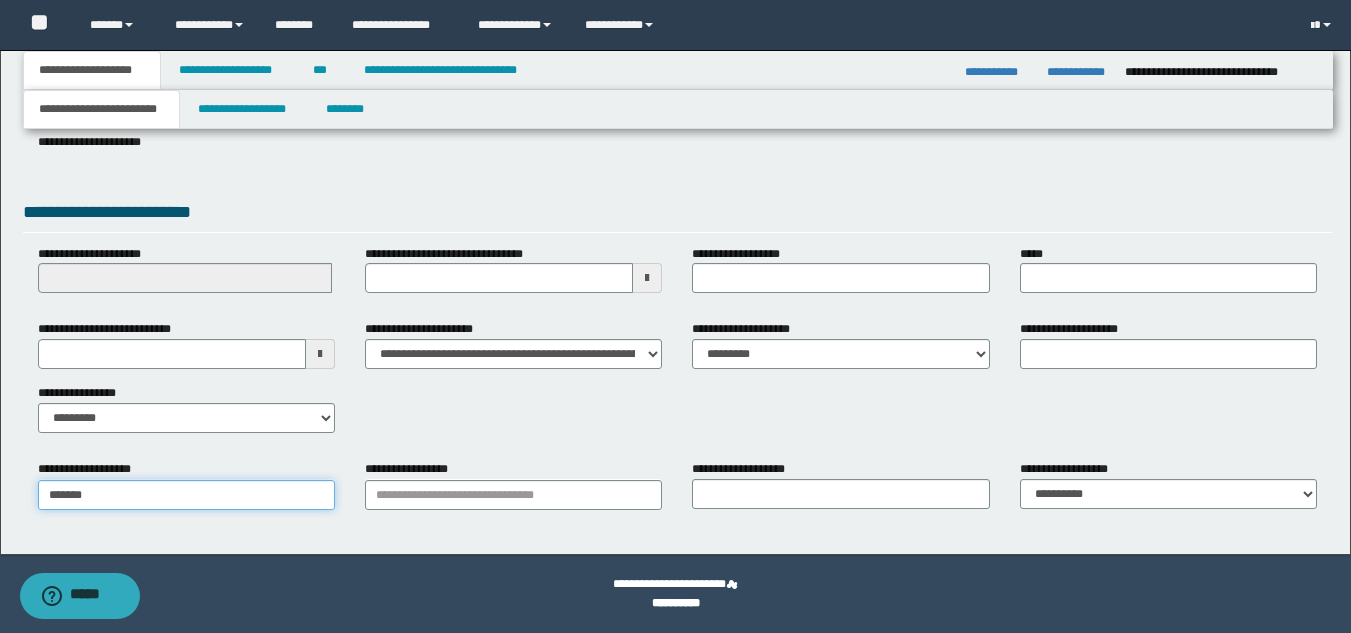type on "*******" 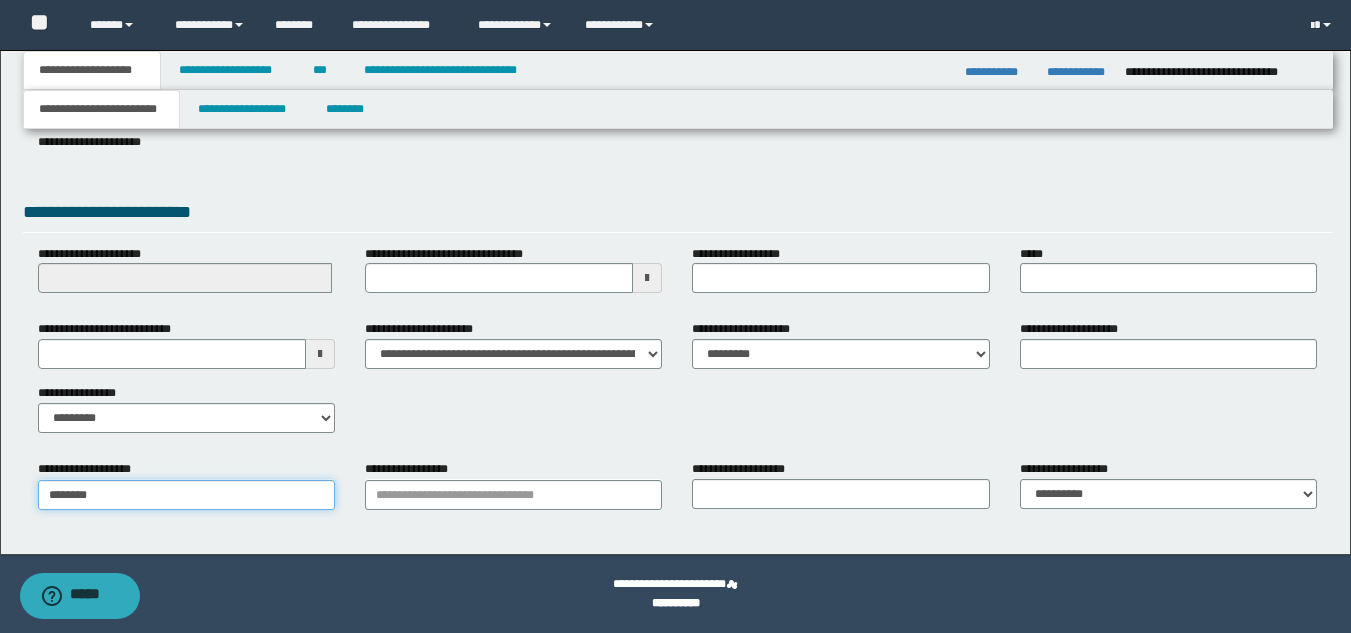 type on "**********" 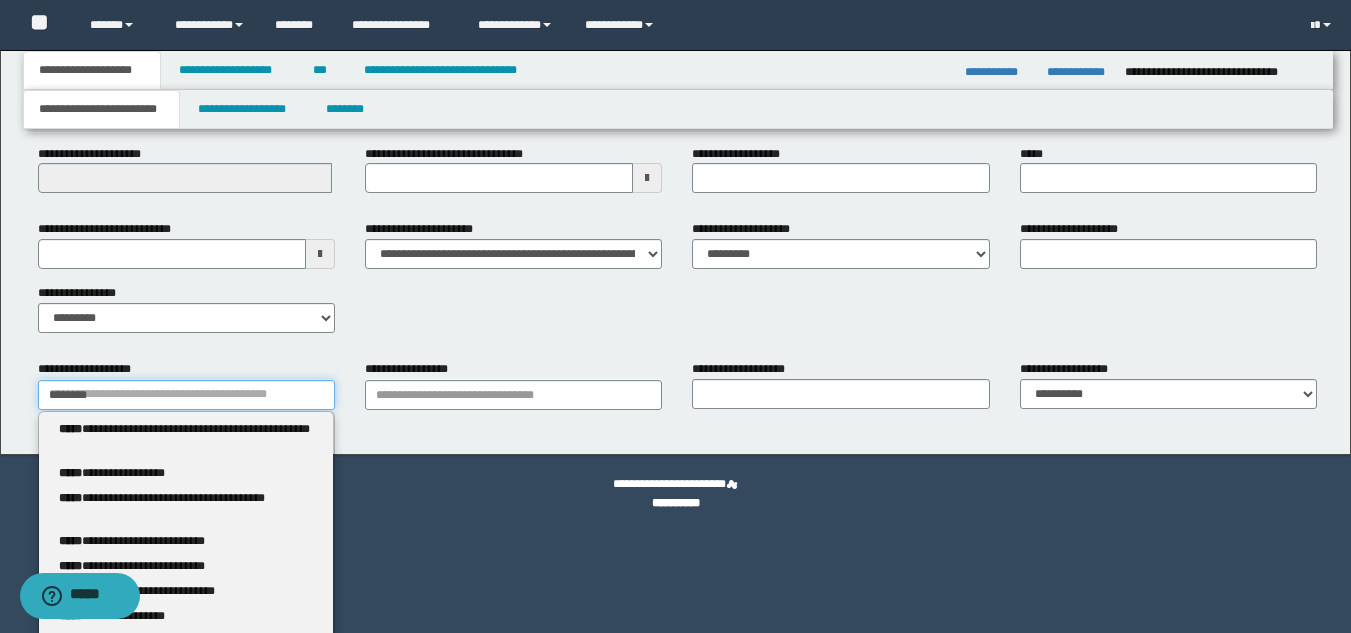 type 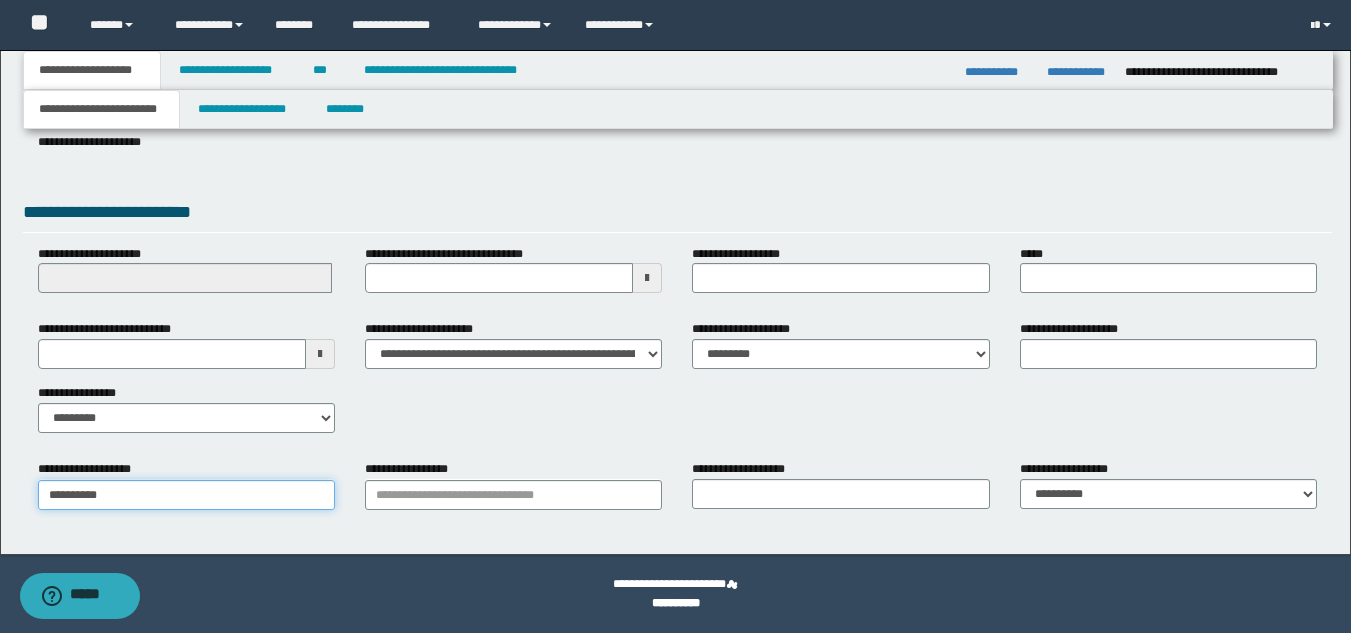 scroll, scrollTop: 315, scrollLeft: 0, axis: vertical 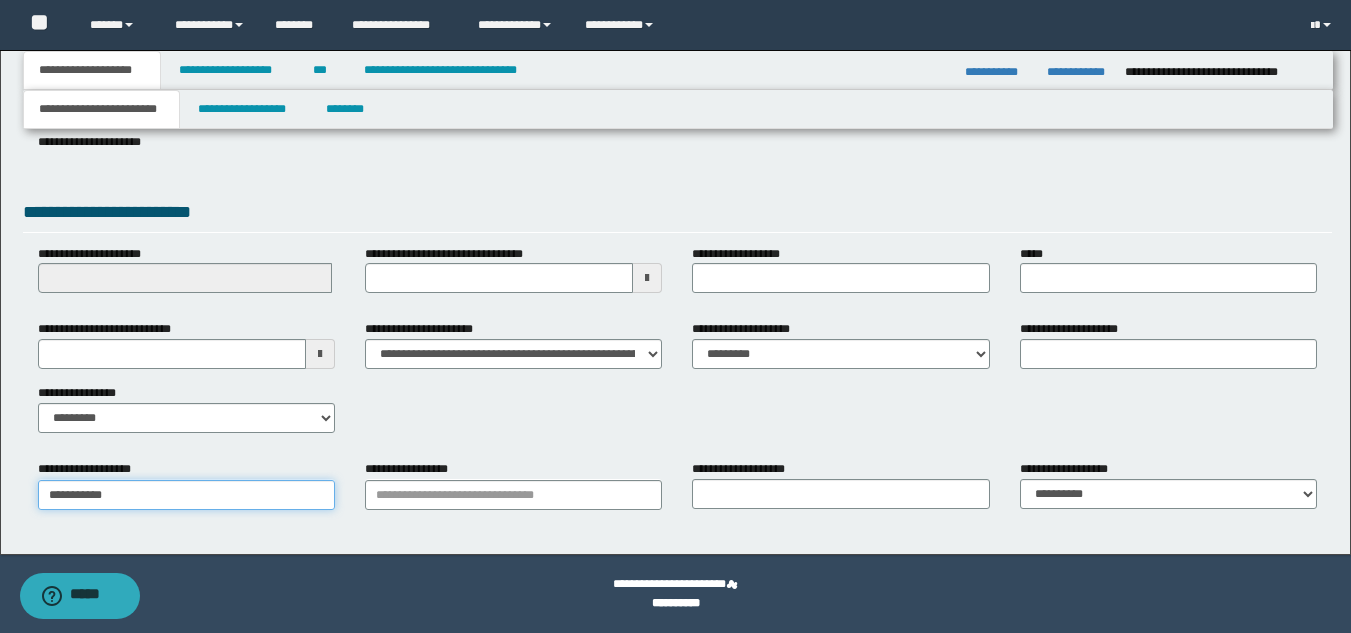 type on "**********" 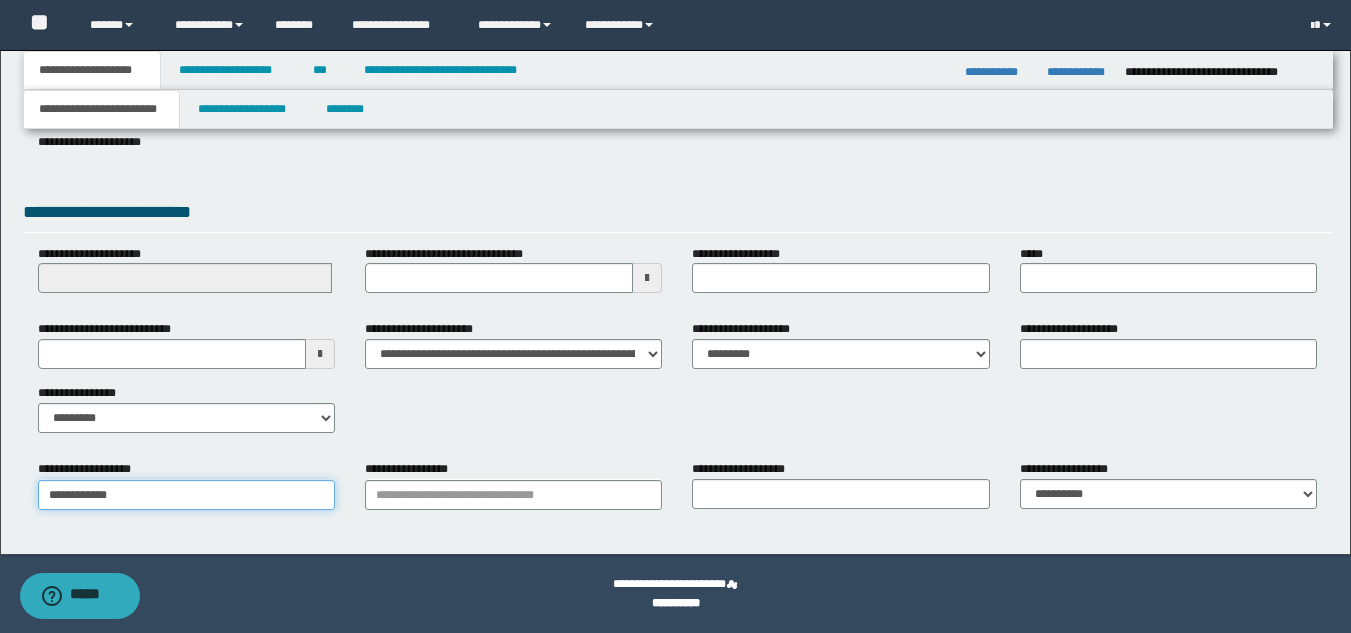 type on "**********" 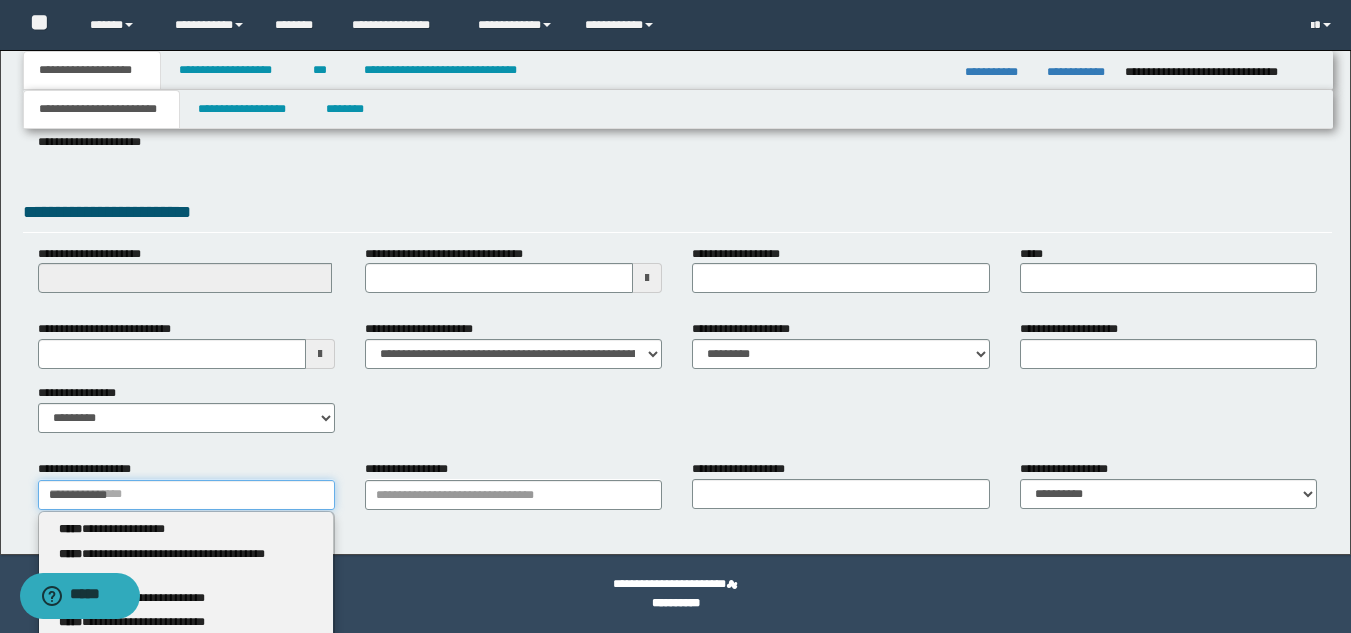 scroll, scrollTop: 415, scrollLeft: 0, axis: vertical 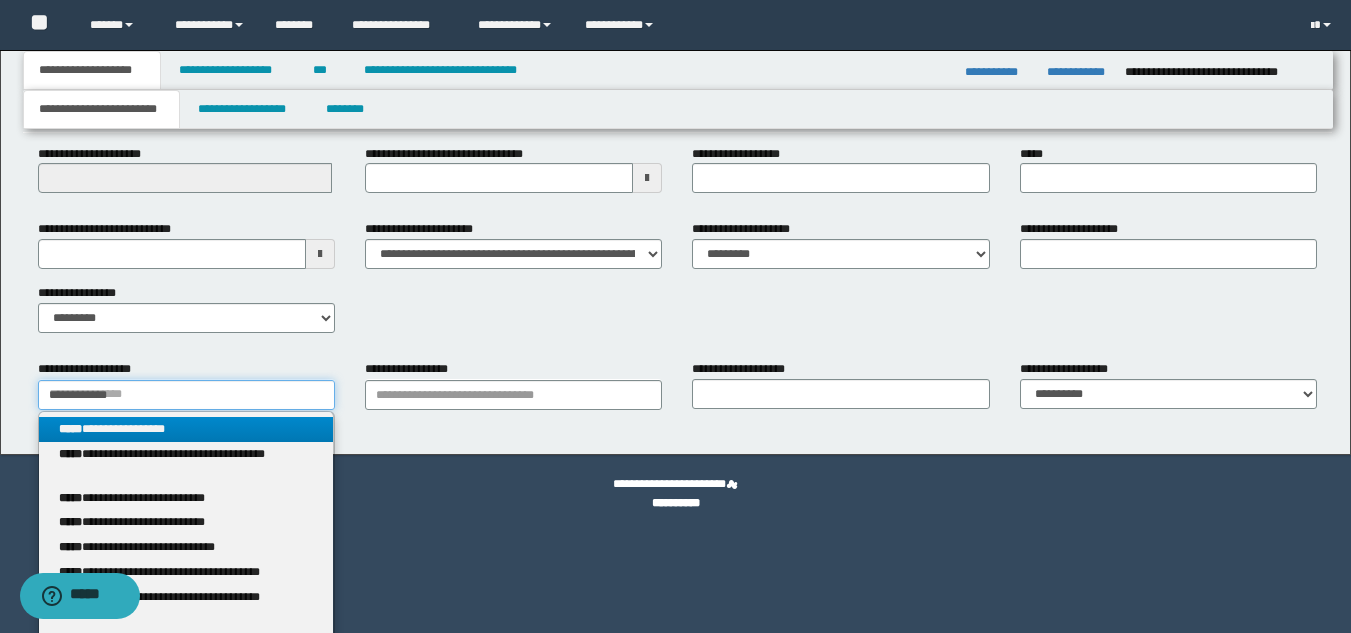 type on "**********" 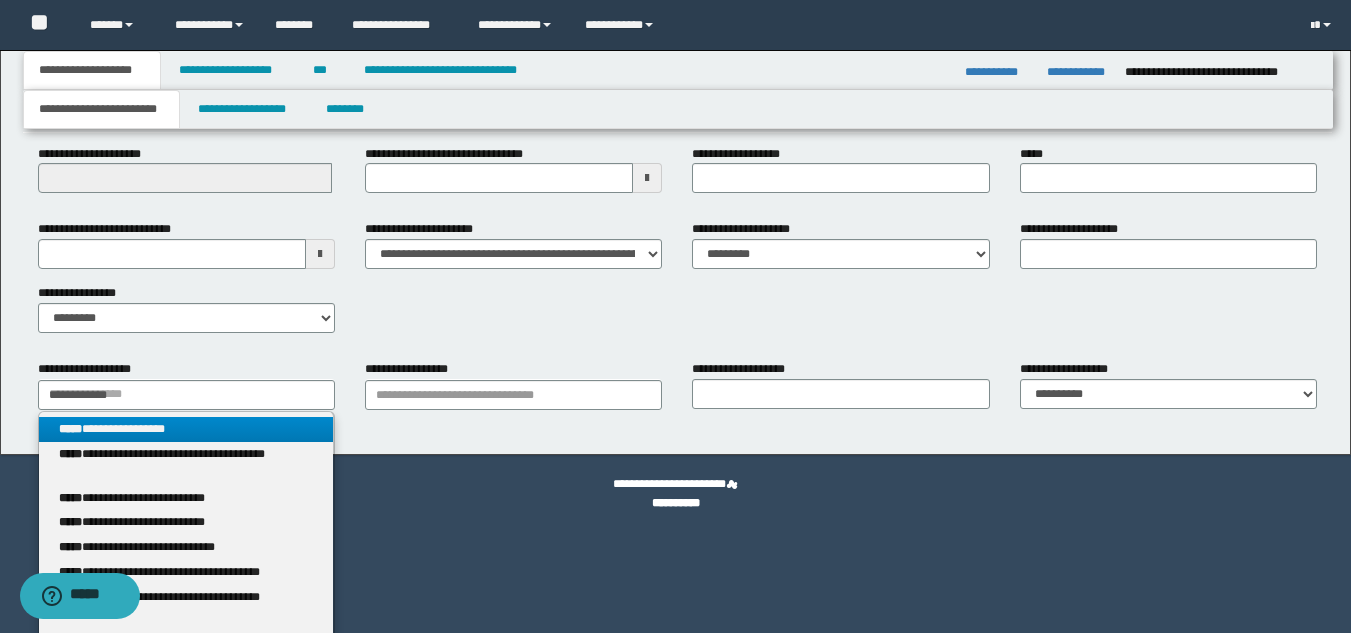 click on "**********" at bounding box center (186, 429) 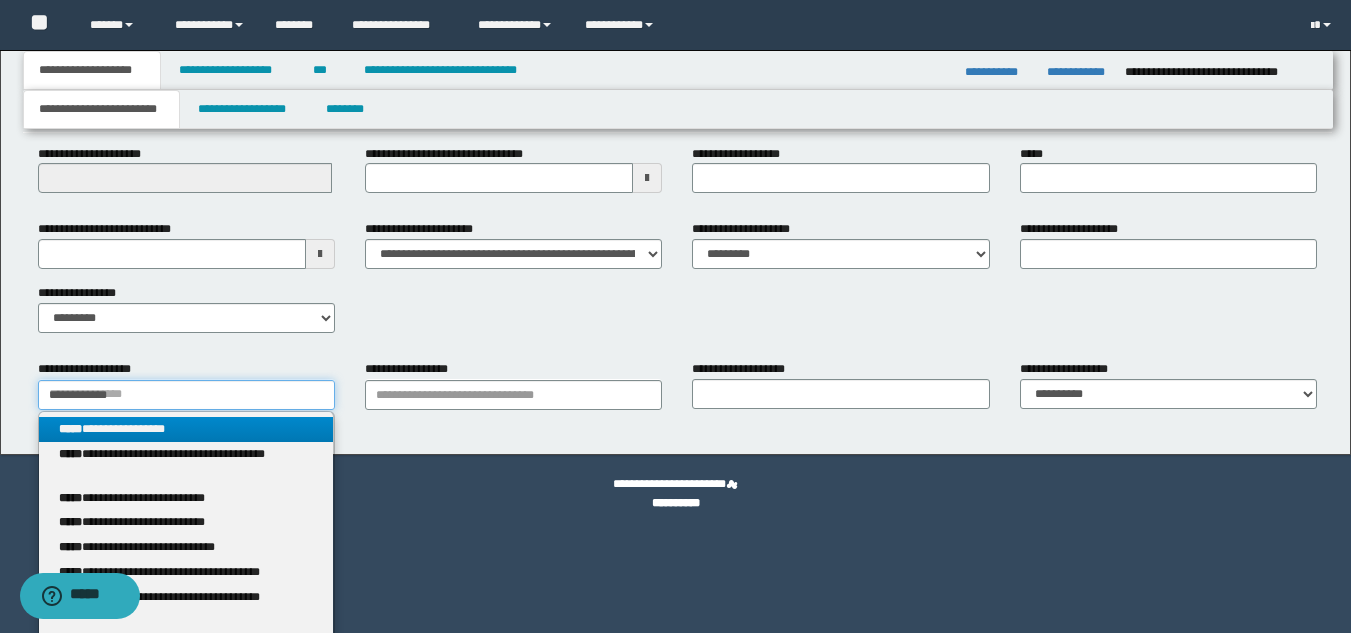 type 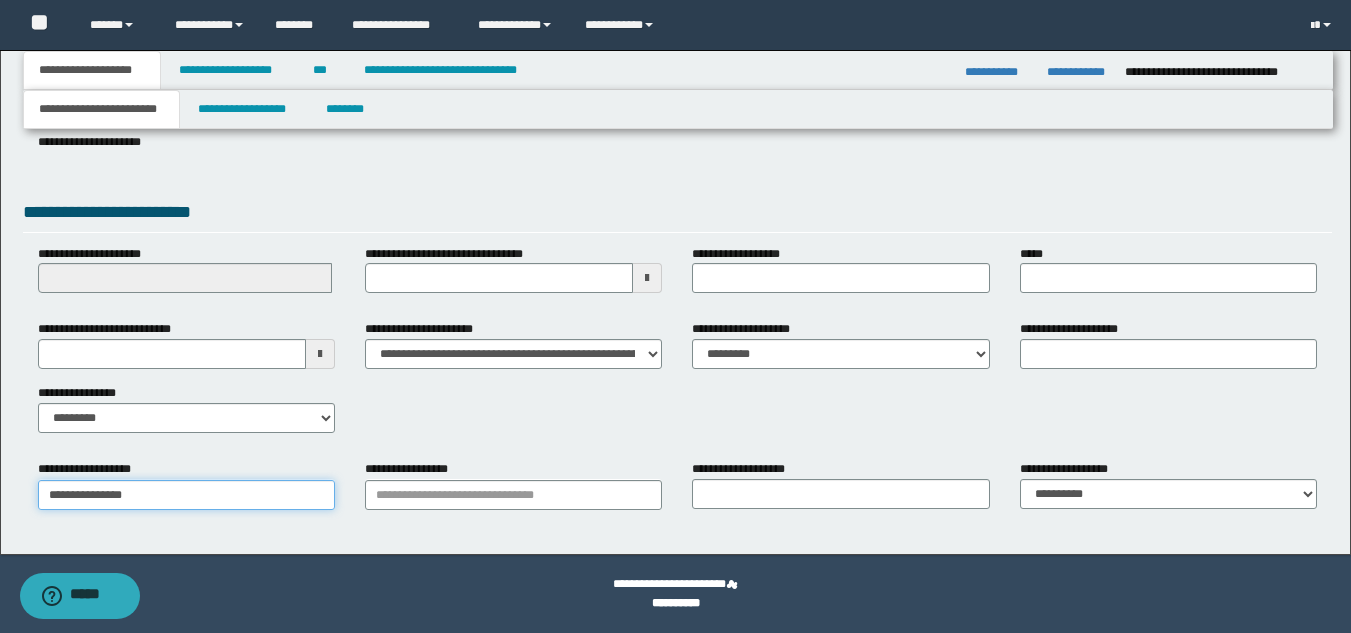 scroll, scrollTop: 315, scrollLeft: 0, axis: vertical 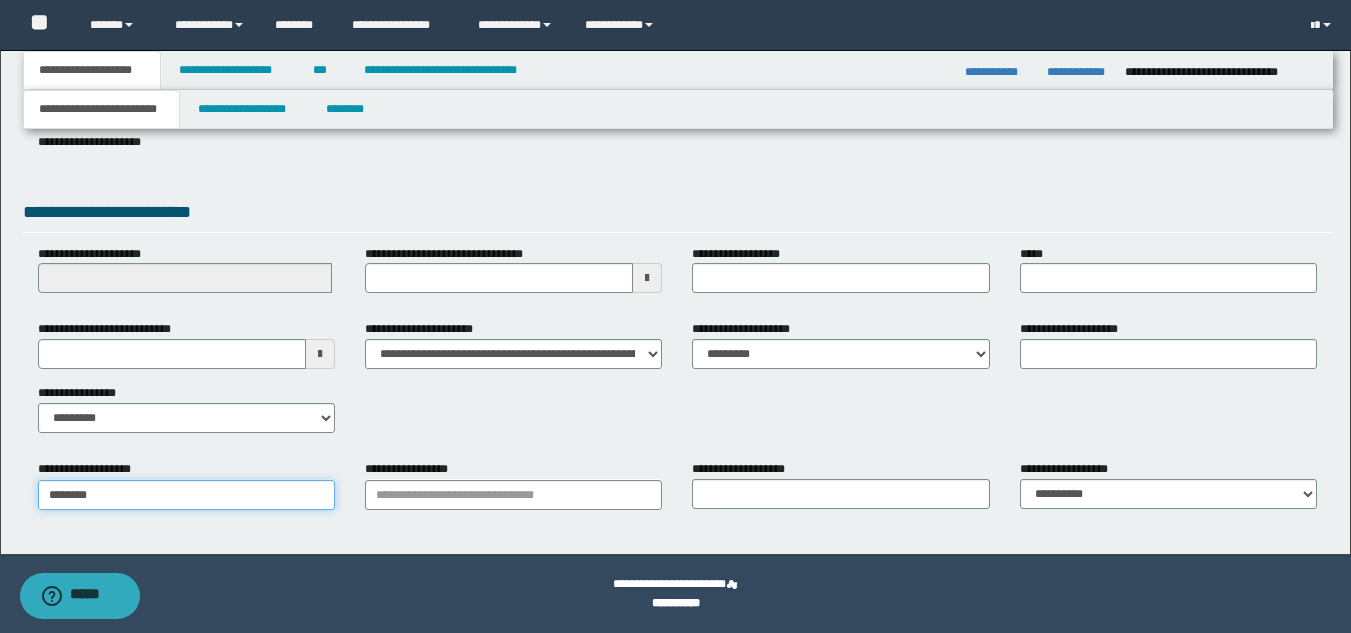 type on "*******" 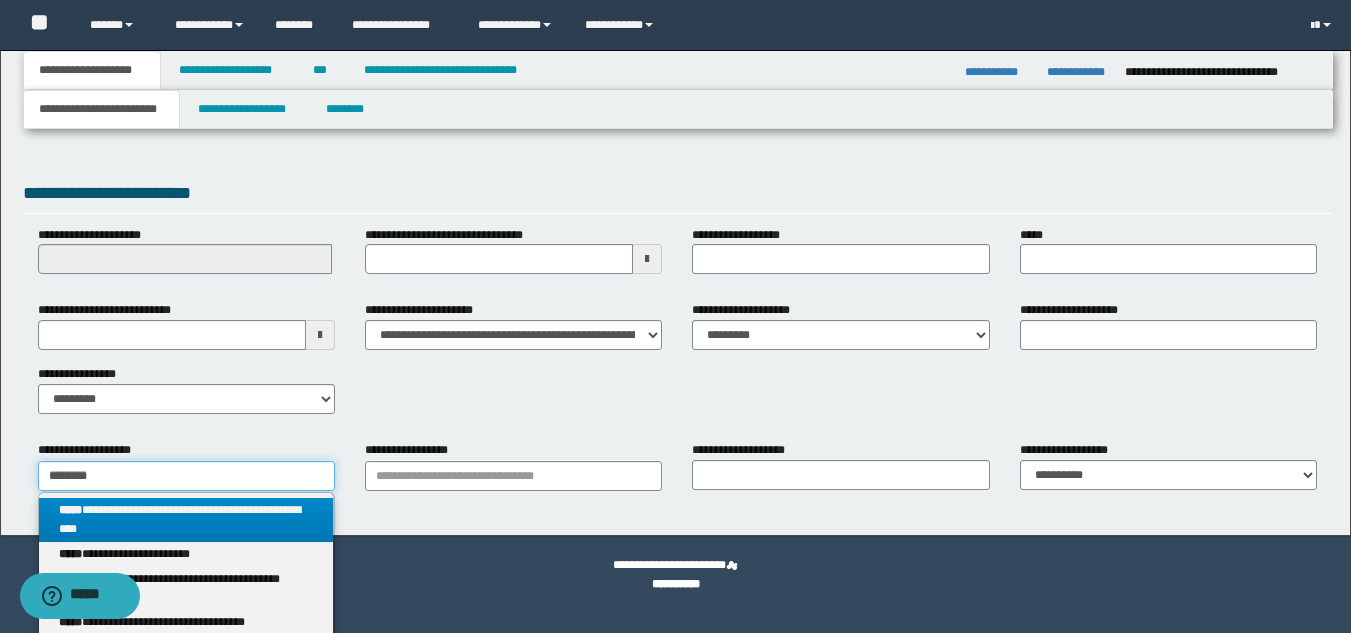 scroll, scrollTop: 315, scrollLeft: 0, axis: vertical 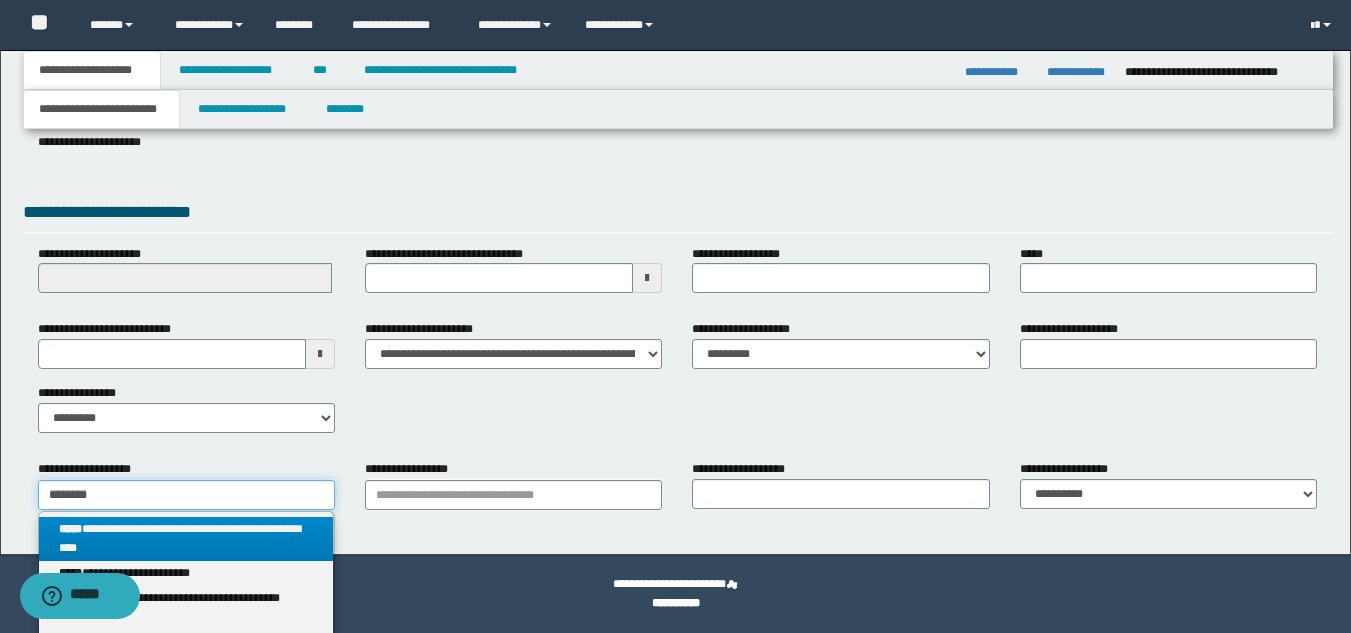 click on "*******" at bounding box center (186, 495) 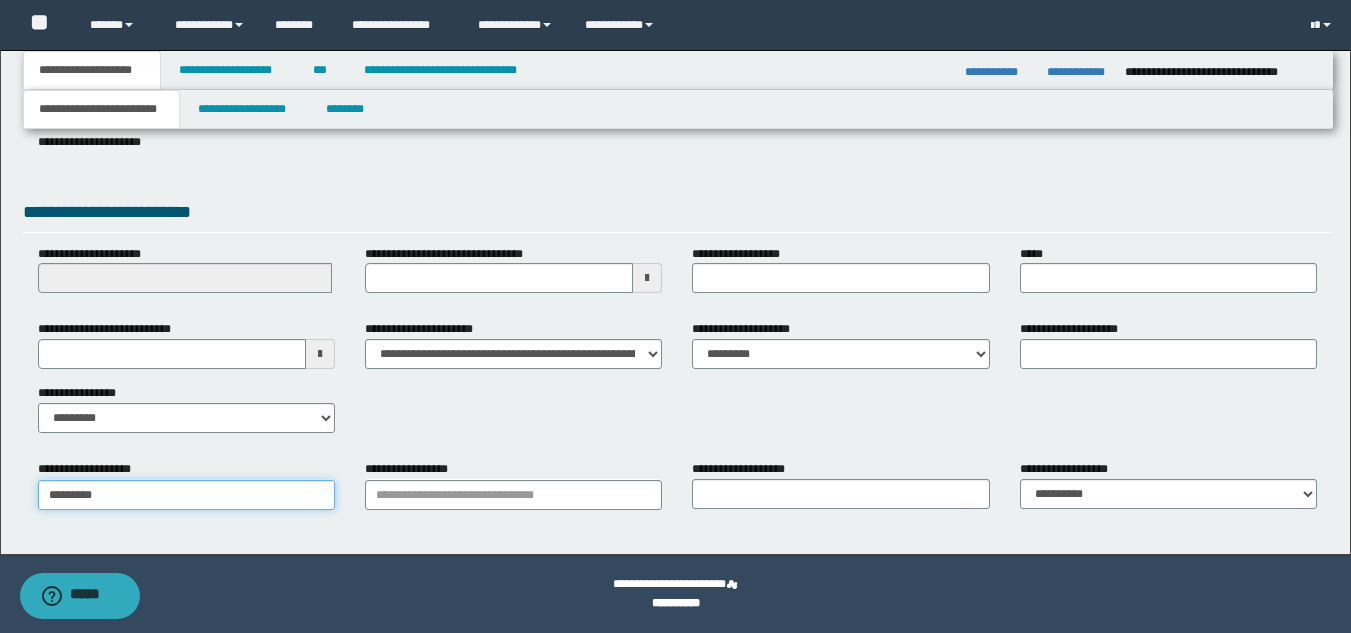 type on "*******" 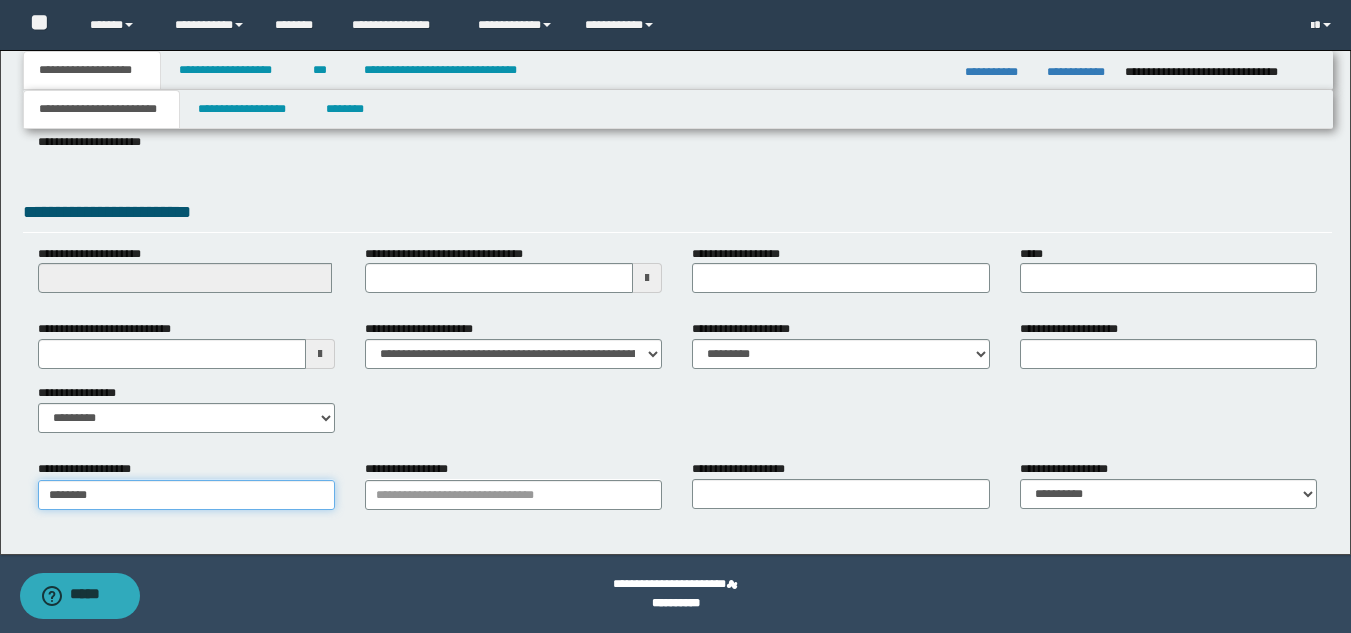 type on "*******" 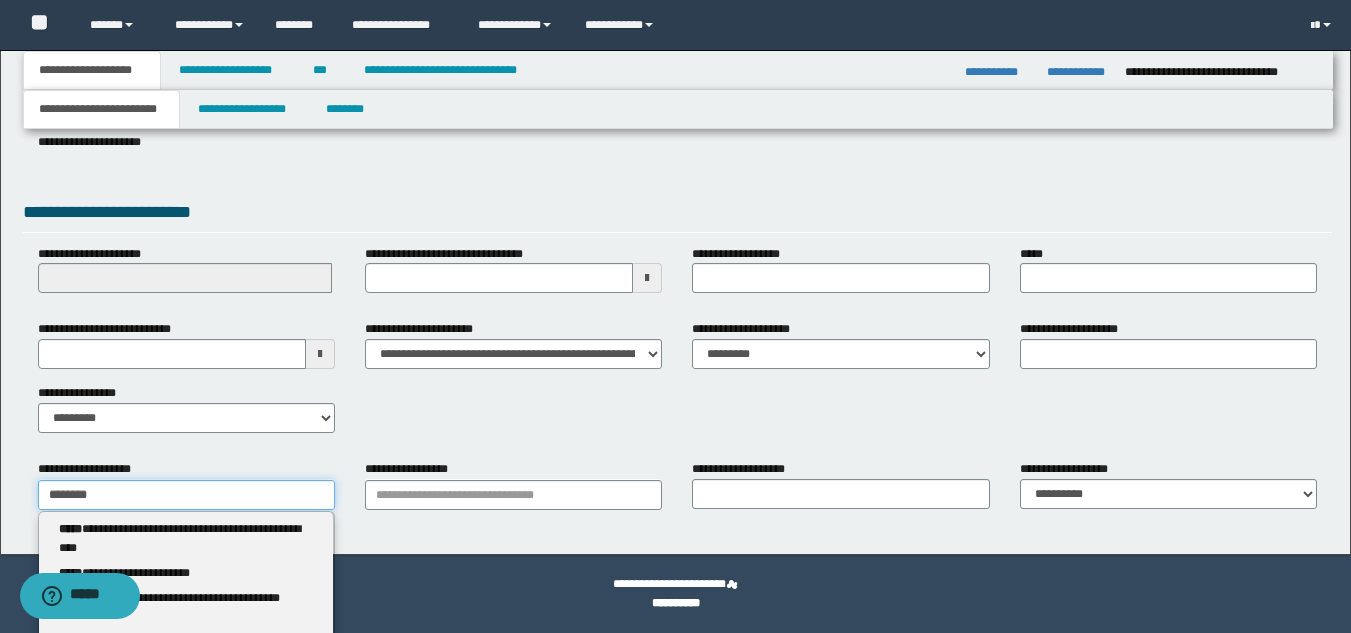 type 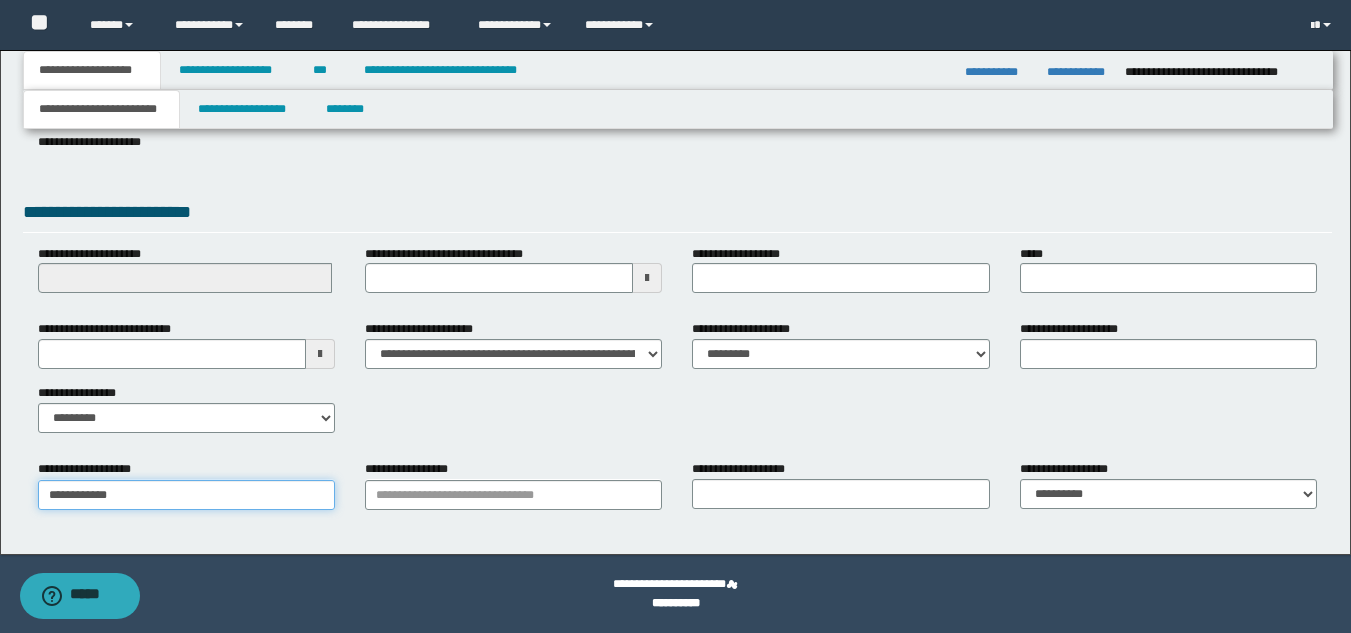 type on "**********" 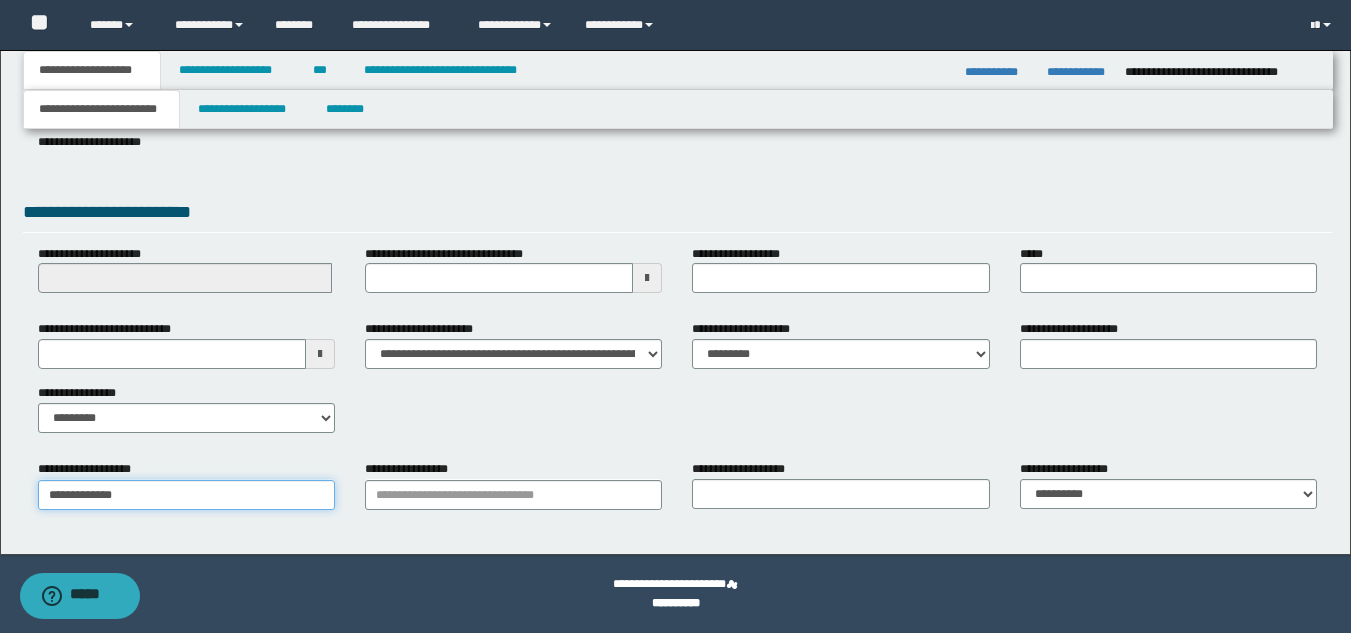 type on "**********" 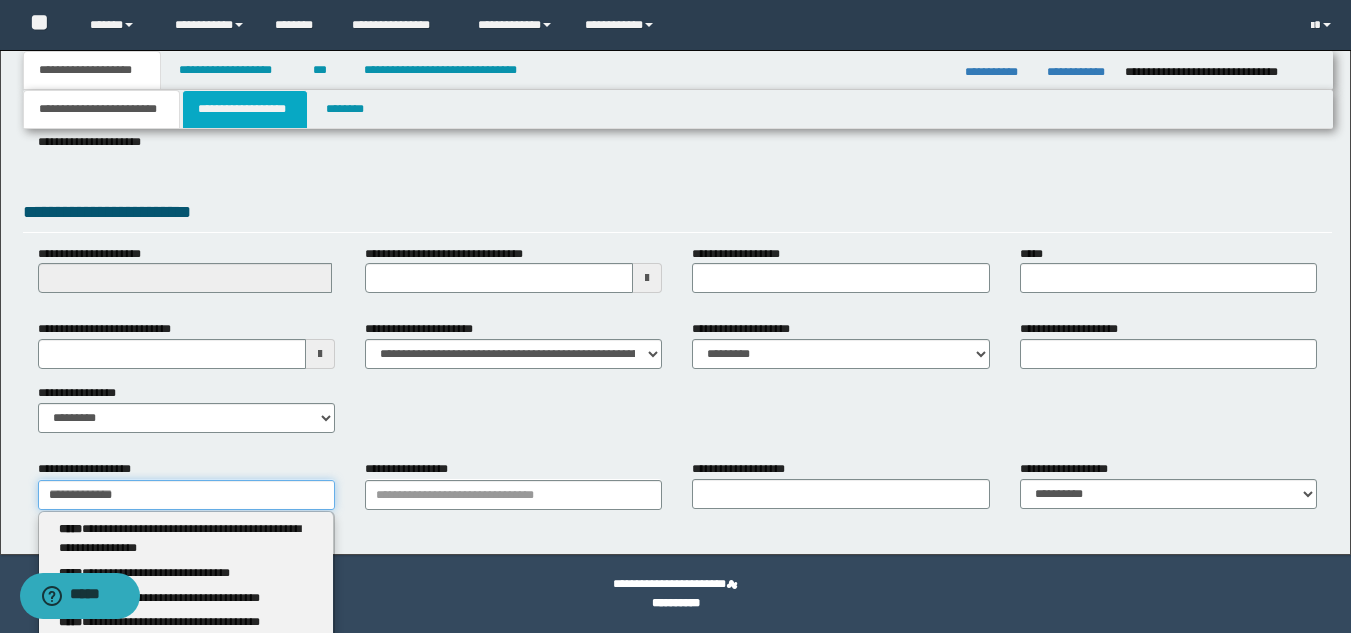 type on "**********" 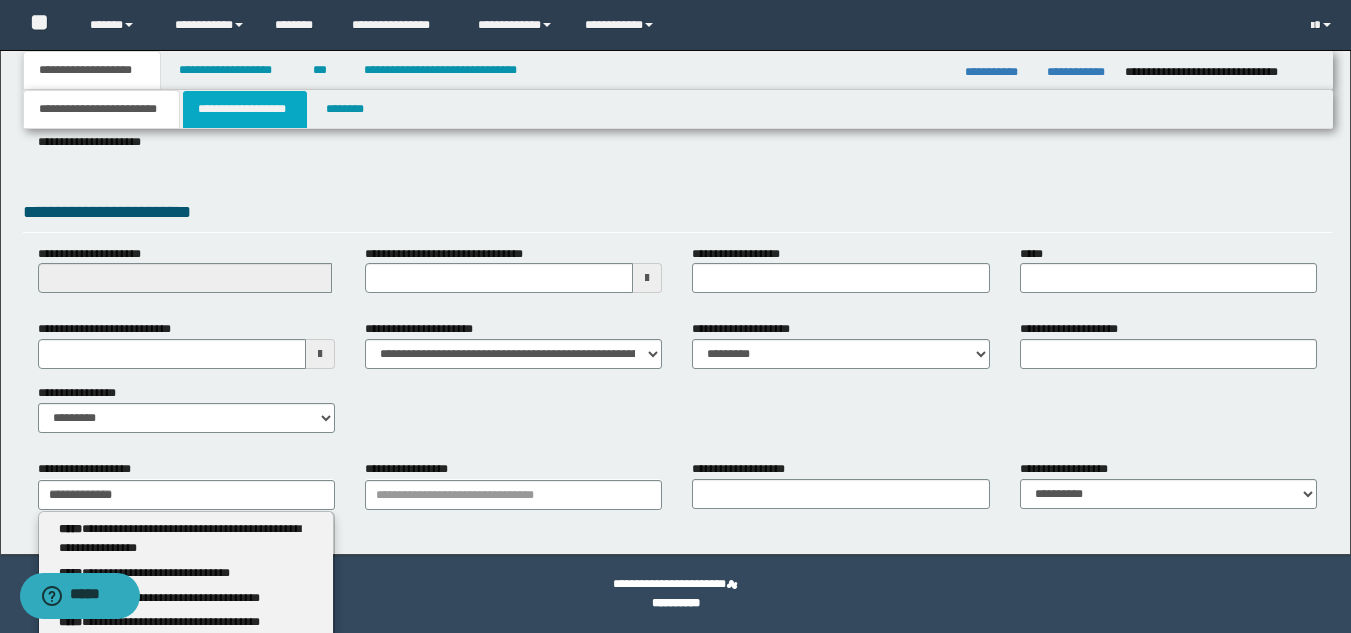 type 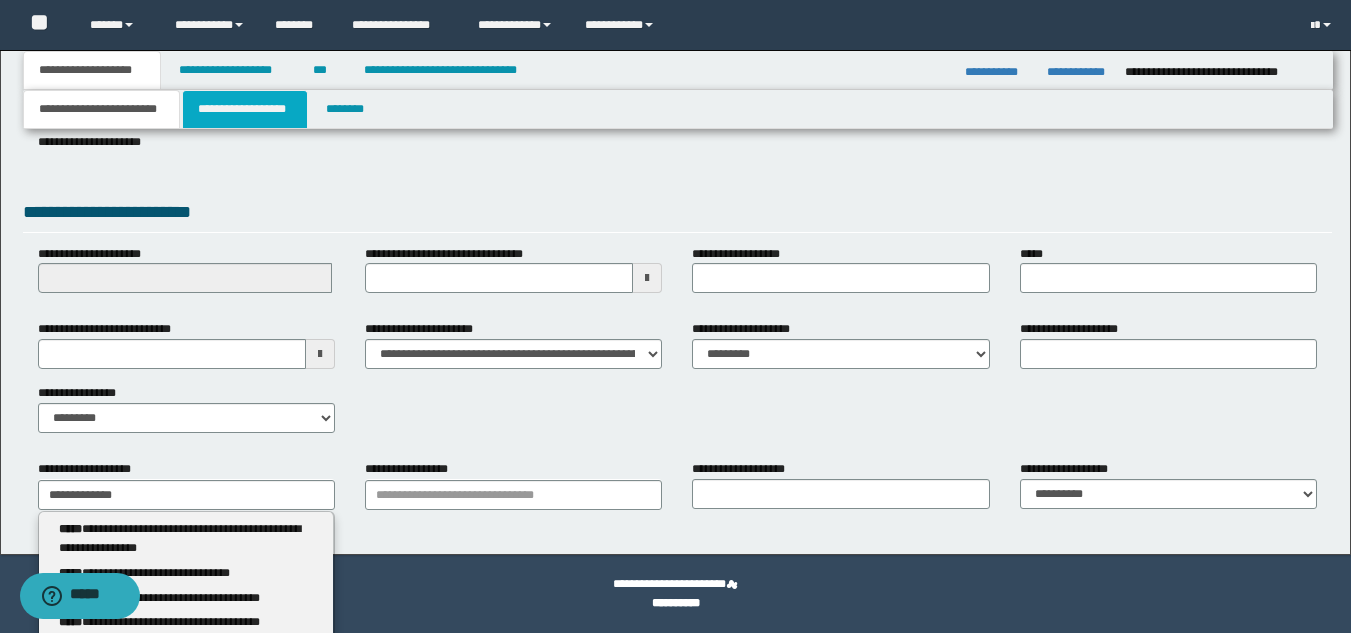 click on "**********" at bounding box center [245, 109] 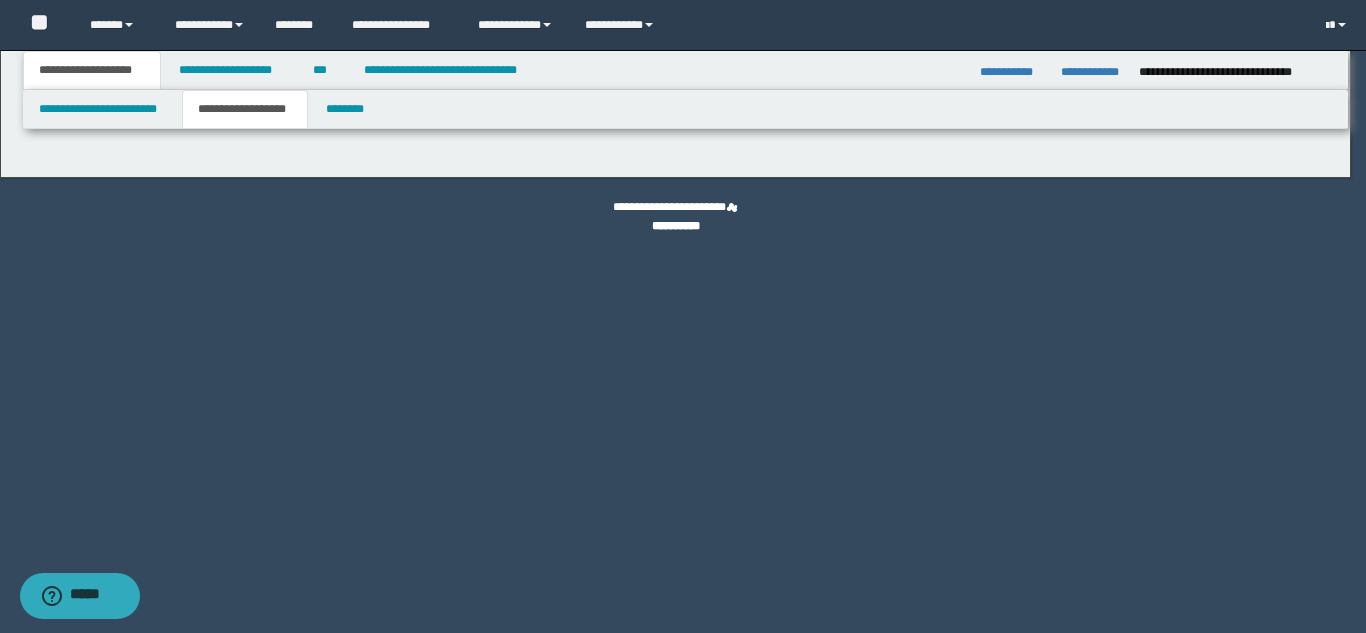 type on "**********" 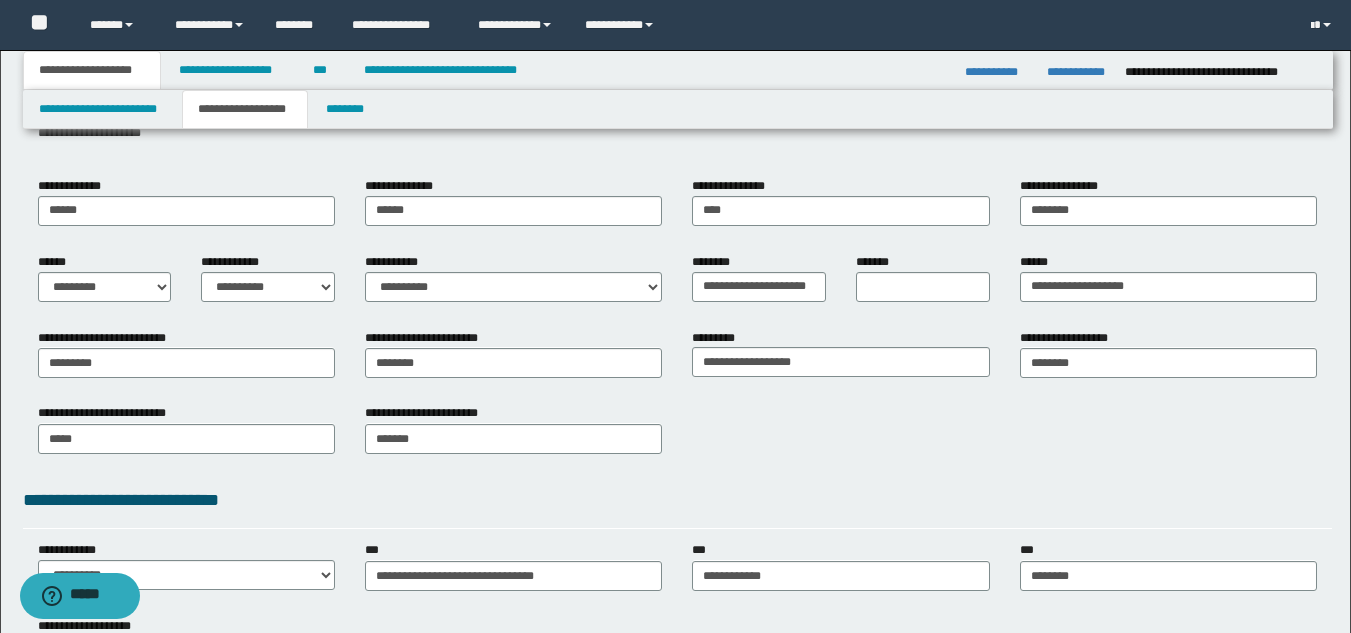 scroll, scrollTop: 474, scrollLeft: 0, axis: vertical 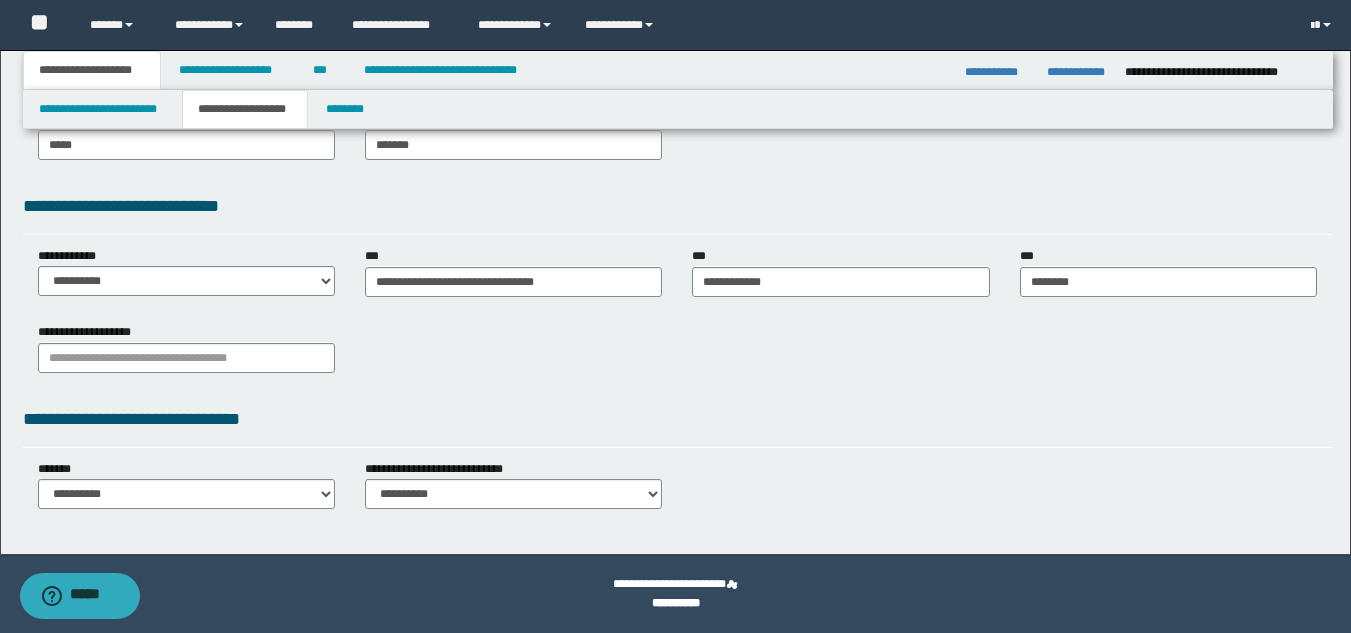 click on "**********" at bounding box center (92, 70) 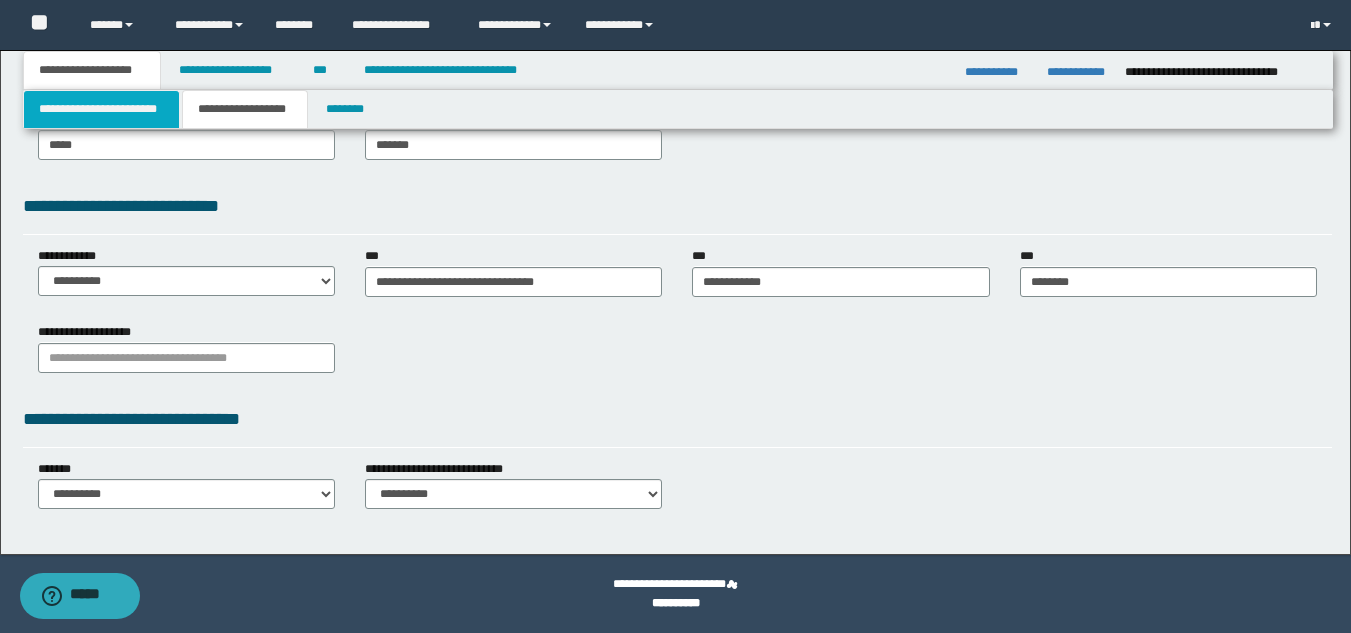 click on "**********" at bounding box center [101, 109] 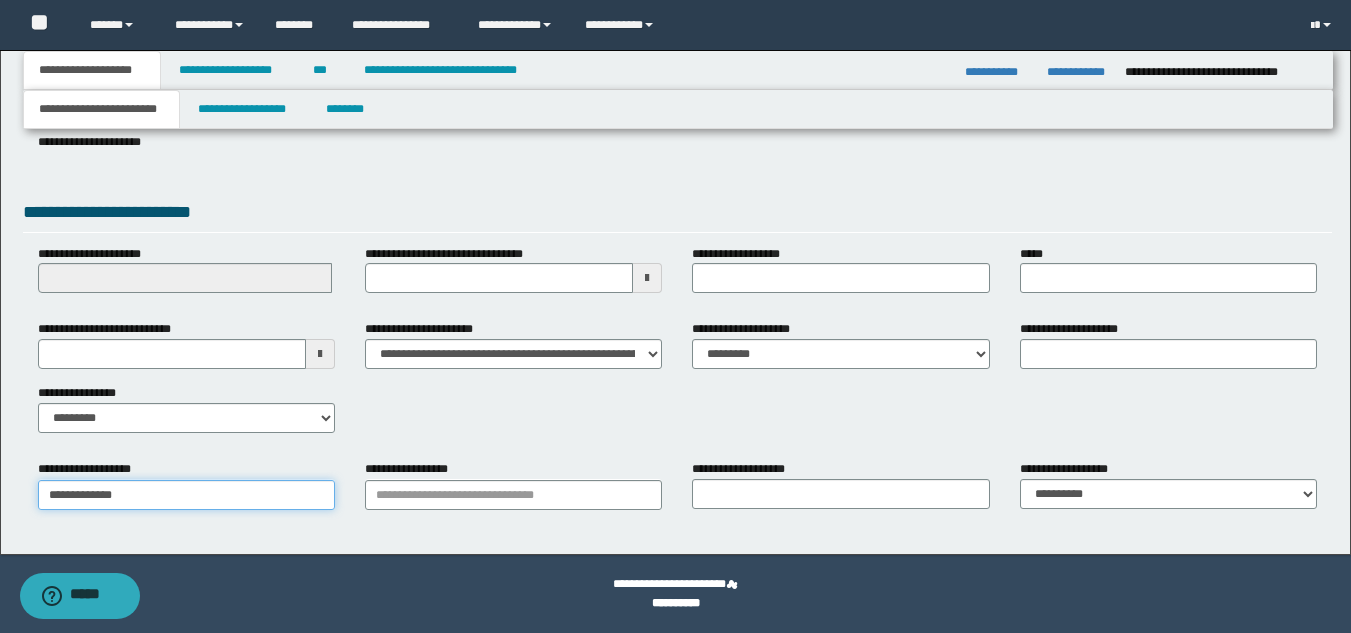 type on "**********" 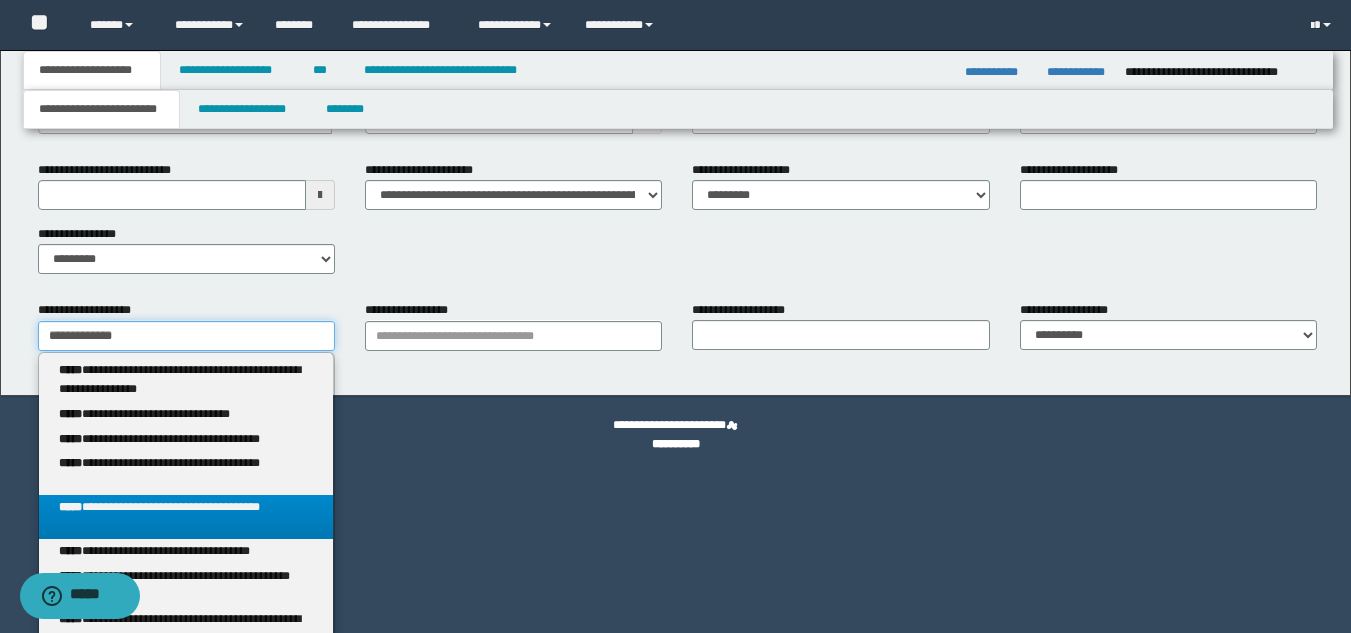 drag, startPoint x: 147, startPoint y: 503, endPoint x: 21, endPoint y: 495, distance: 126.253716 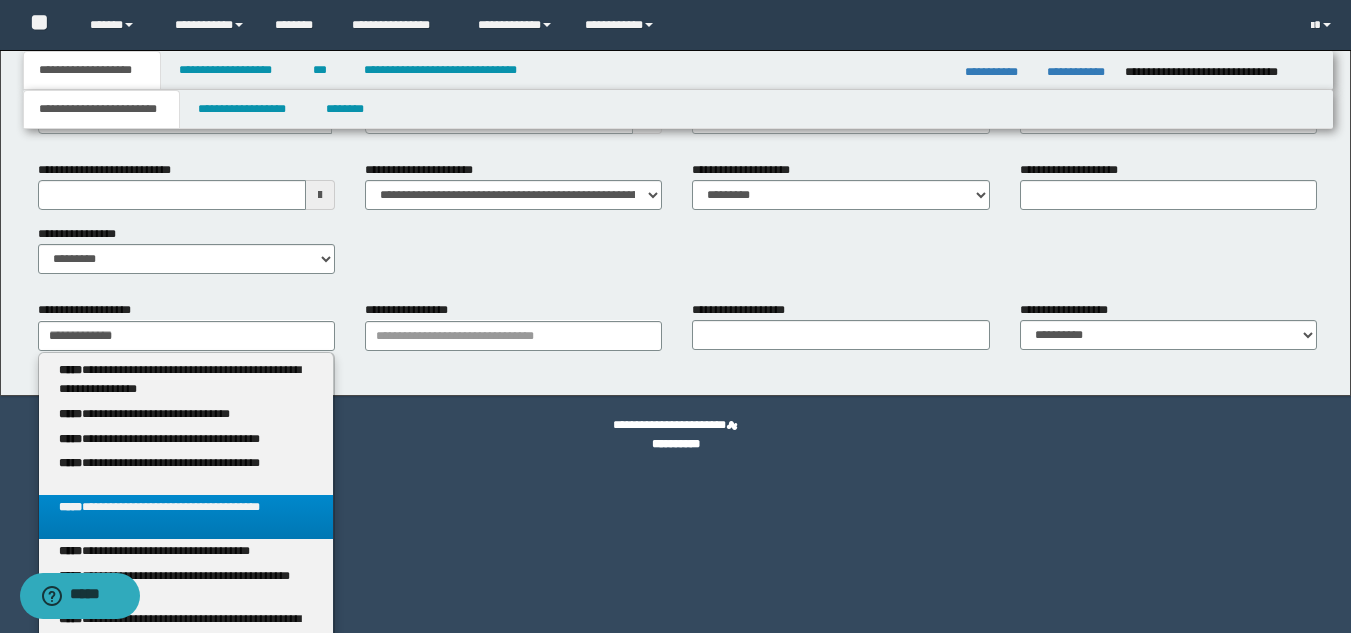 click on "**********" at bounding box center (675, -158) 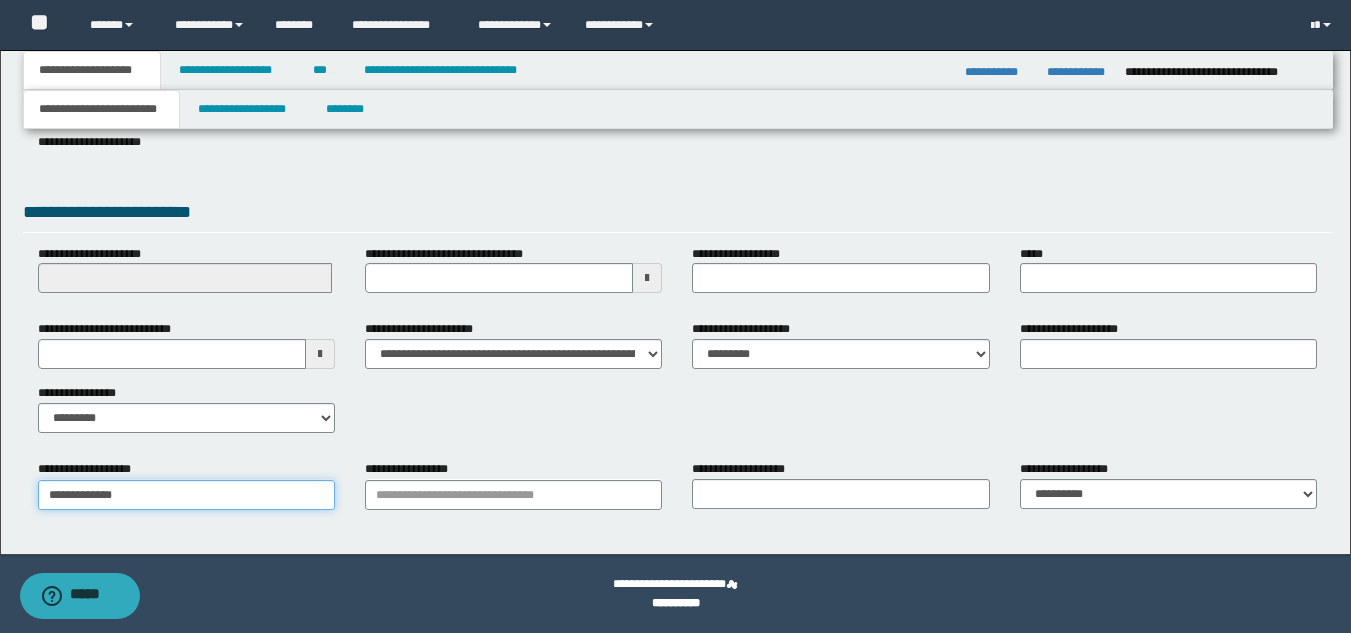 type on "**********" 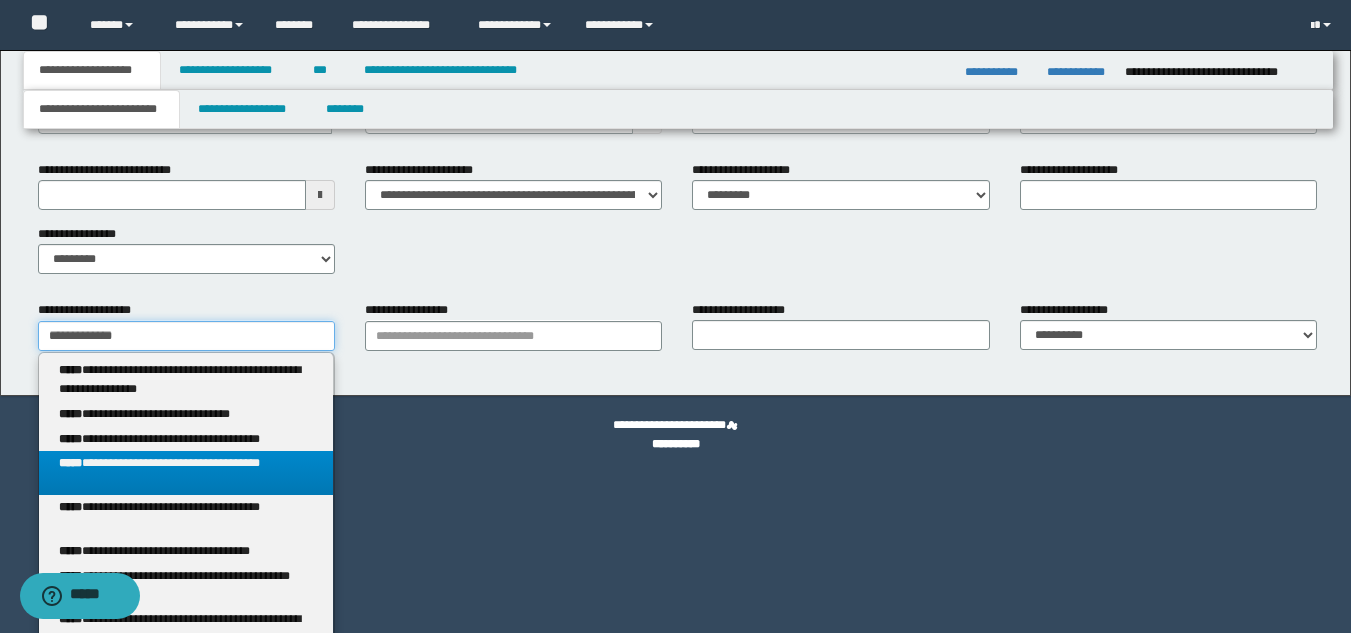 drag, startPoint x: 123, startPoint y: 498, endPoint x: 23, endPoint y: 491, distance: 100.2447 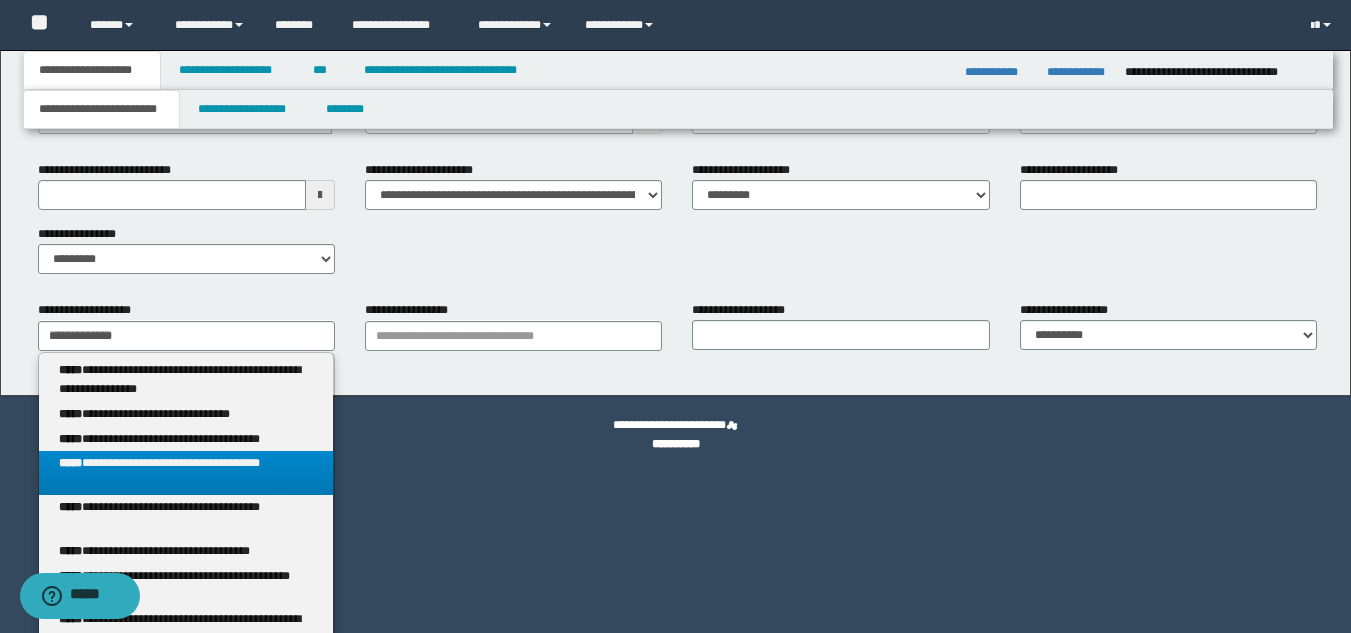 click on "**********" at bounding box center [675, -158] 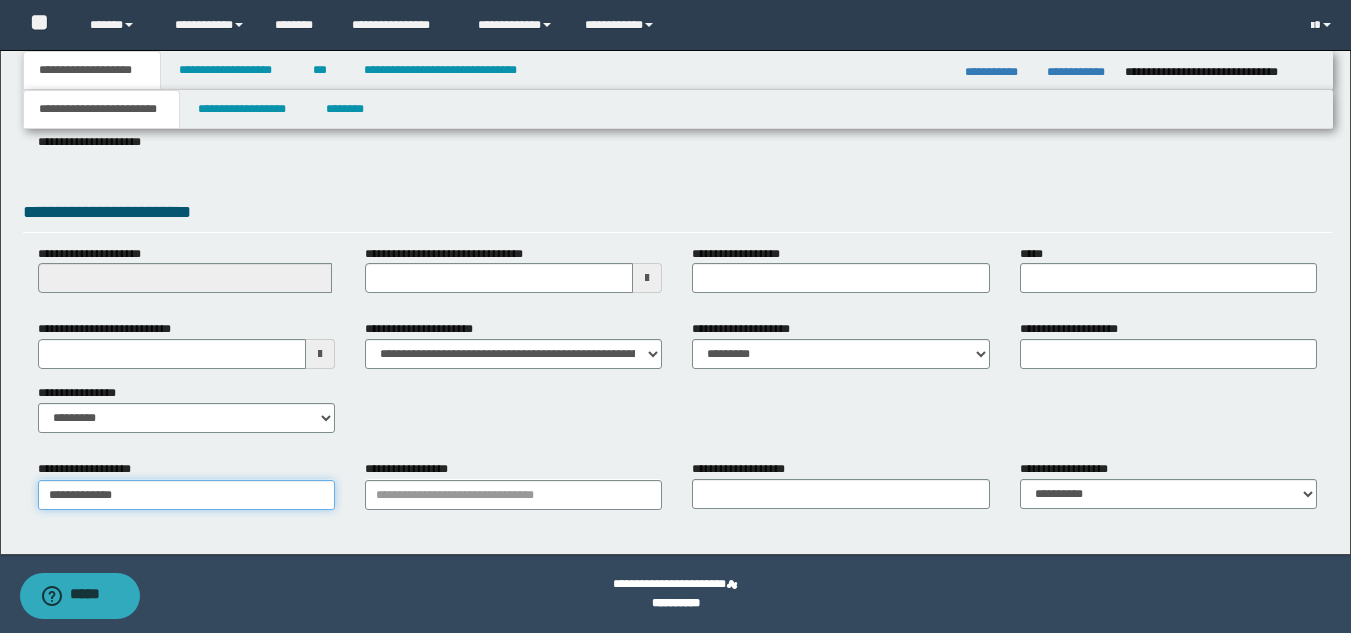 type on "**********" 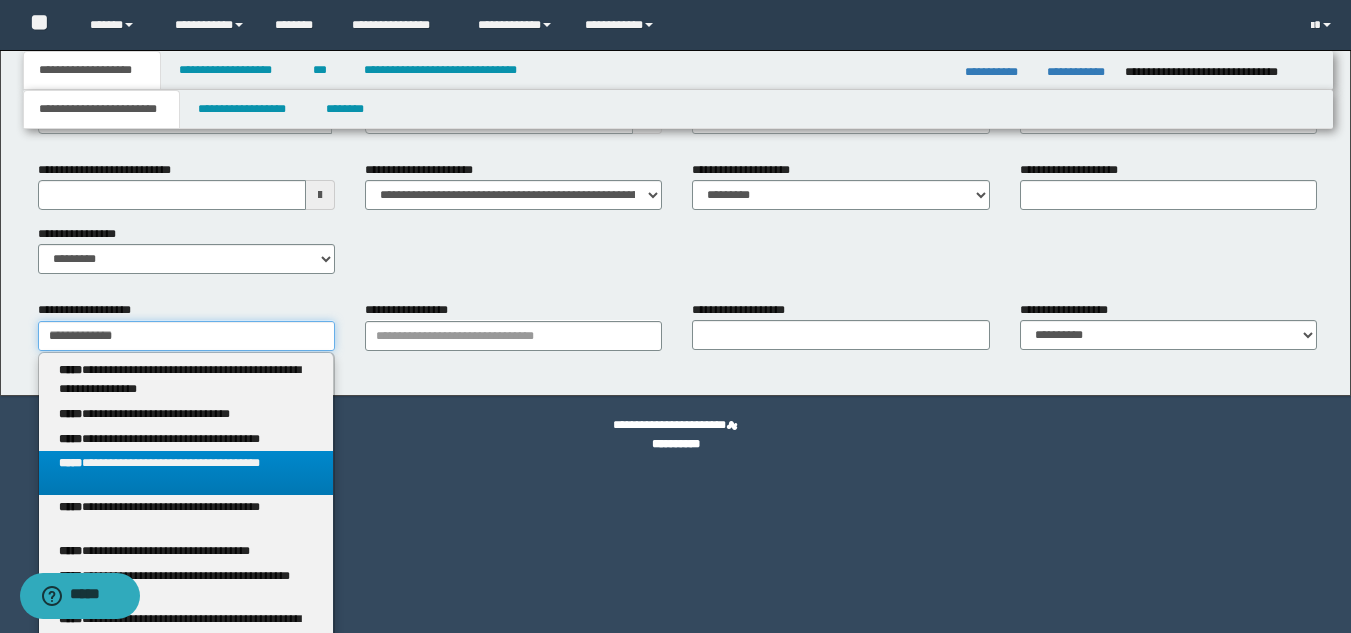 drag, startPoint x: 123, startPoint y: 490, endPoint x: 65, endPoint y: 487, distance: 58.077534 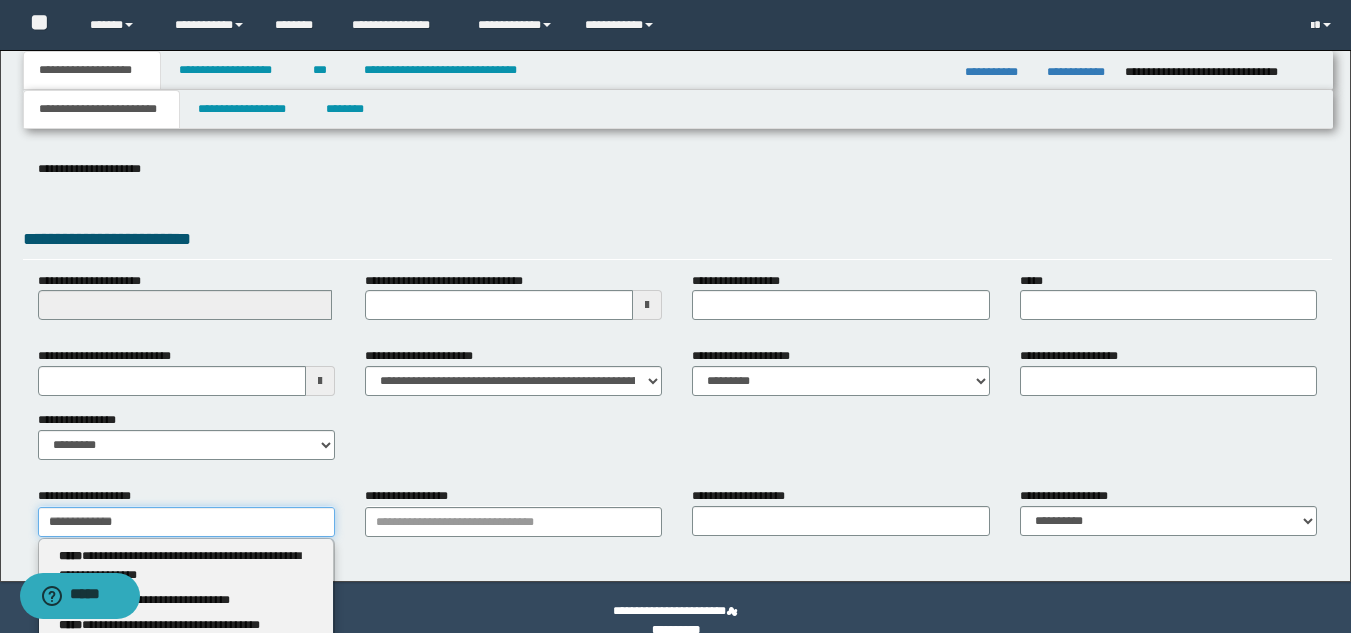 scroll, scrollTop: 274, scrollLeft: 0, axis: vertical 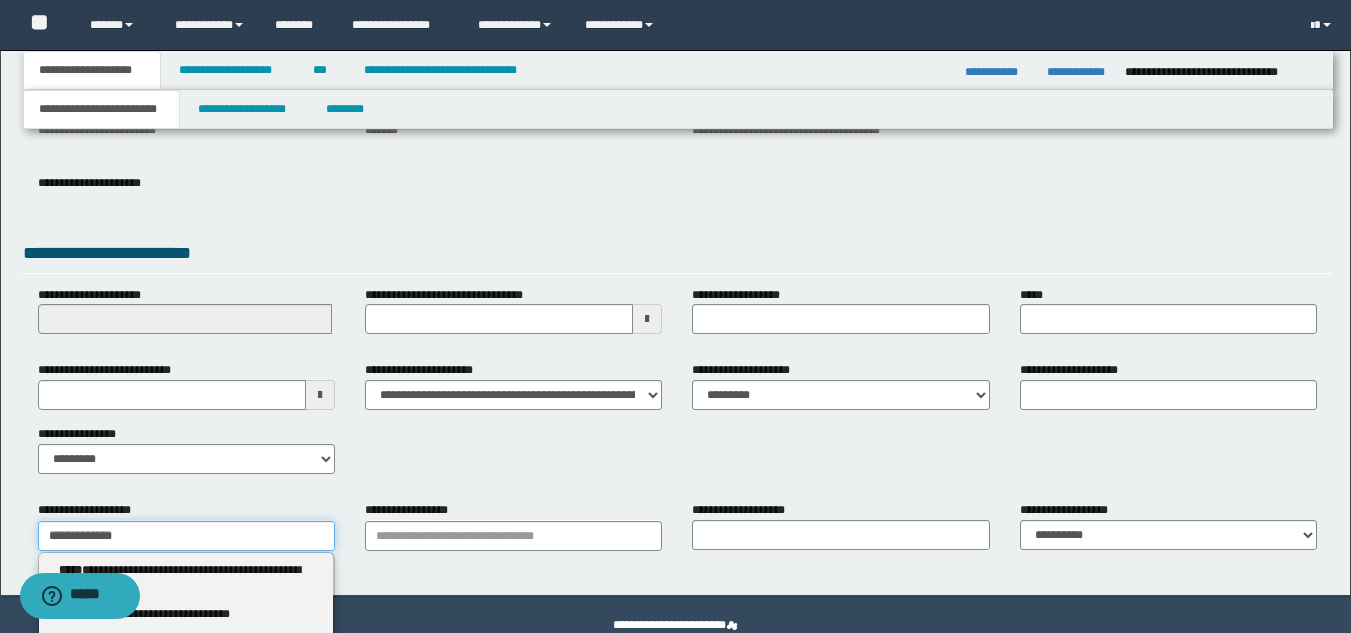 click on "**********" at bounding box center [186, 536] 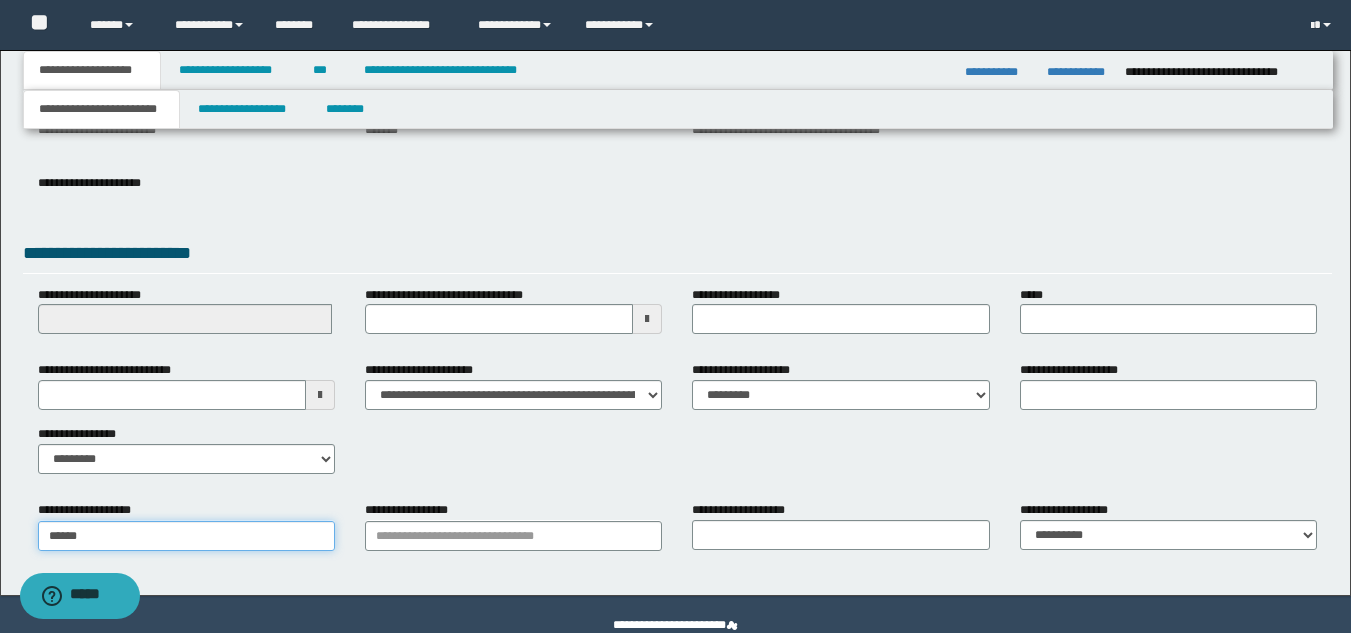type on "*******" 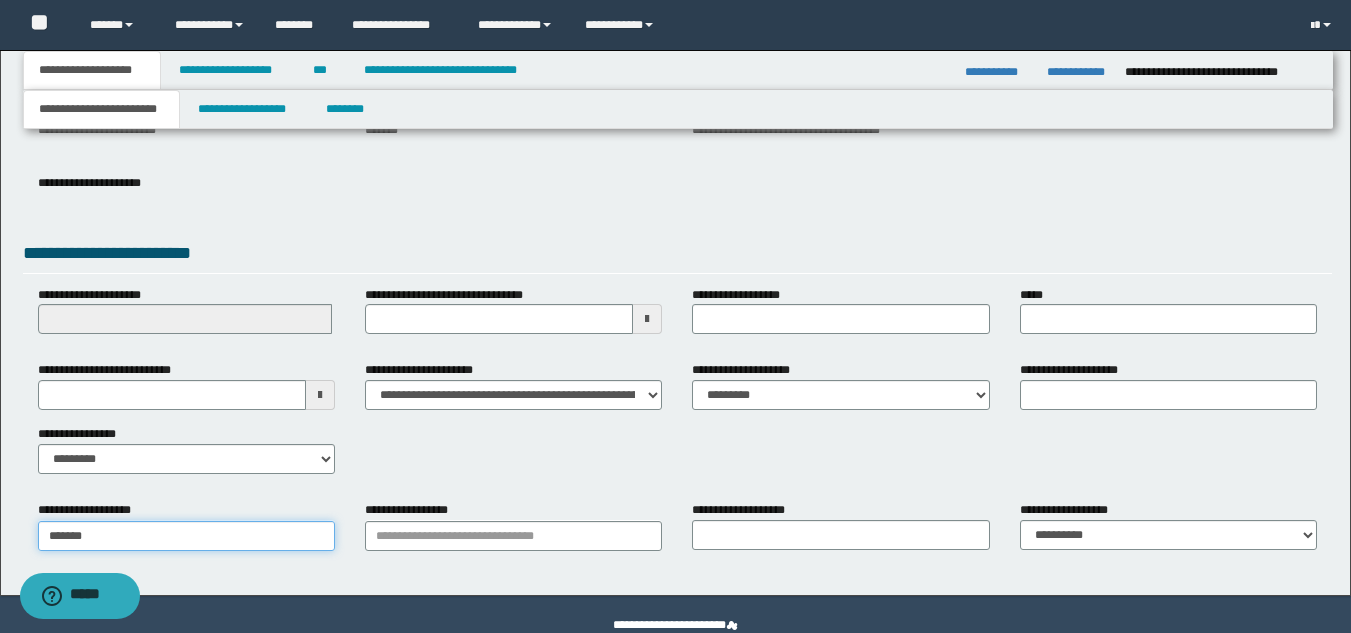 type on "*******" 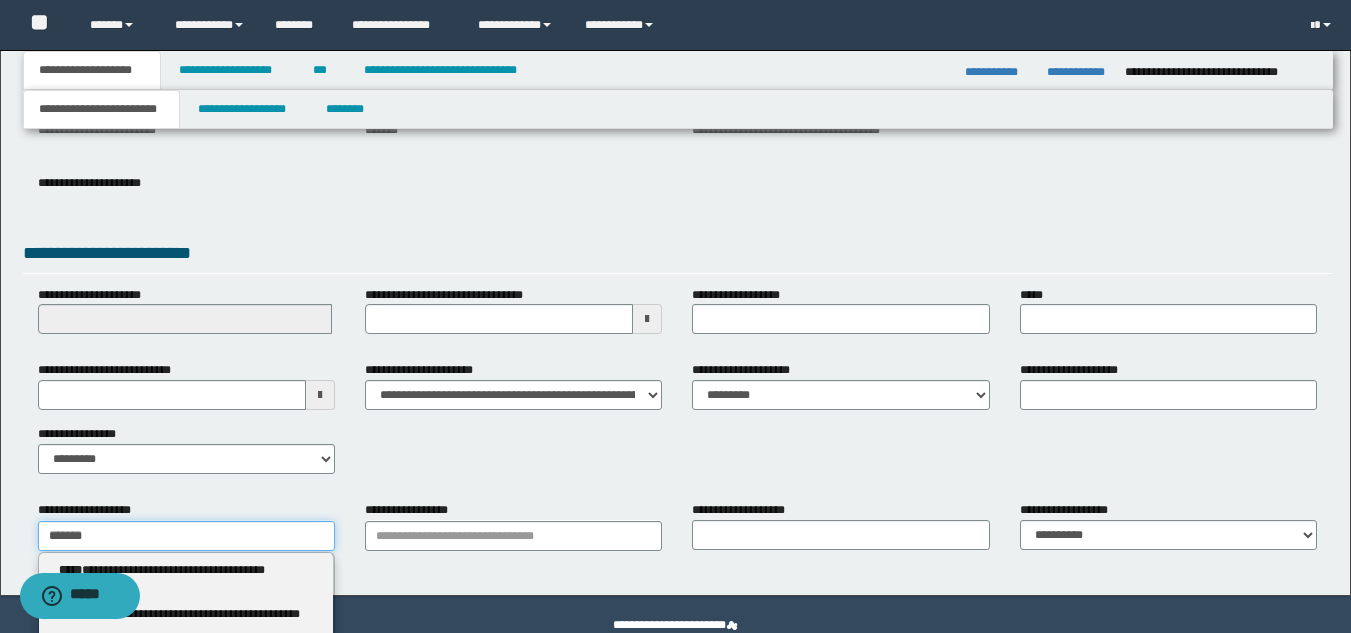 type 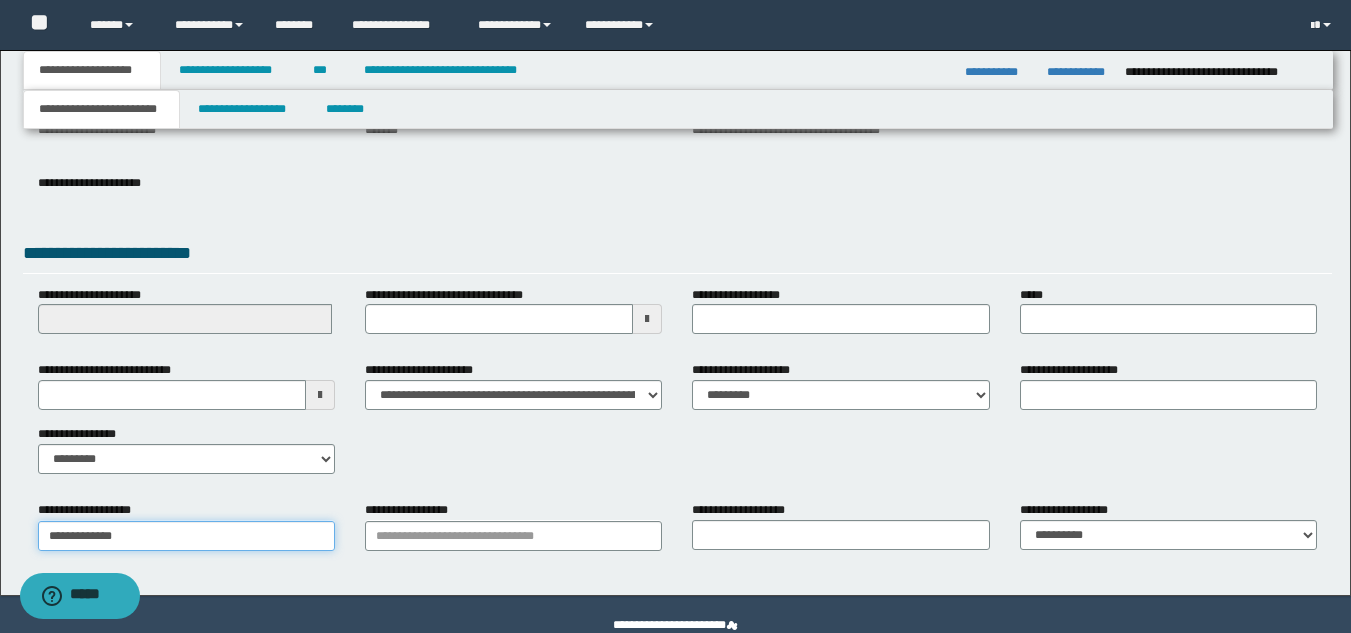 type on "**********" 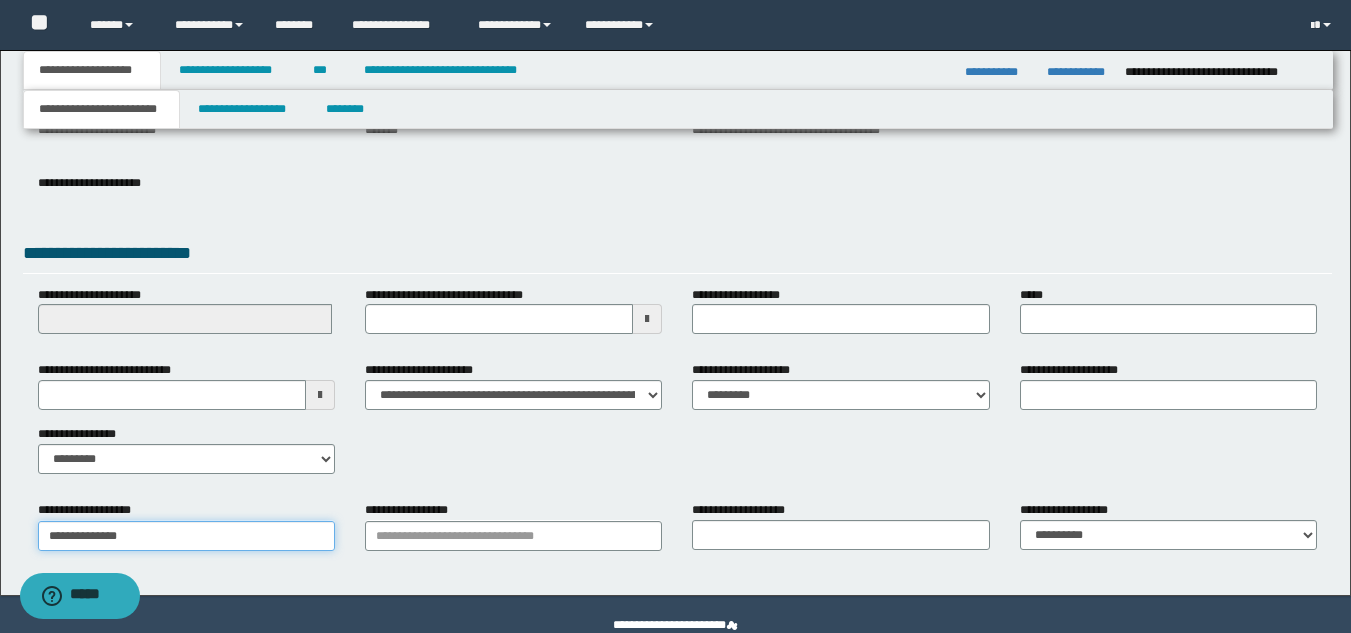 type on "**********" 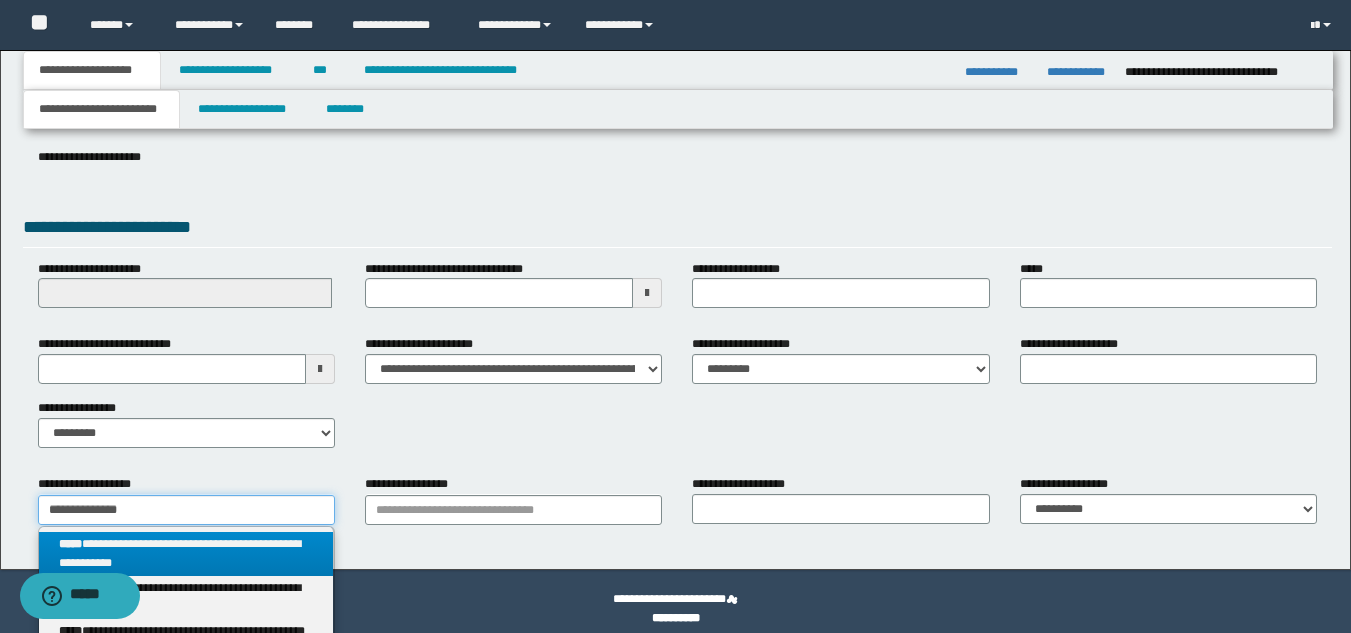 scroll, scrollTop: 274, scrollLeft: 0, axis: vertical 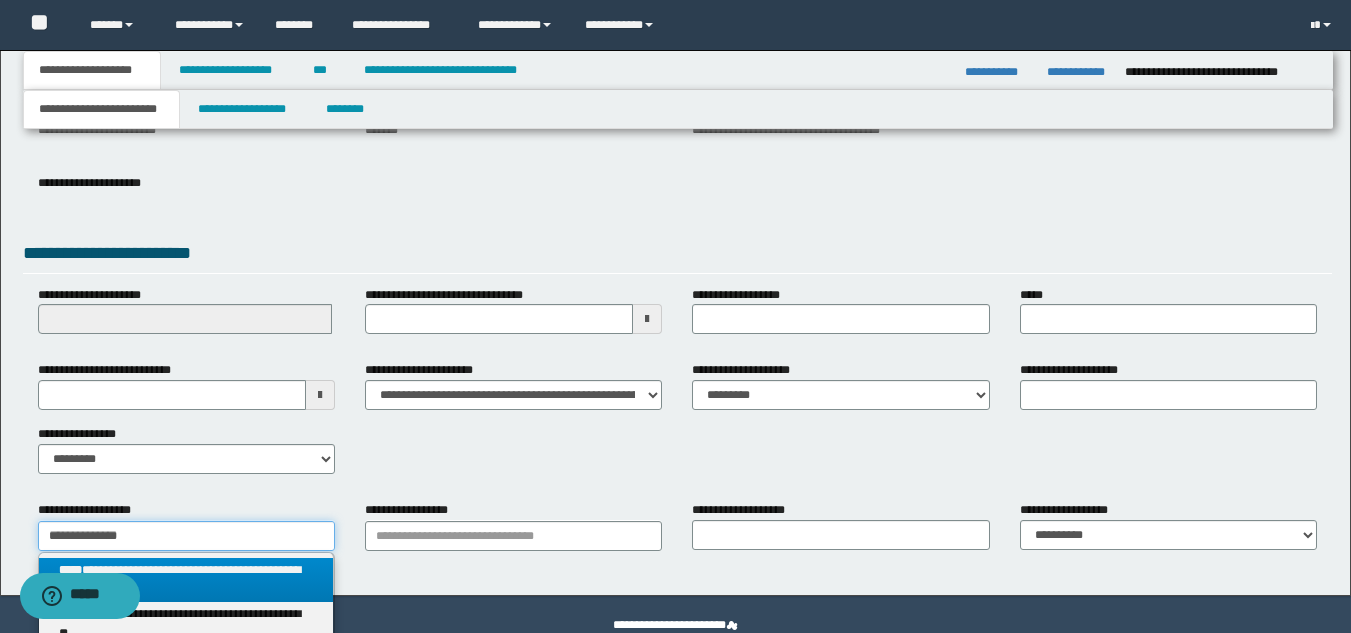type 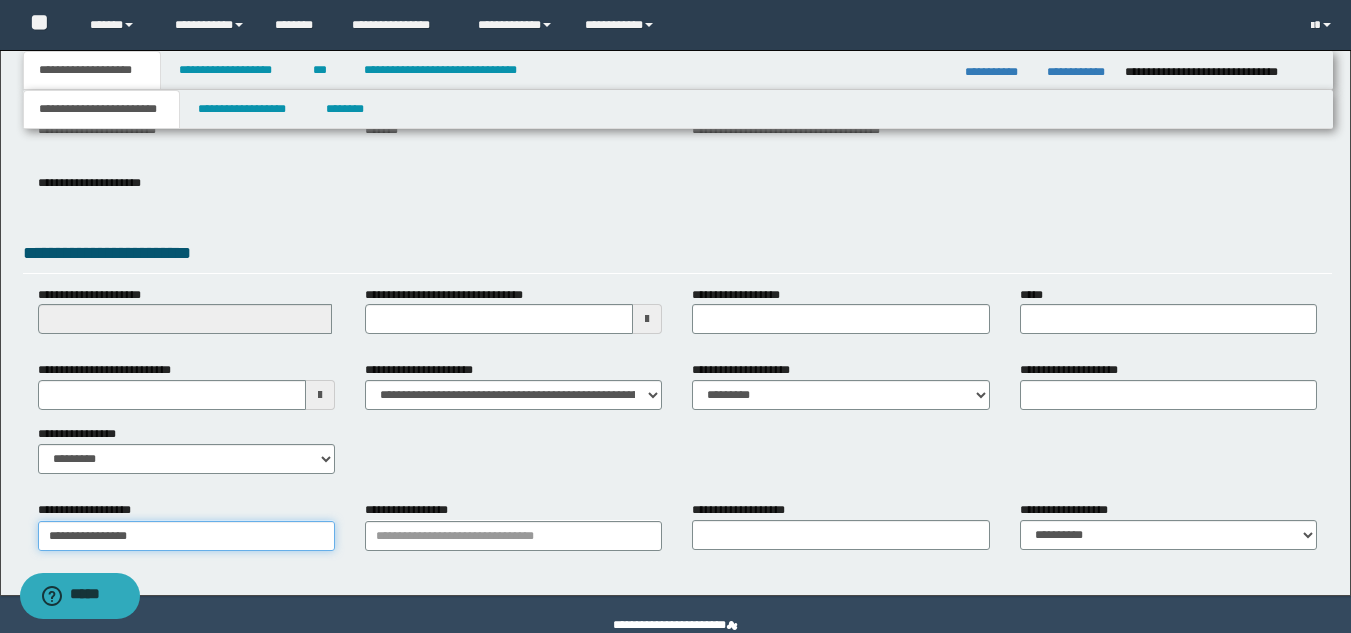 type on "**********" 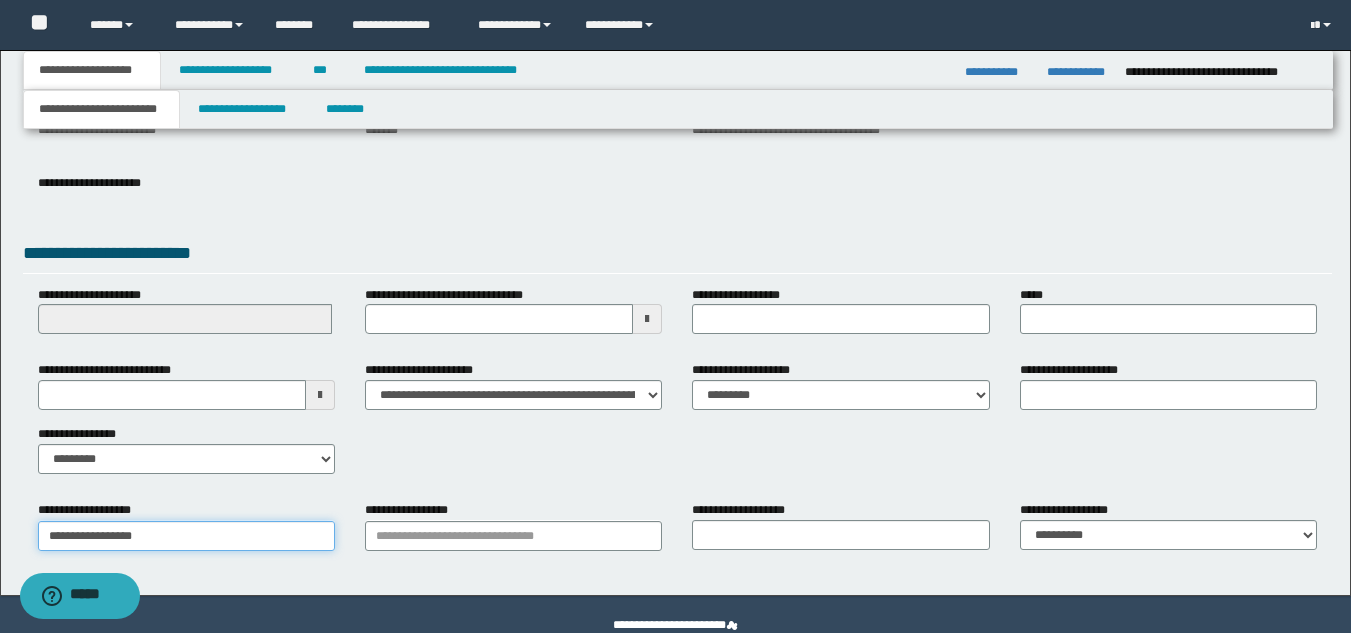 type on "**********" 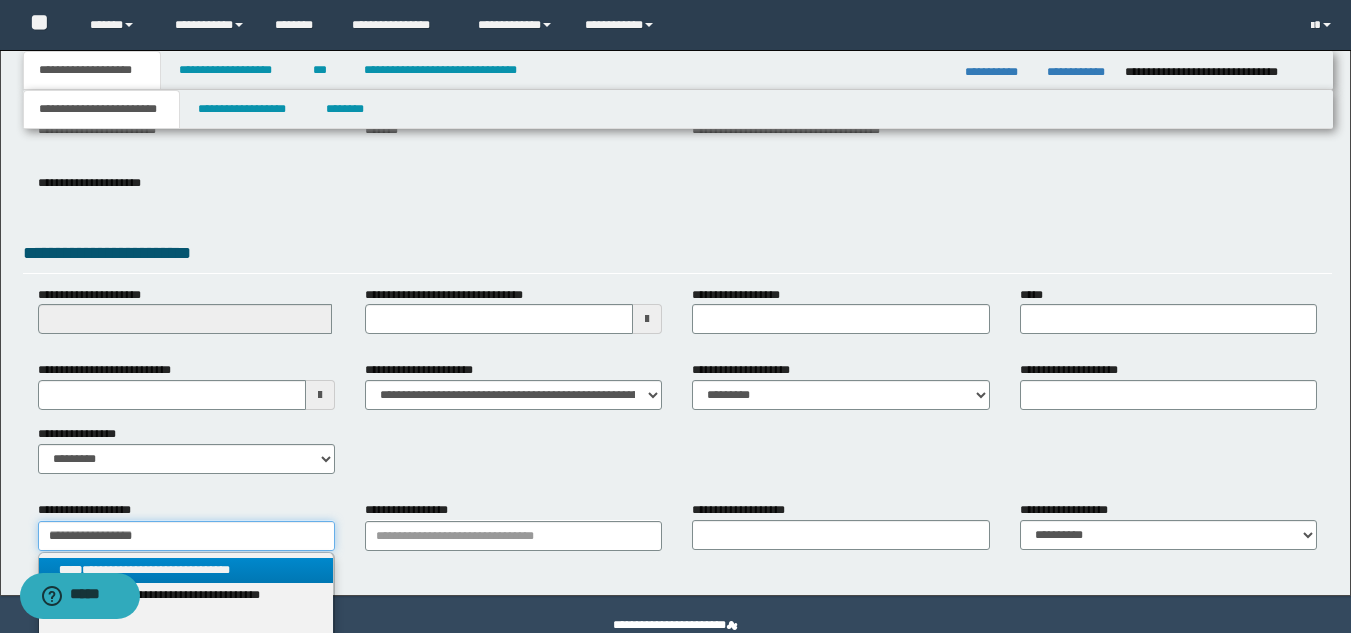 type on "**********" 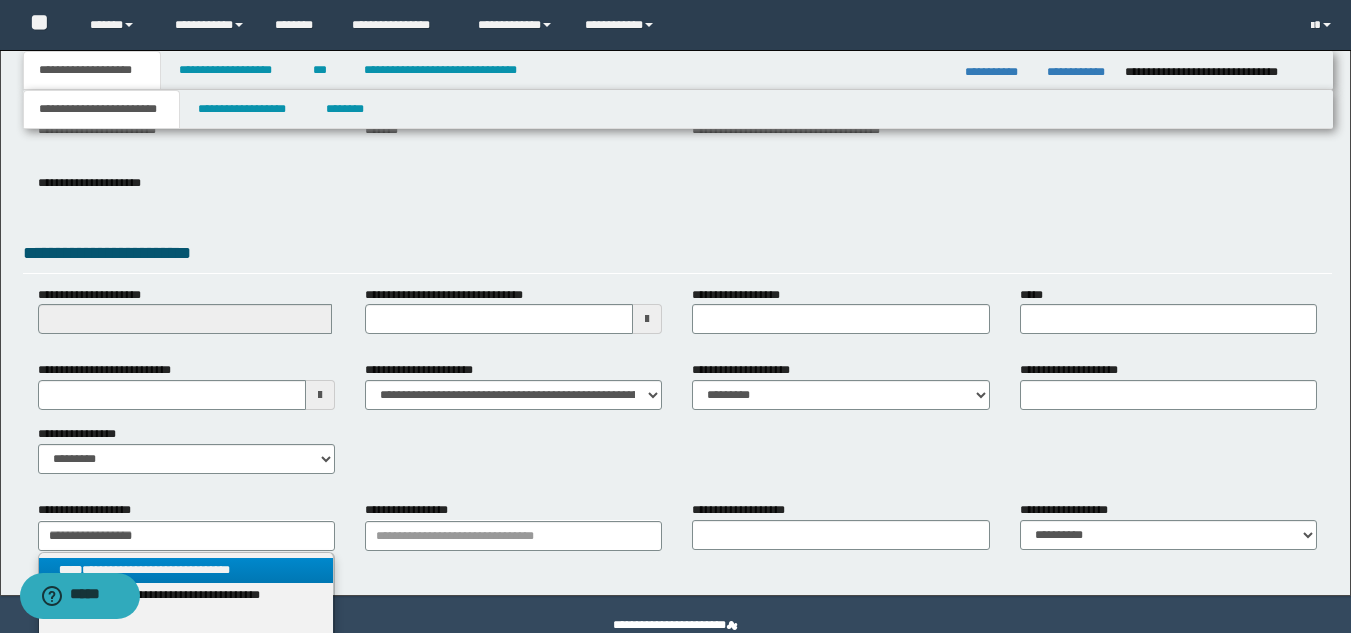 click on "**********" at bounding box center [186, 570] 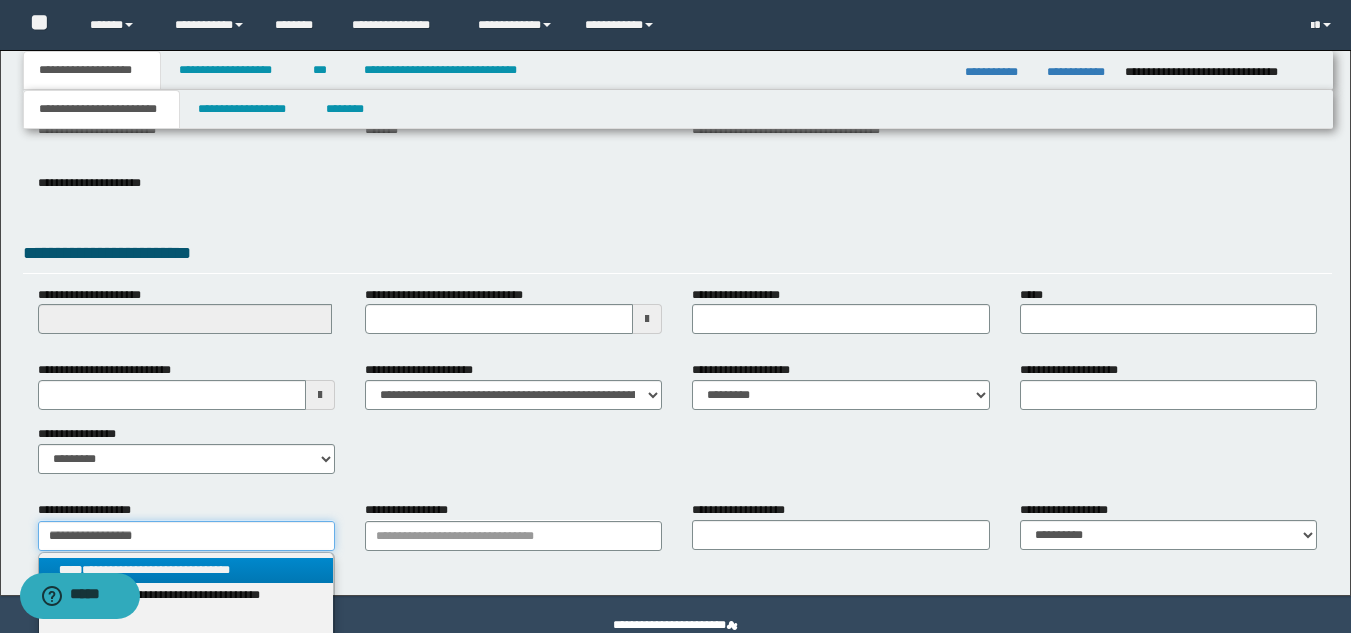 type 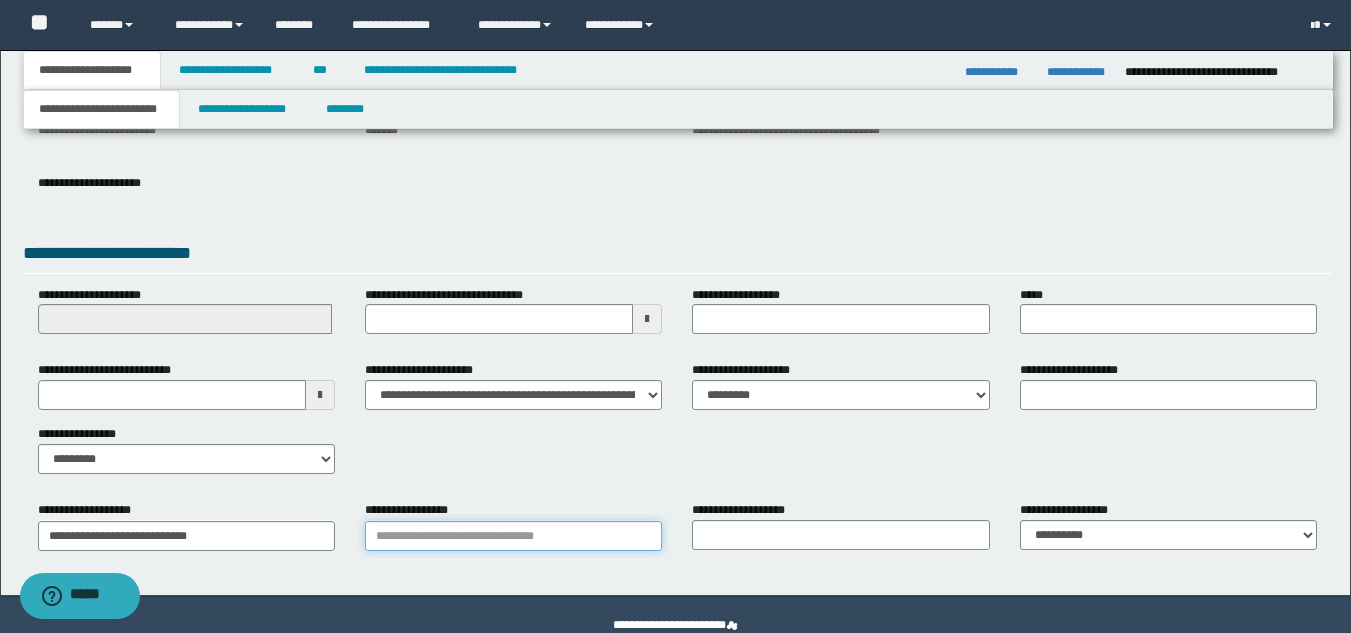 click on "**********" at bounding box center (513, 536) 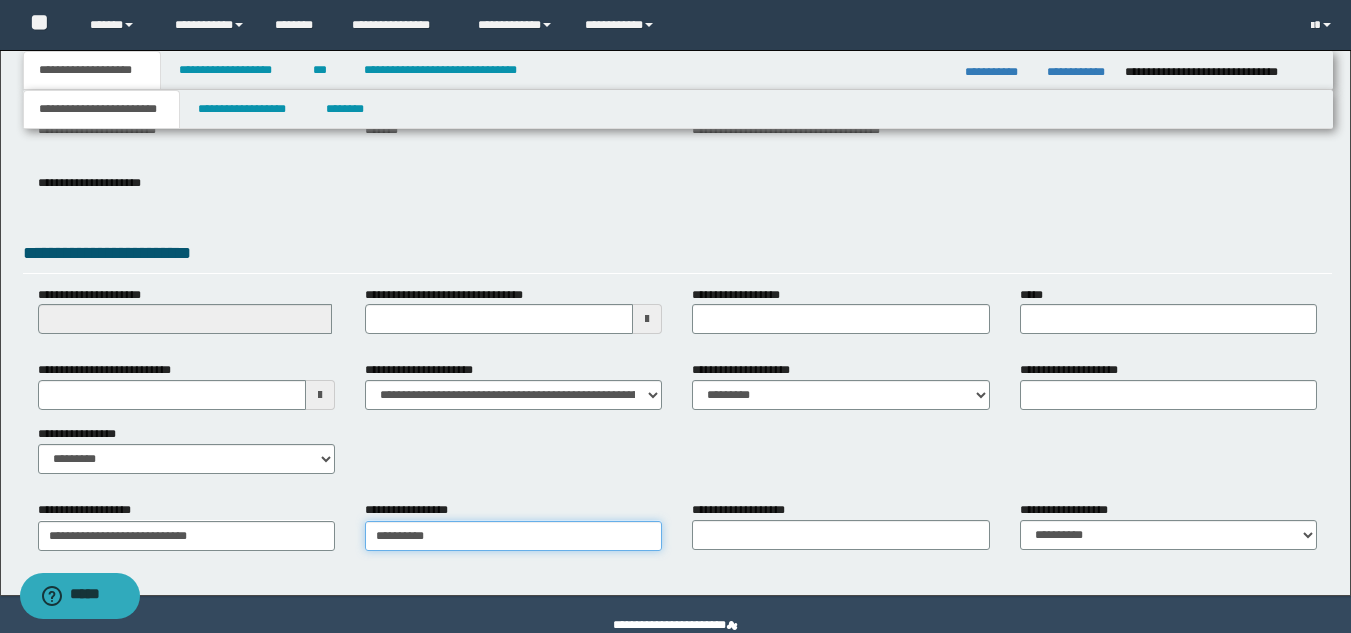 type on "**********" 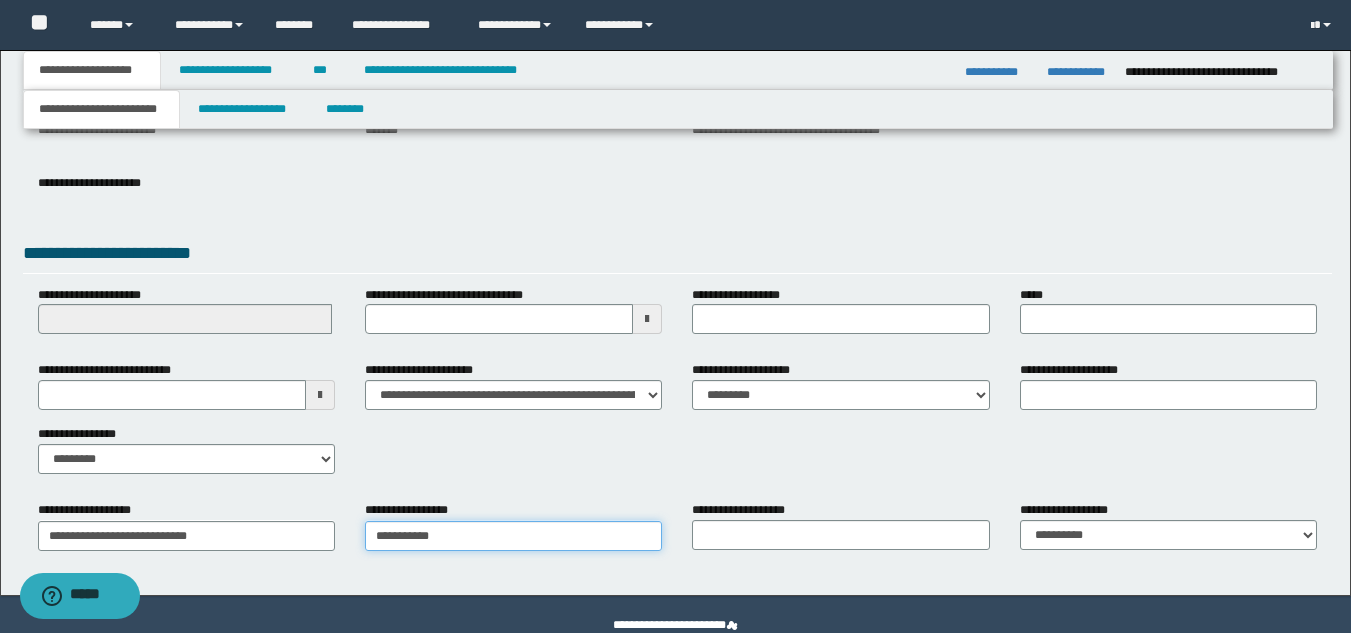 type on "**********" 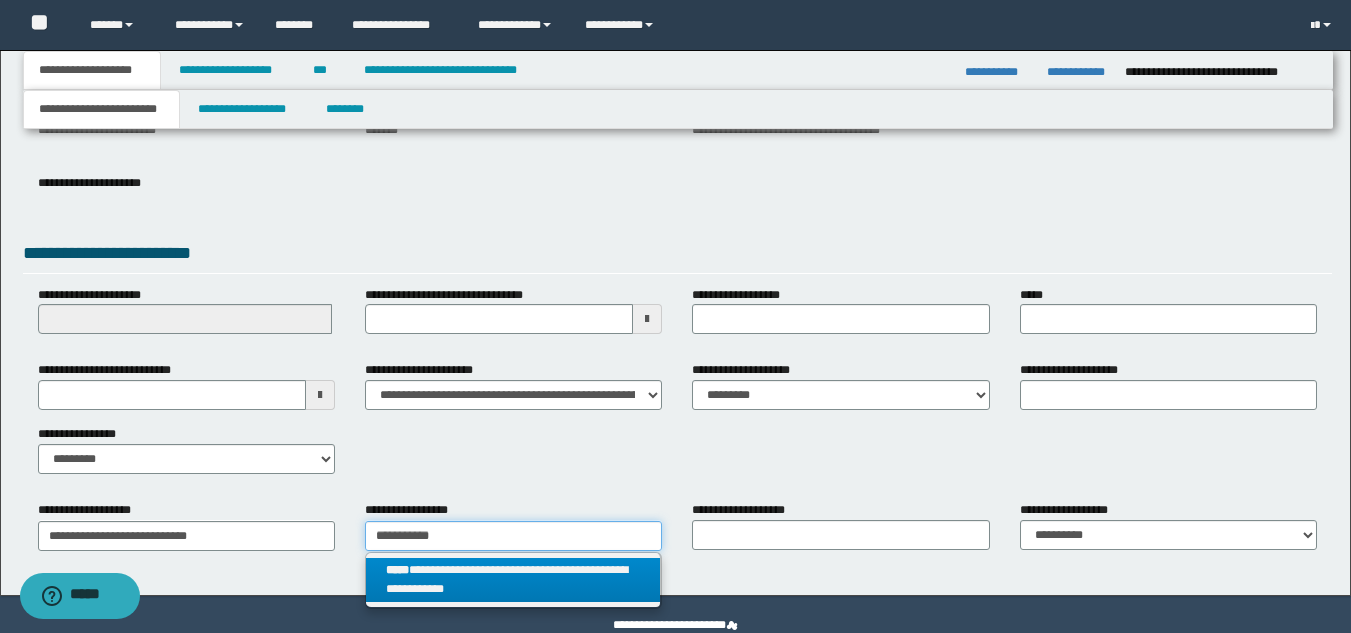 type on "**********" 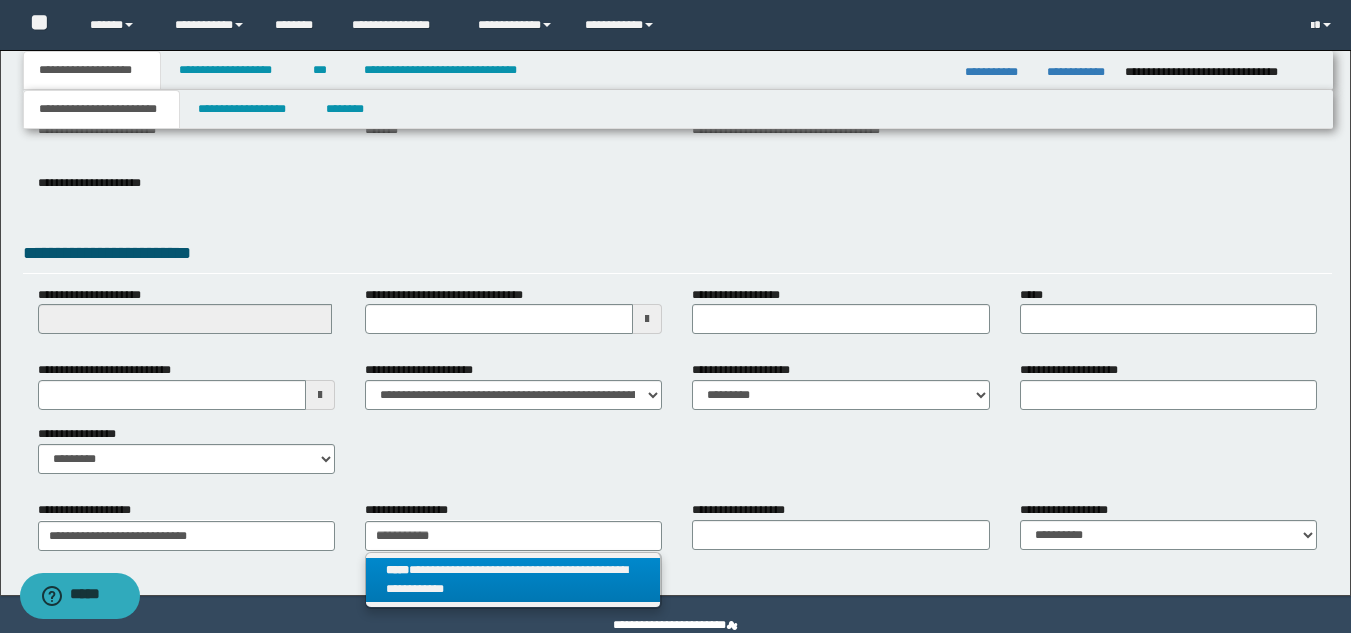 click on "**********" at bounding box center (513, 580) 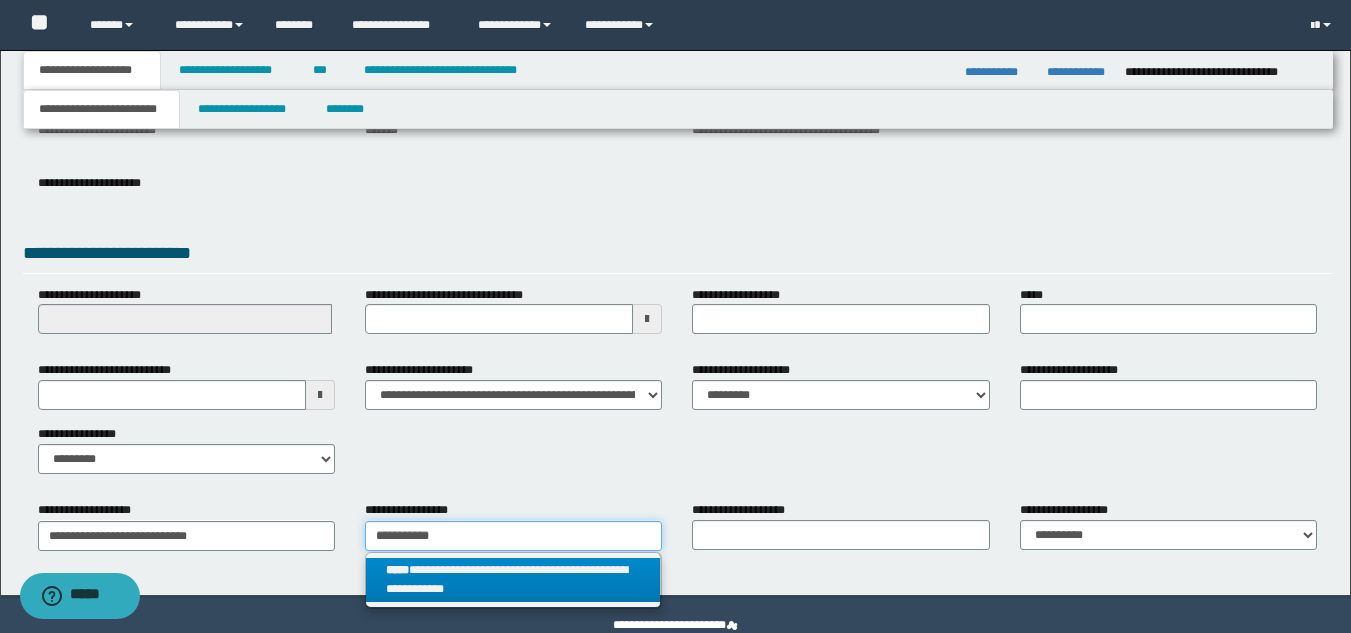type 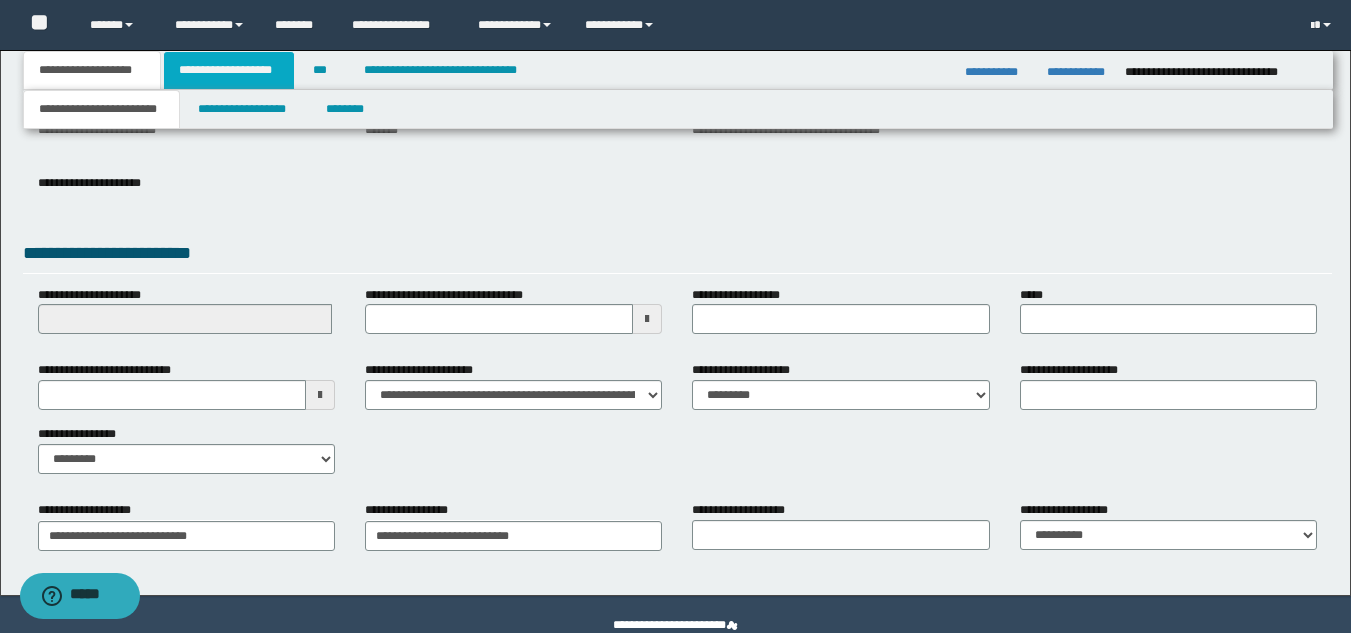 click on "**********" at bounding box center (229, 70) 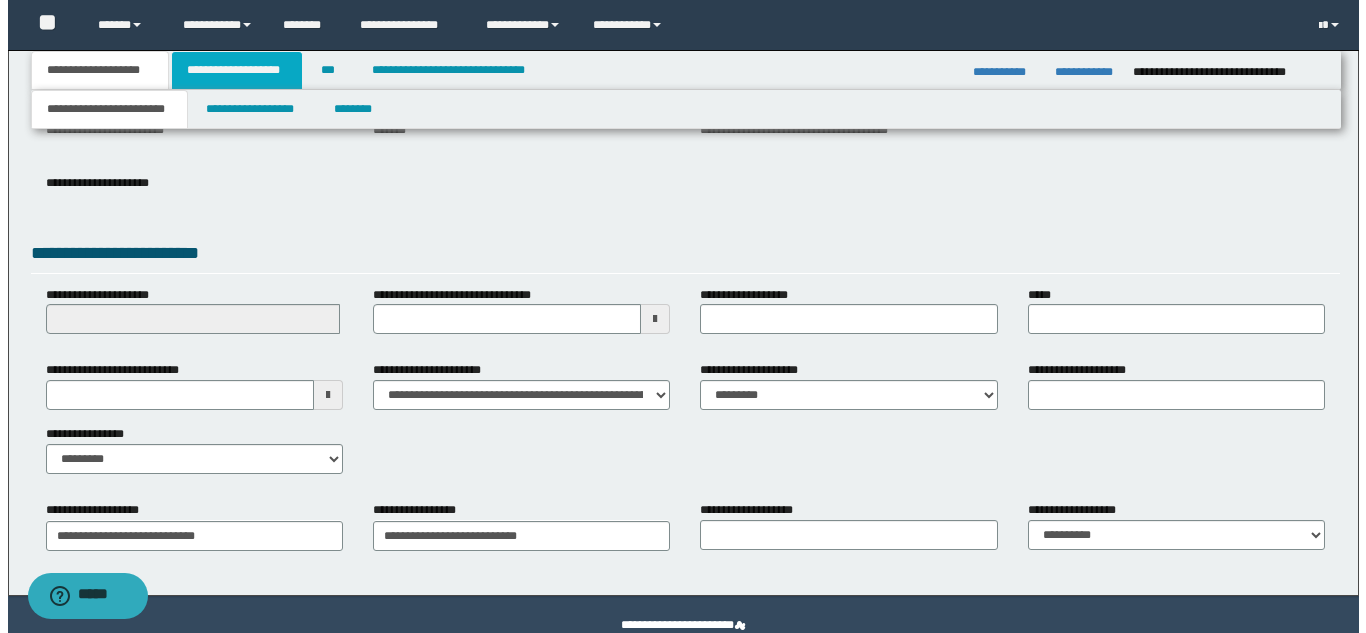 scroll, scrollTop: 0, scrollLeft: 0, axis: both 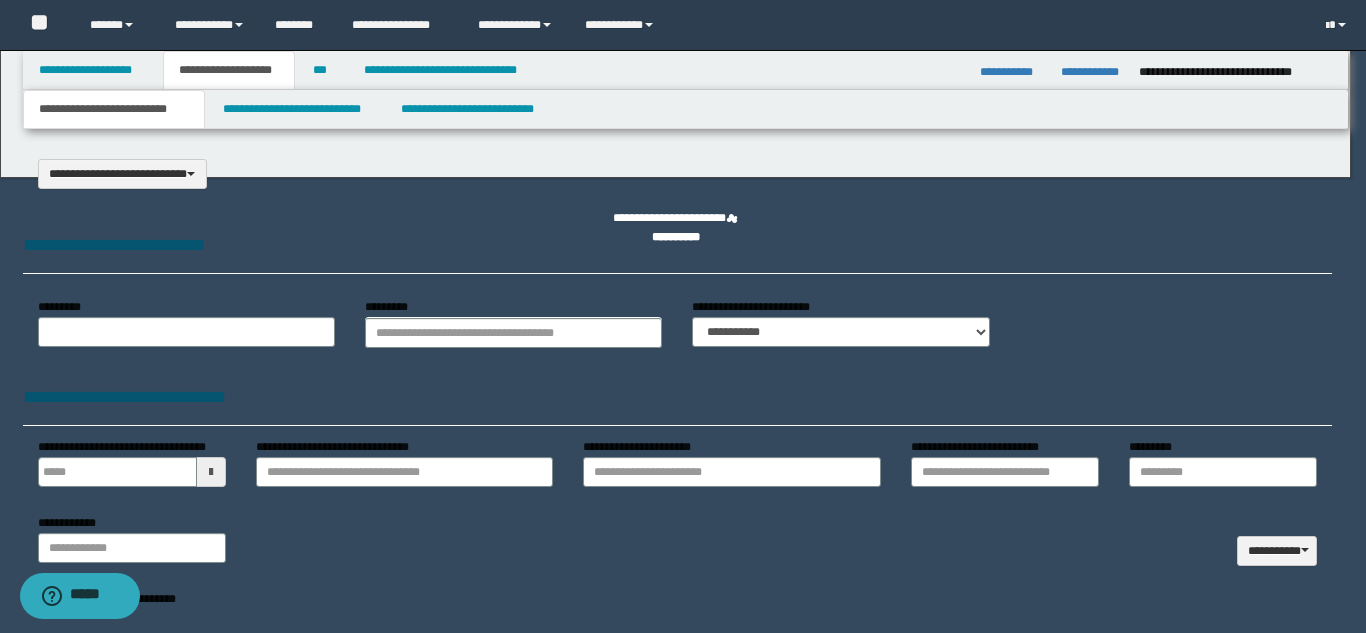 select on "*" 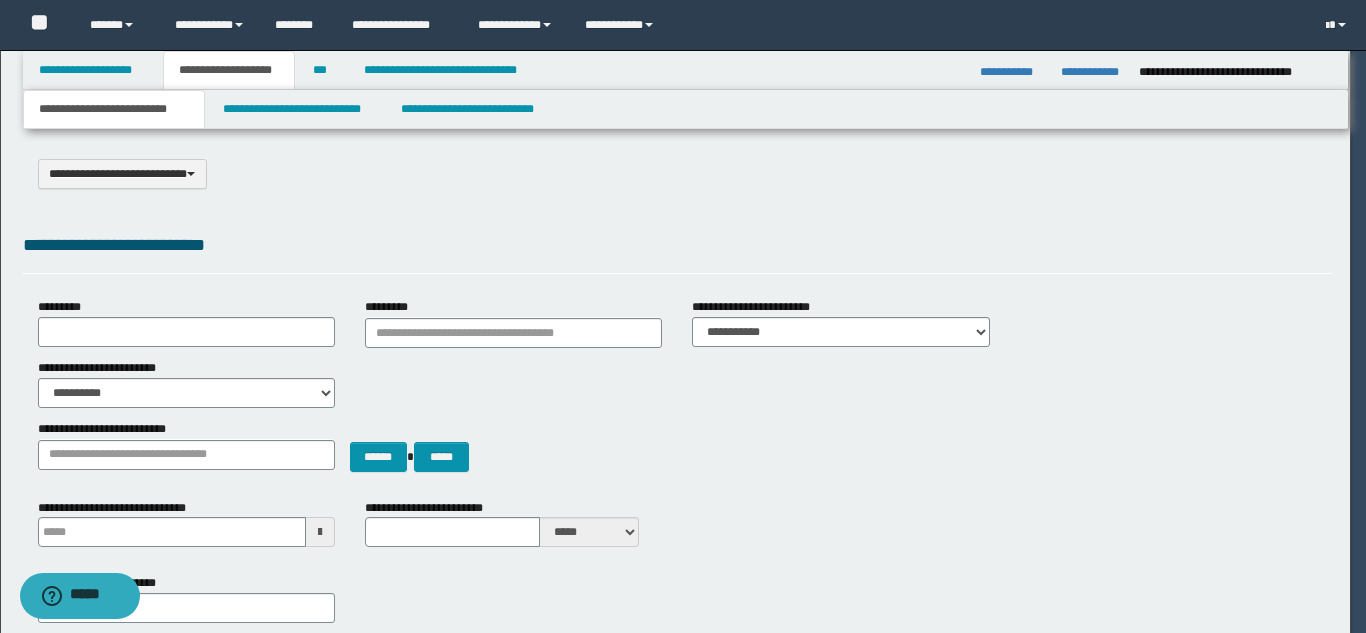 scroll, scrollTop: 0, scrollLeft: 0, axis: both 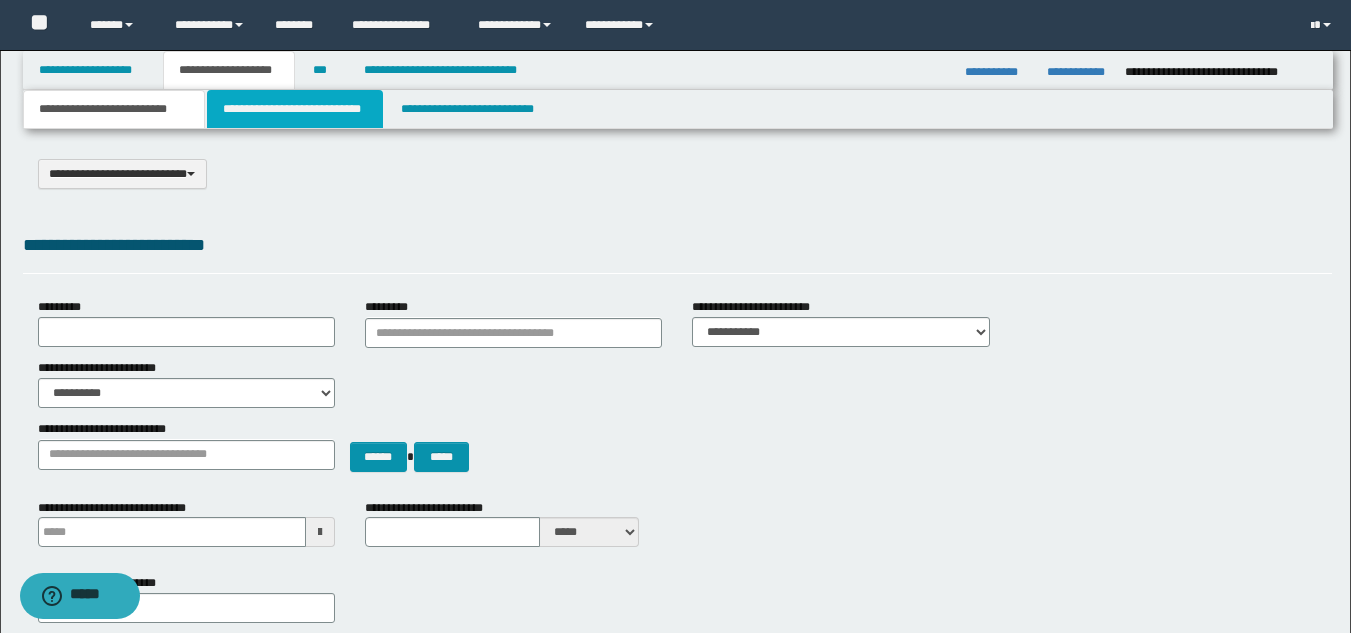 click on "**********" at bounding box center (295, 109) 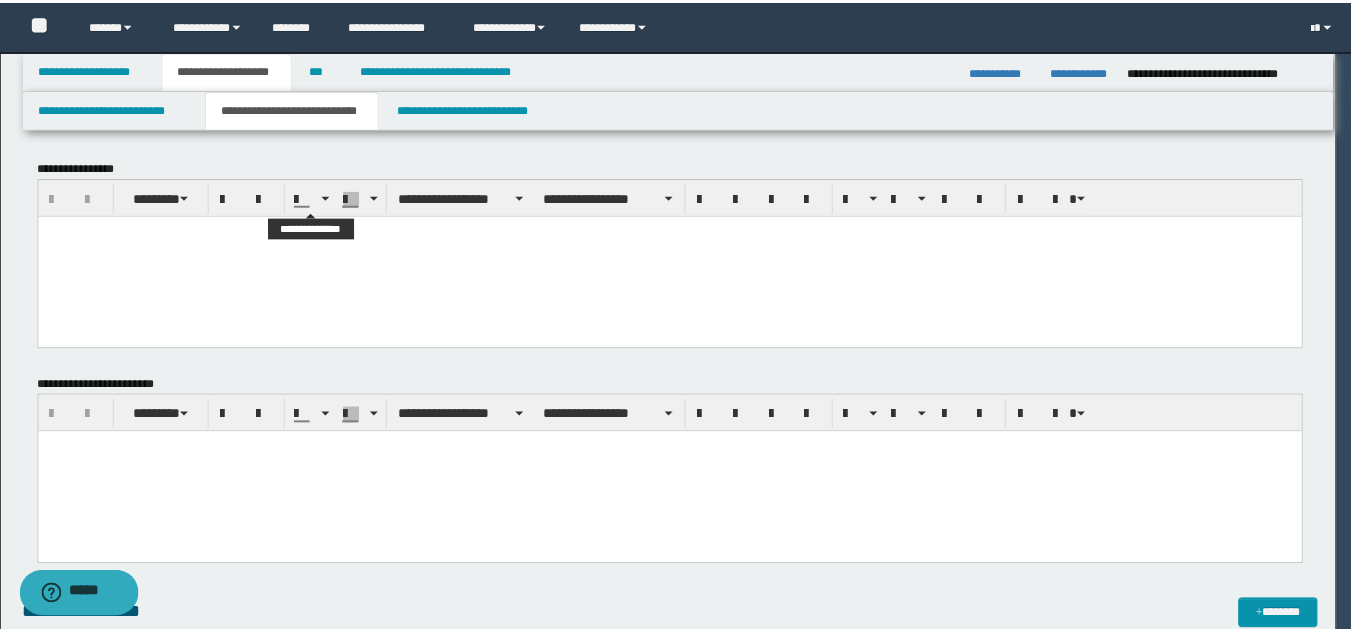 scroll, scrollTop: 0, scrollLeft: 0, axis: both 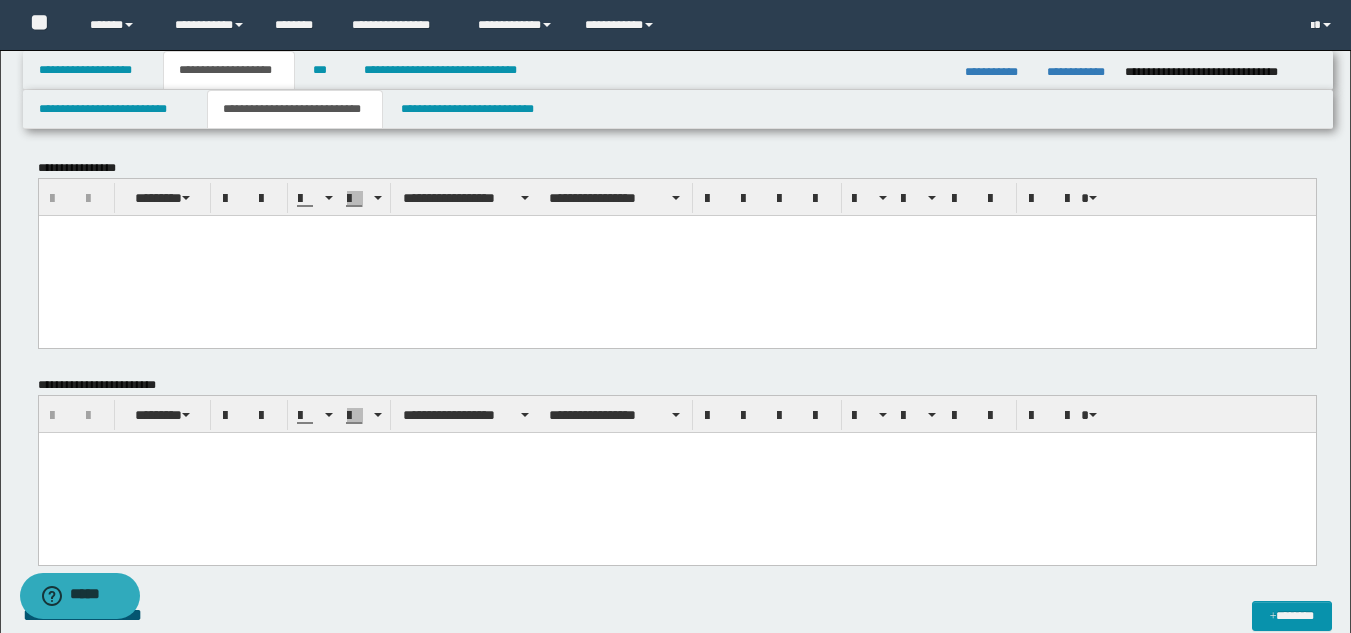 click at bounding box center (676, 255) 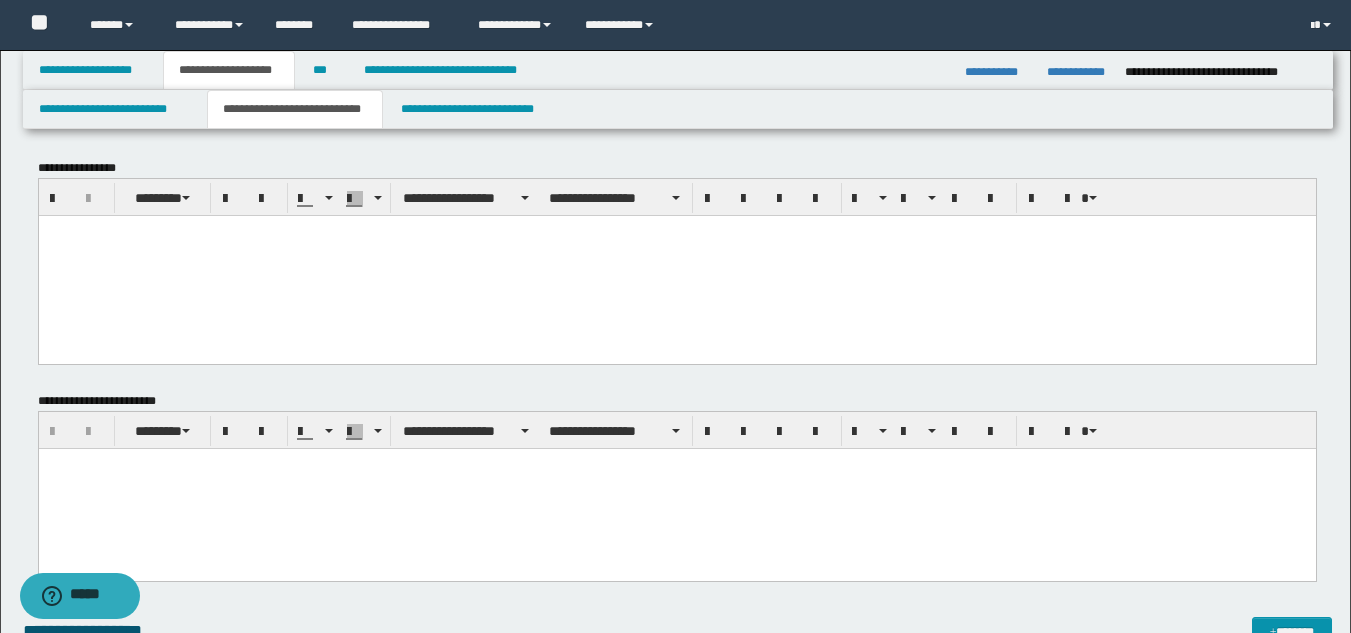 paste 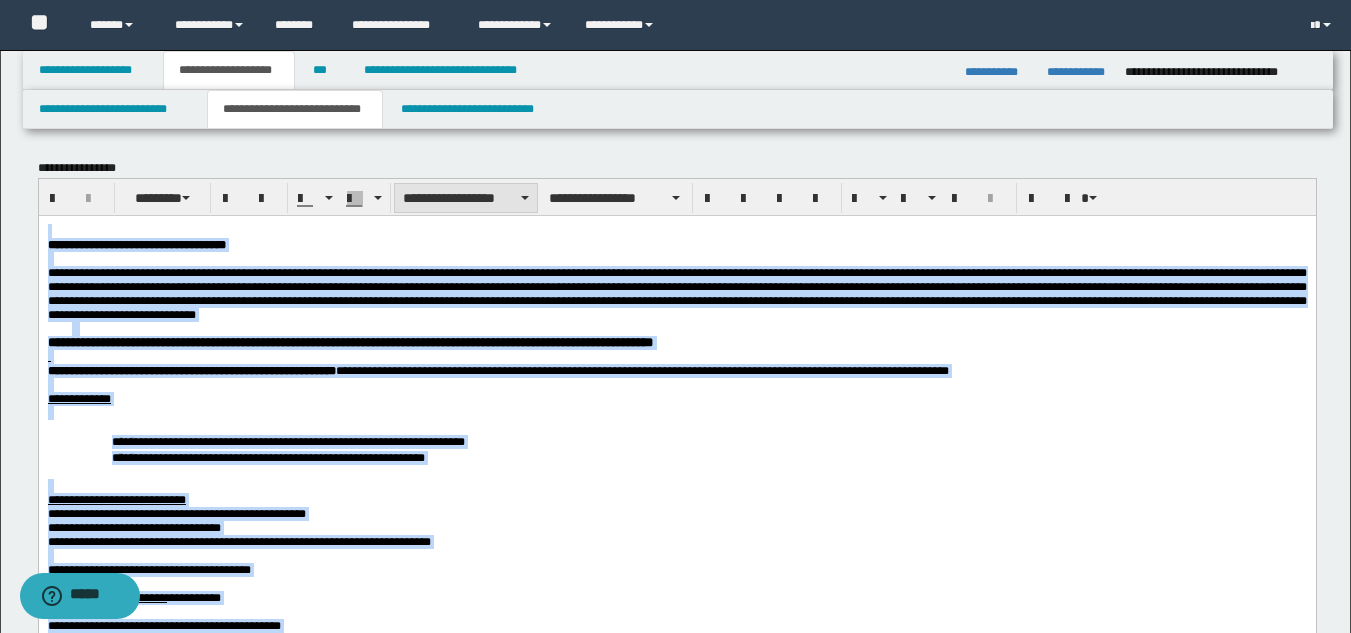 click on "**********" at bounding box center (466, 198) 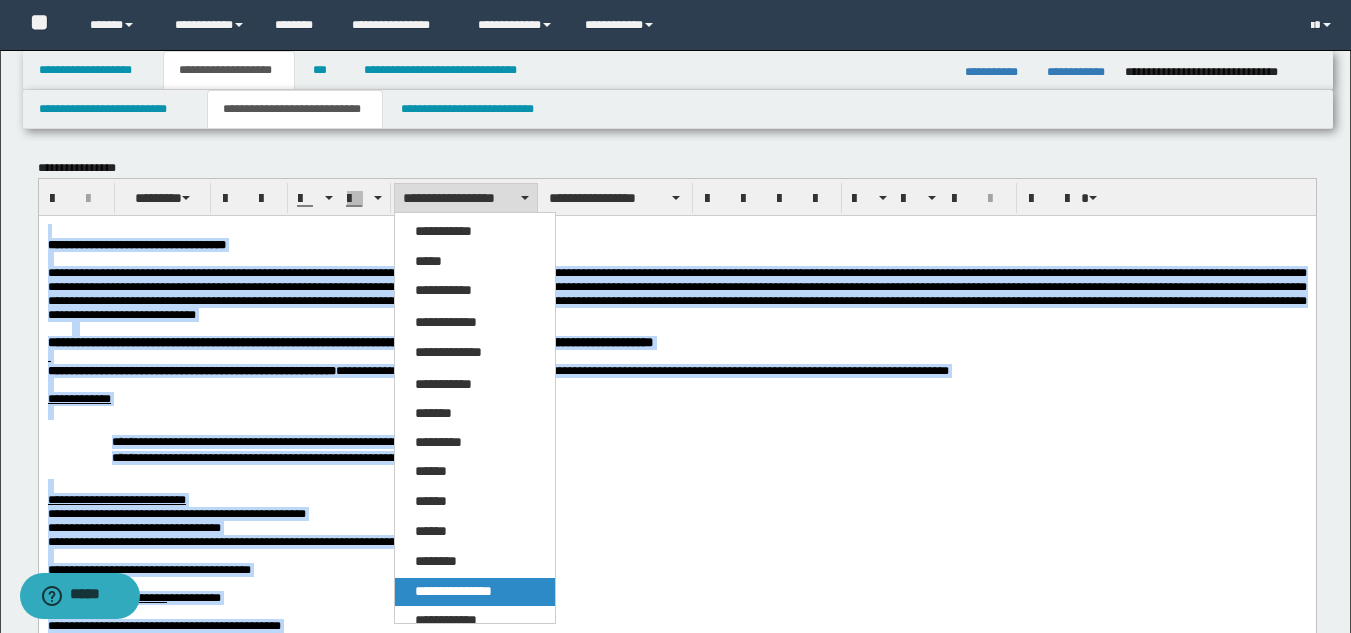 click on "**********" at bounding box center (453, 591) 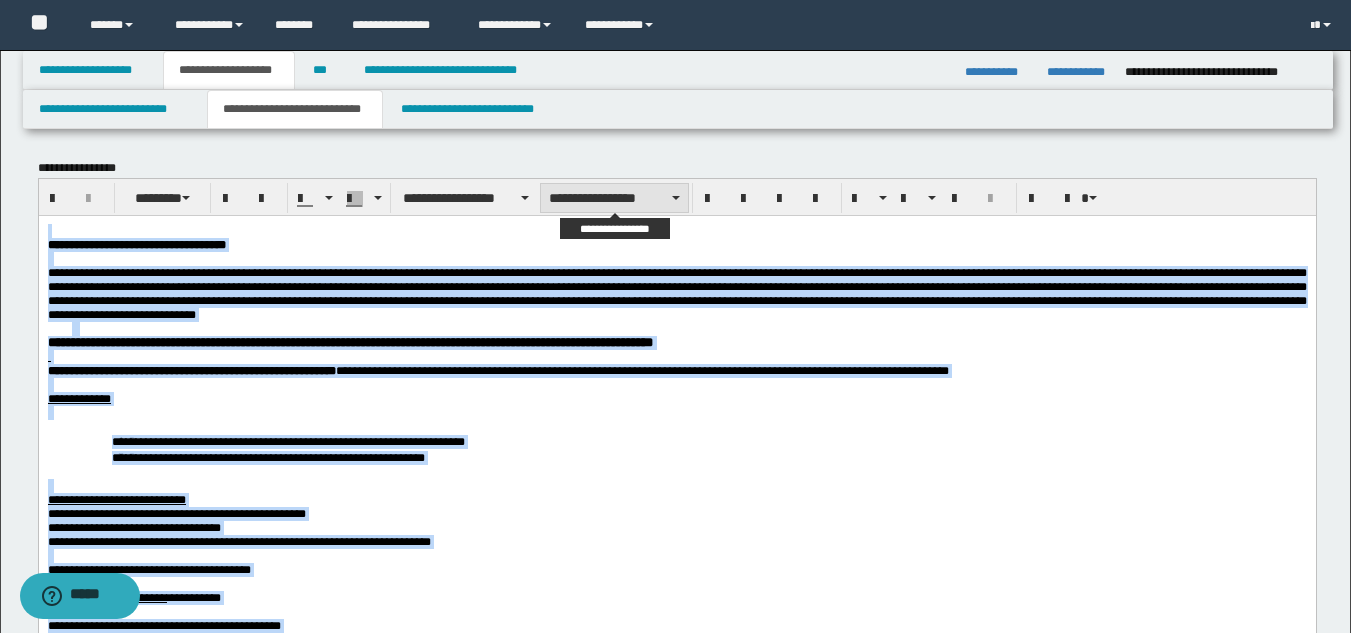 click on "**********" at bounding box center (614, 198) 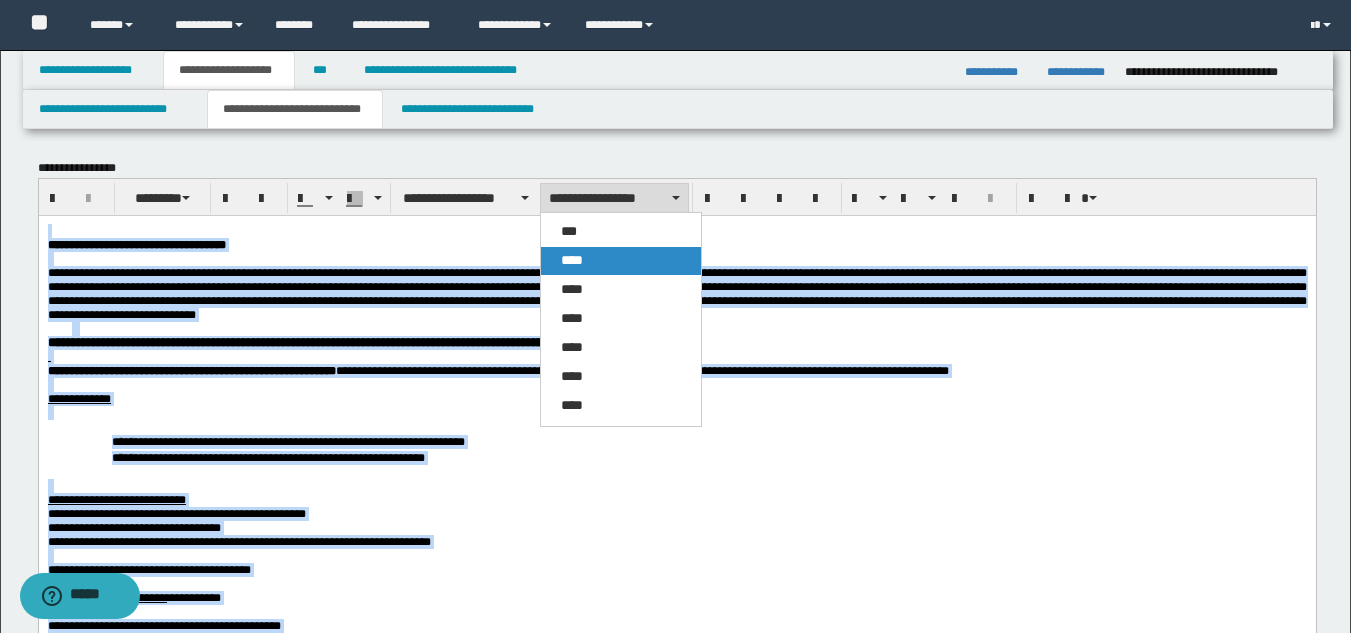 click on "****" at bounding box center (621, 261) 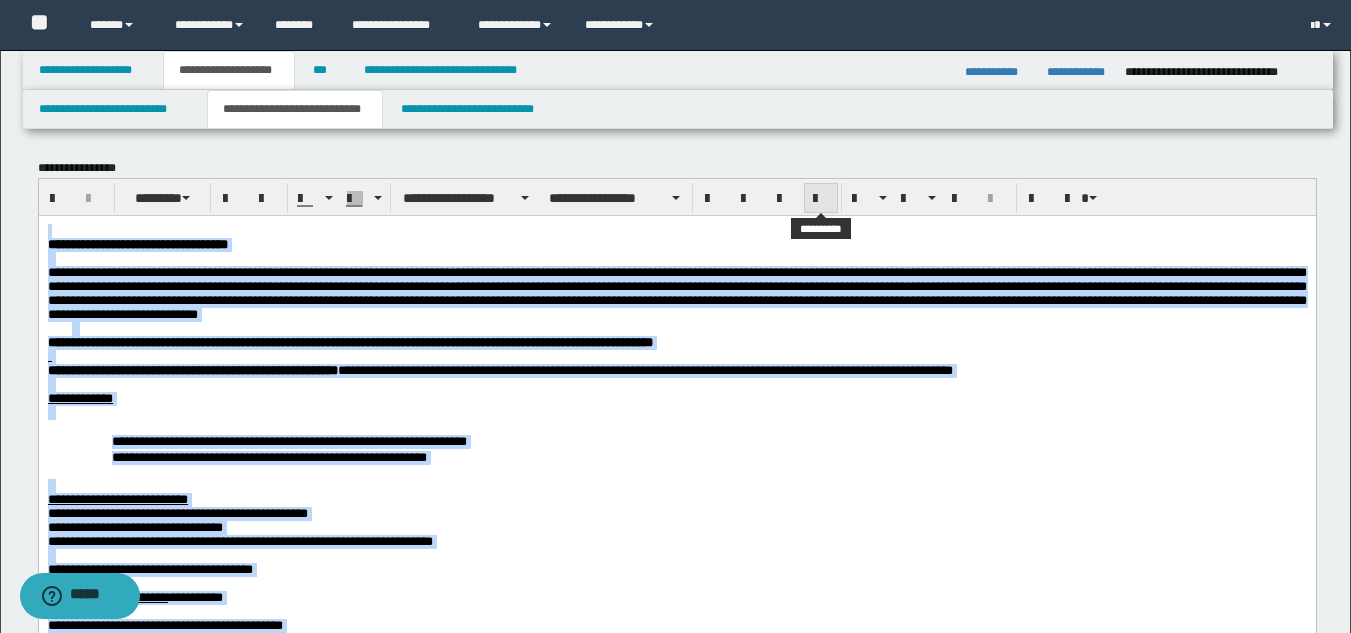 click at bounding box center (821, 199) 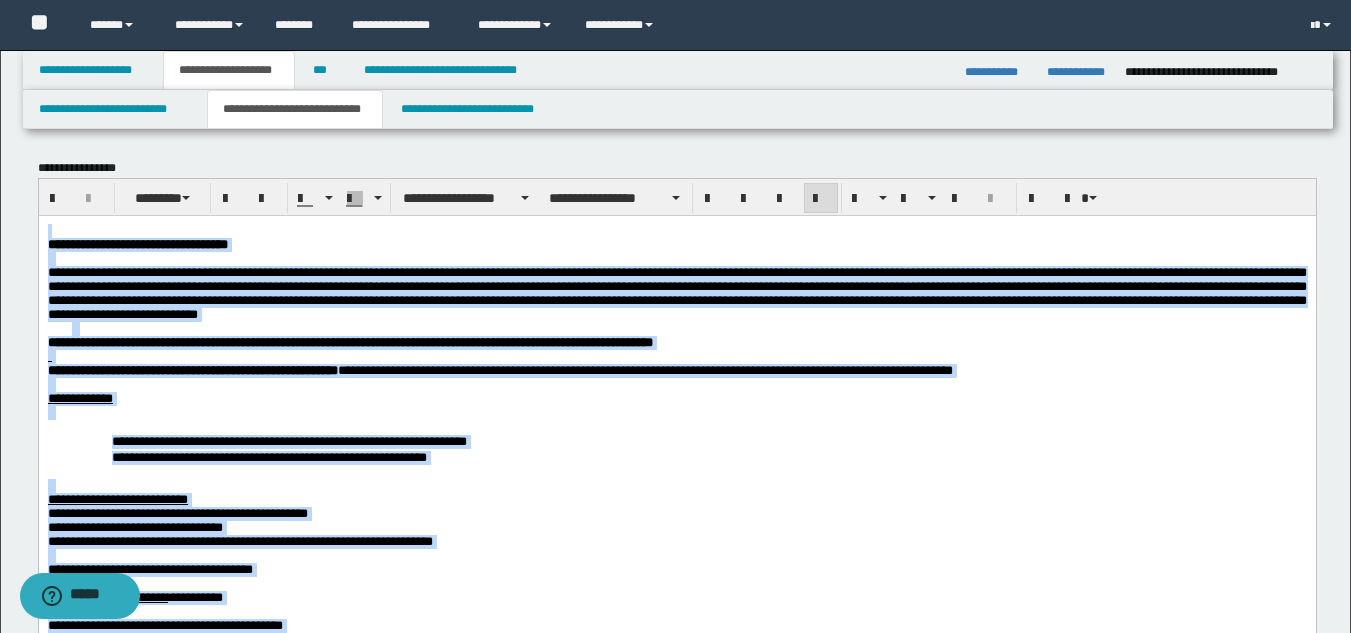 click on "**********" at bounding box center [676, 1157] 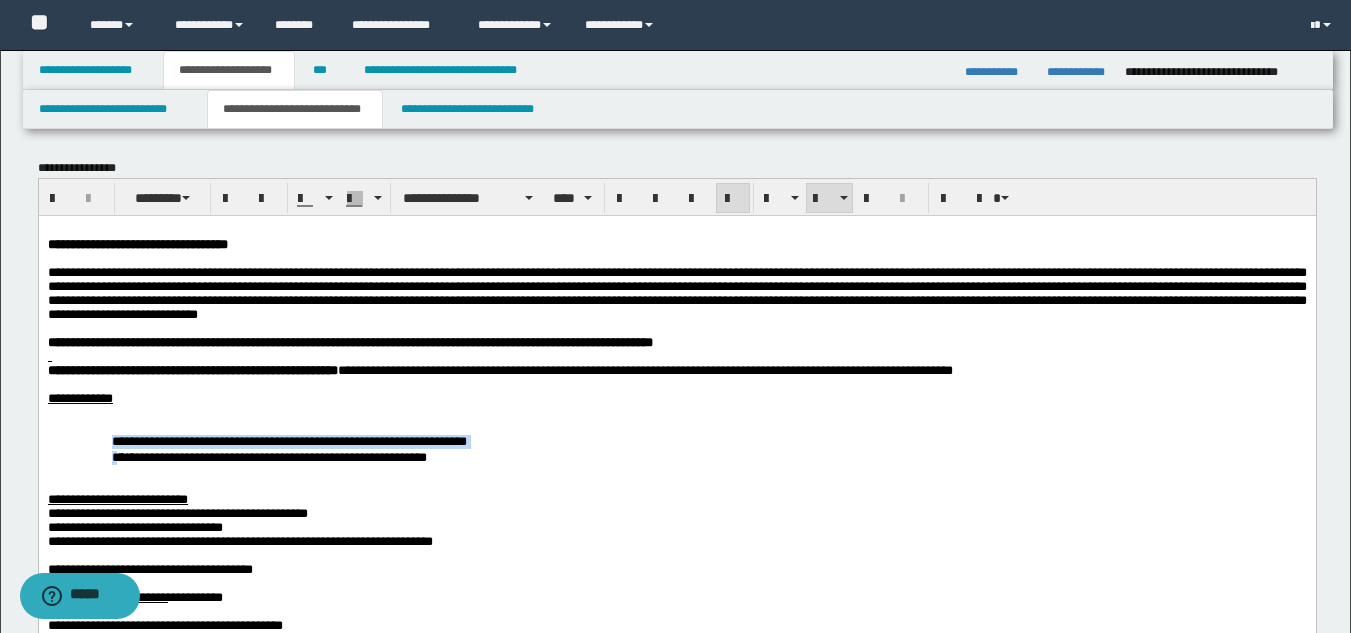 drag, startPoint x: 113, startPoint y: 459, endPoint x: 230, endPoint y: 417, distance: 124.3101 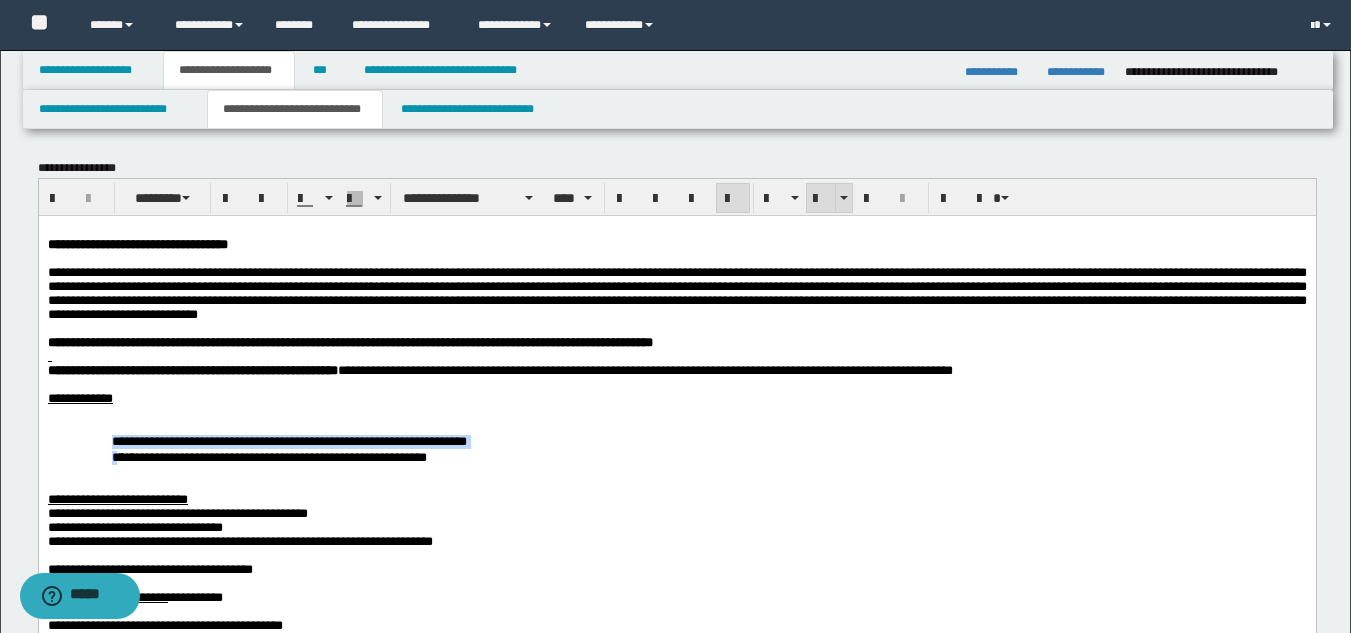 click at bounding box center [821, 198] 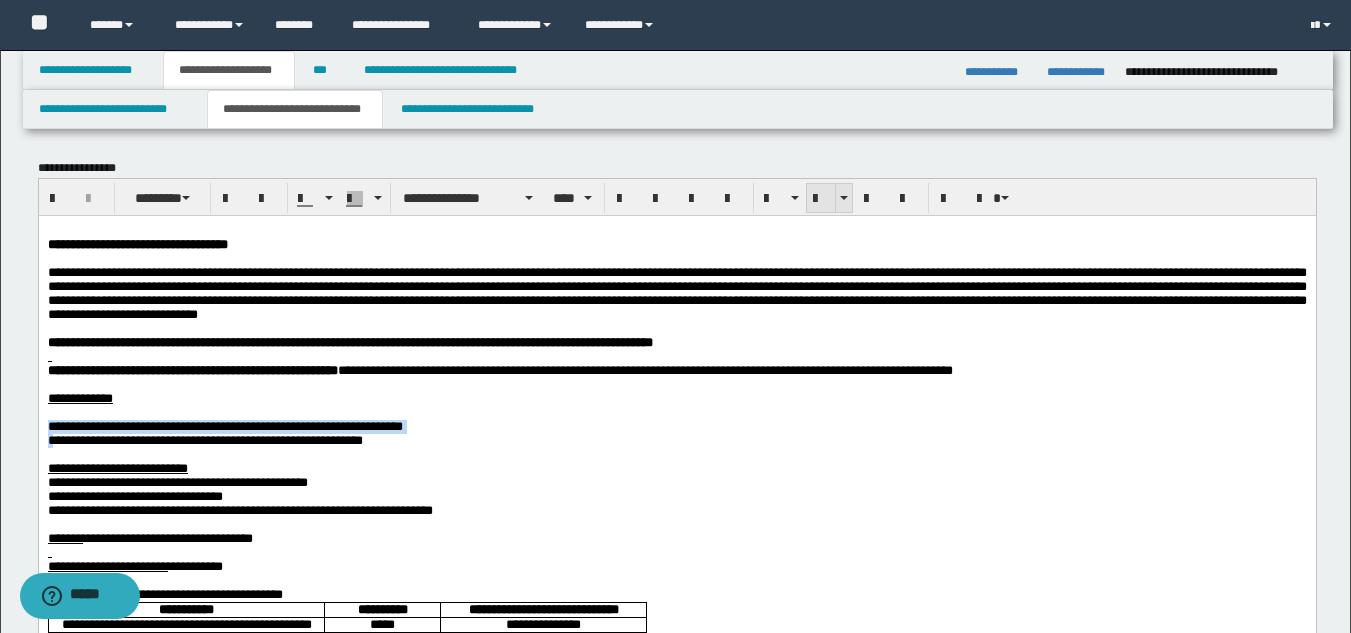 click at bounding box center (821, 198) 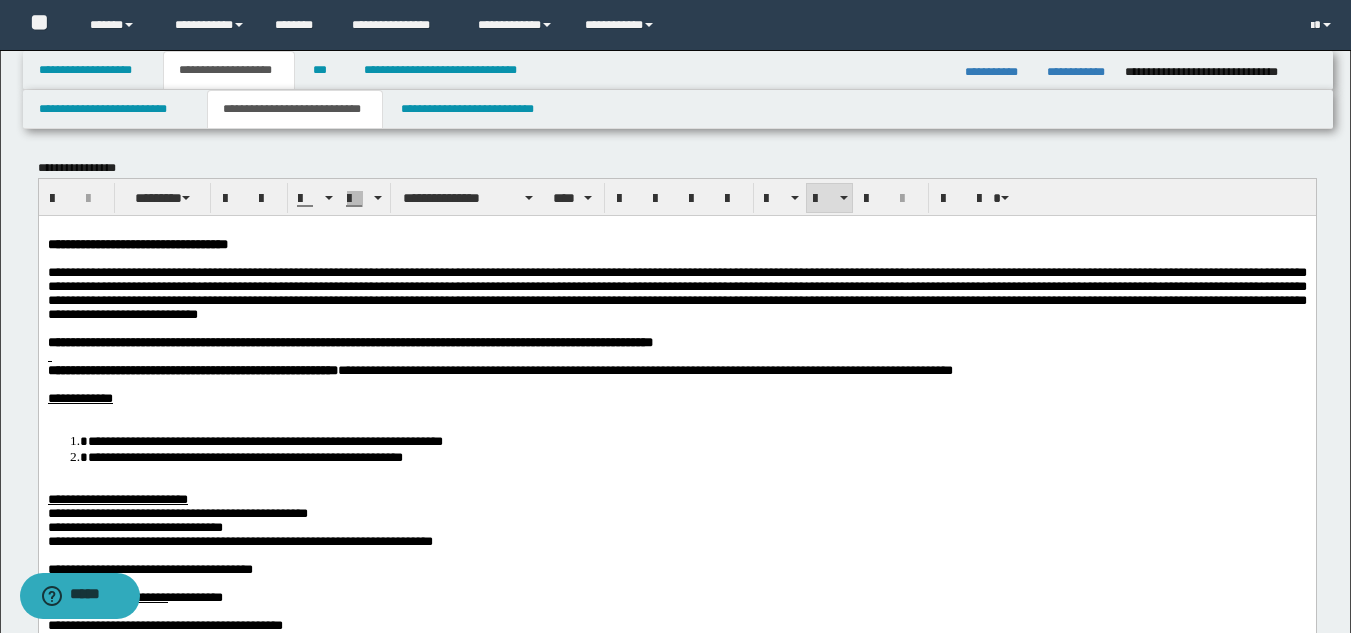 click on "**********" at bounding box center (676, 1157) 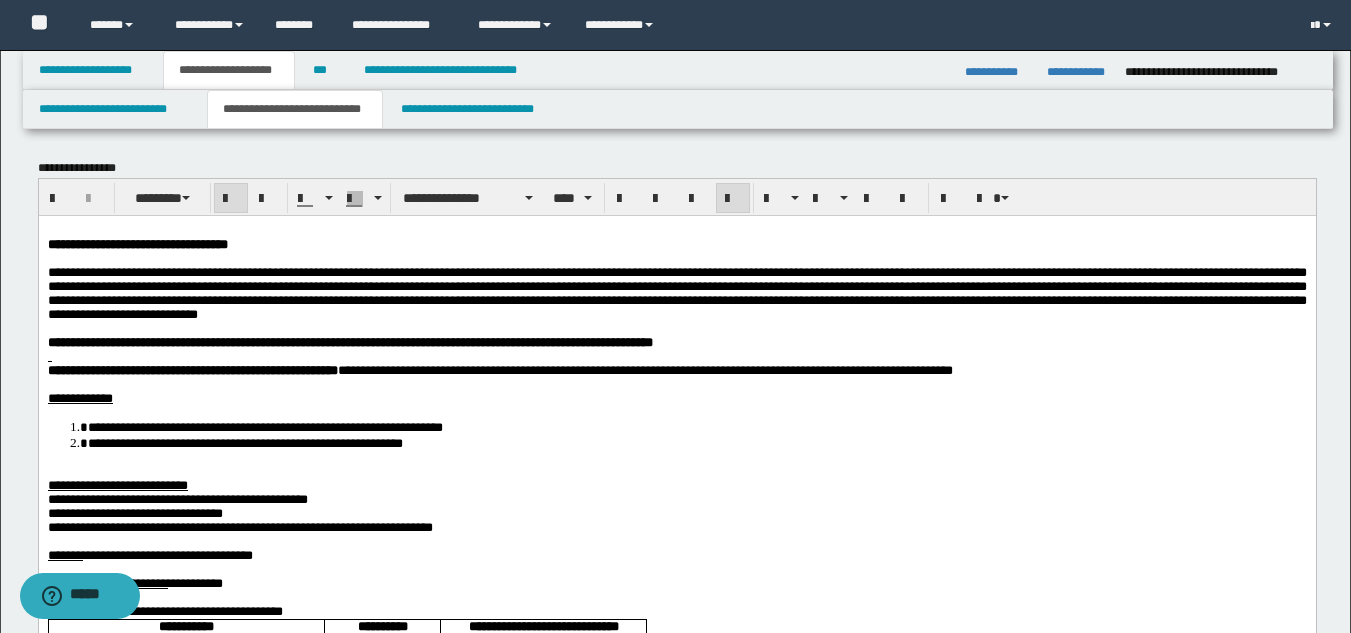 click at bounding box center (676, 356) 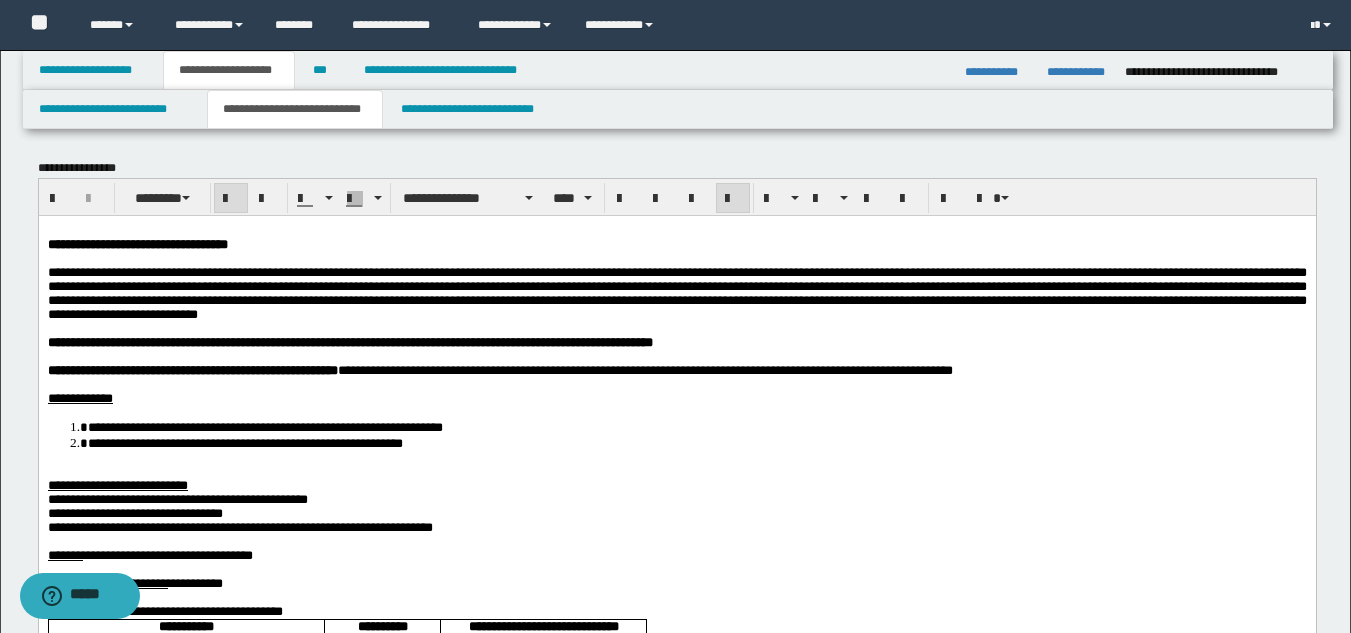 click on "**********" at bounding box center (676, 1150) 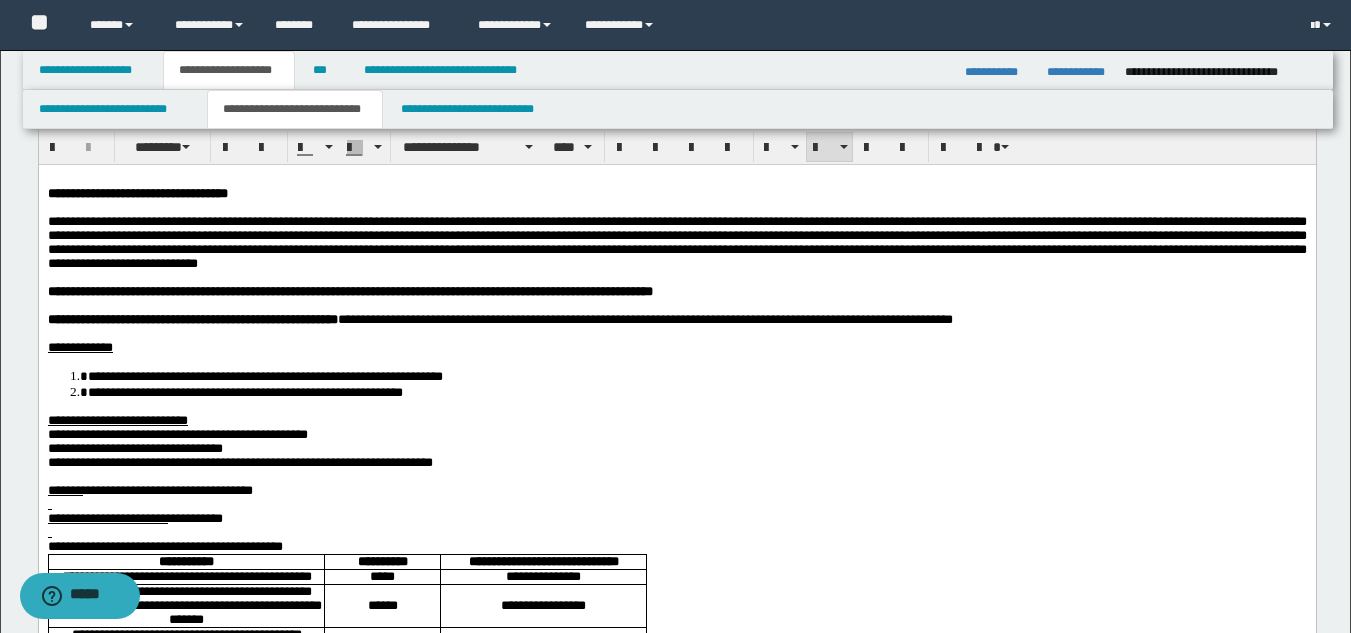 scroll, scrollTop: 100, scrollLeft: 0, axis: vertical 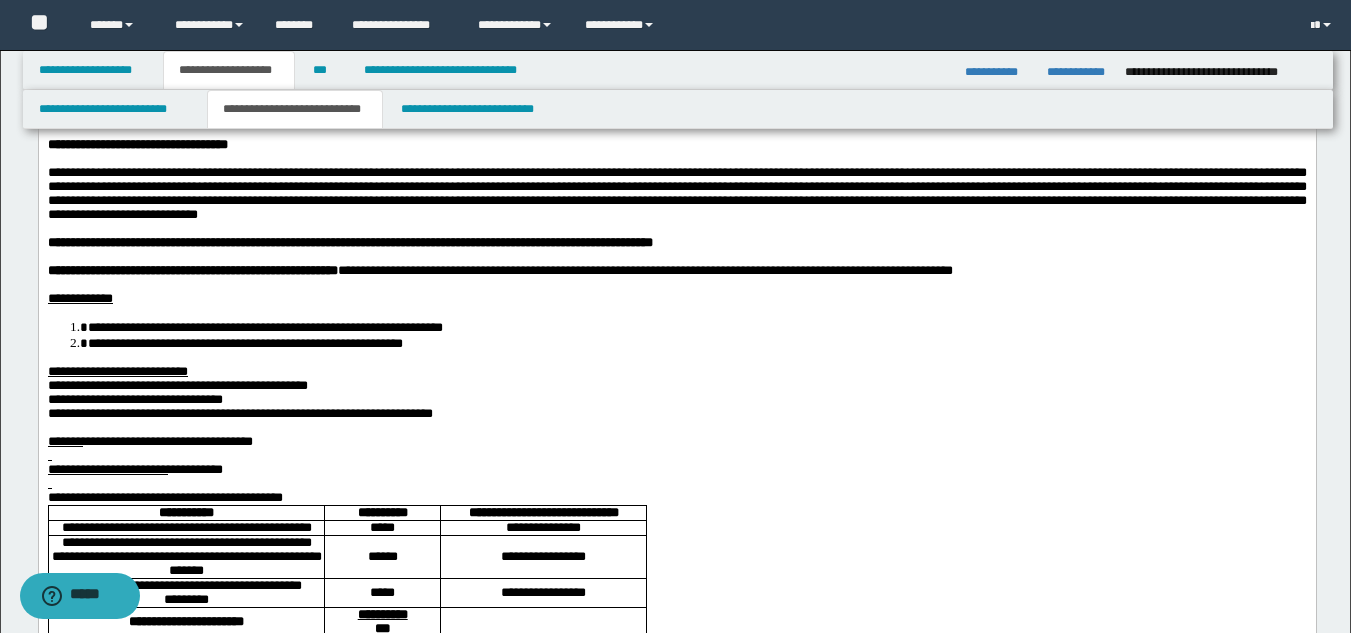 click on "**********" at bounding box center [177, 384] 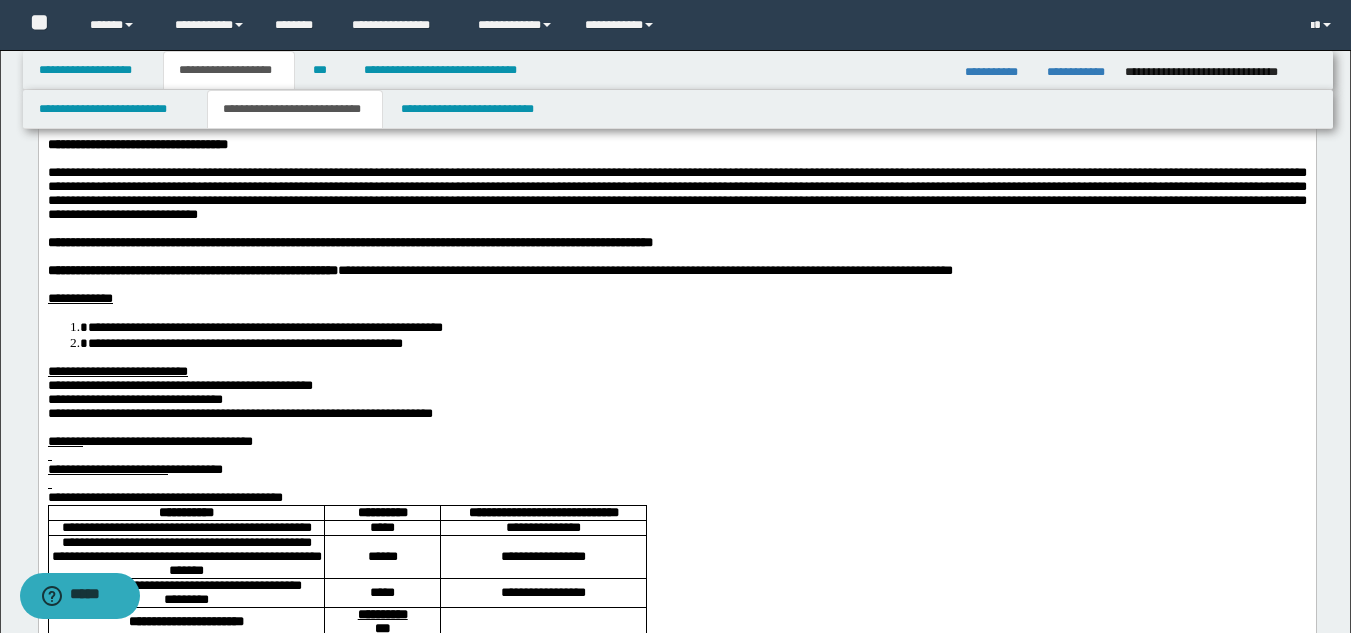 click on "**********" at bounding box center (676, 497) 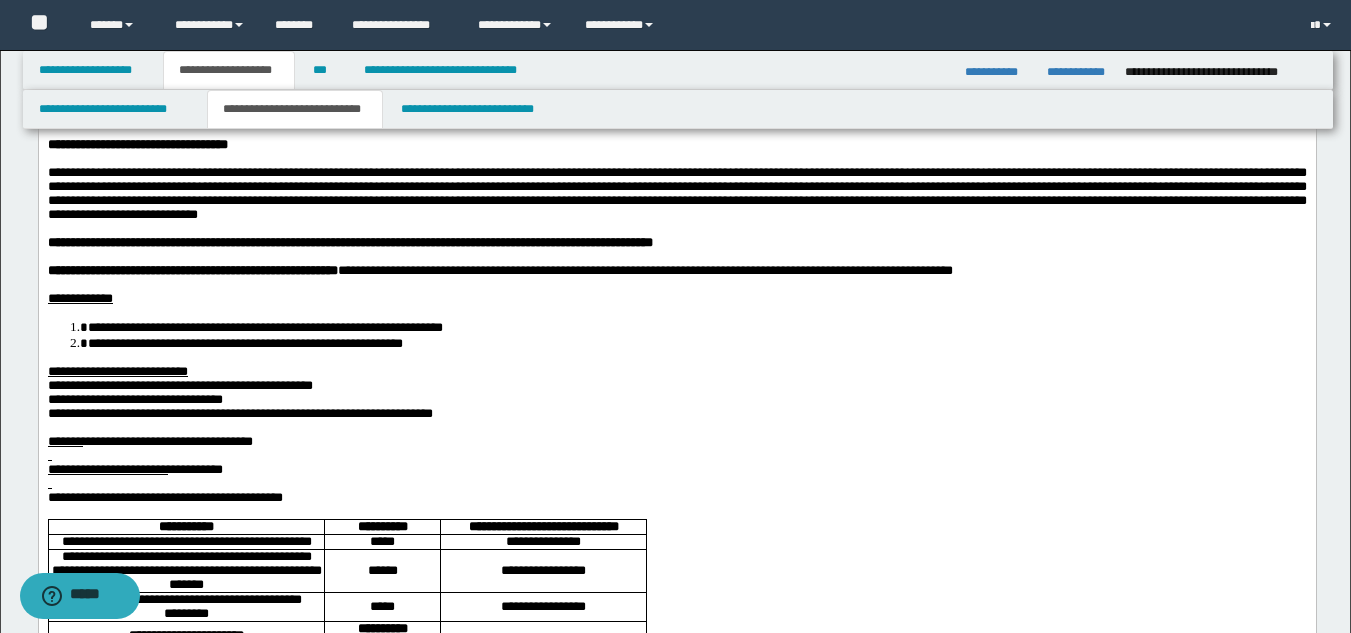 click at bounding box center (676, 483) 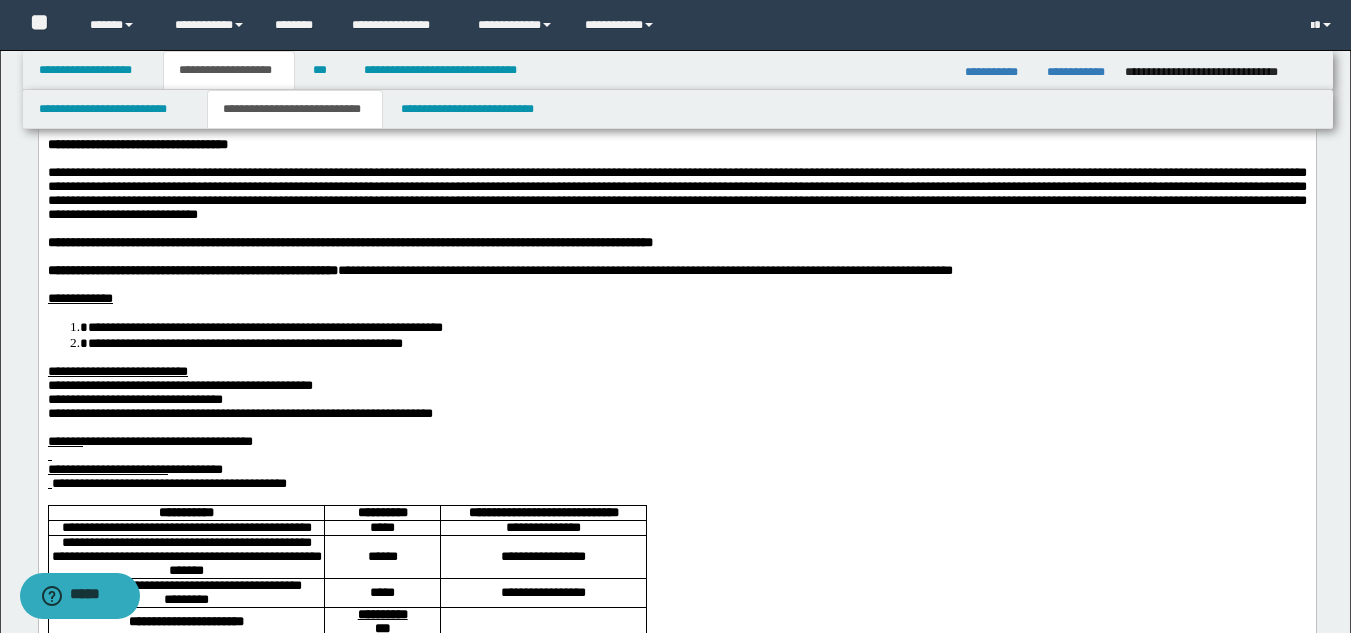 click at bounding box center (676, 455) 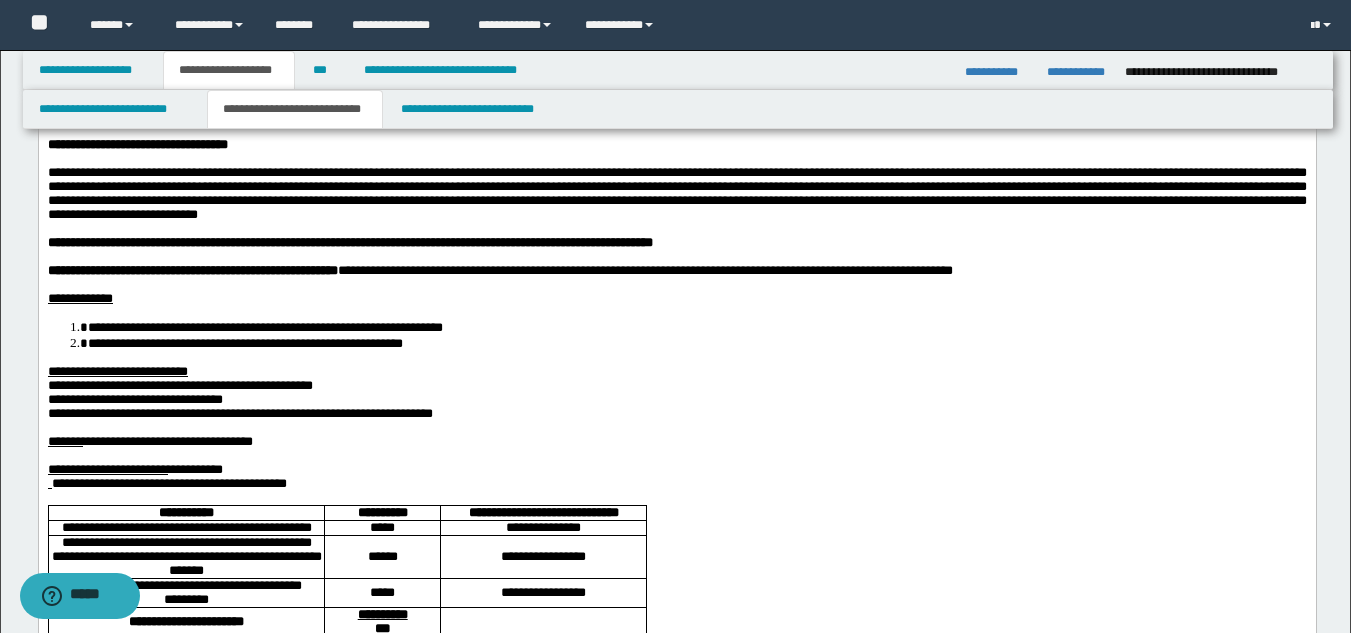 click on "**********" at bounding box center (676, 469) 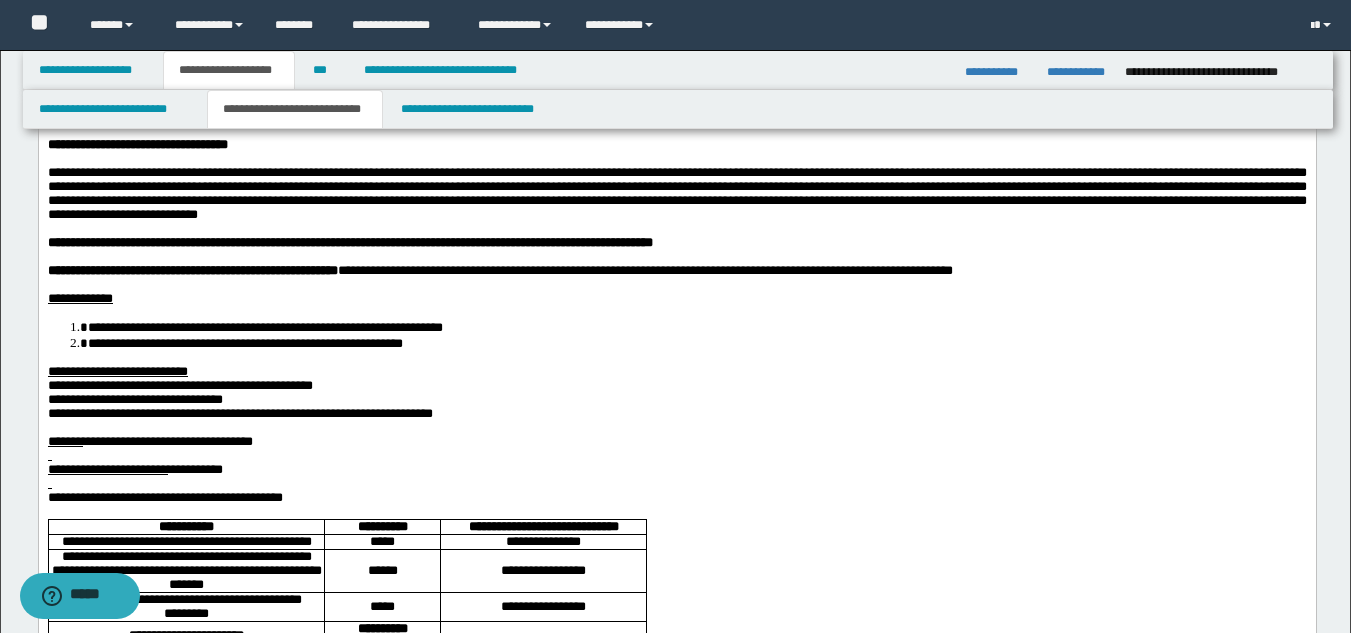 click at bounding box center (676, 483) 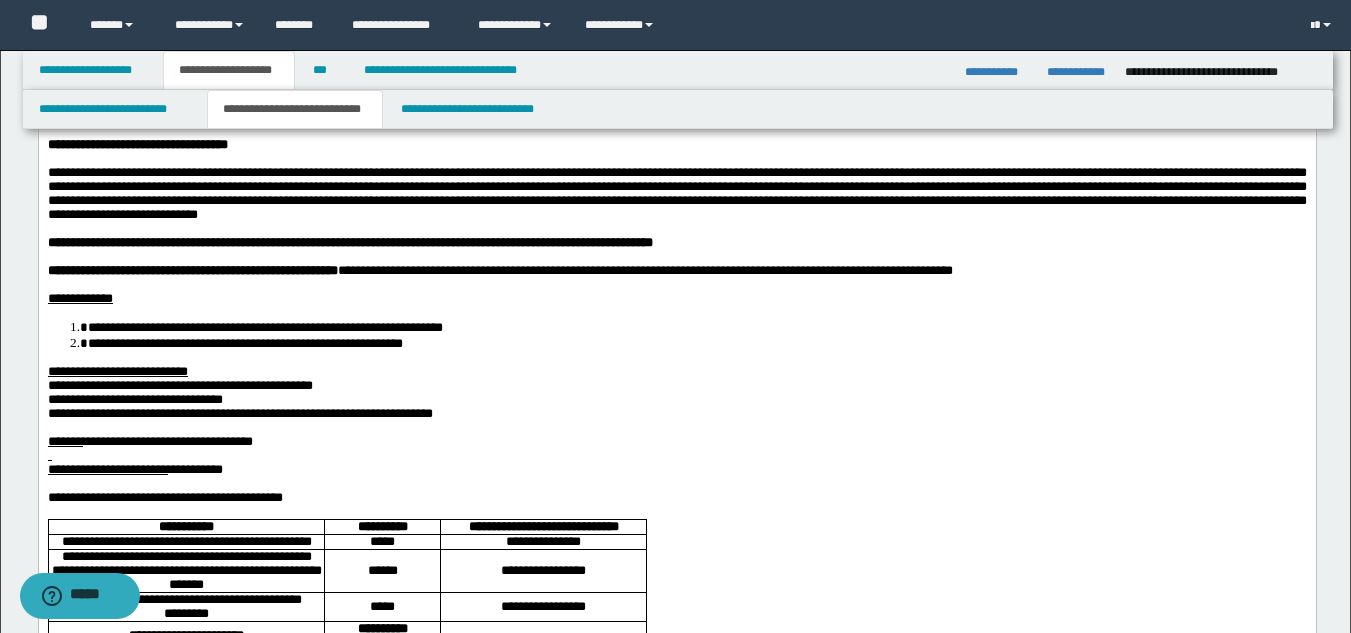 click at bounding box center [676, 455] 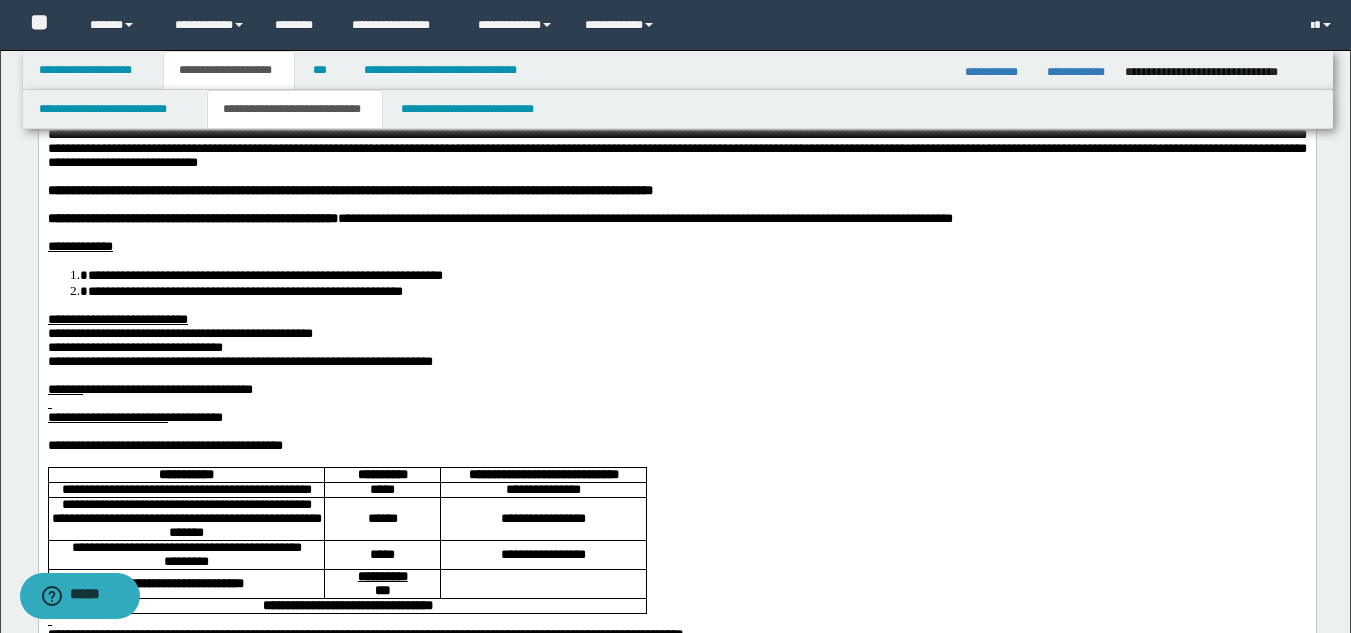 scroll, scrollTop: 200, scrollLeft: 0, axis: vertical 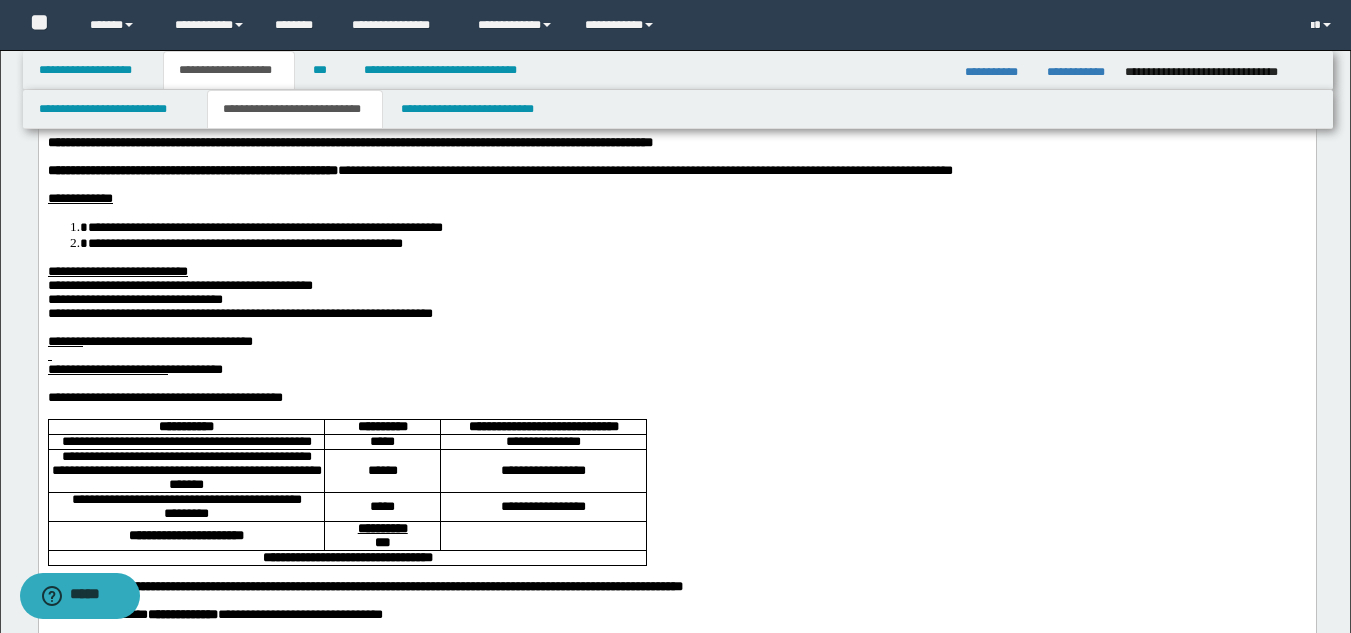 click at bounding box center [676, 355] 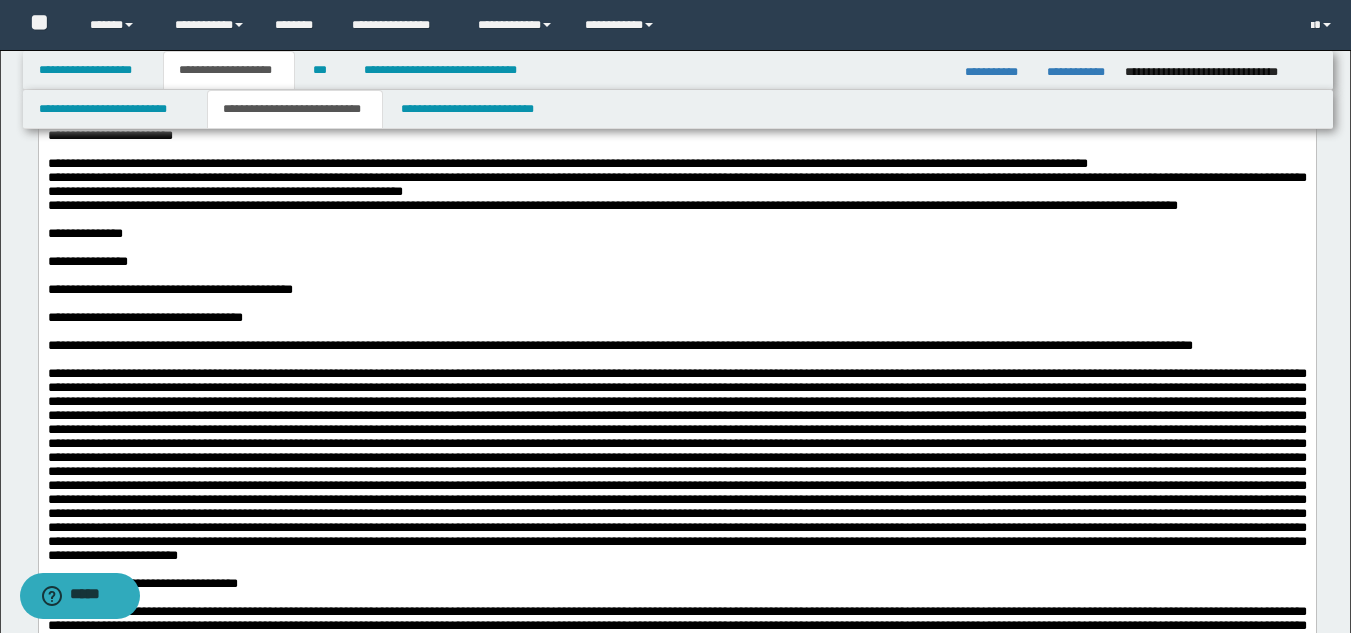 scroll, scrollTop: 1300, scrollLeft: 0, axis: vertical 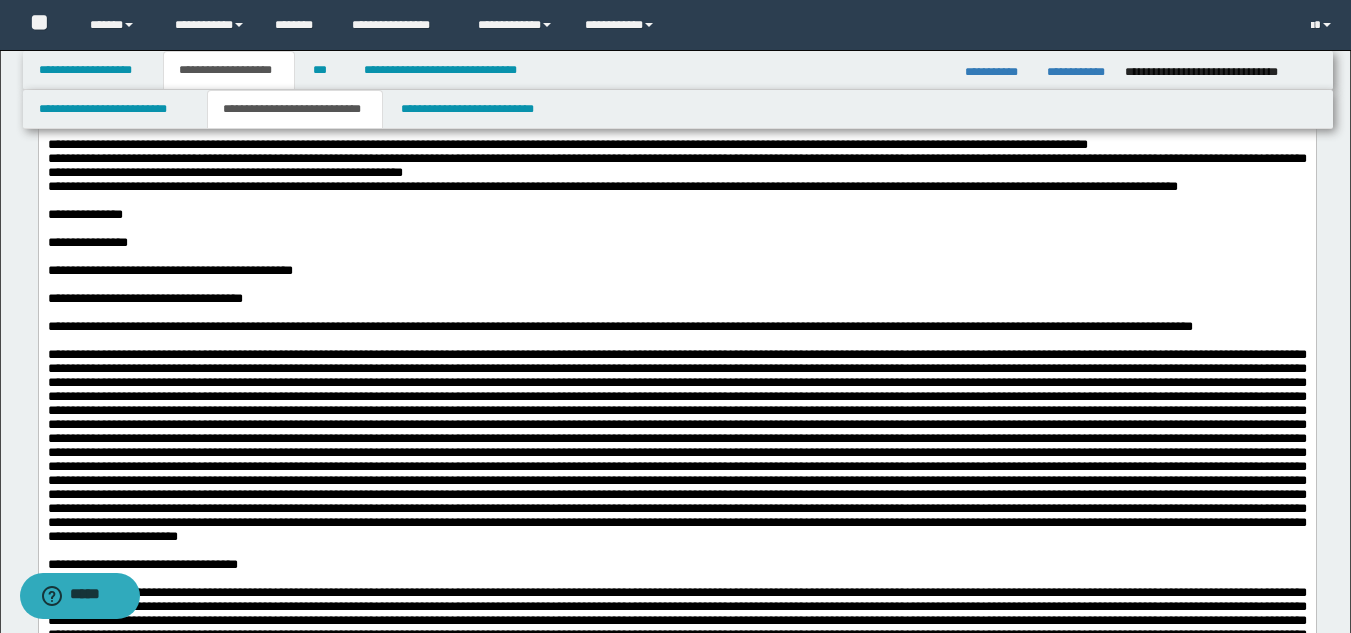 click on "**********" at bounding box center (676, 166) 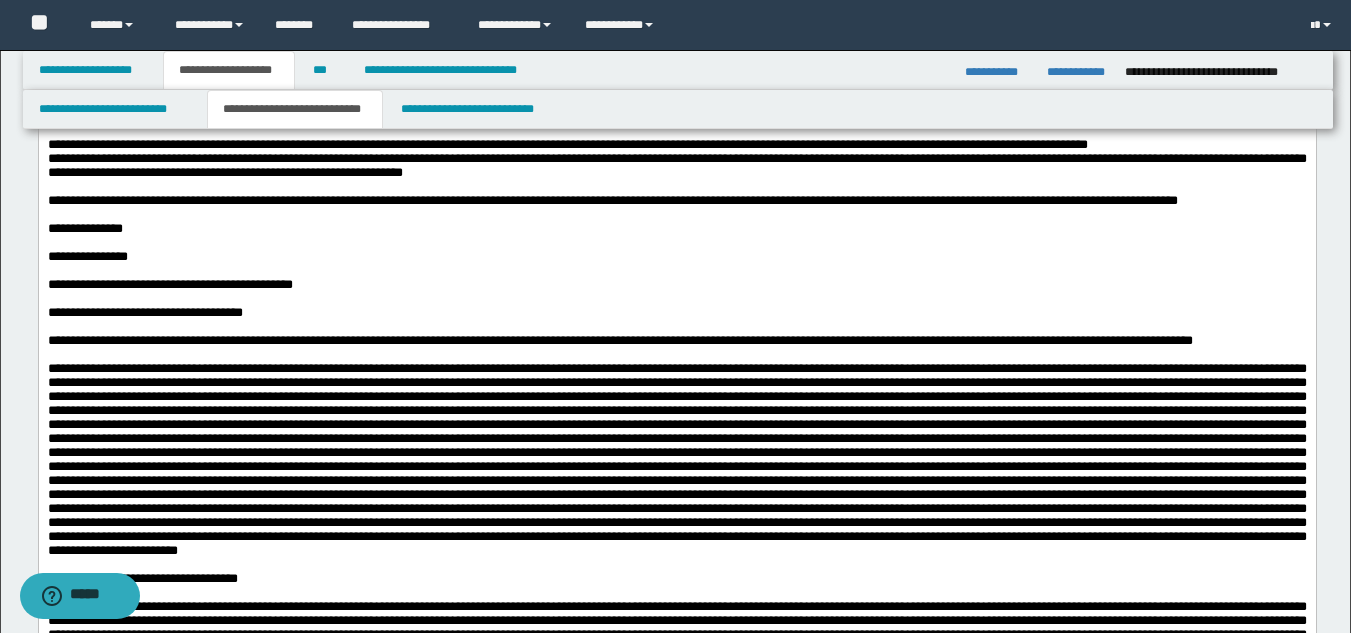 click on "**********" at bounding box center (676, 145) 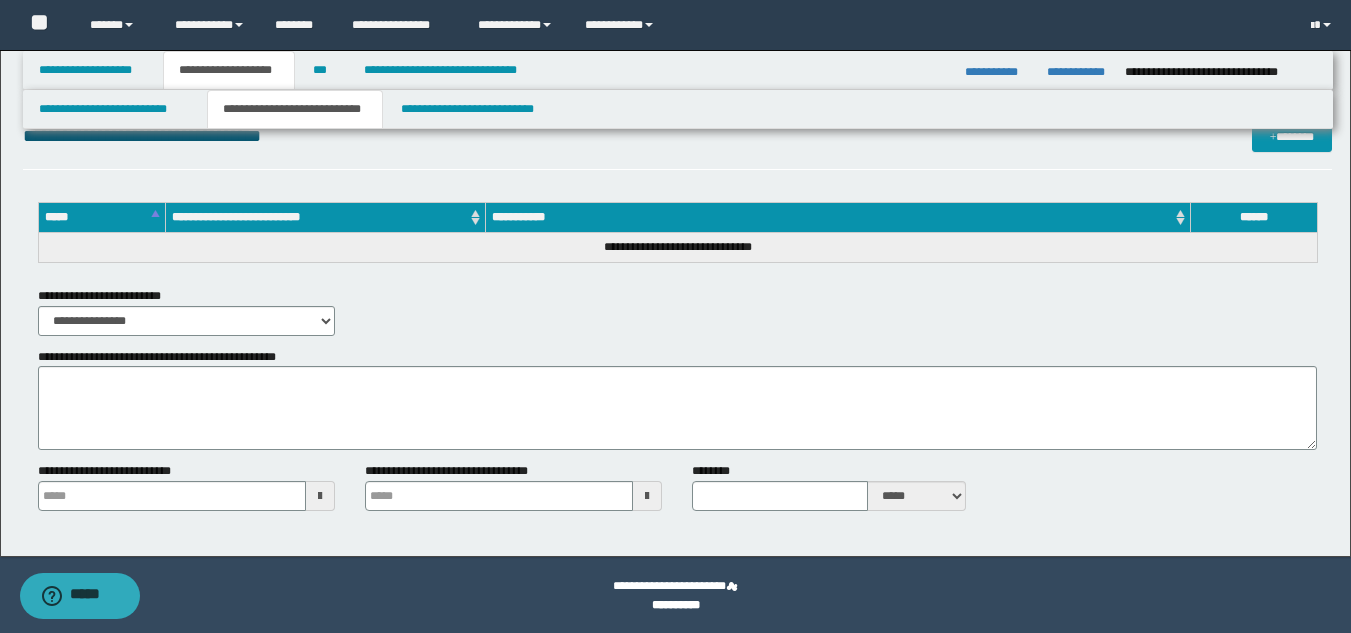 scroll, scrollTop: 3160, scrollLeft: 0, axis: vertical 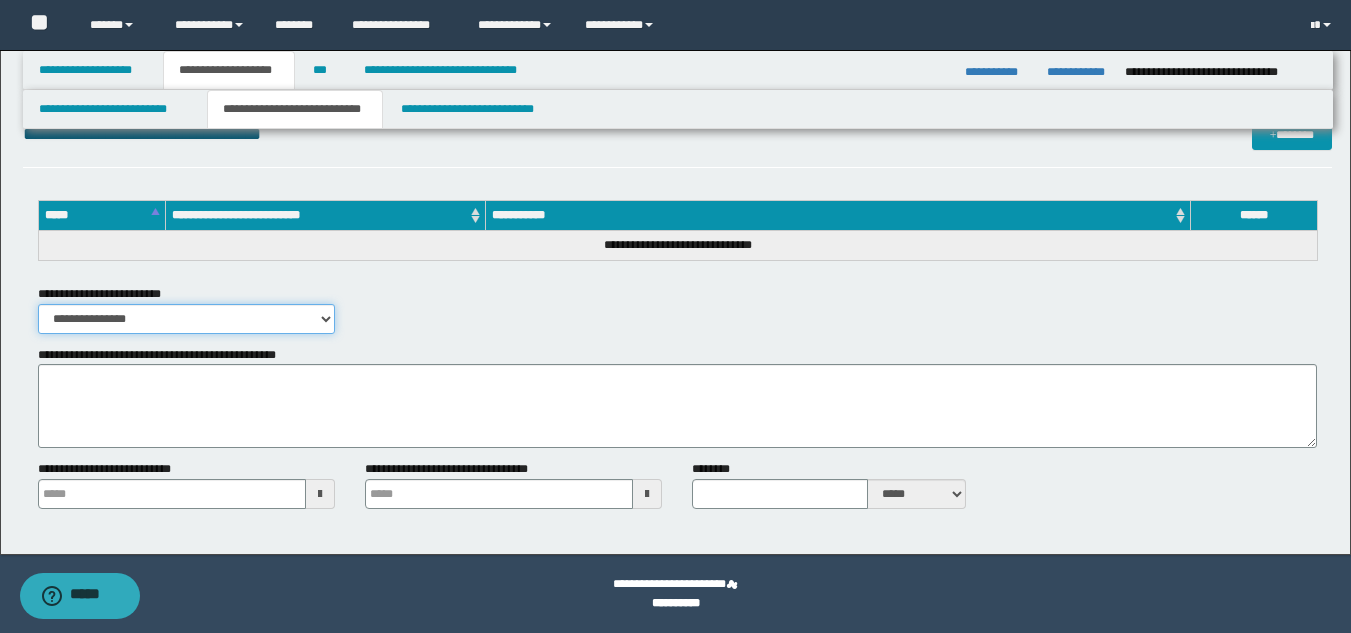 click on "**********" at bounding box center (186, 319) 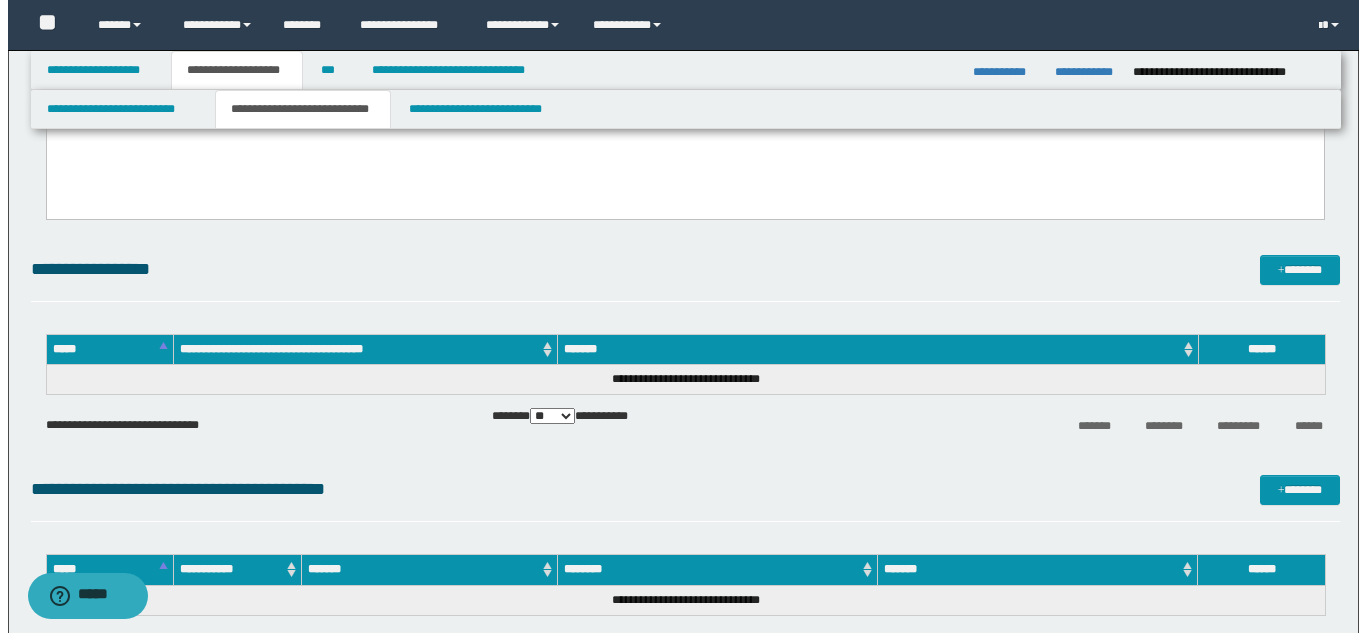 scroll, scrollTop: 2360, scrollLeft: 0, axis: vertical 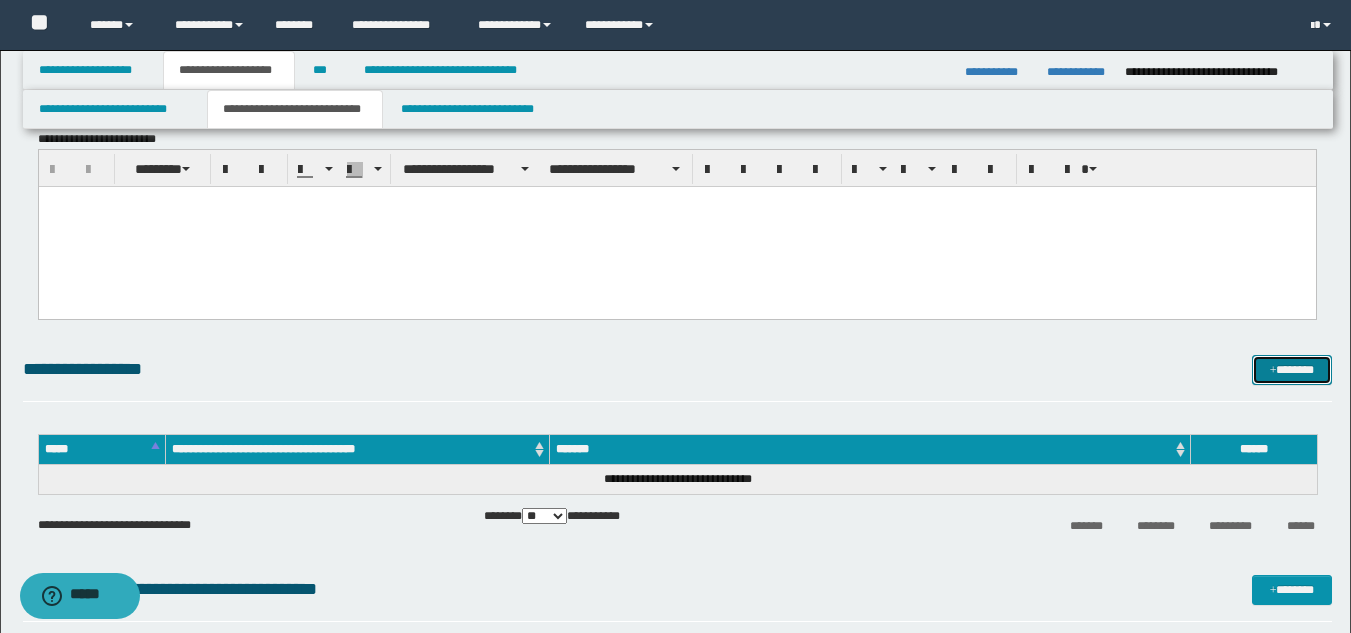 click on "*******" at bounding box center (1292, 370) 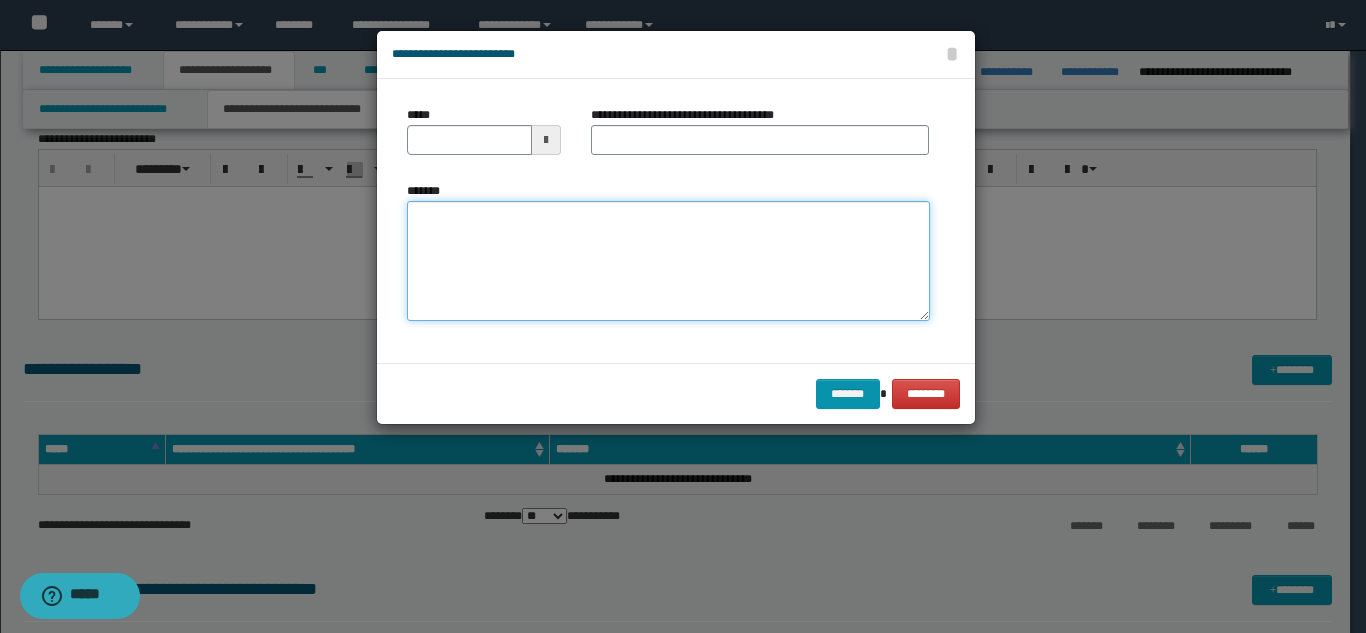 drag, startPoint x: 690, startPoint y: 274, endPoint x: 680, endPoint y: 291, distance: 19.723083 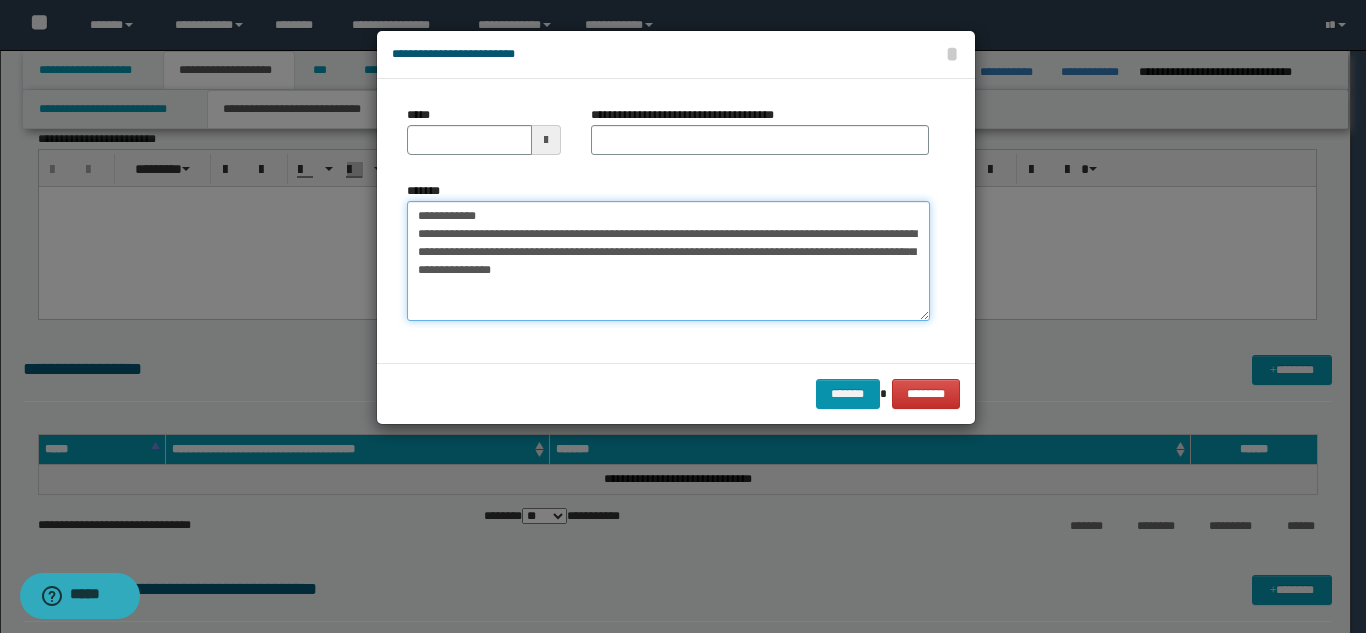 drag, startPoint x: 517, startPoint y: 215, endPoint x: 539, endPoint y: 194, distance: 30.413813 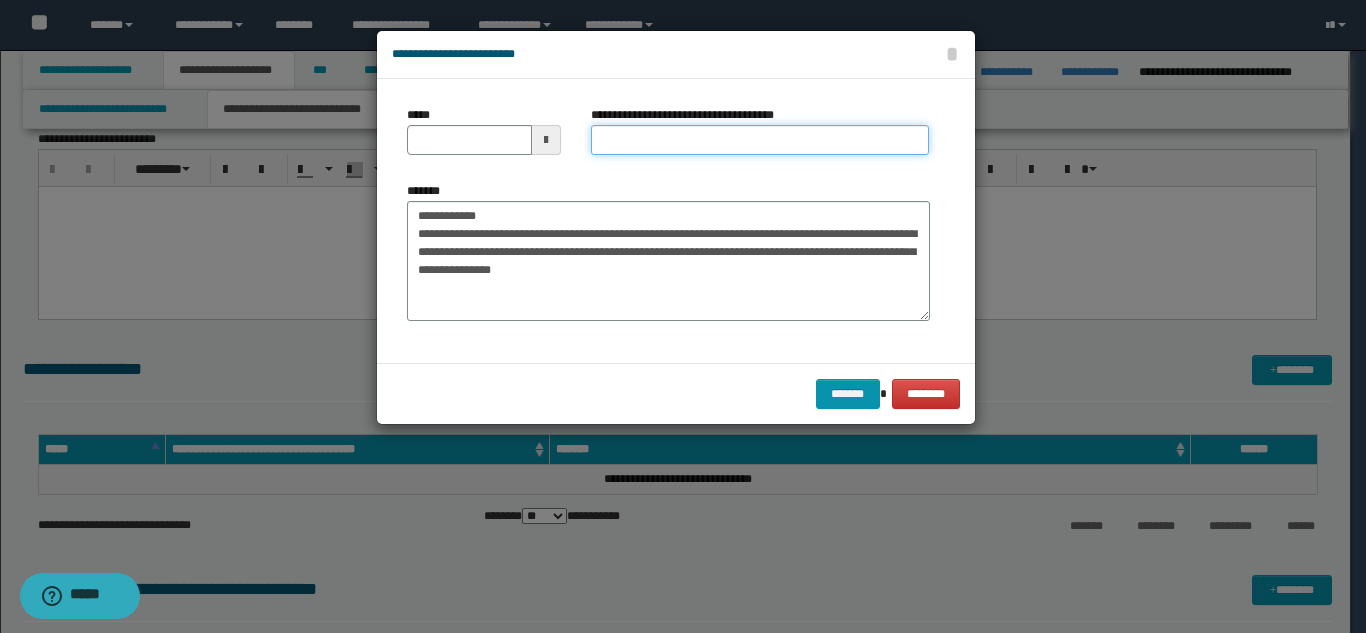 drag, startPoint x: 632, startPoint y: 148, endPoint x: 616, endPoint y: 151, distance: 16.27882 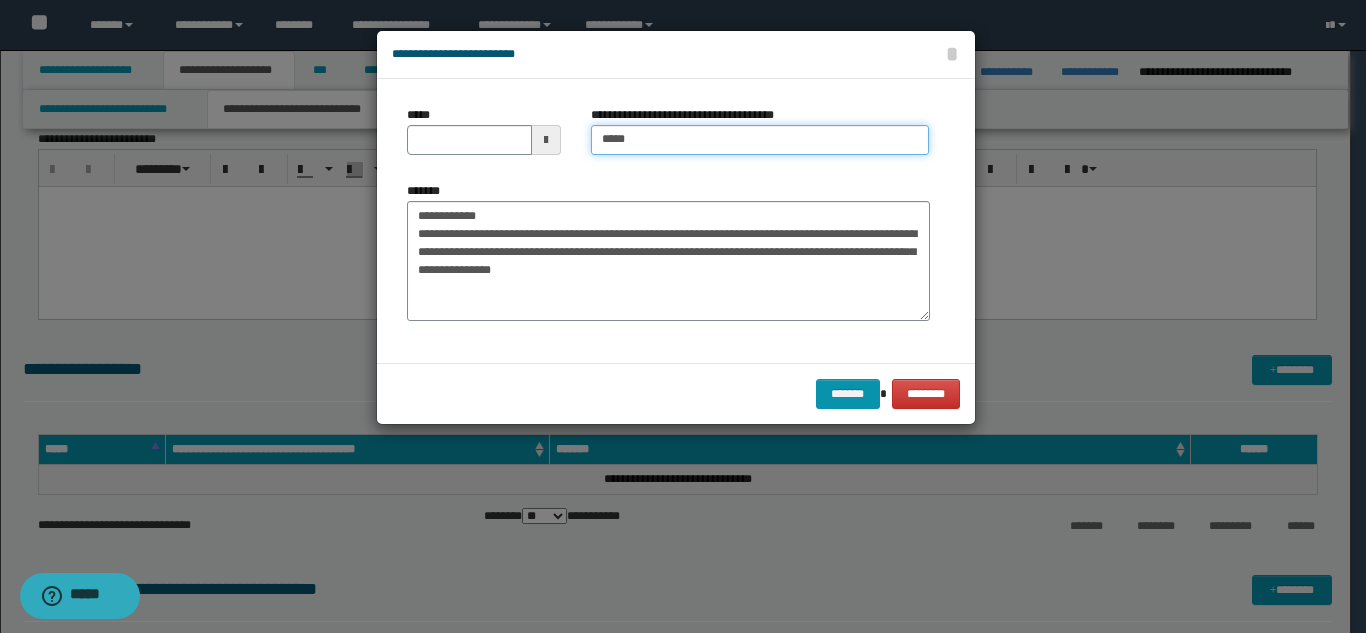 type on "*****" 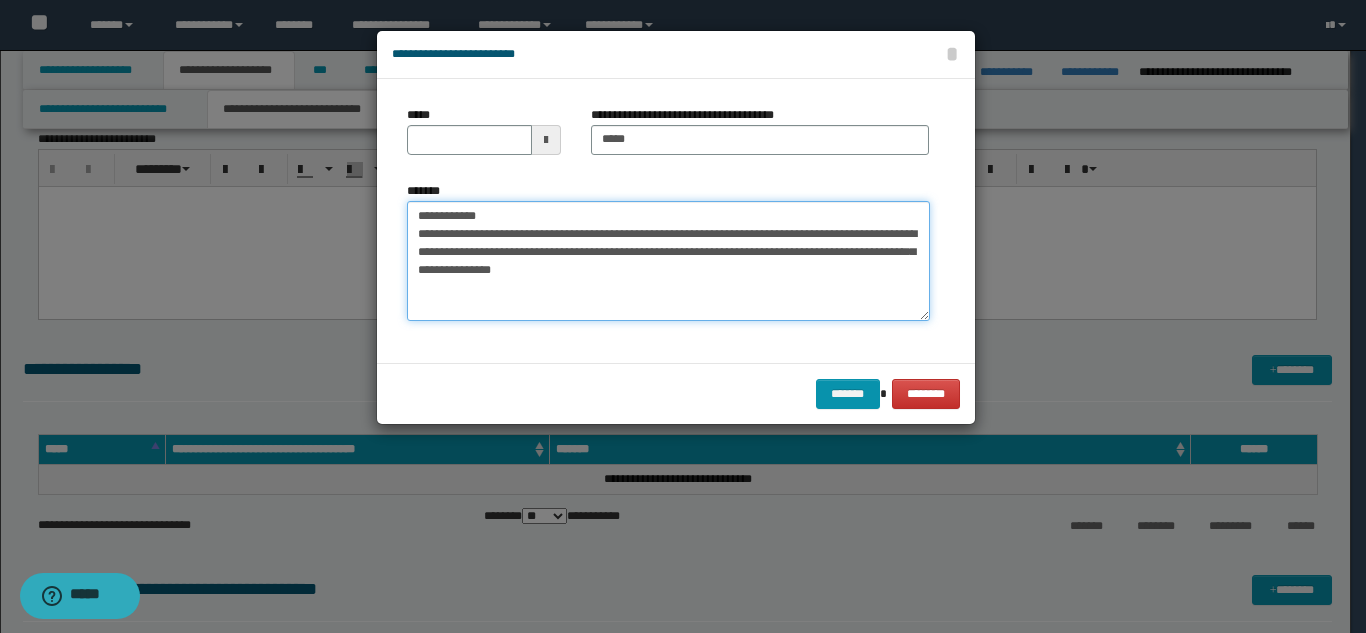 drag, startPoint x: 470, startPoint y: 215, endPoint x: 390, endPoint y: 197, distance: 82 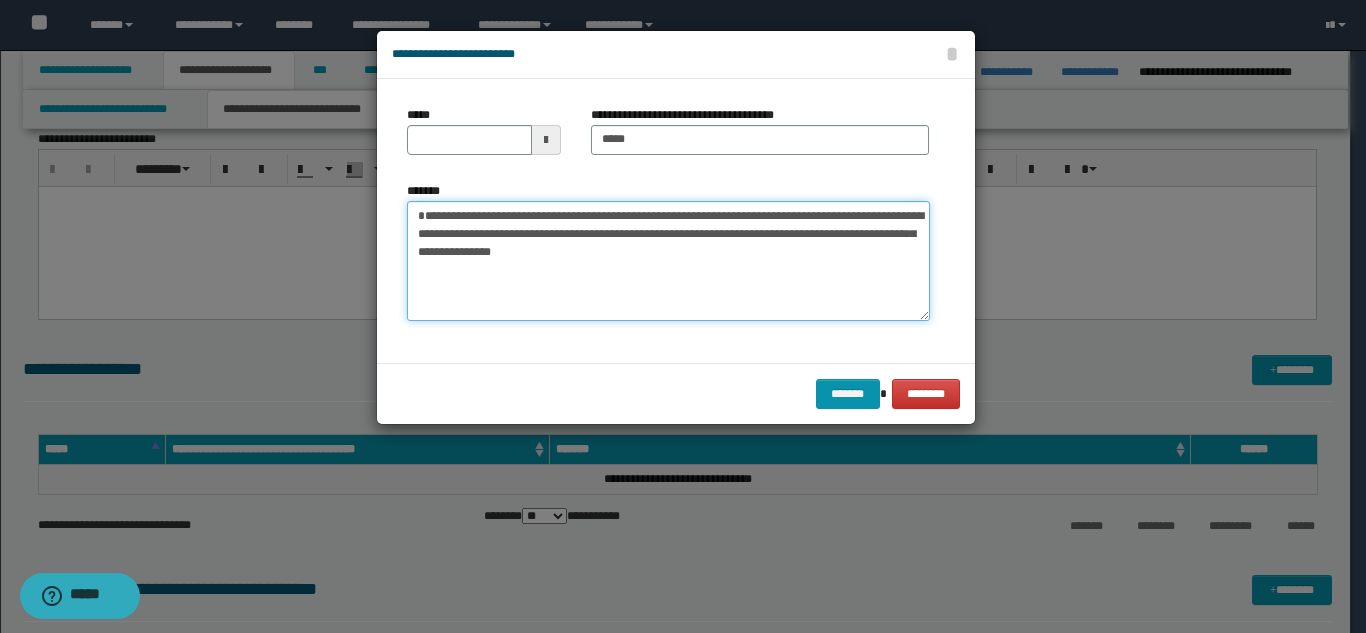 type 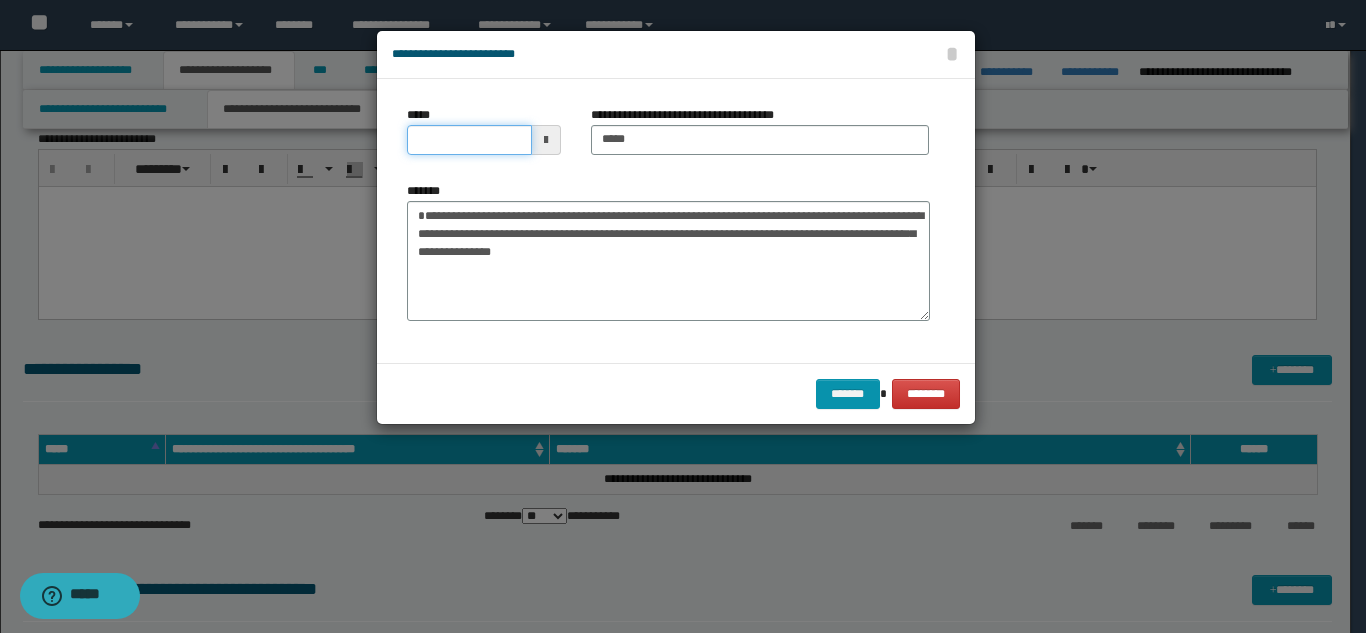 click on "*****" at bounding box center [469, 140] 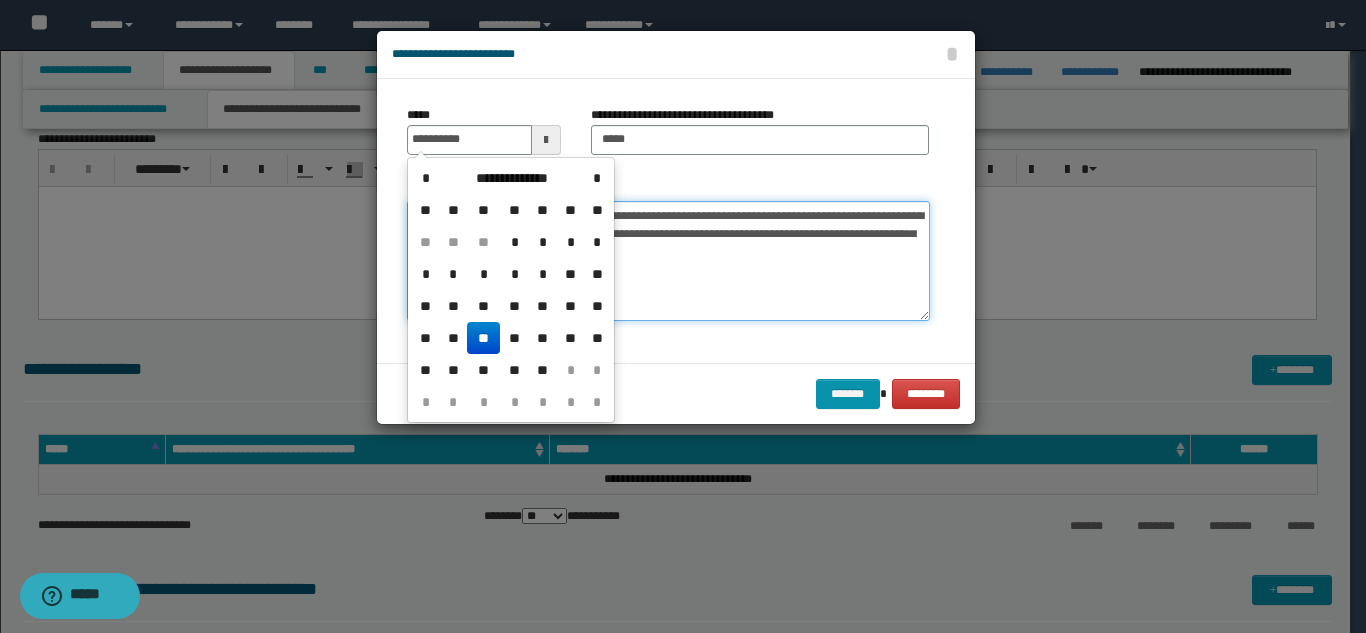 type on "**********" 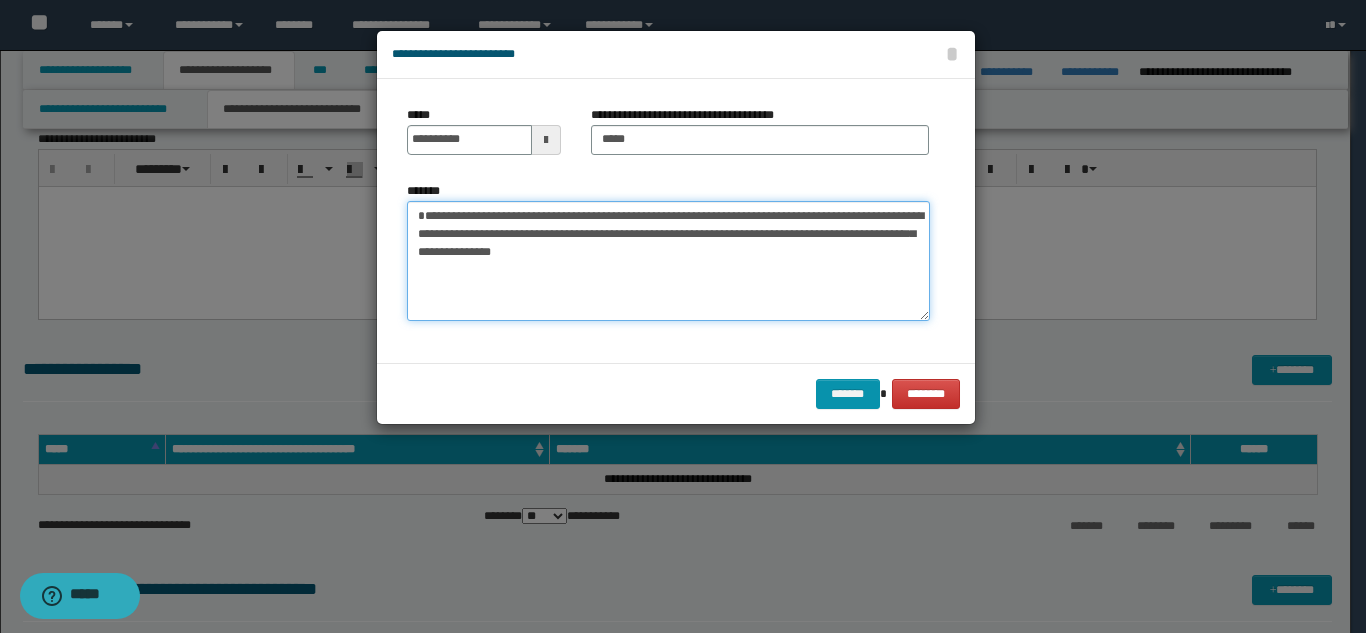 click on "**********" at bounding box center (668, 261) 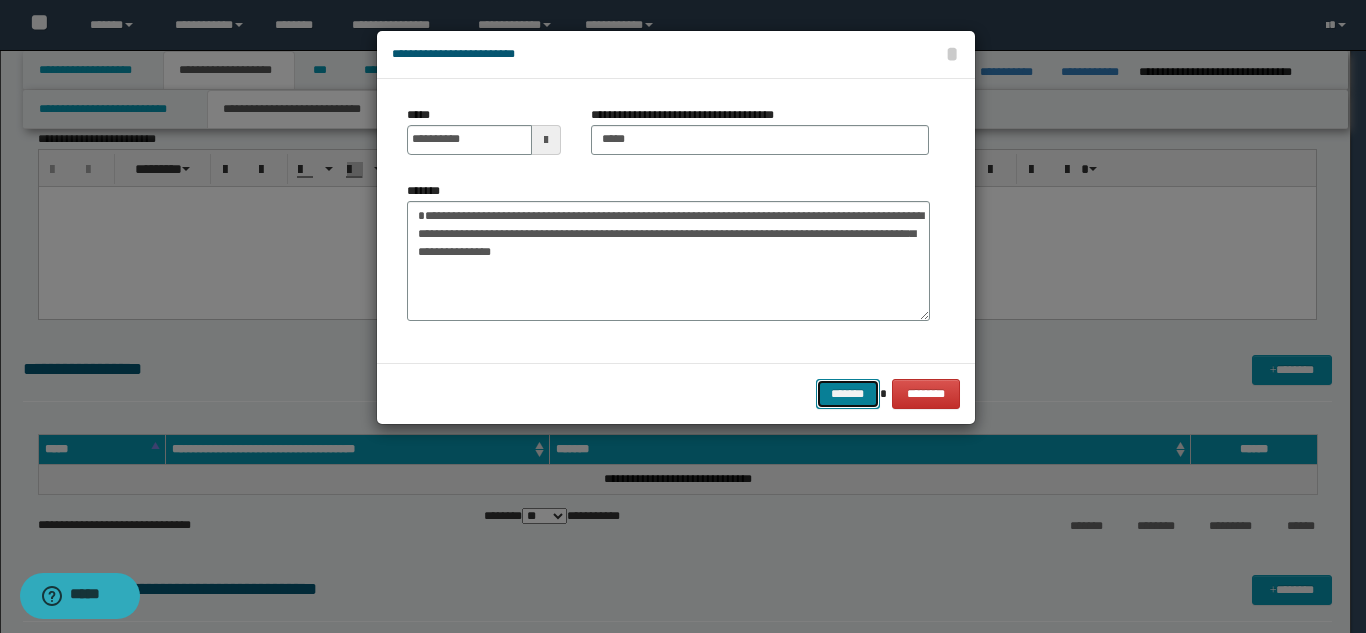 click on "*******" at bounding box center [848, 394] 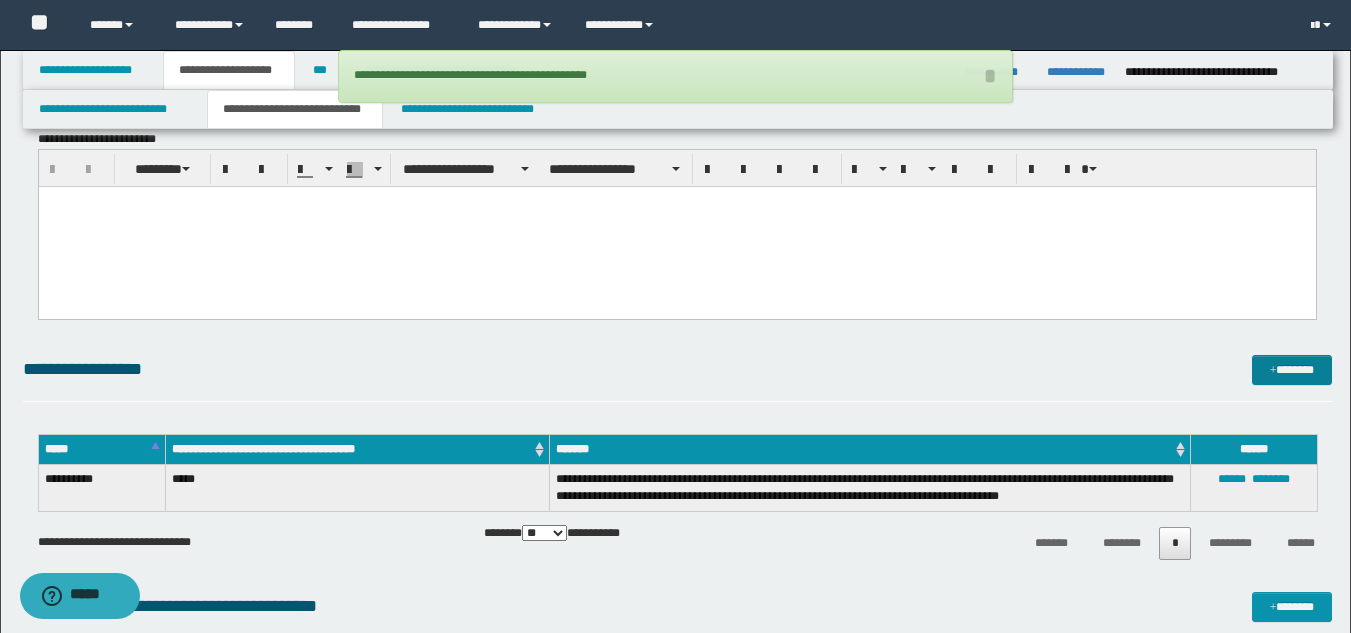 click on "**********" at bounding box center [675, -469] 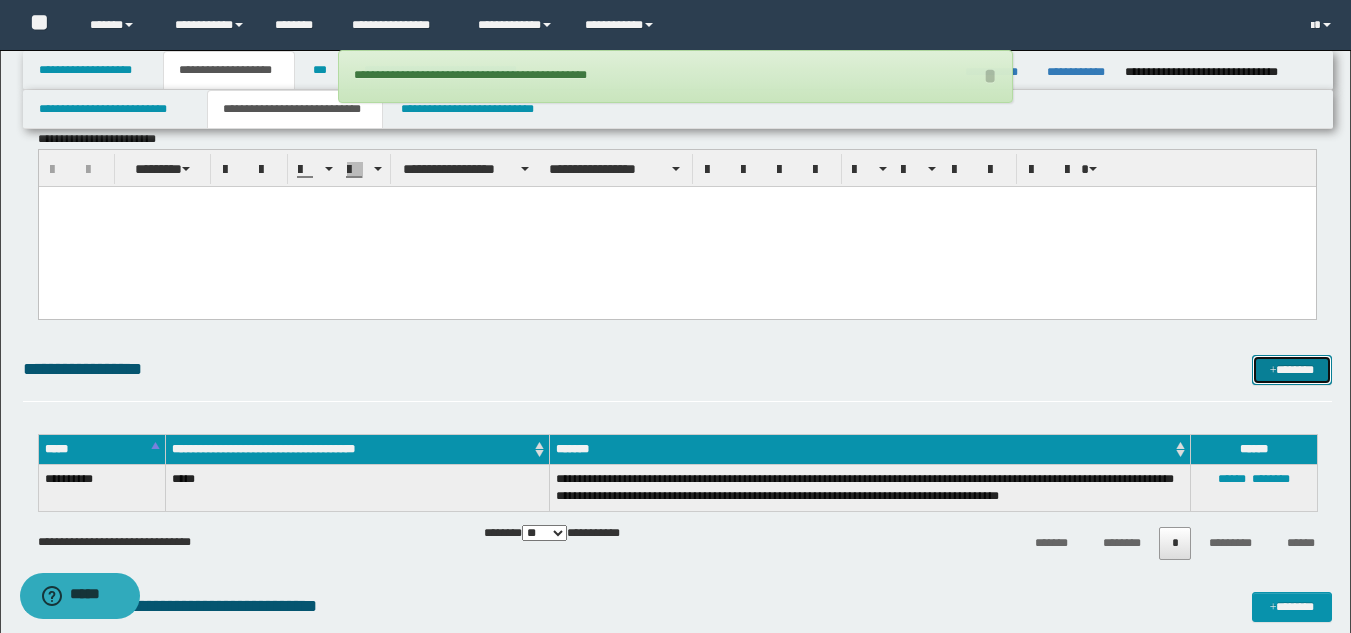 click on "*******" at bounding box center (1292, 370) 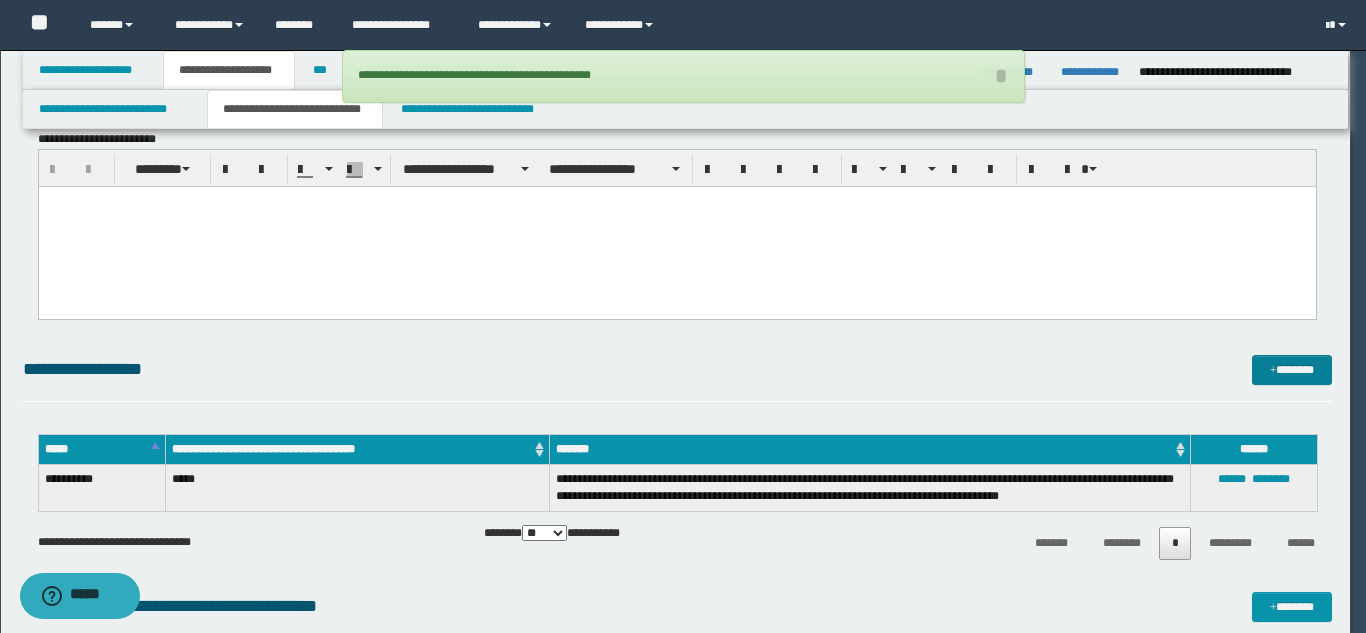 drag, startPoint x: 1306, startPoint y: 366, endPoint x: 1272, endPoint y: 369, distance: 34.132095 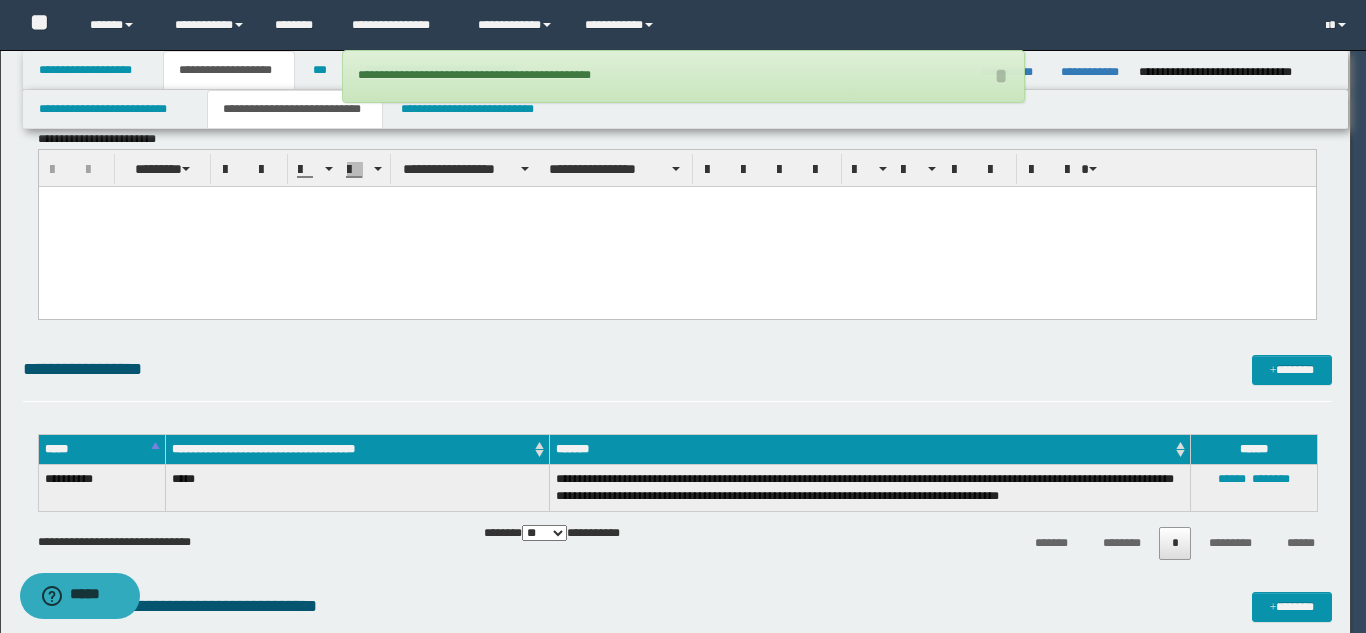 click at bounding box center [0, 0] 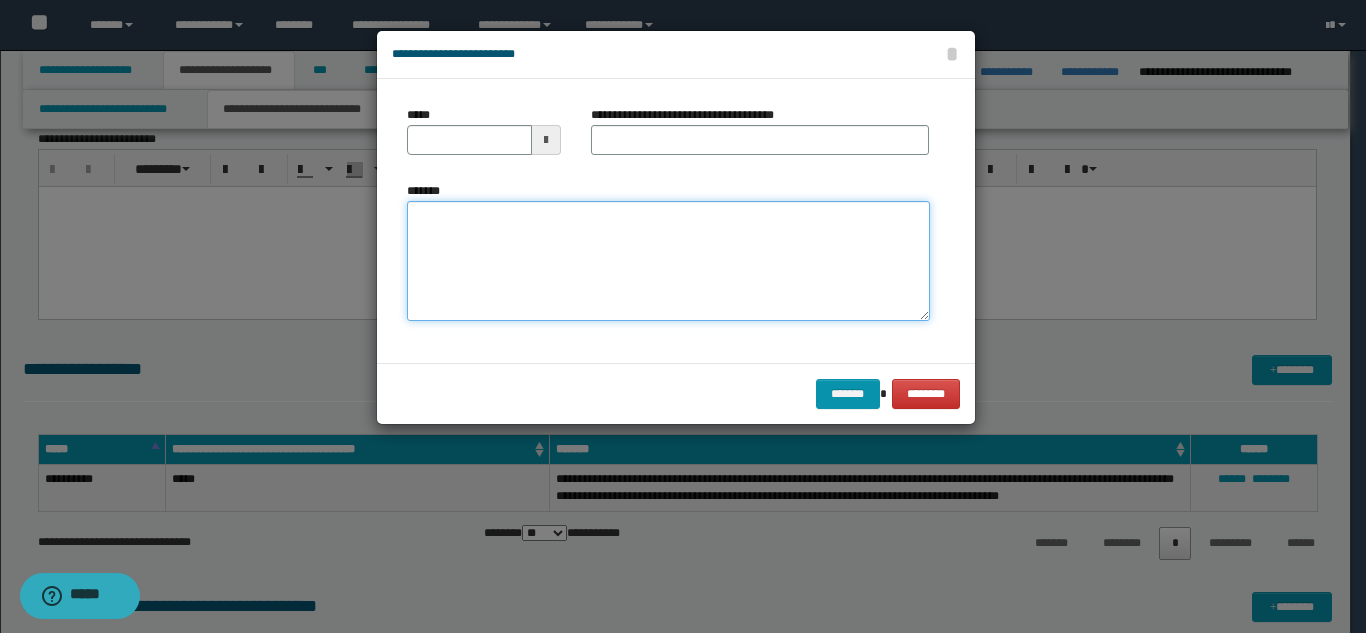 click on "*******" at bounding box center [668, 261] 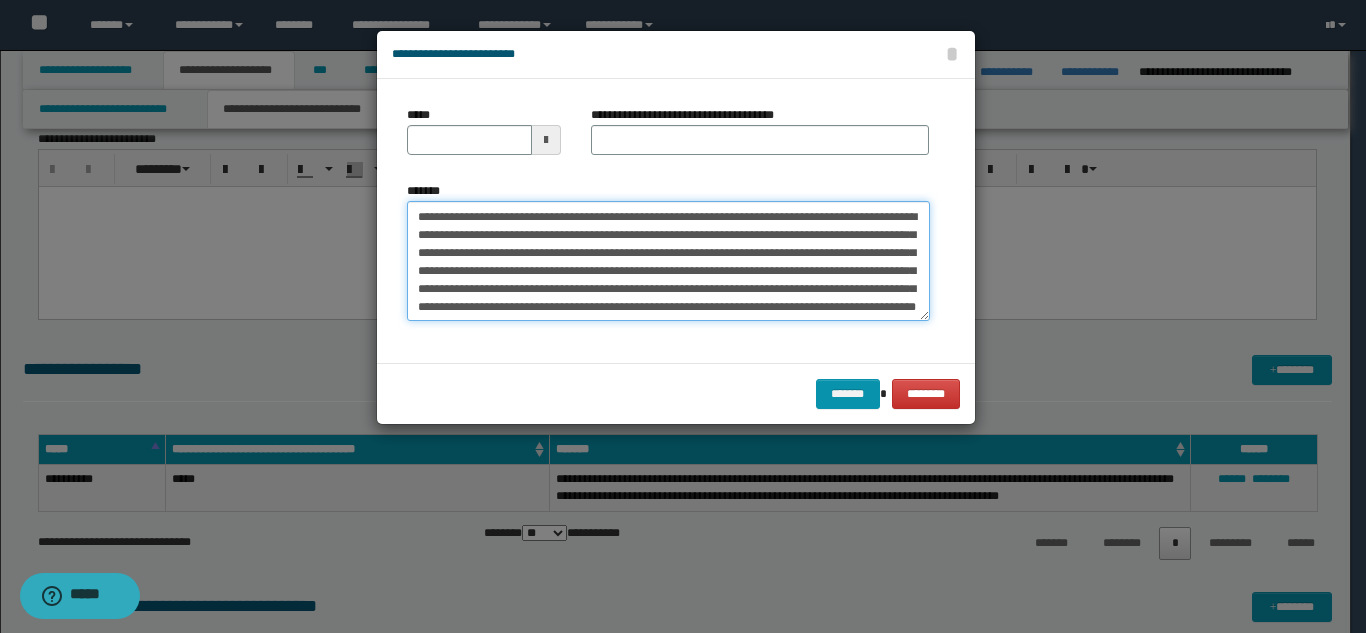 scroll, scrollTop: 0, scrollLeft: 0, axis: both 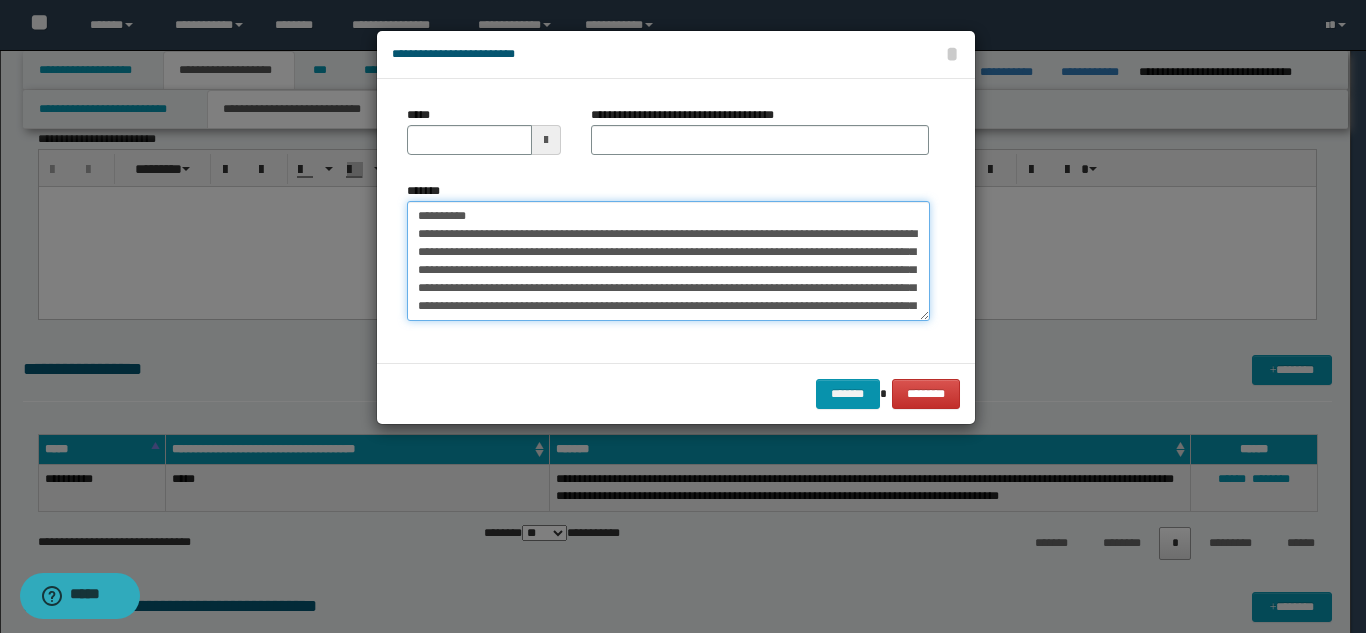 drag, startPoint x: 641, startPoint y: 219, endPoint x: 477, endPoint y: 212, distance: 164.14932 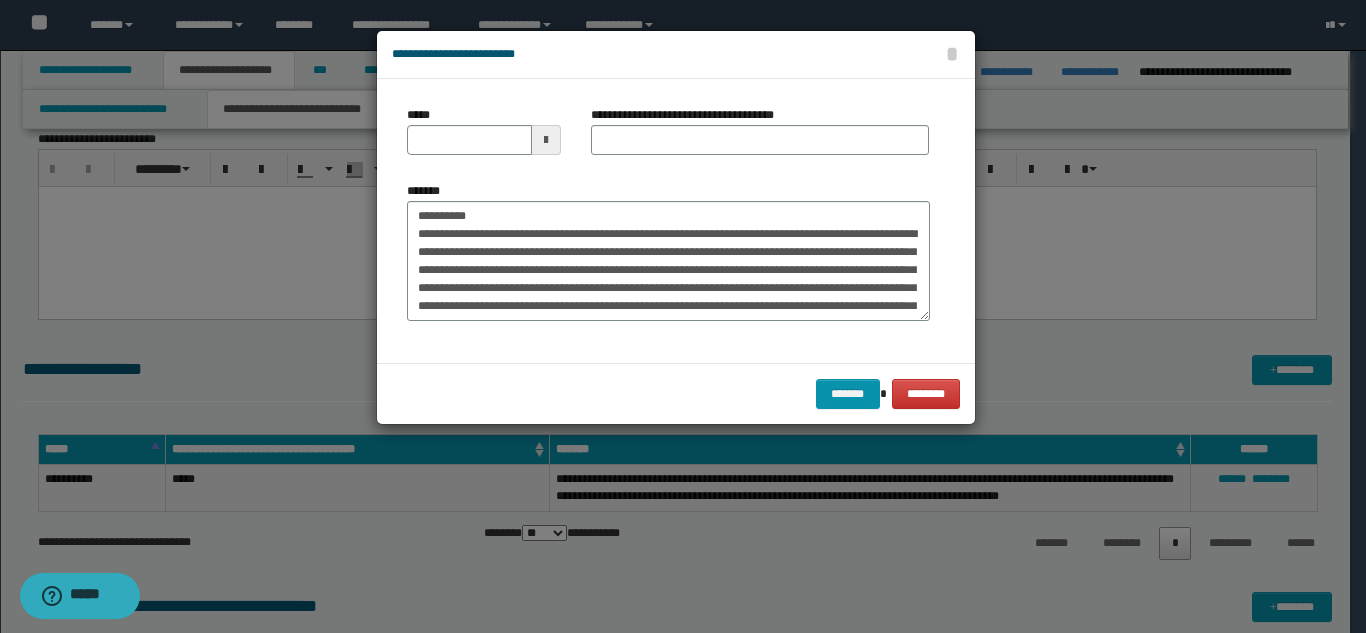 click on "**********" at bounding box center (760, 138) 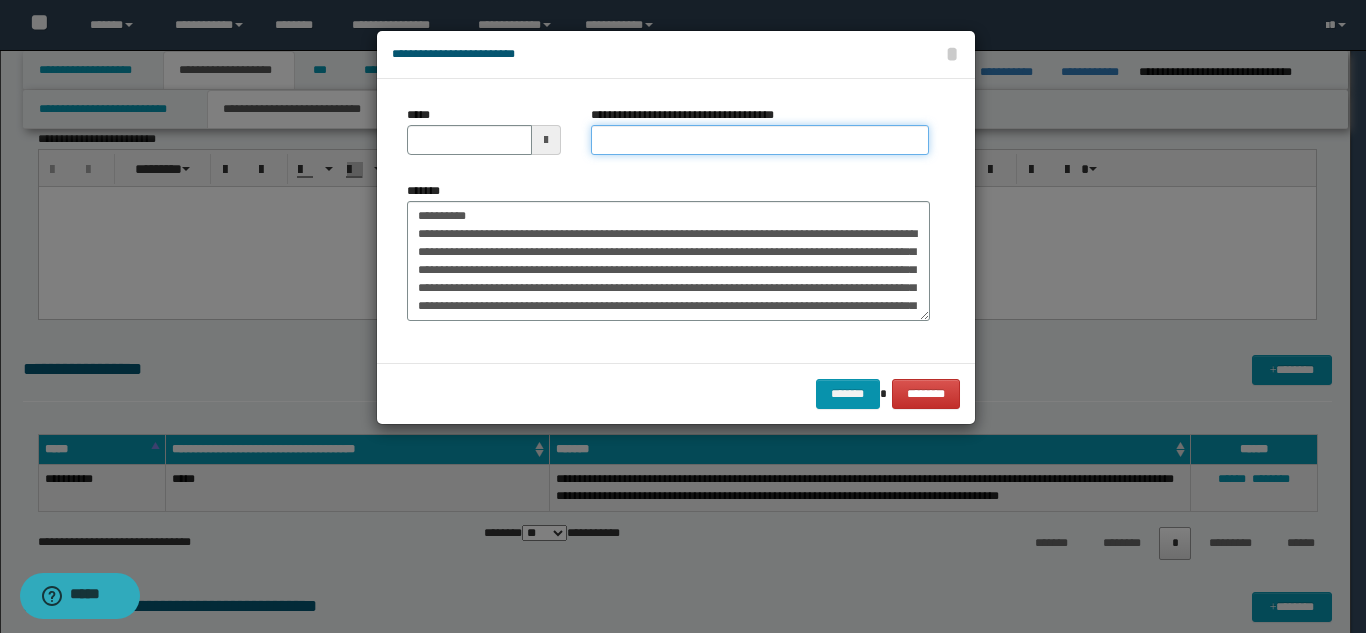 click on "**********" at bounding box center [760, 140] 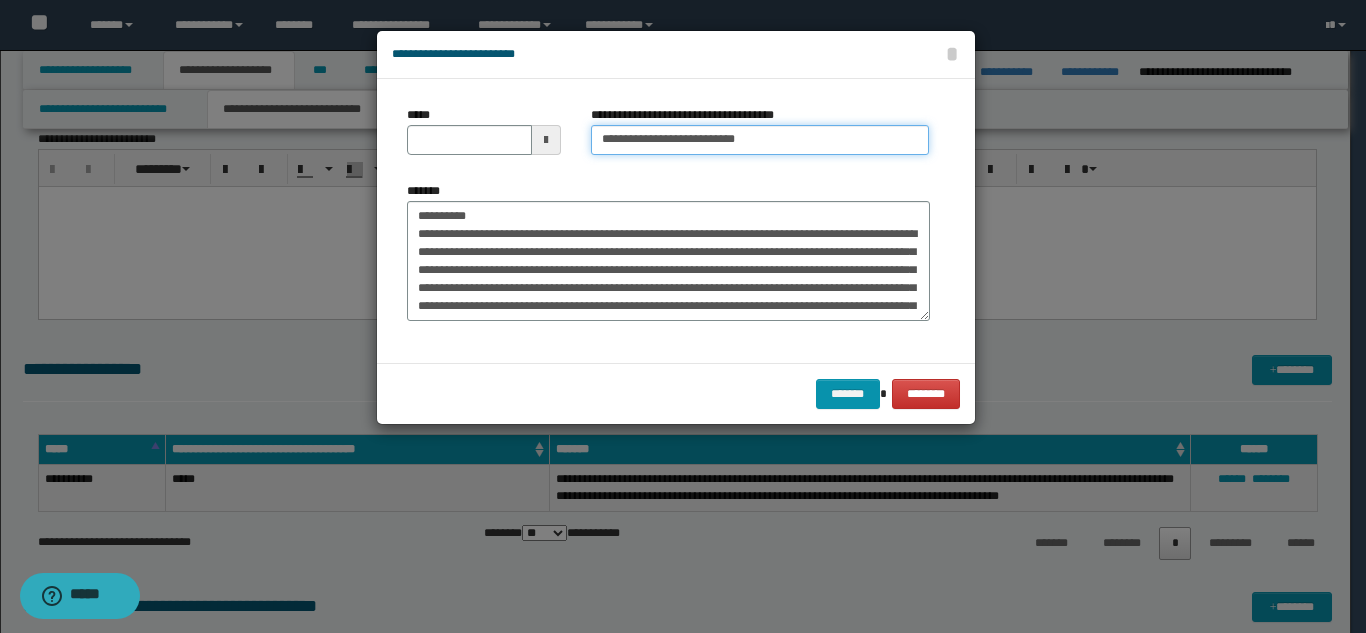 type on "**********" 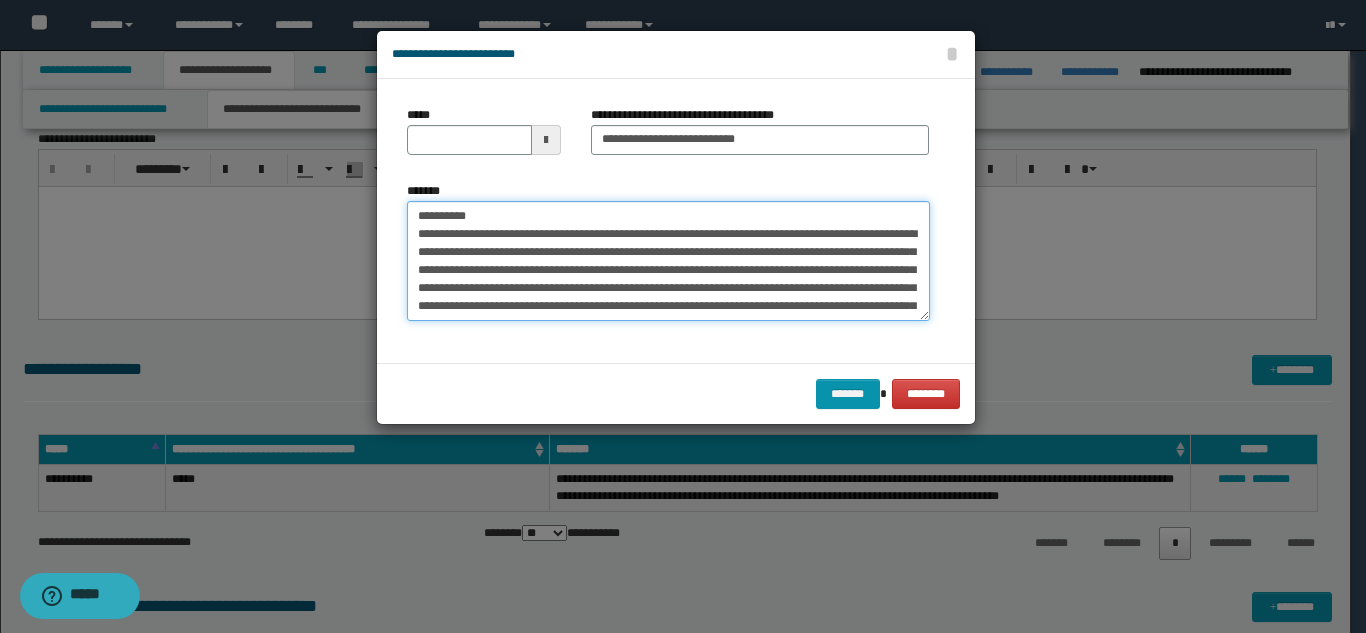 drag, startPoint x: 493, startPoint y: 214, endPoint x: 441, endPoint y: 174, distance: 65.60488 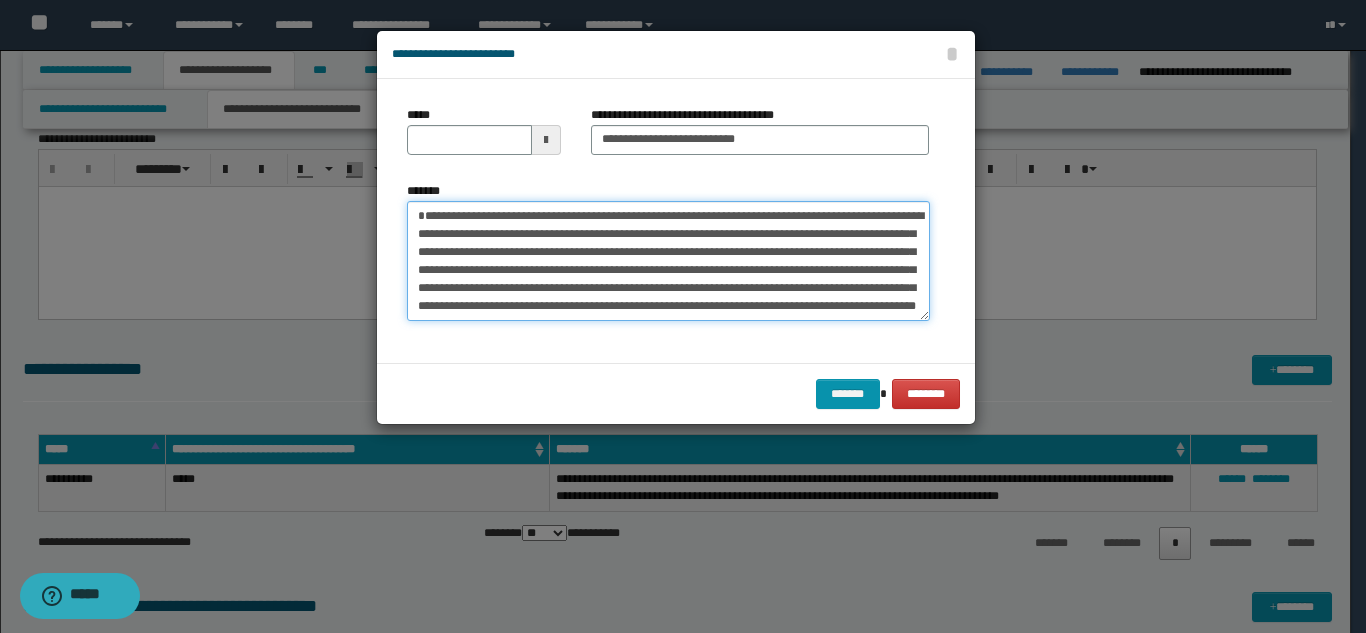 type 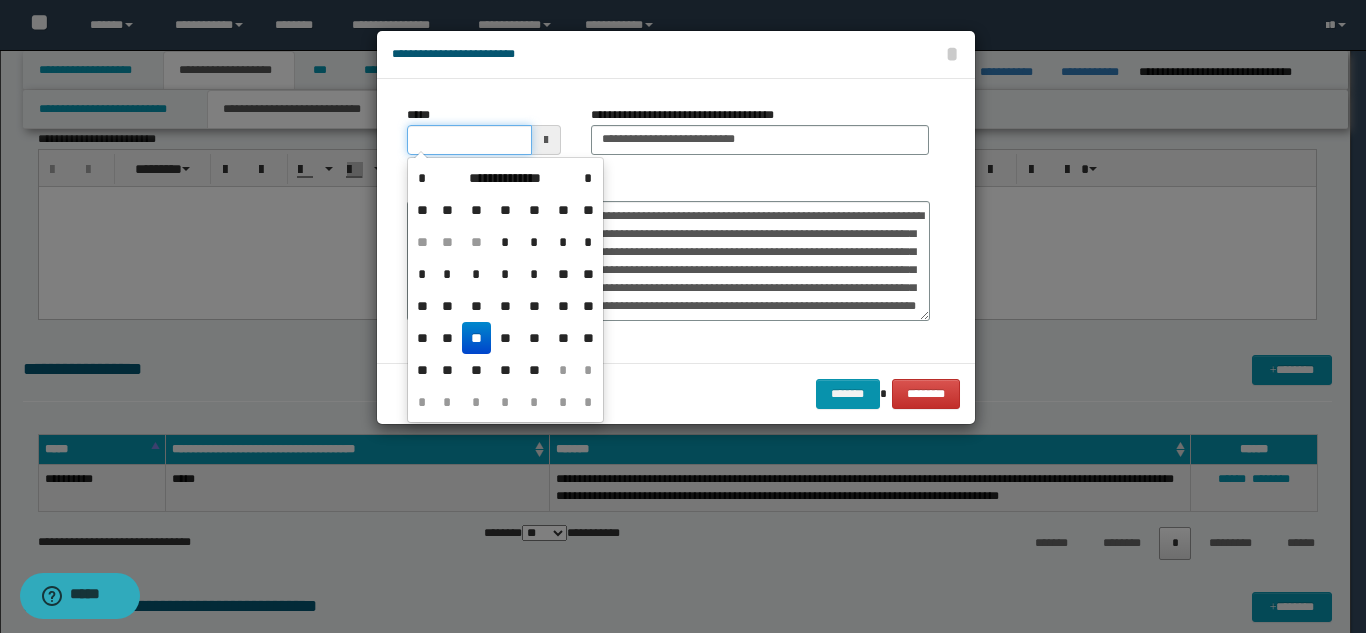 click on "*****" at bounding box center (469, 140) 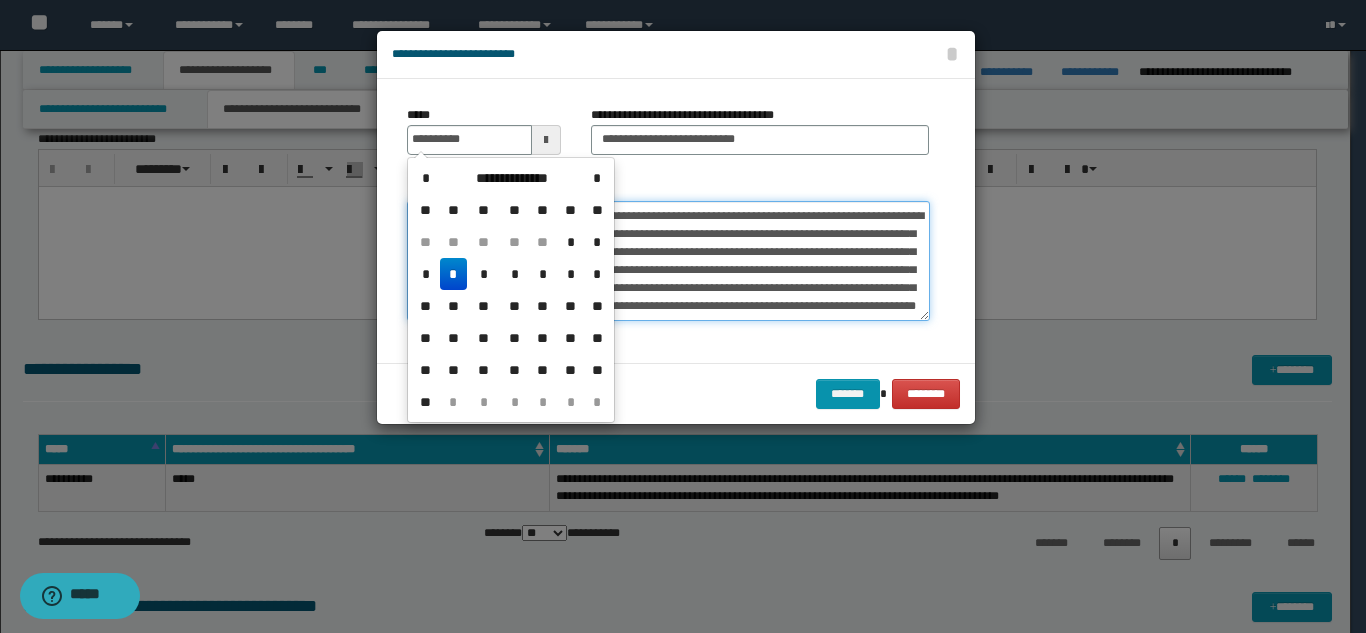 type on "**********" 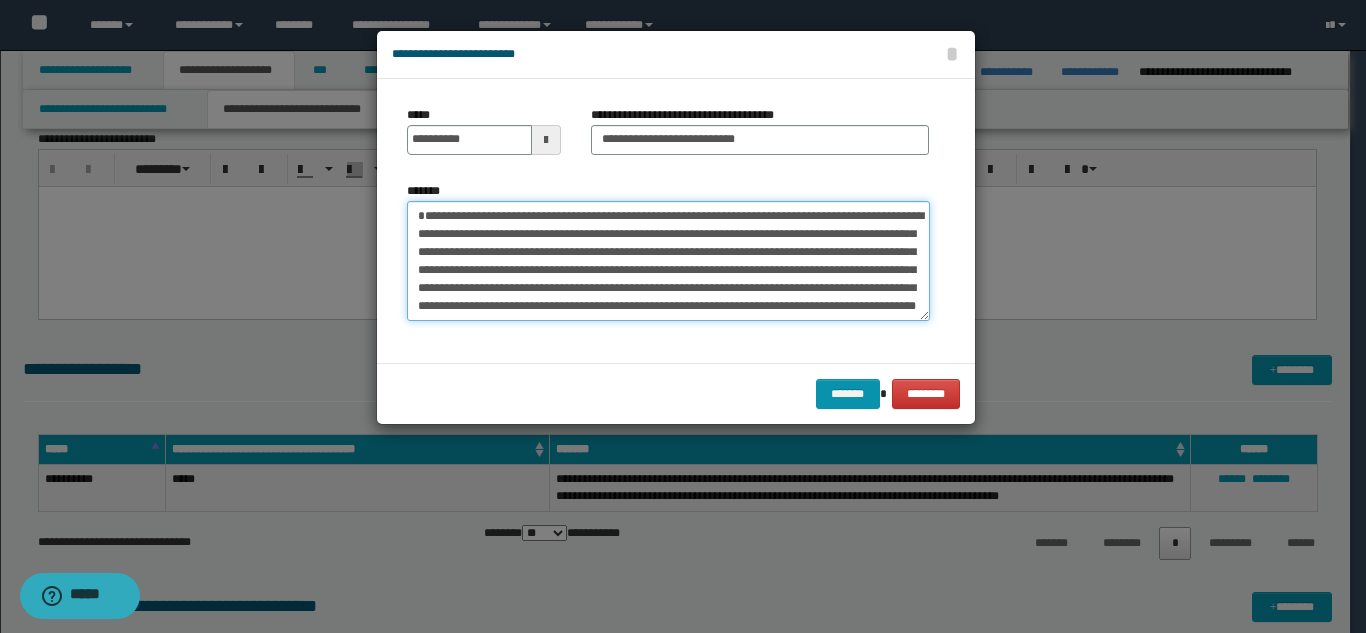 scroll, scrollTop: 54, scrollLeft: 0, axis: vertical 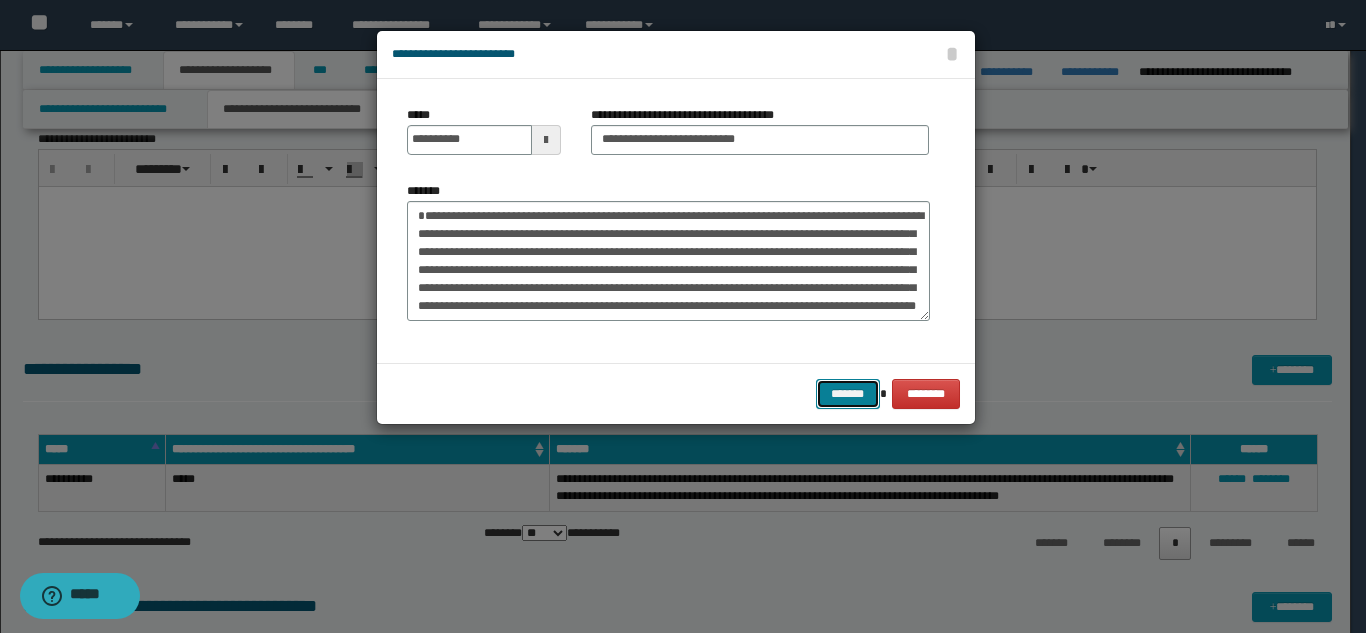 click on "*******" at bounding box center (848, 394) 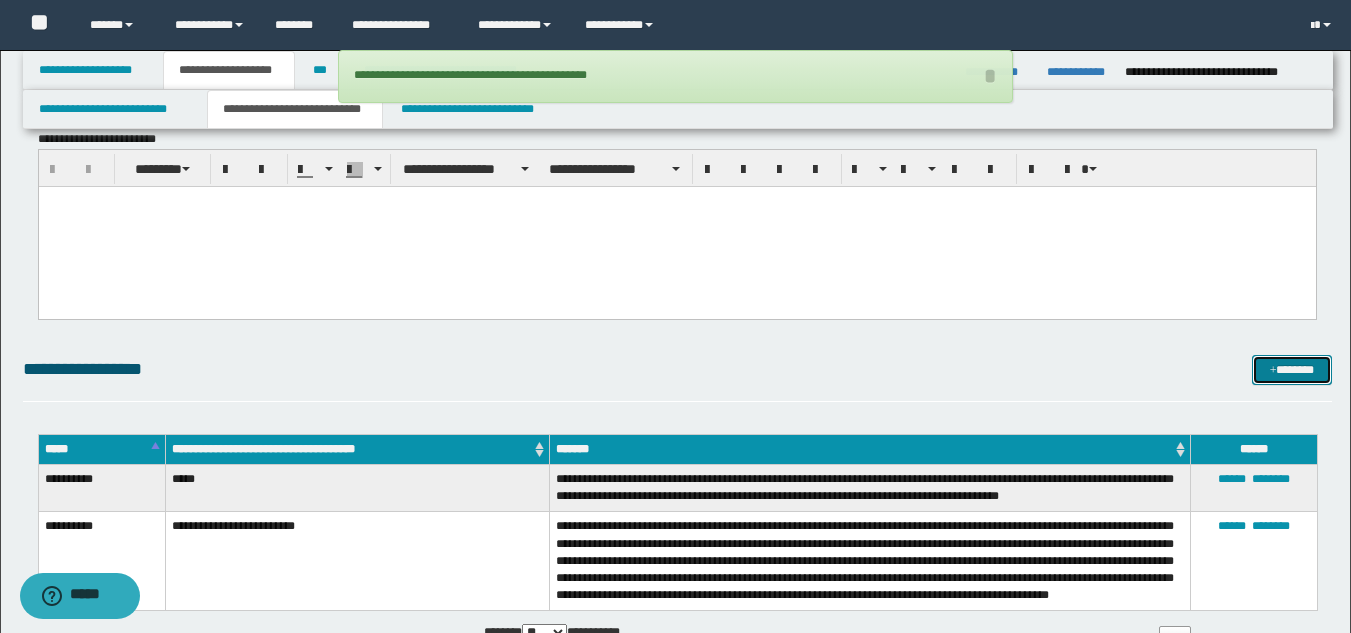 click at bounding box center [1273, 371] 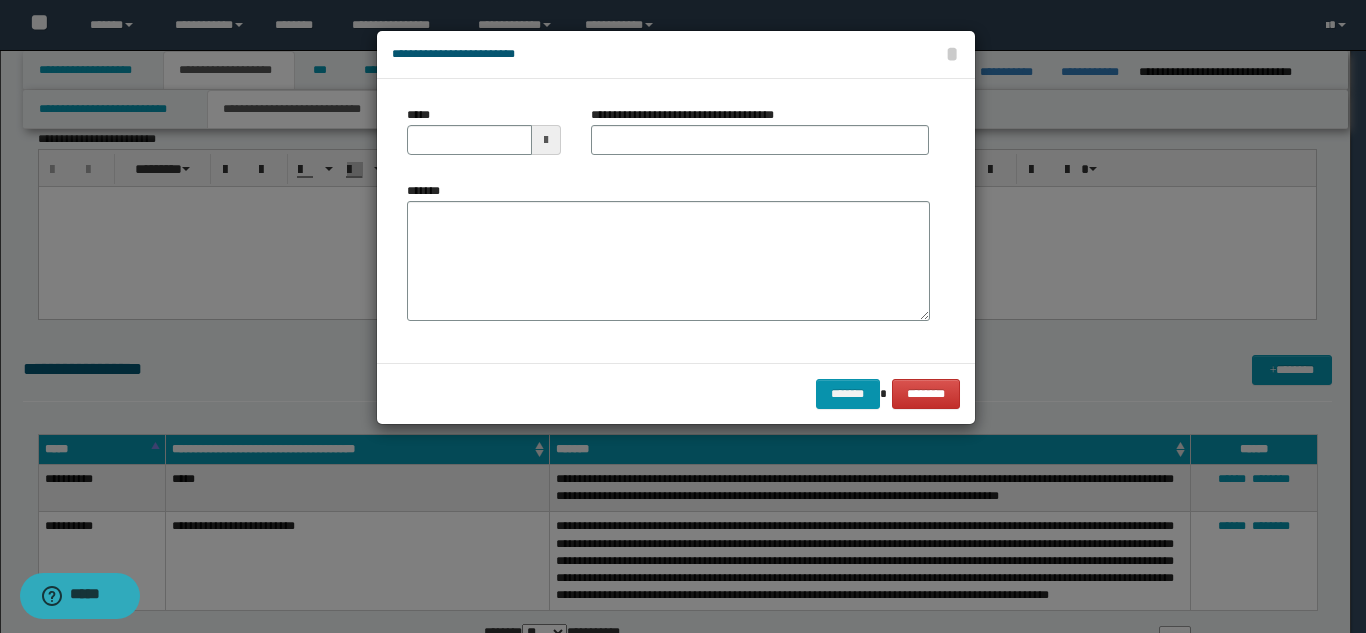 scroll, scrollTop: 0, scrollLeft: 0, axis: both 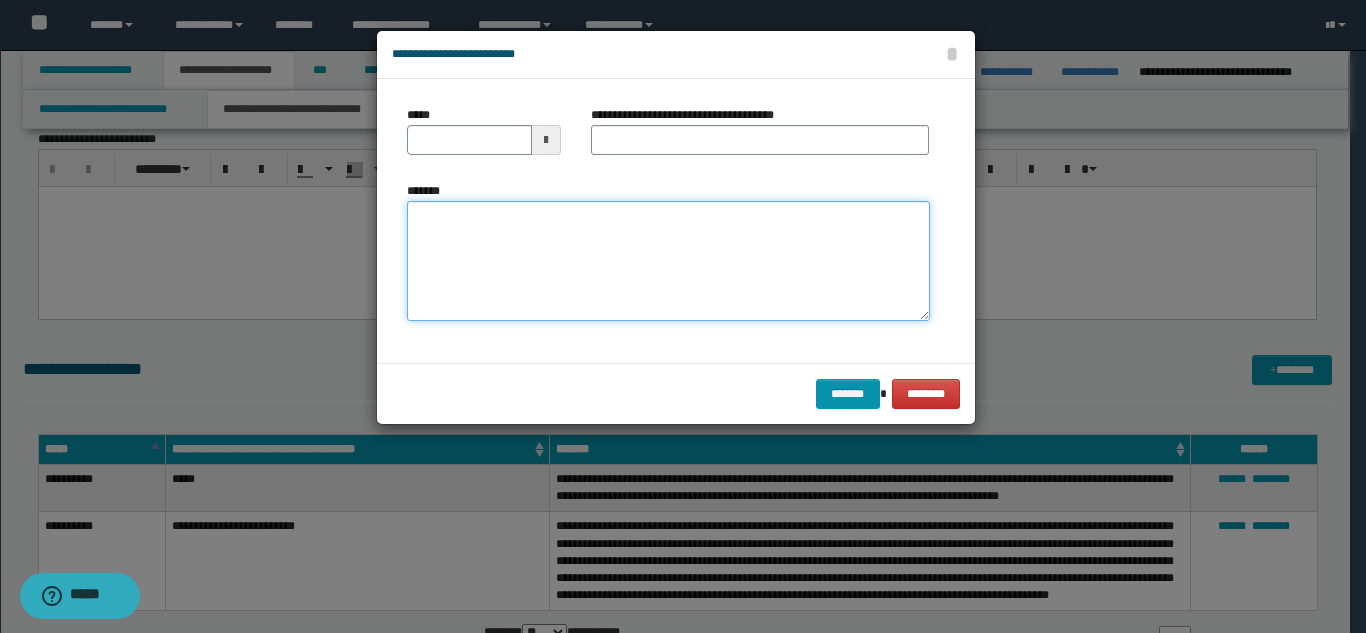 drag, startPoint x: 473, startPoint y: 250, endPoint x: 502, endPoint y: 246, distance: 29.274563 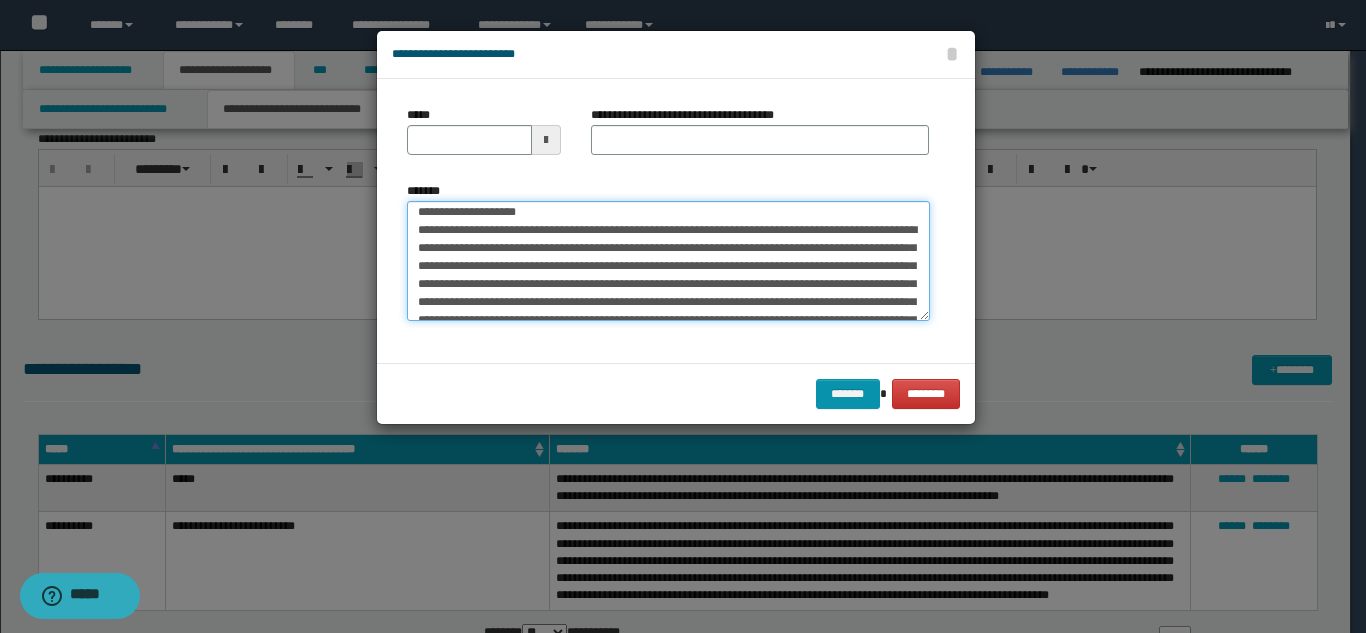 scroll, scrollTop: 0, scrollLeft: 0, axis: both 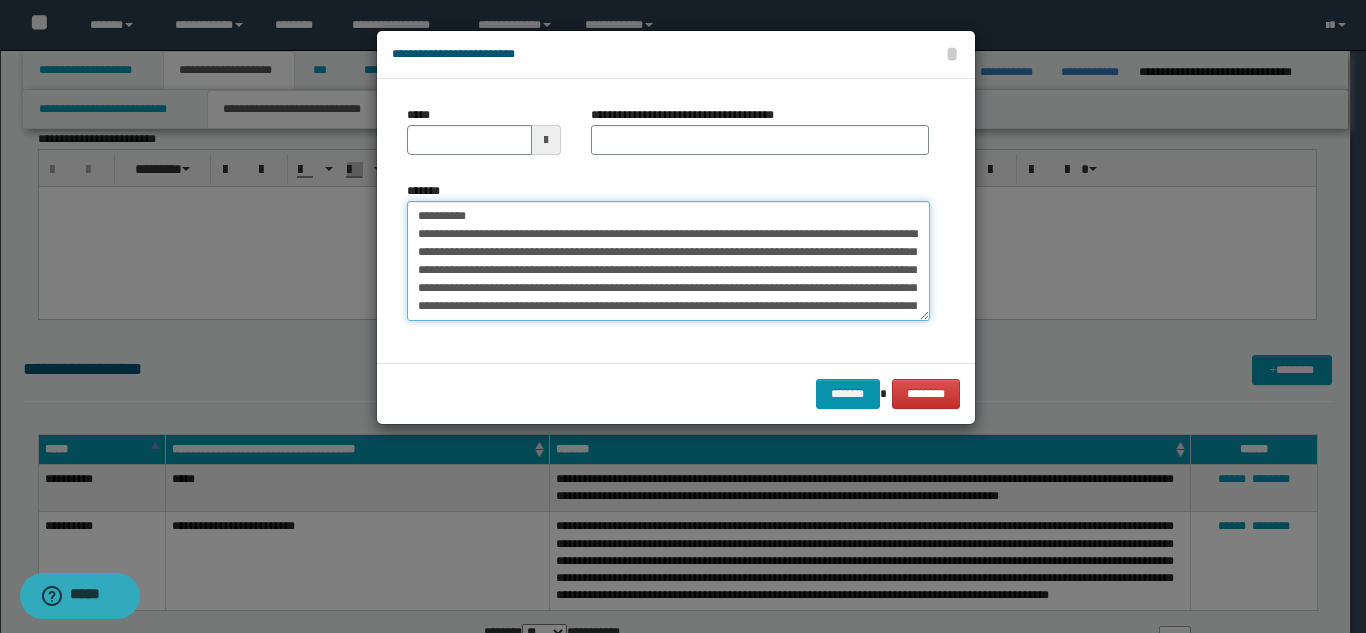 drag, startPoint x: 526, startPoint y: 218, endPoint x: 480, endPoint y: 213, distance: 46.270943 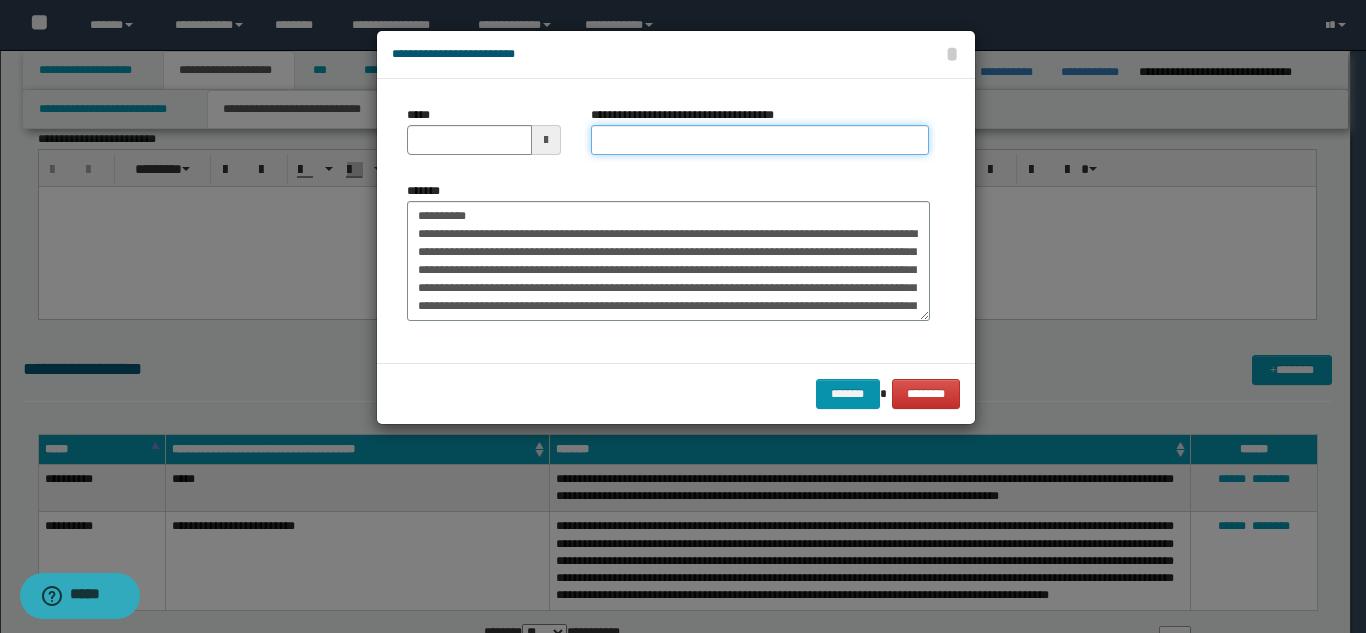 drag, startPoint x: 601, startPoint y: 143, endPoint x: 556, endPoint y: 172, distance: 53.535034 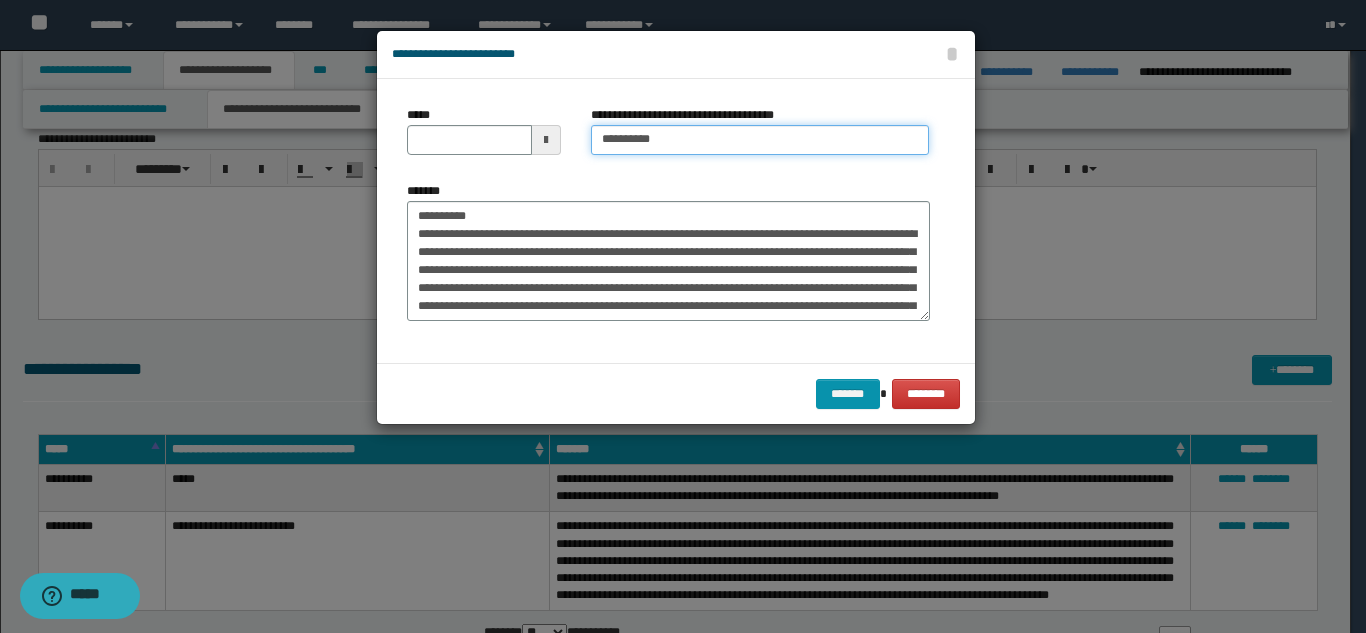 type on "*********" 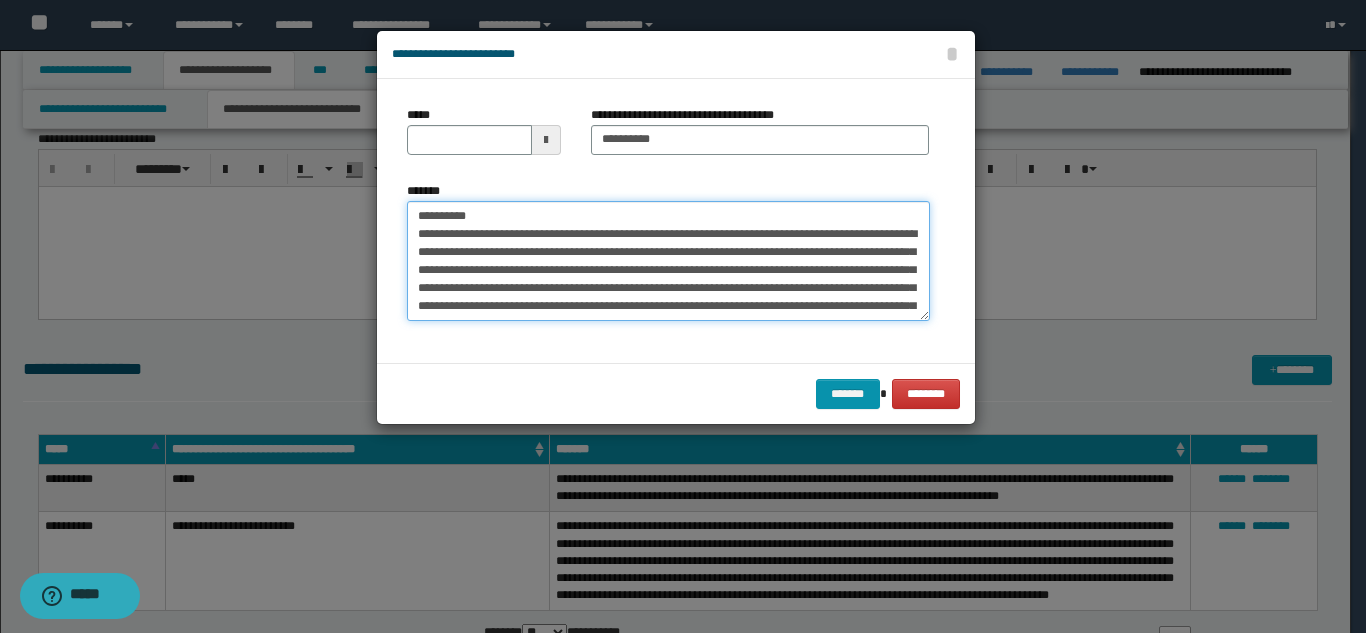 drag, startPoint x: 499, startPoint y: 219, endPoint x: 391, endPoint y: 209, distance: 108.461975 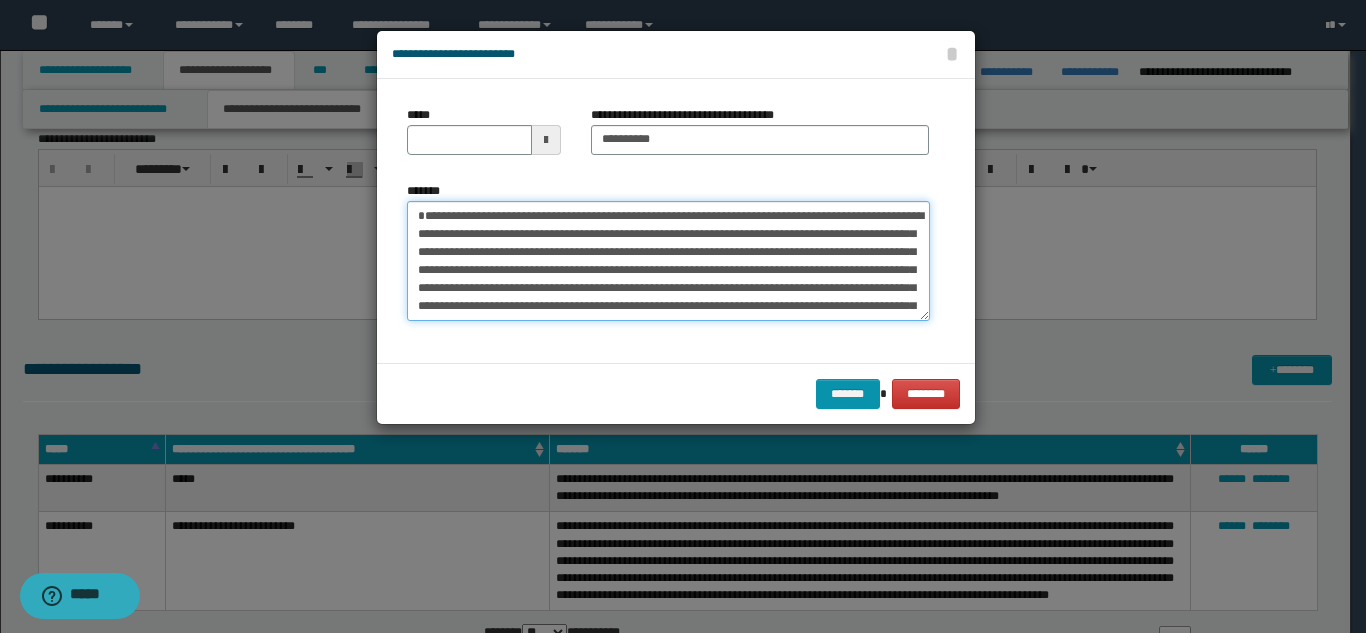 type 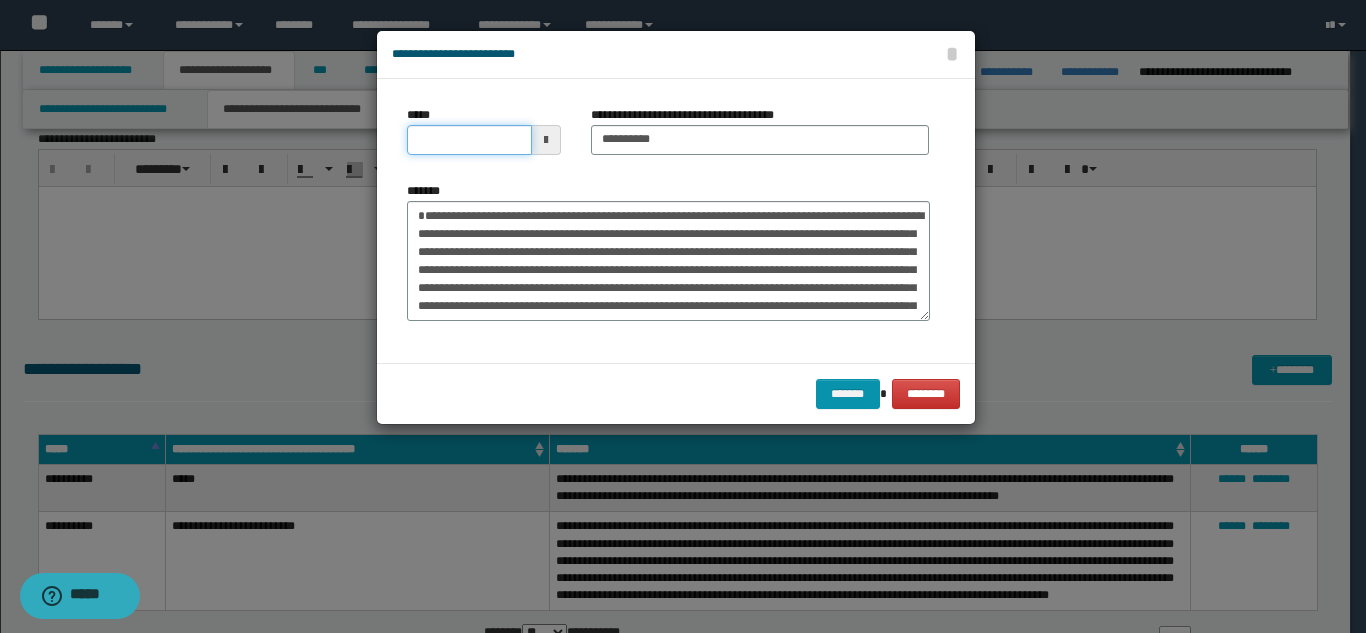 click on "*****" at bounding box center (469, 140) 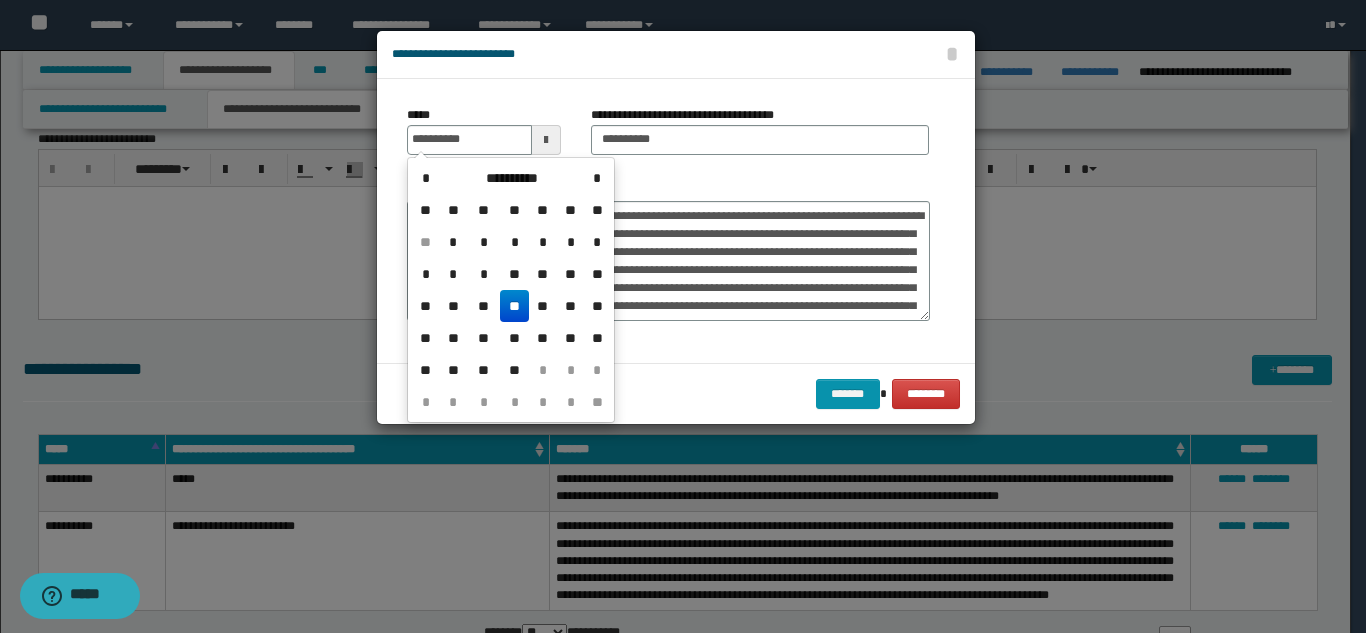 type on "**********" 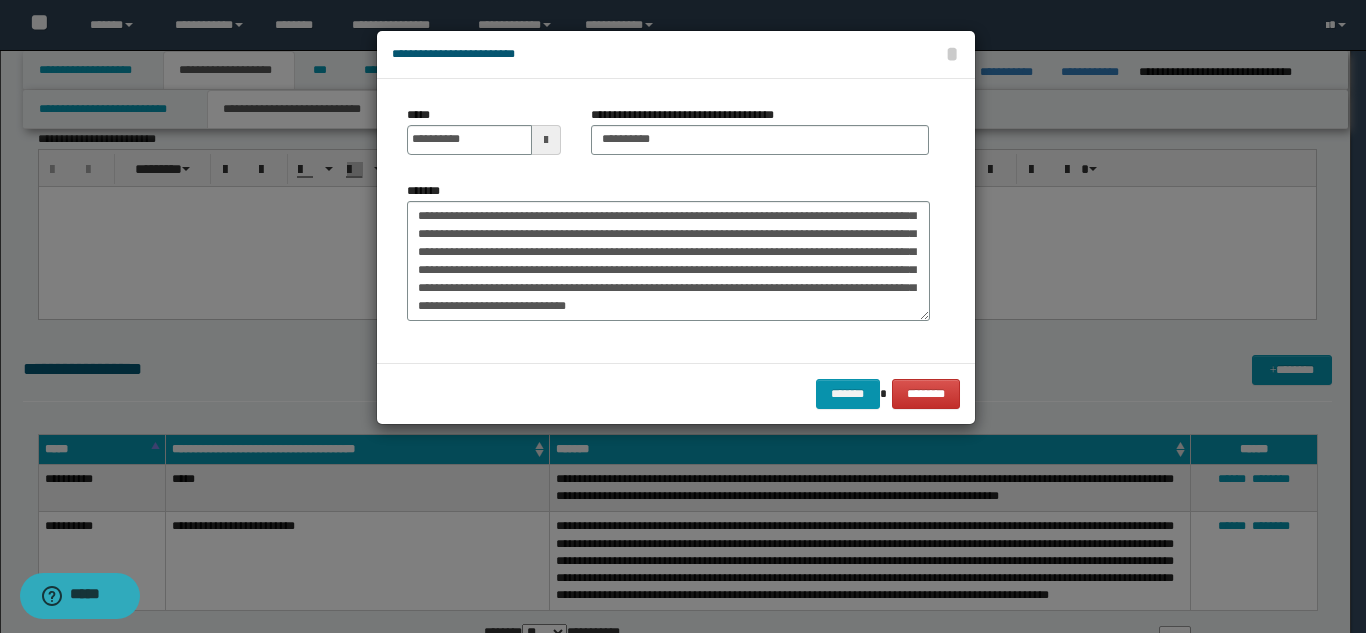 scroll, scrollTop: 108, scrollLeft: 0, axis: vertical 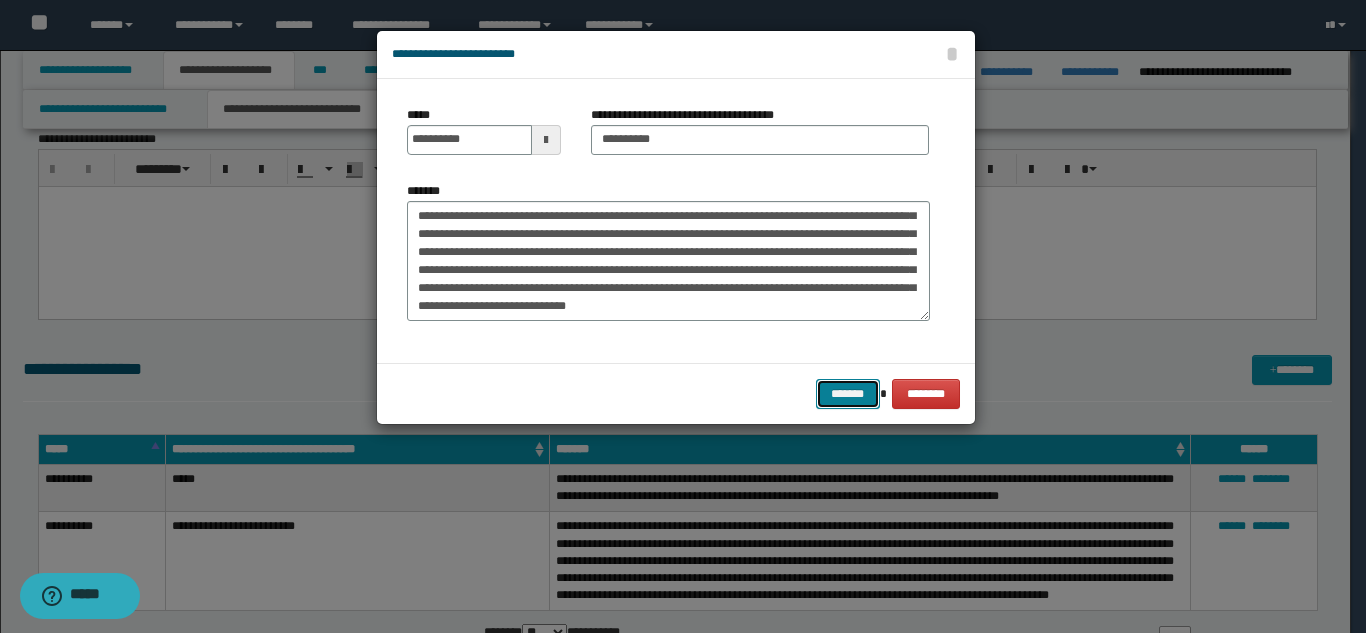 click on "*******" at bounding box center [848, 394] 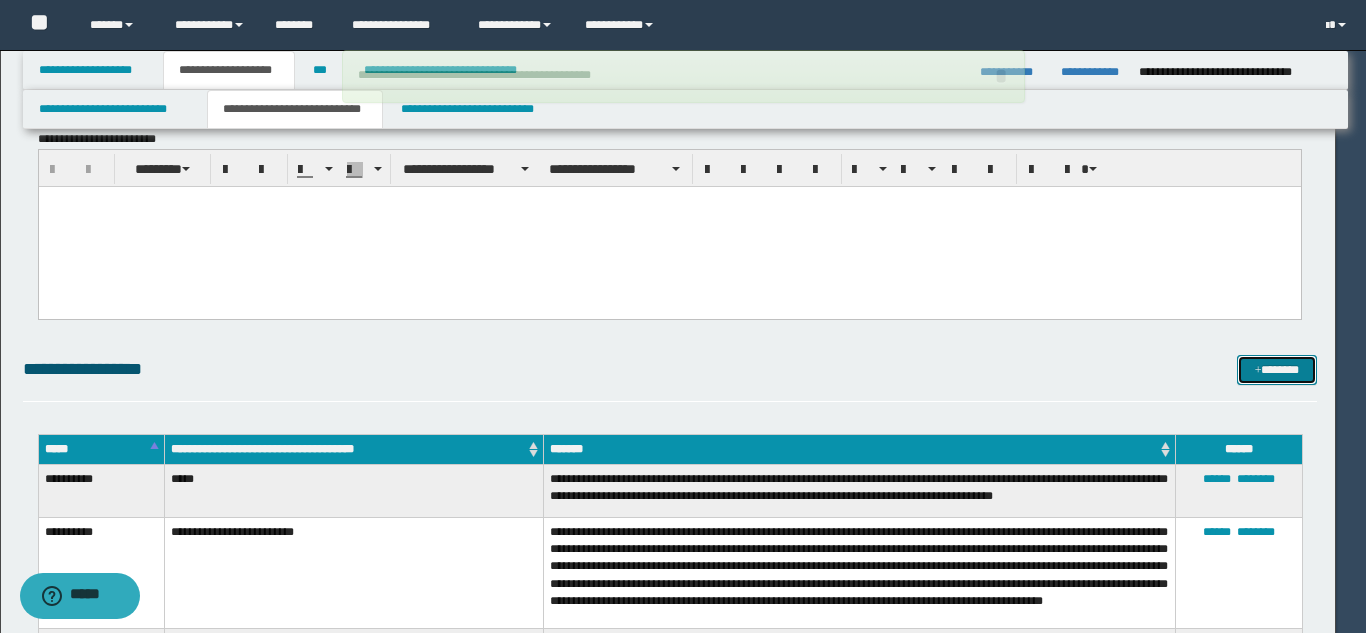 type 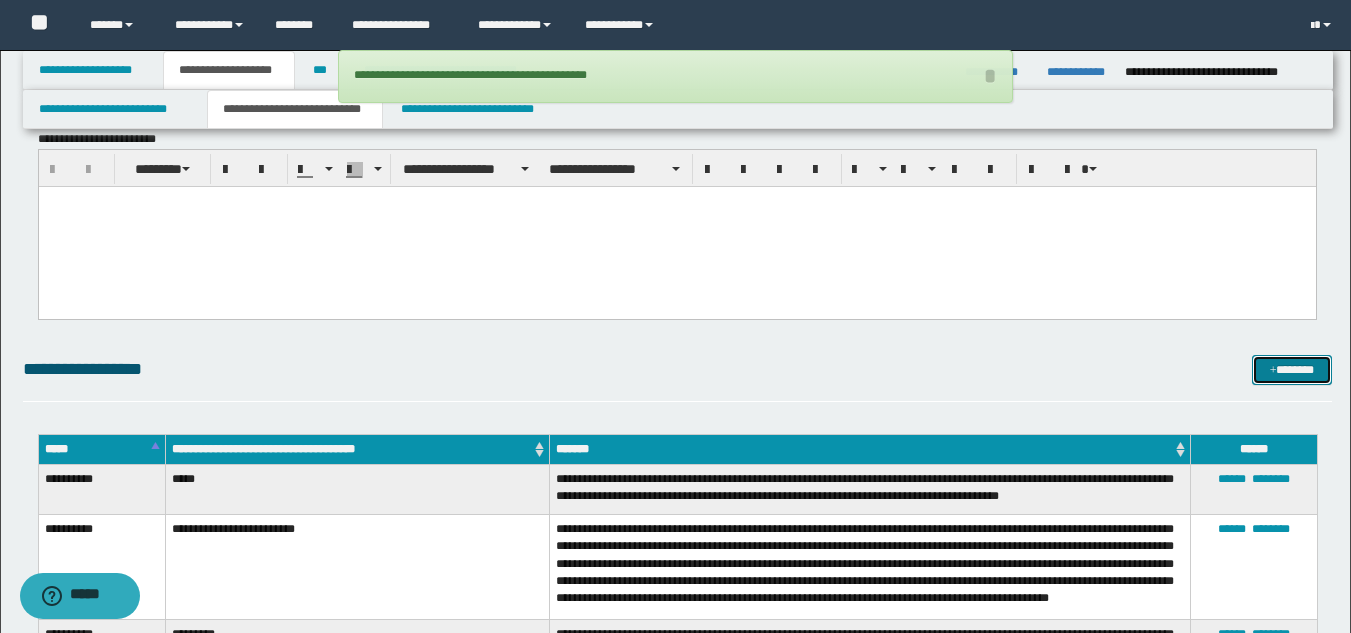 click on "*******" at bounding box center (1292, 370) 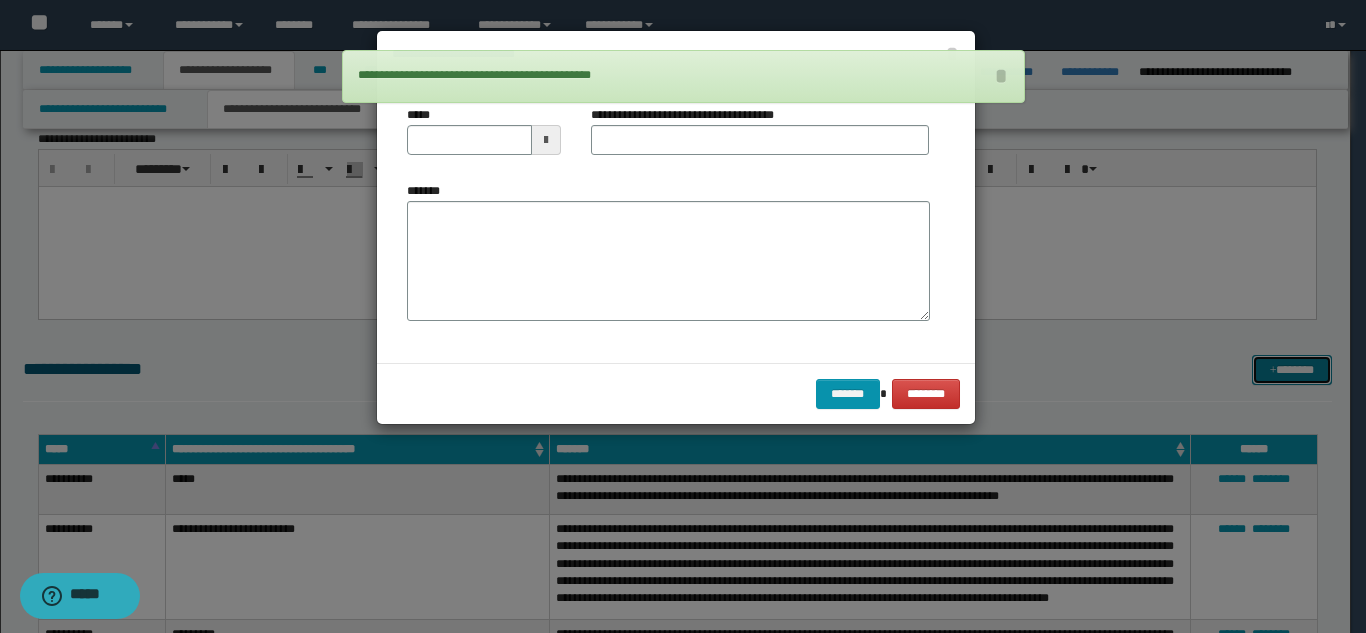 scroll, scrollTop: 0, scrollLeft: 0, axis: both 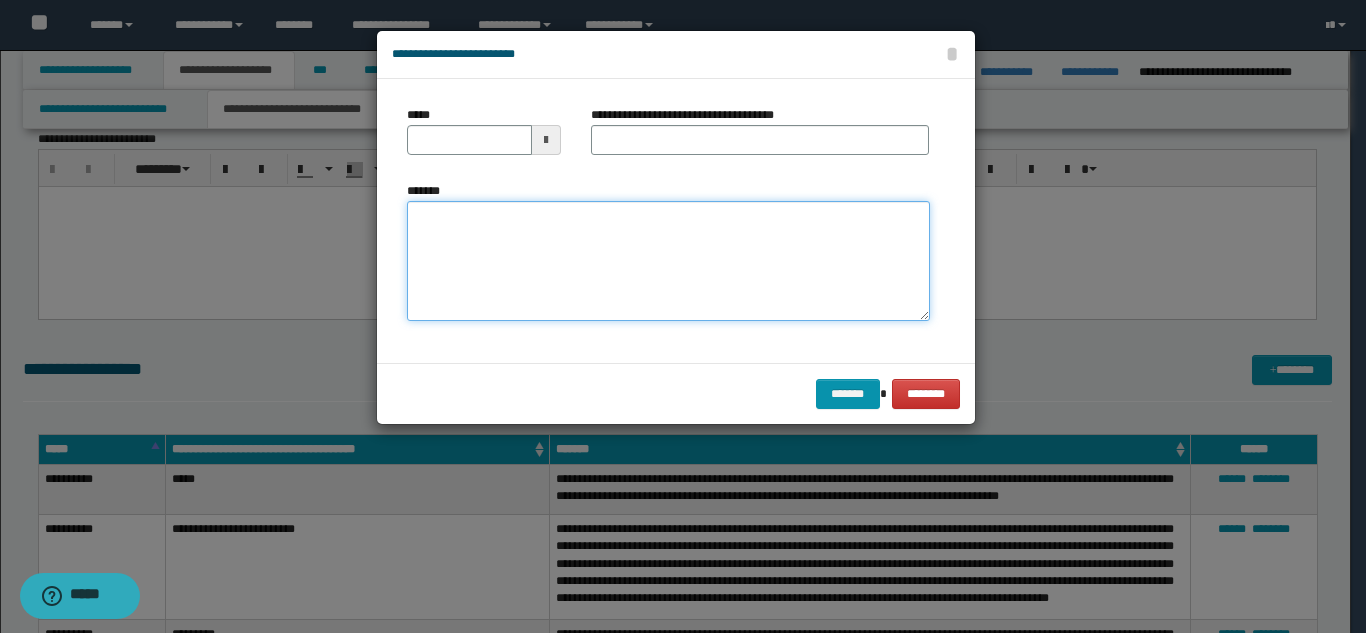 click on "*******" at bounding box center (668, 261) 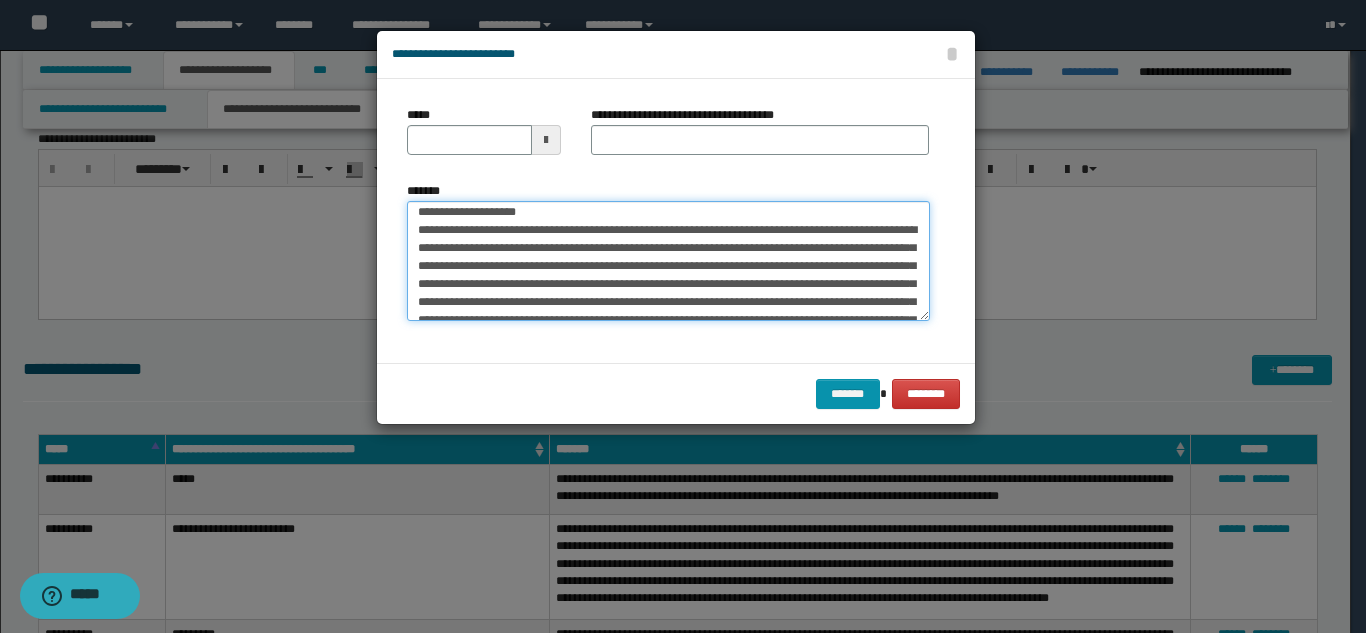 scroll, scrollTop: 0, scrollLeft: 0, axis: both 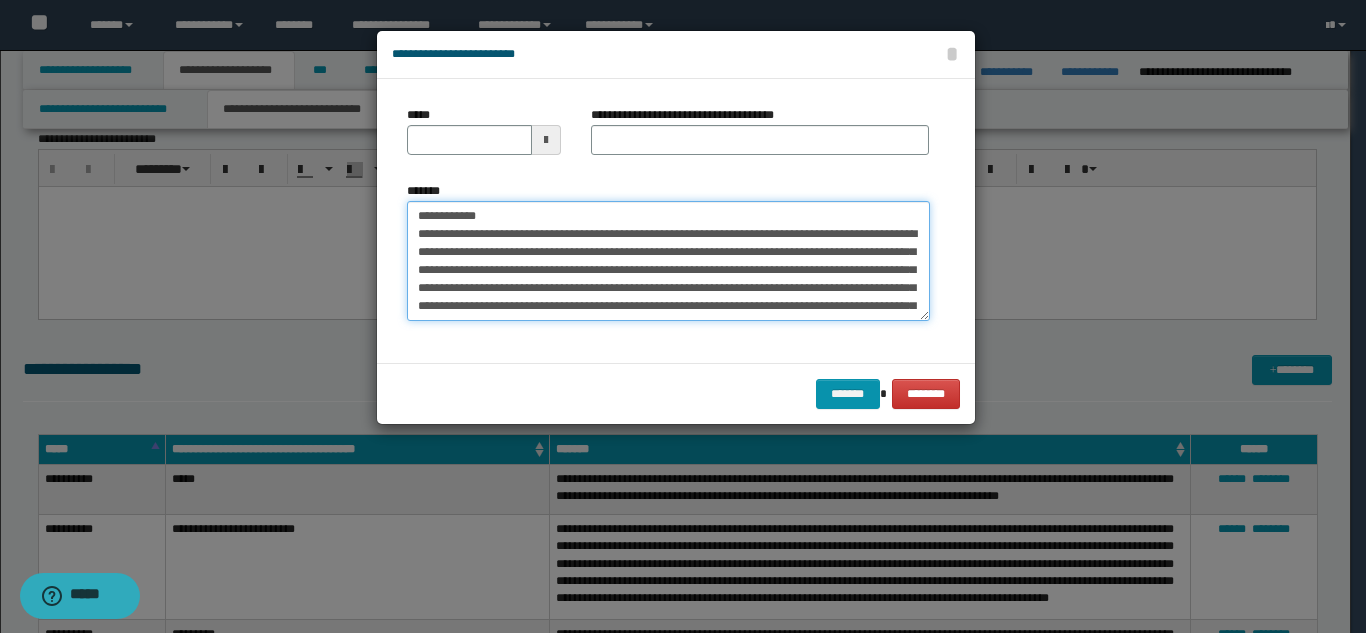 drag, startPoint x: 512, startPoint y: 209, endPoint x: 486, endPoint y: 206, distance: 26.172504 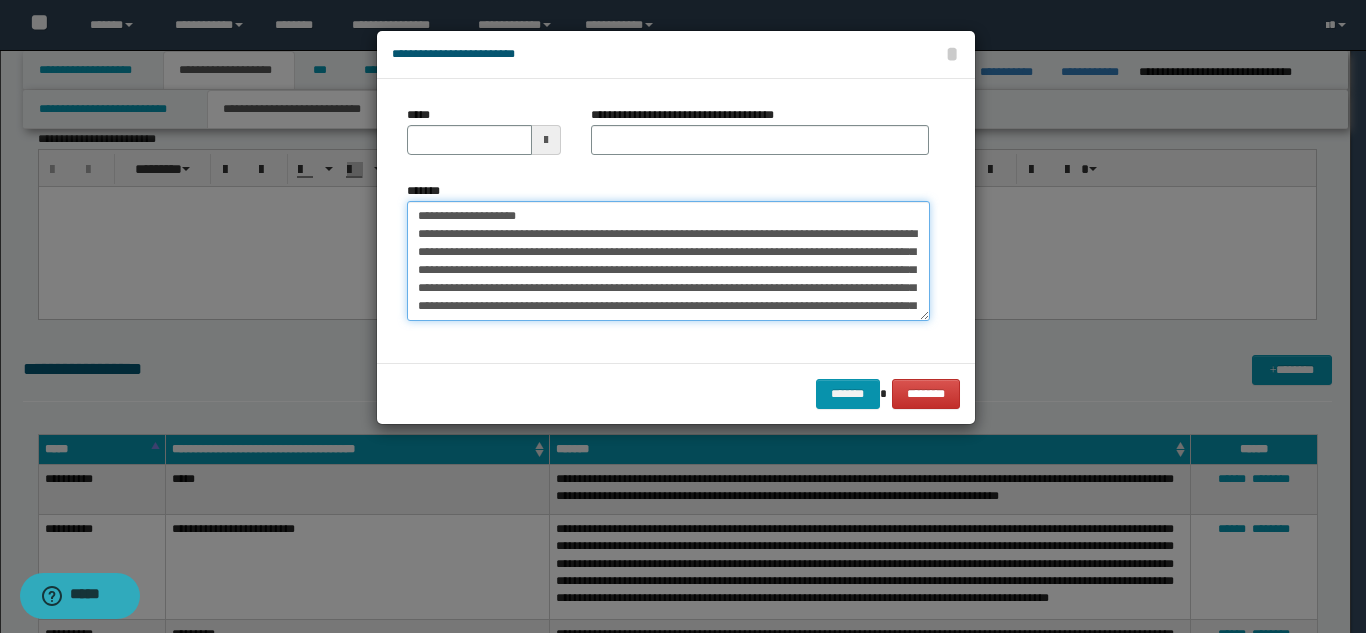 click on "*******" at bounding box center [668, 261] 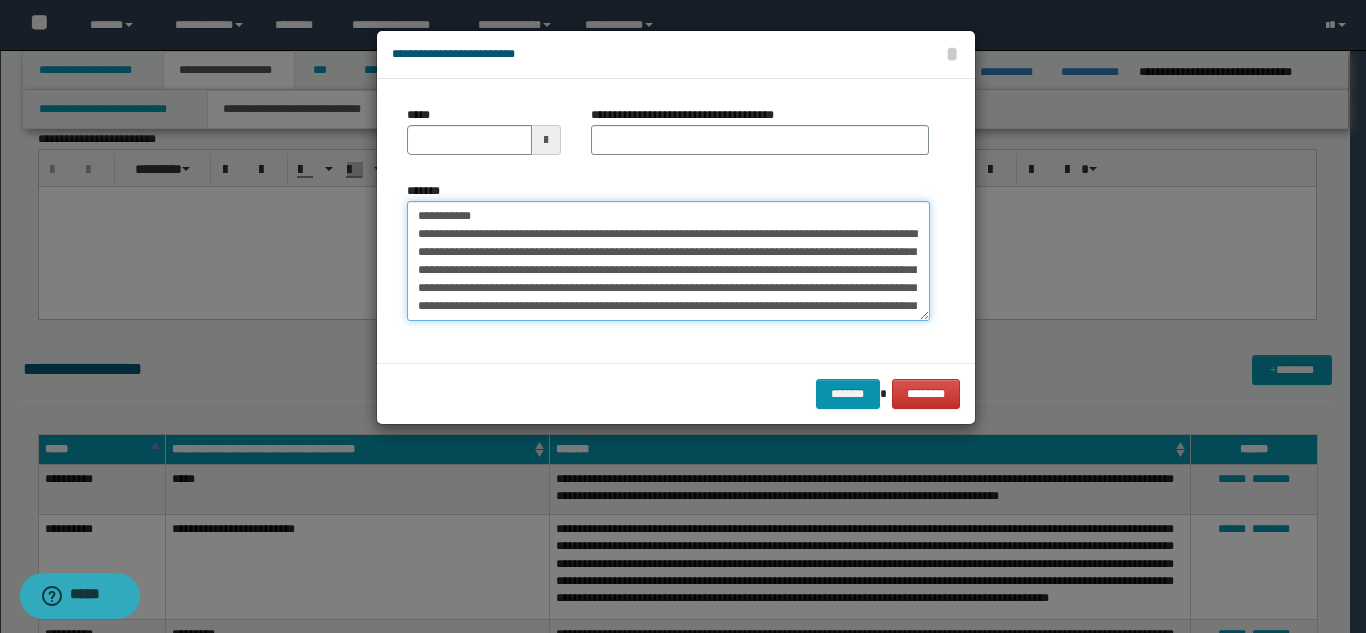 type on "**********" 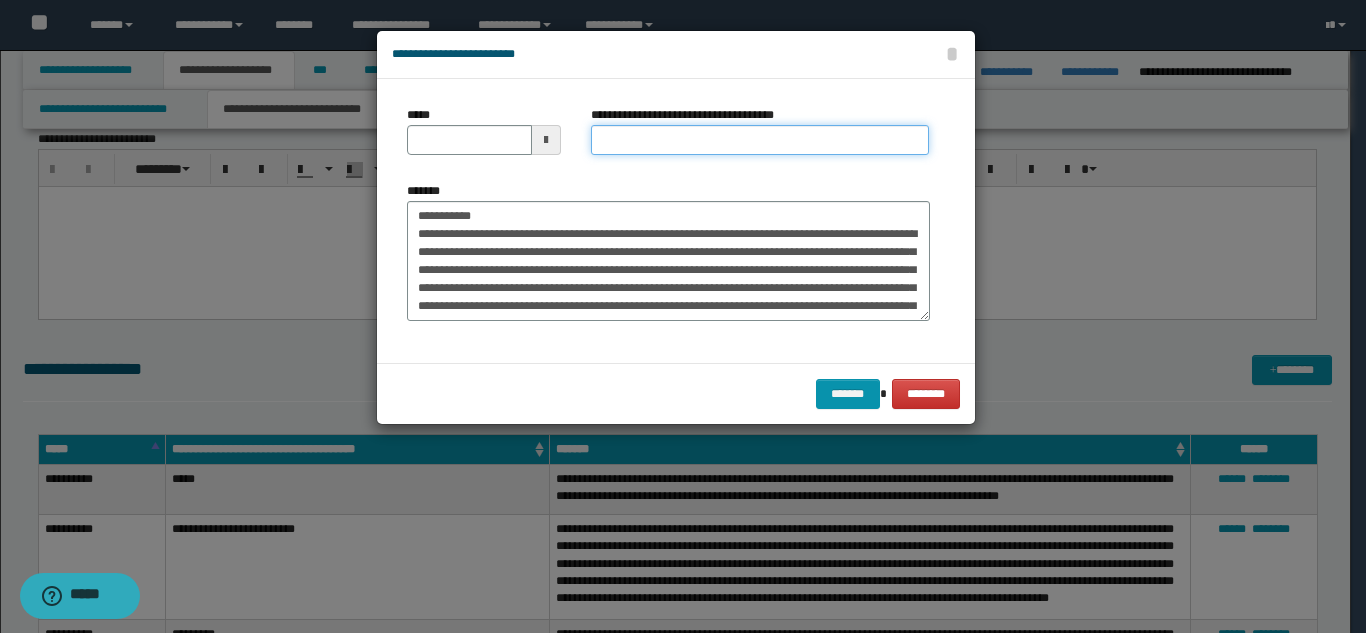 click on "**********" at bounding box center [760, 140] 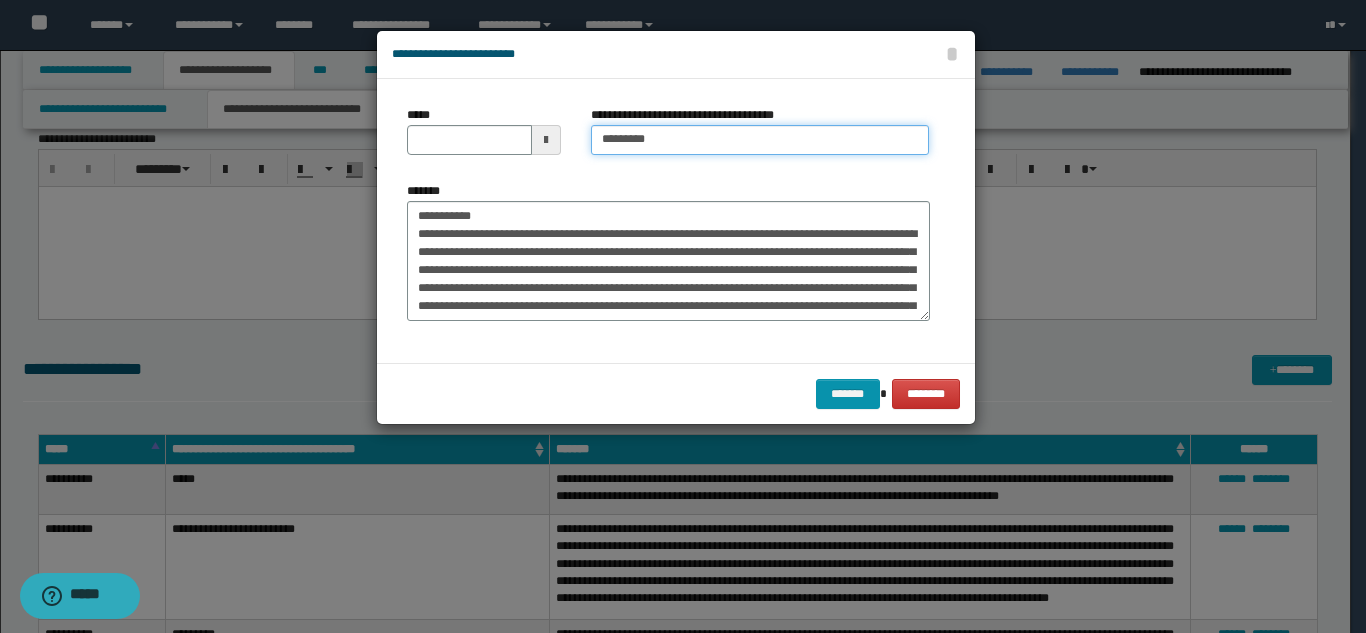 type on "*********" 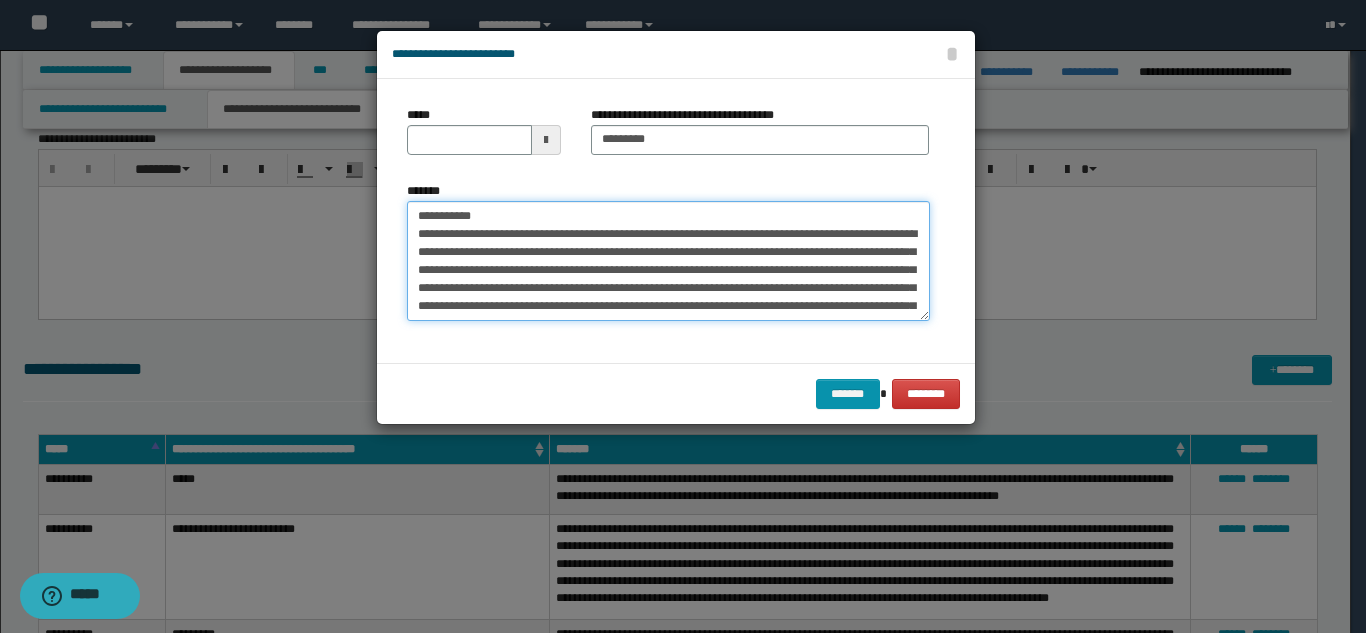 drag, startPoint x: 485, startPoint y: 218, endPoint x: 396, endPoint y: 214, distance: 89.08984 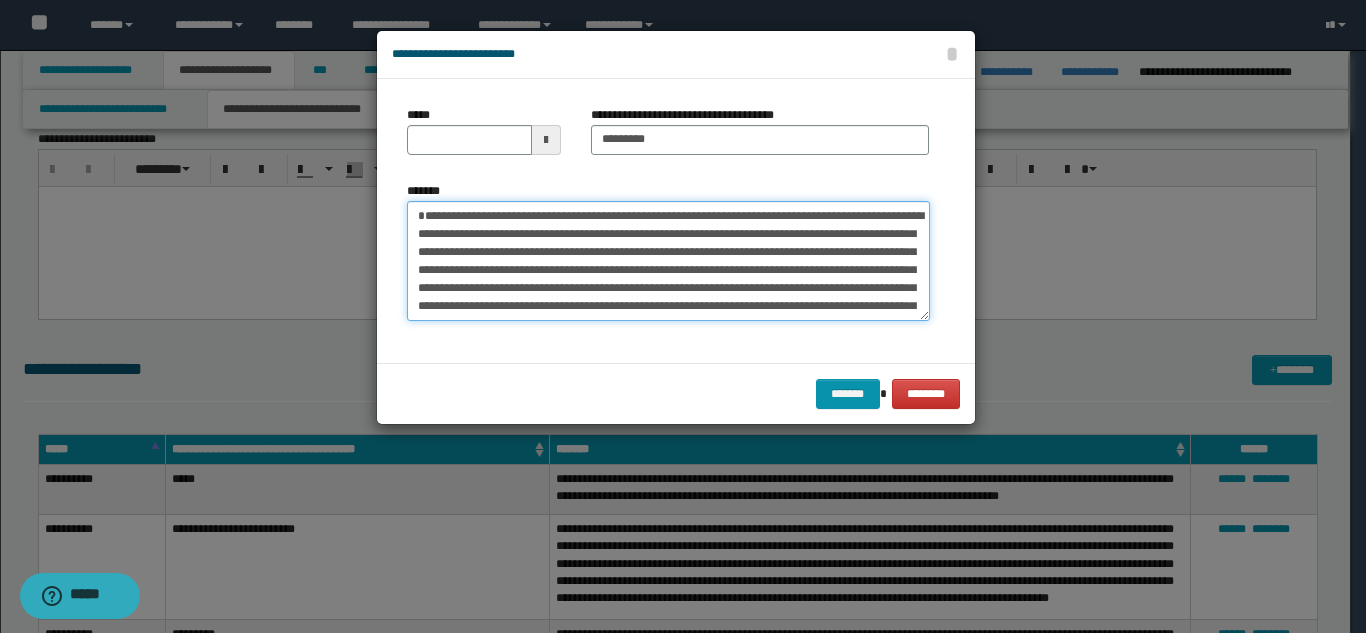 type 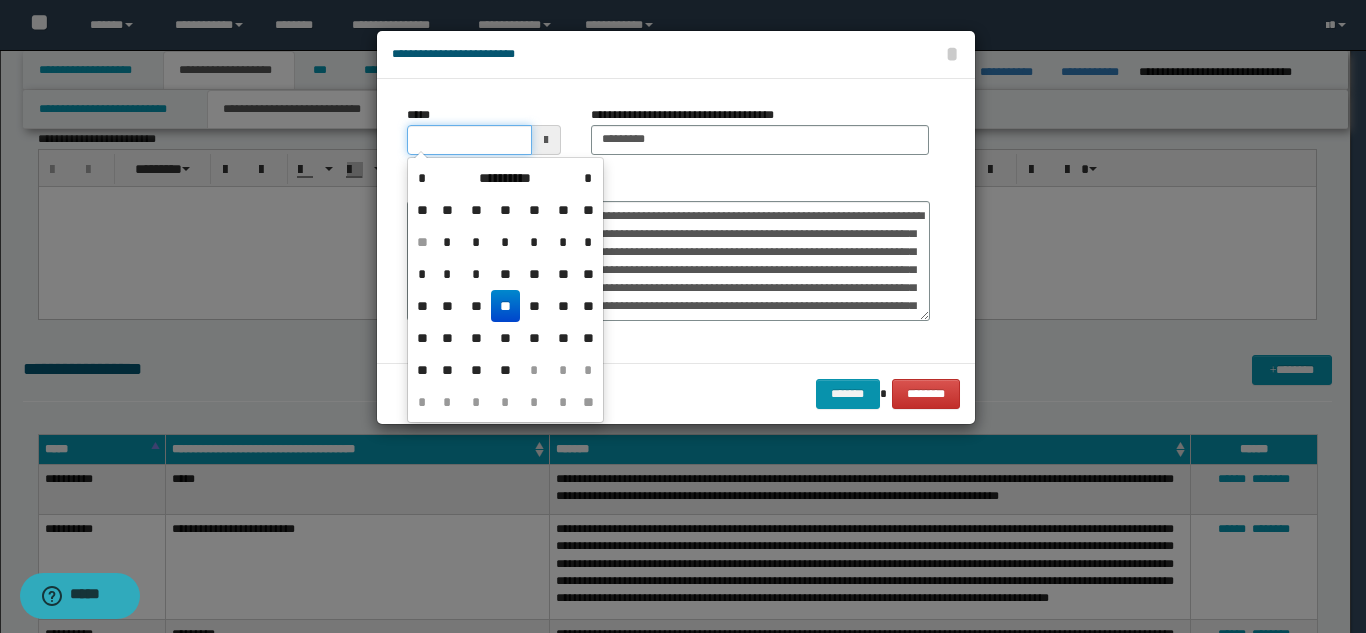 click on "*****" at bounding box center (469, 140) 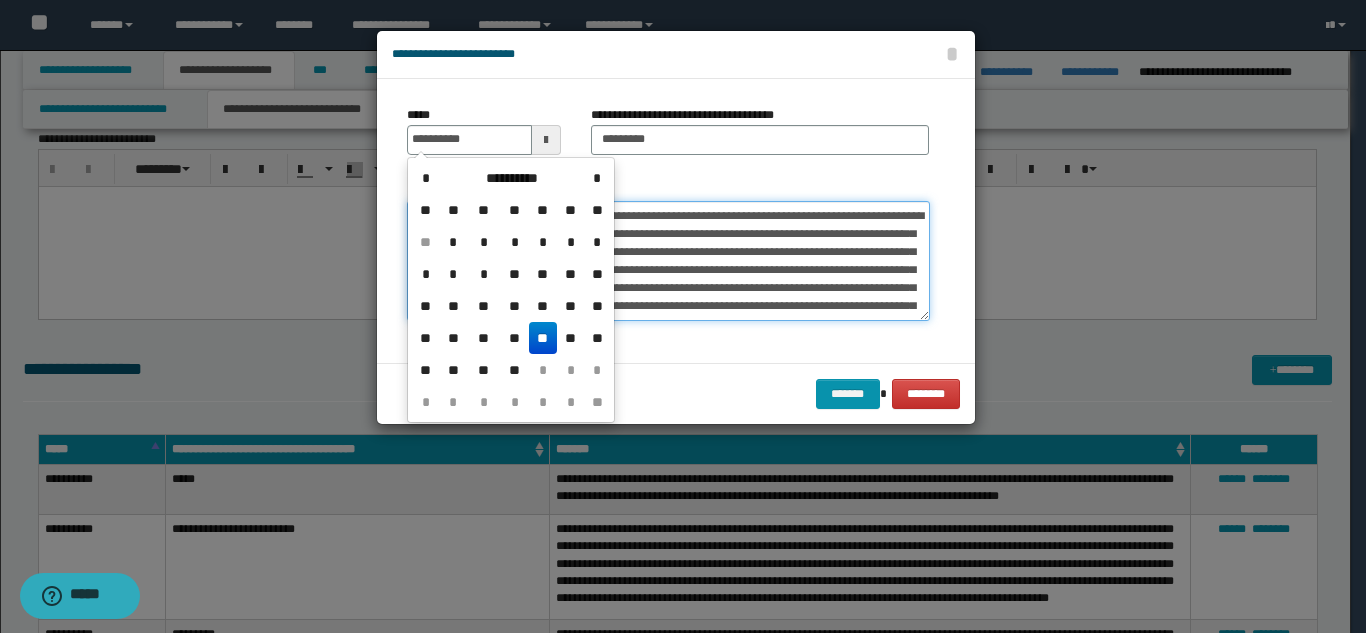 type on "**********" 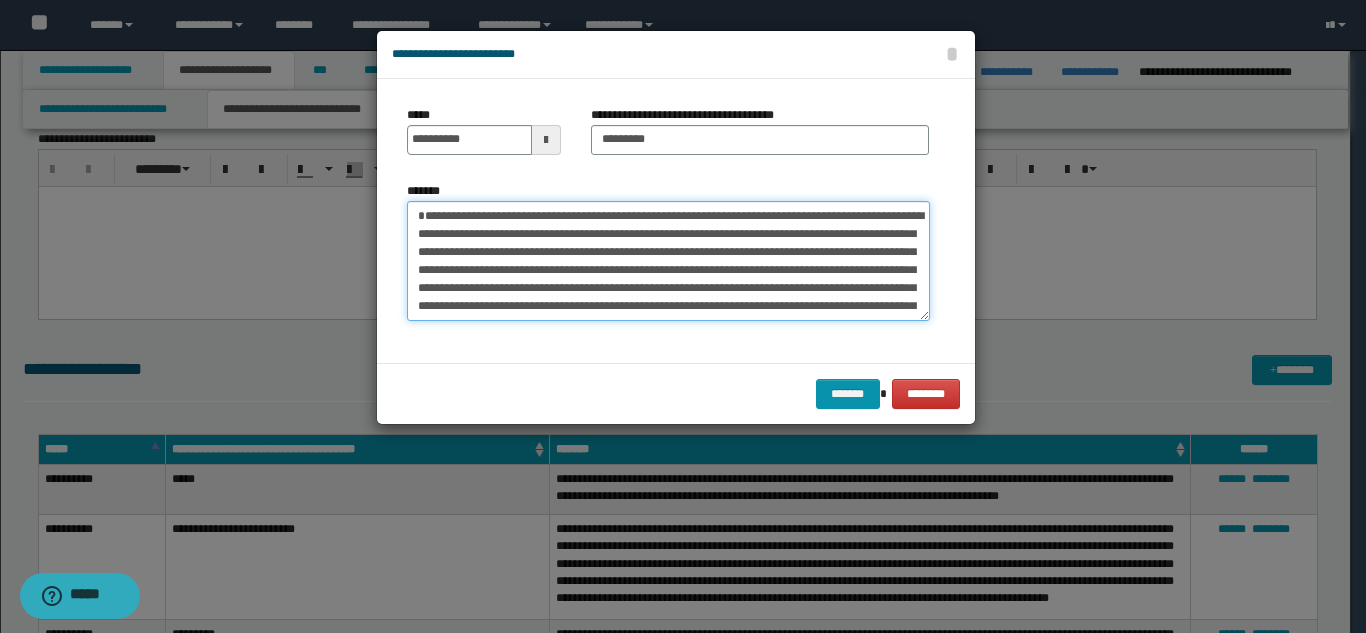 click on "*******" at bounding box center [668, 261] 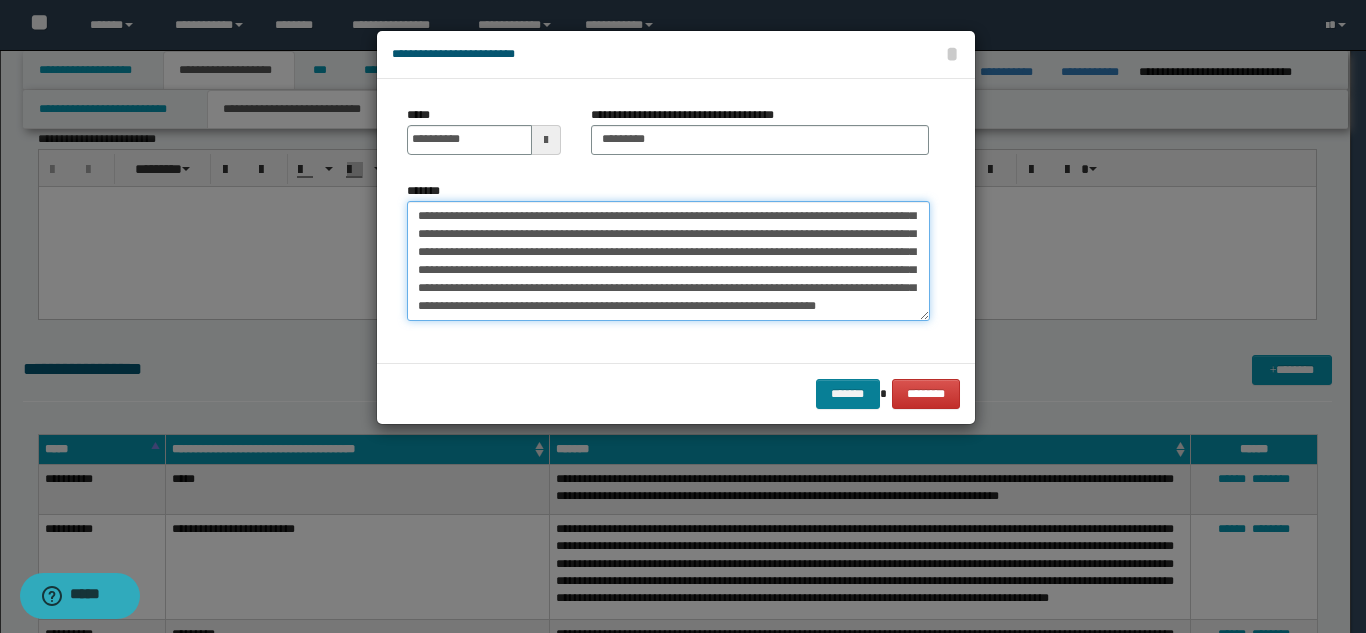 scroll, scrollTop: 162, scrollLeft: 0, axis: vertical 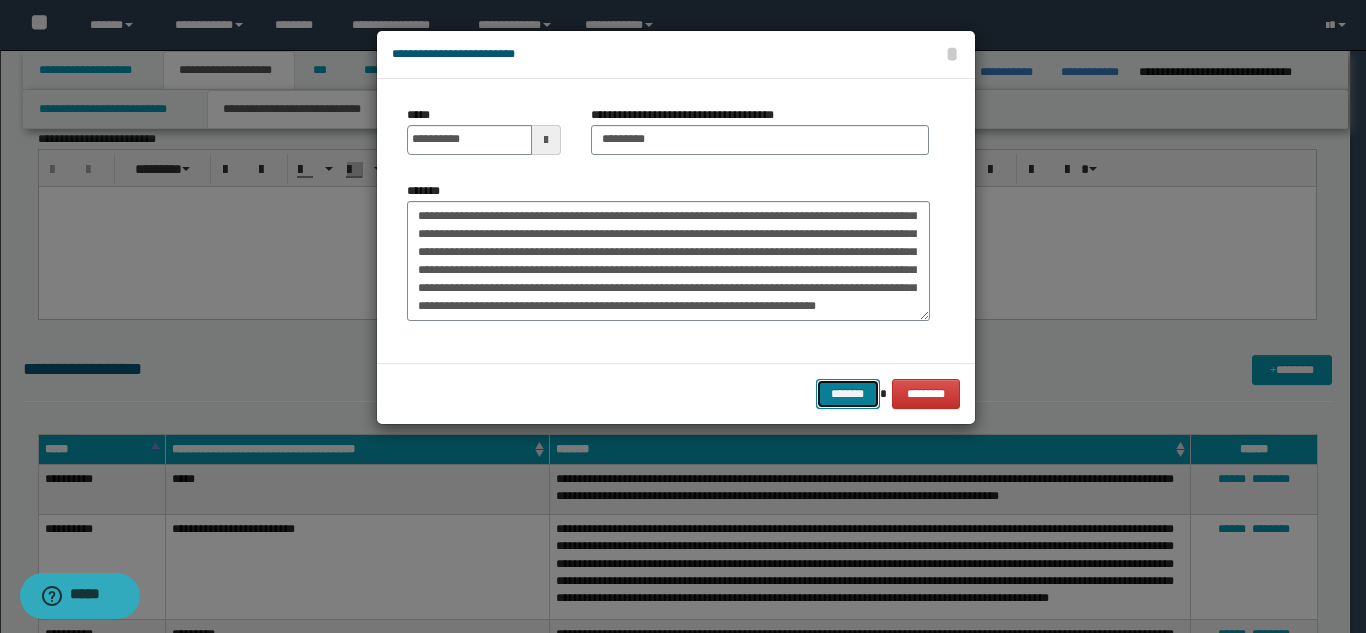 click on "*******" at bounding box center (848, 394) 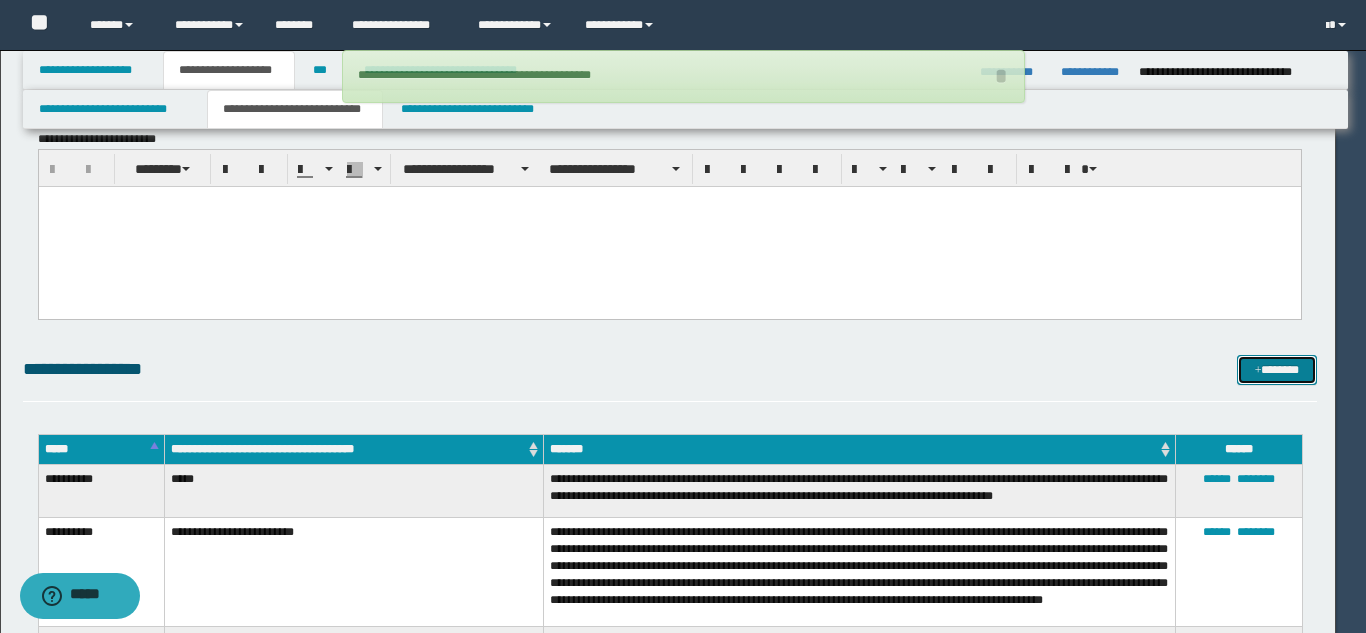 type 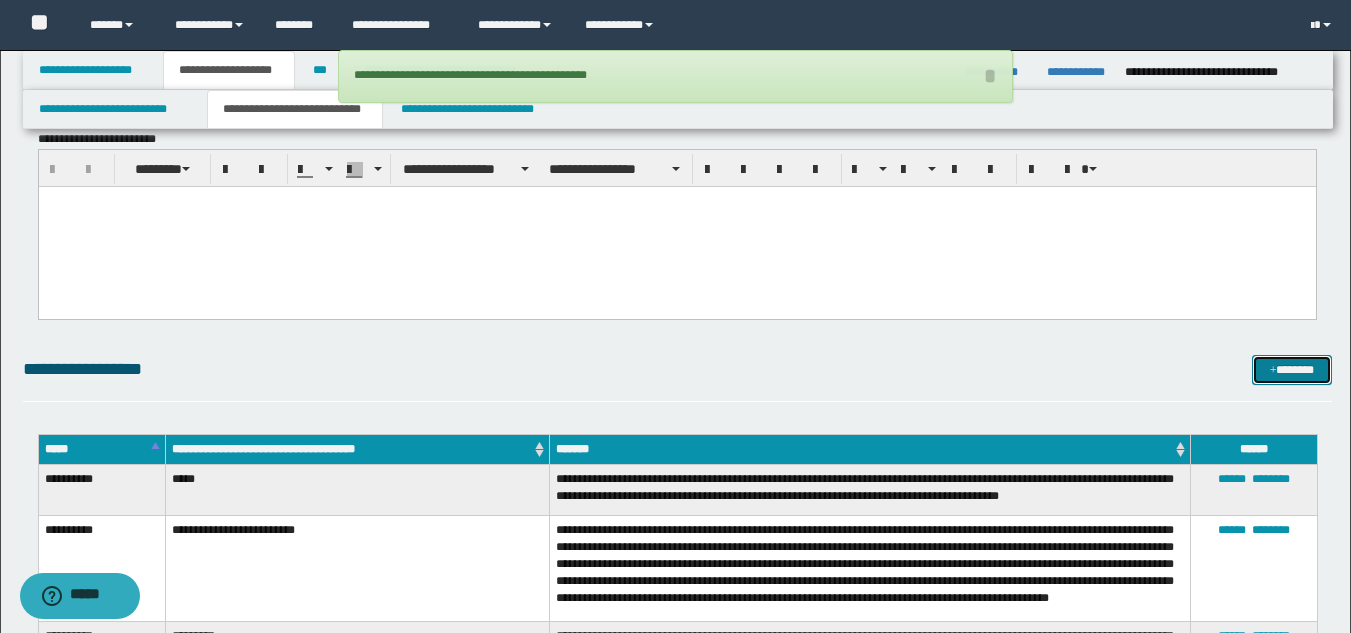 click on "*******" at bounding box center [1292, 370] 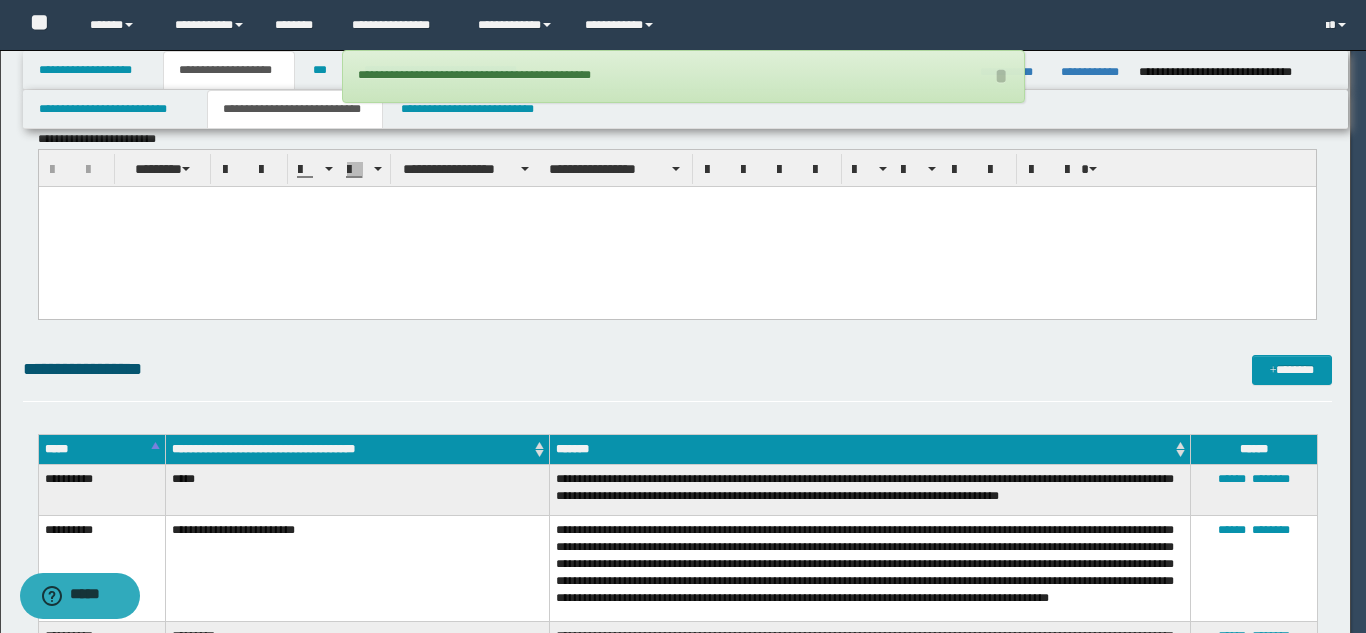 scroll, scrollTop: 0, scrollLeft: 0, axis: both 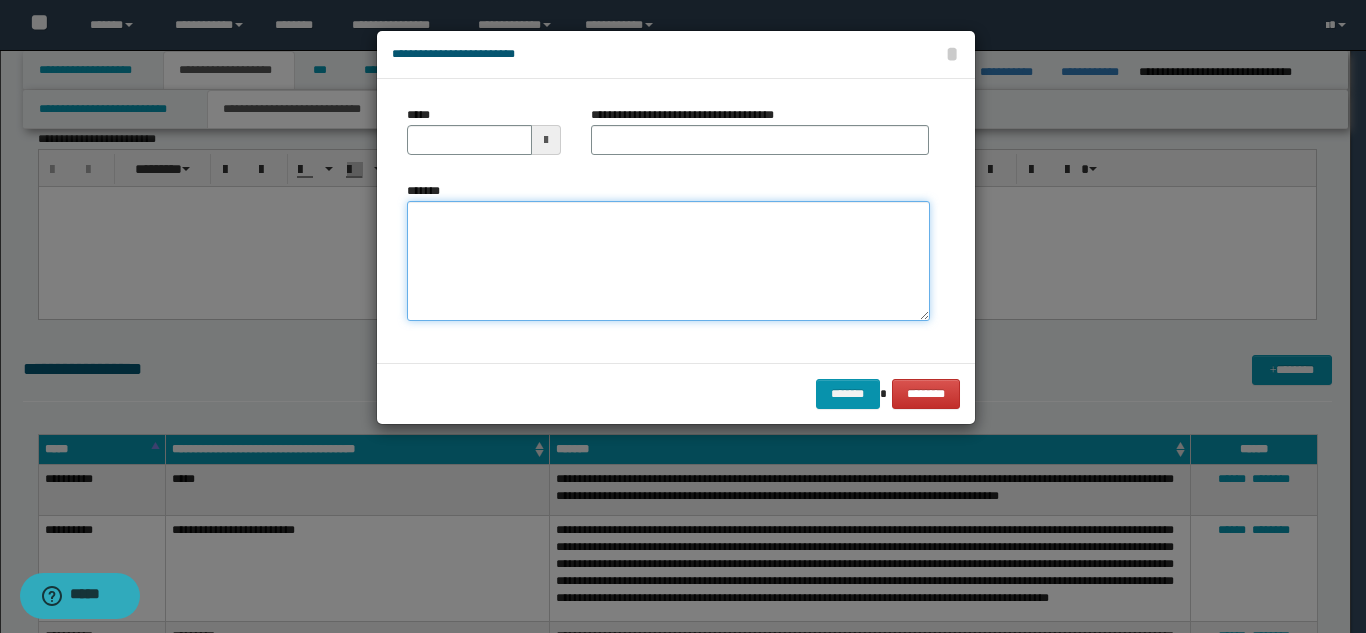 click on "*******" at bounding box center (668, 261) 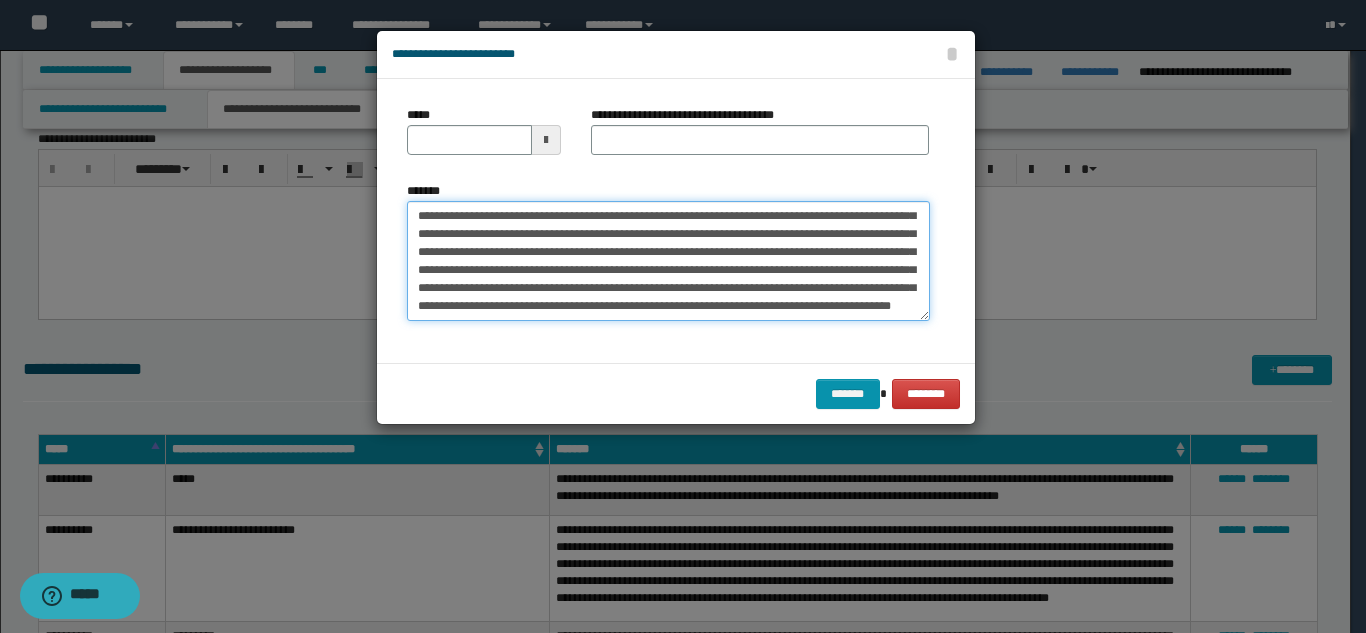 scroll, scrollTop: 0, scrollLeft: 0, axis: both 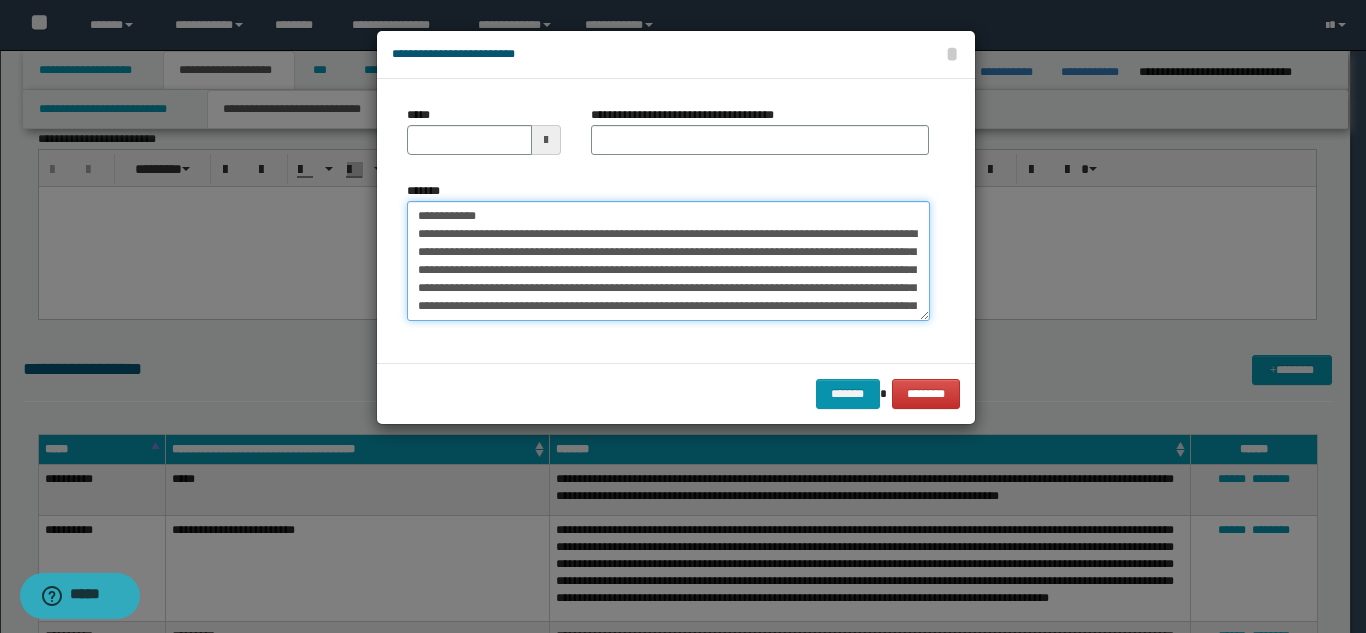 drag, startPoint x: 592, startPoint y: 218, endPoint x: 483, endPoint y: 213, distance: 109.11462 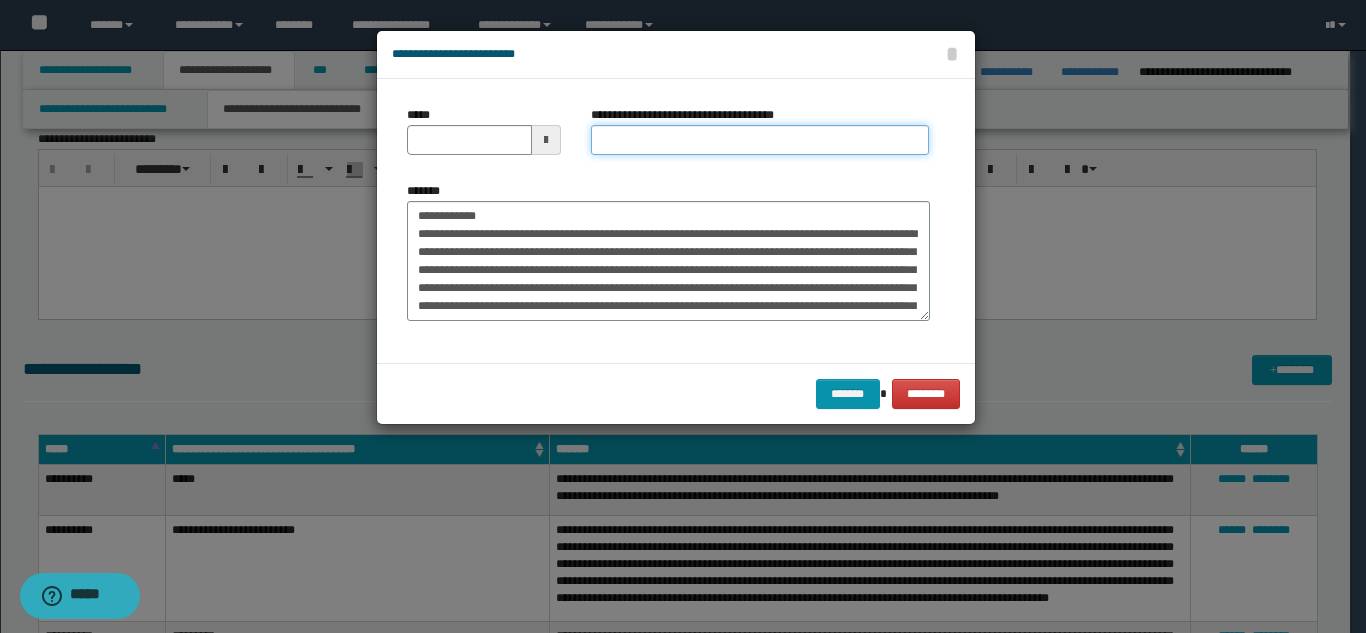 click on "**********" at bounding box center [760, 140] 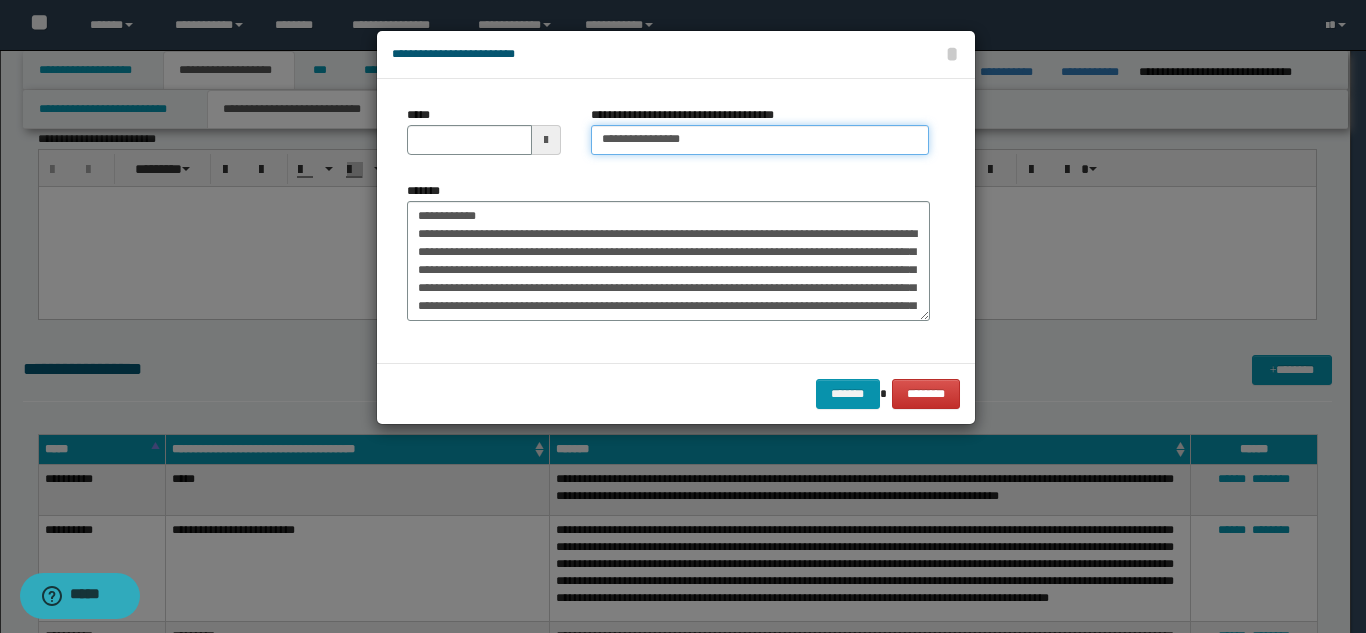 type on "**********" 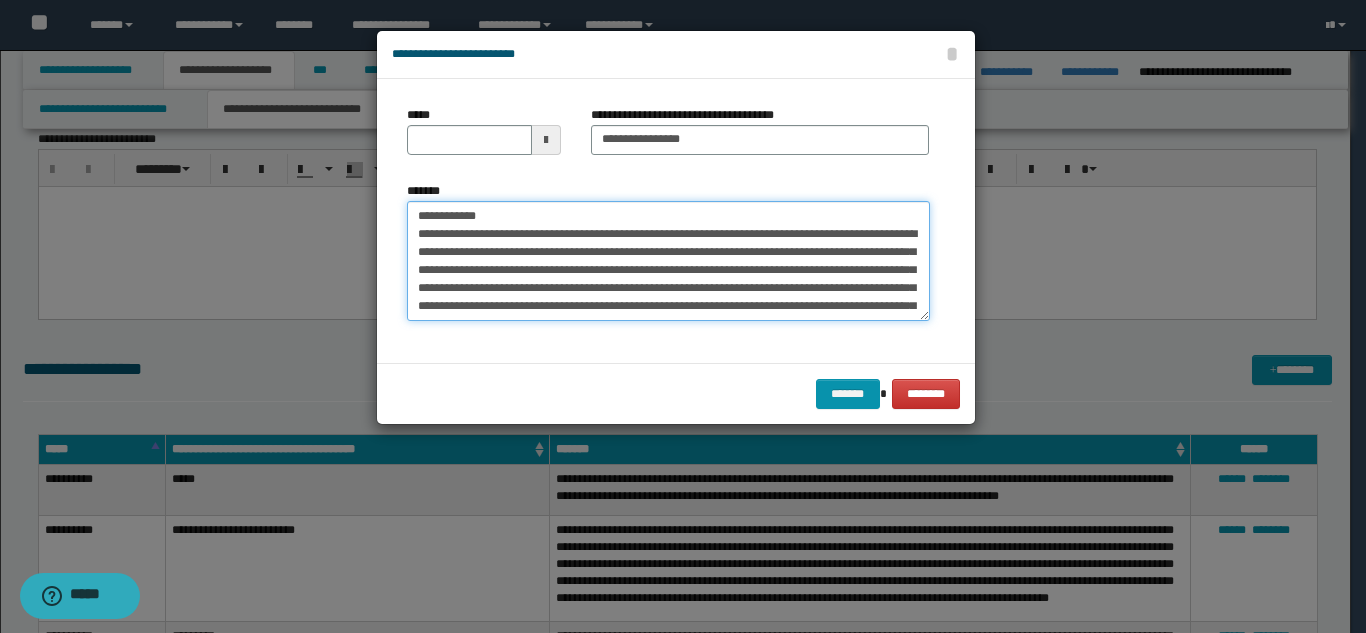 drag, startPoint x: 498, startPoint y: 214, endPoint x: 415, endPoint y: 215, distance: 83.00603 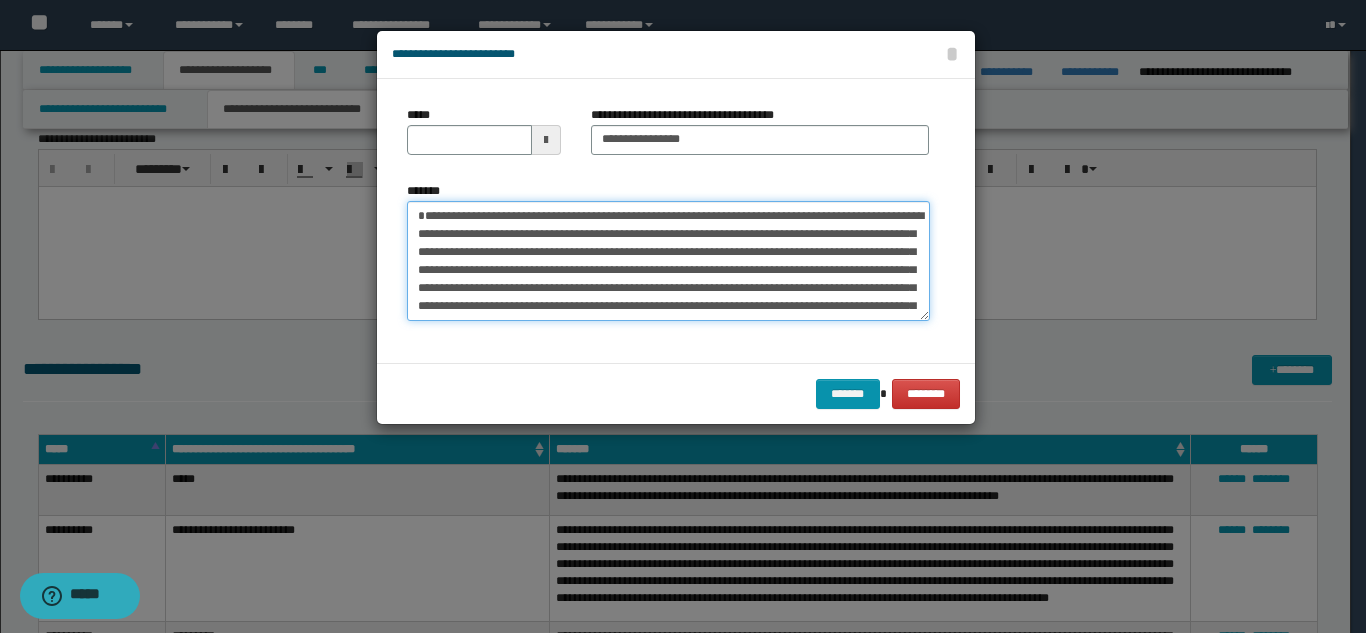 type 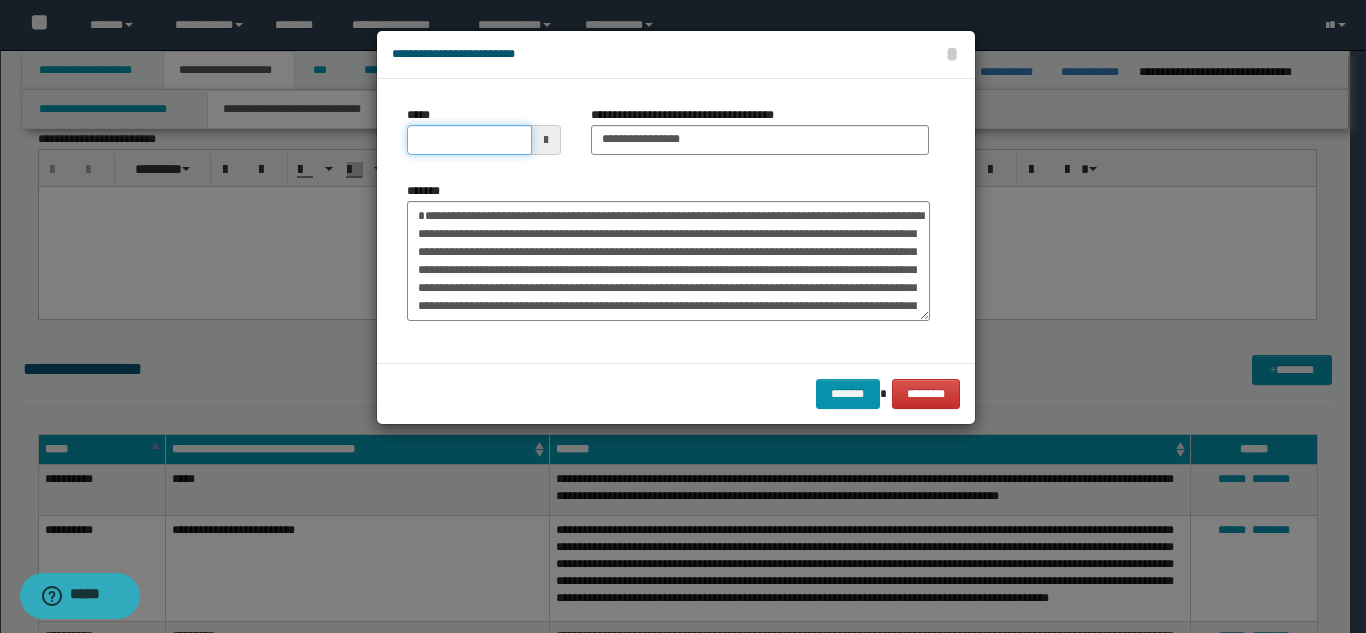 click on "*****" at bounding box center [469, 140] 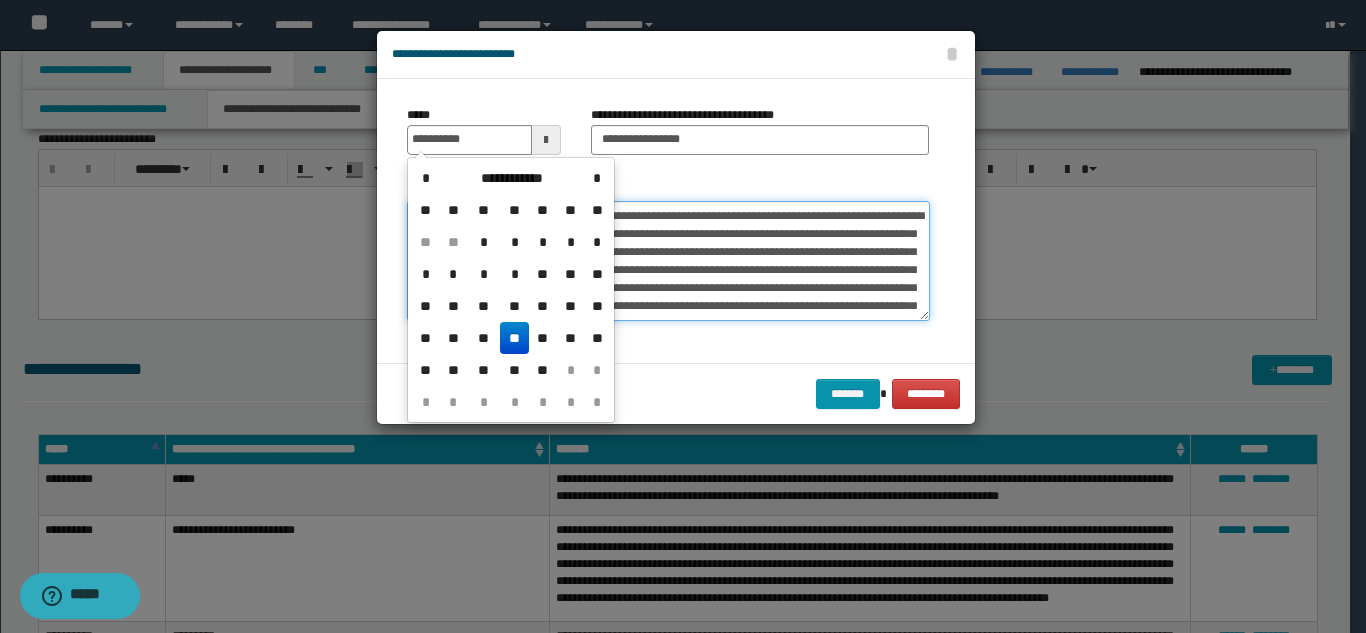 type on "**********" 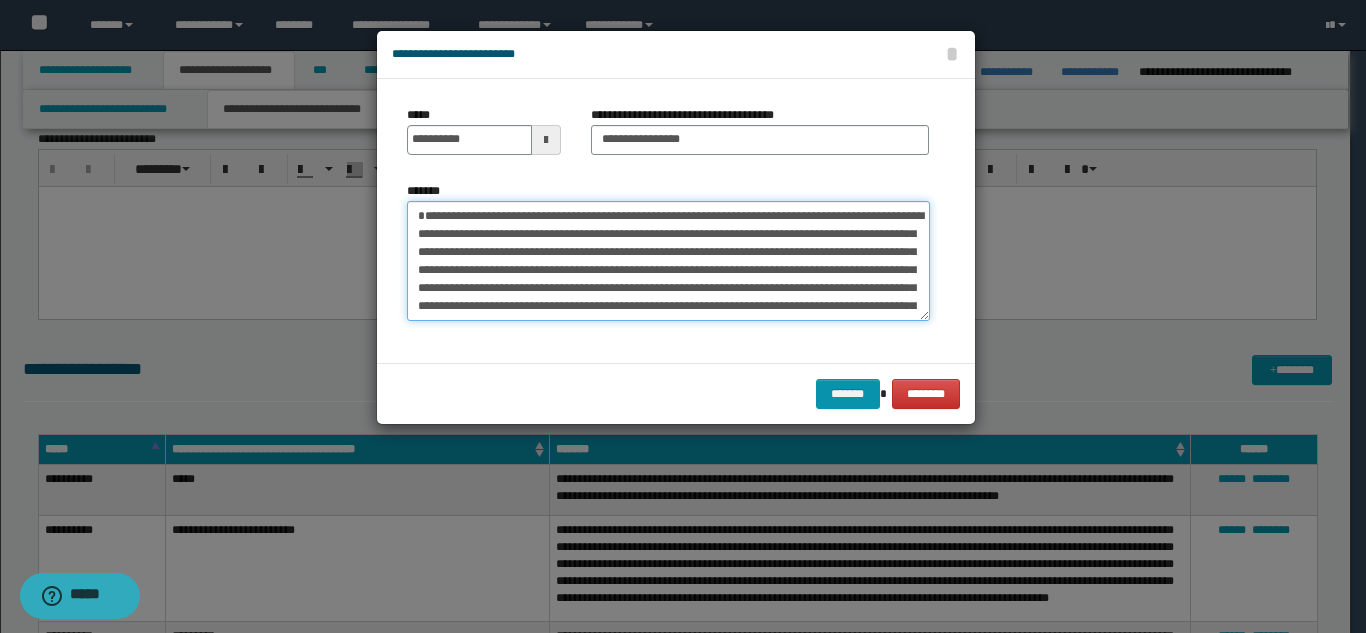 click on "**********" at bounding box center (668, 261) 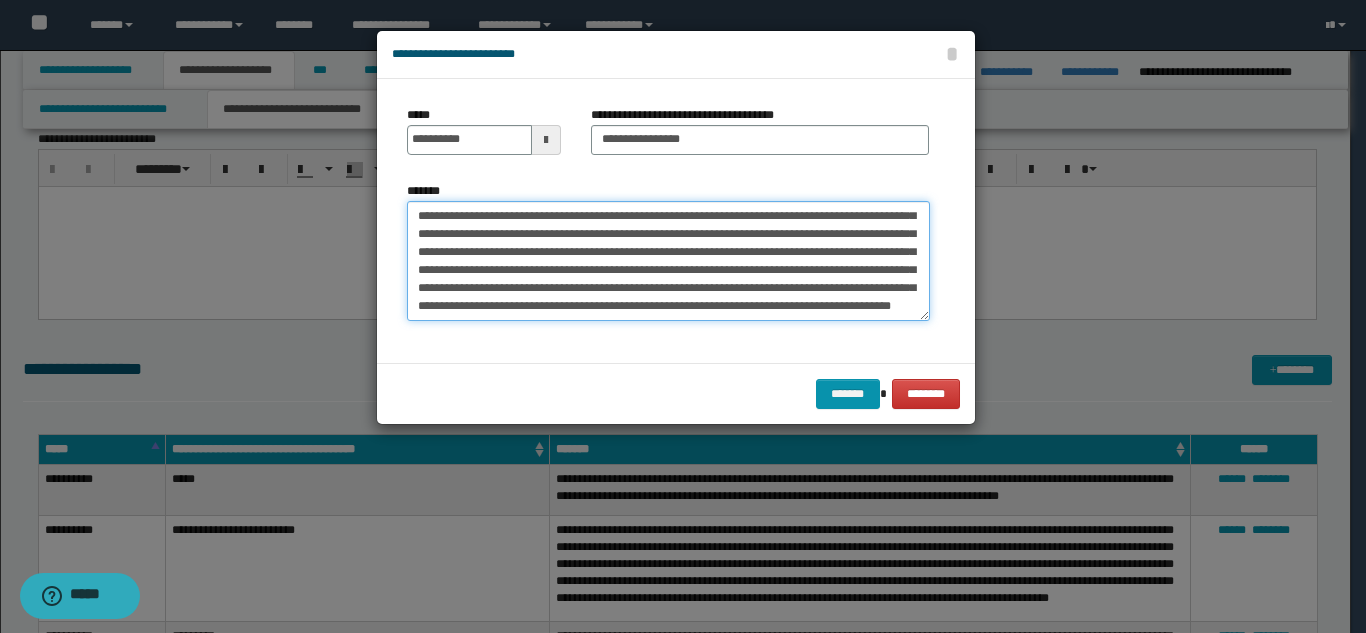 scroll, scrollTop: 72, scrollLeft: 0, axis: vertical 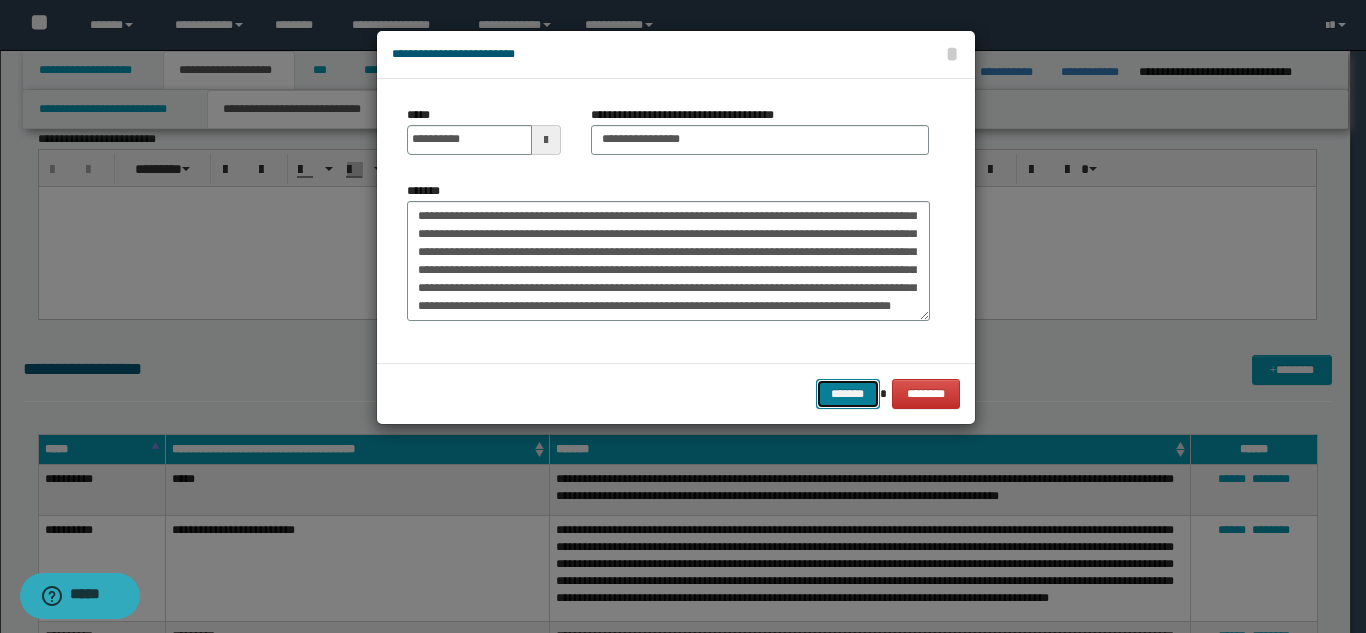 click on "*******" at bounding box center (848, 394) 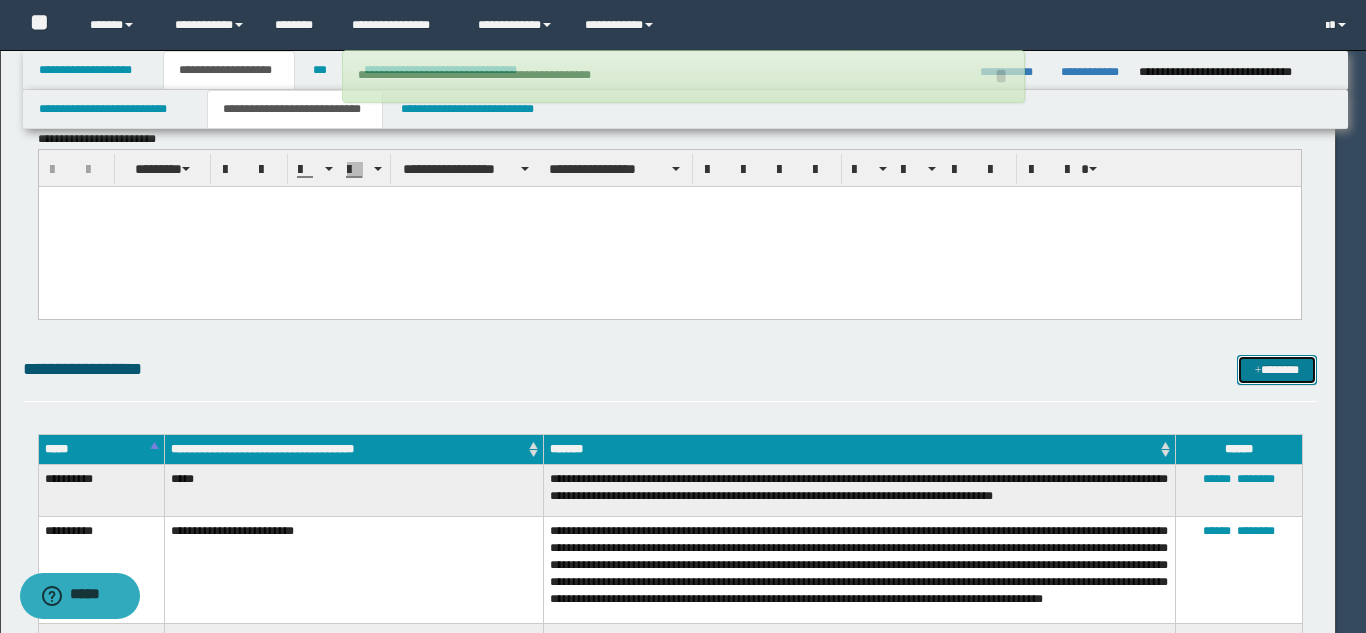 type 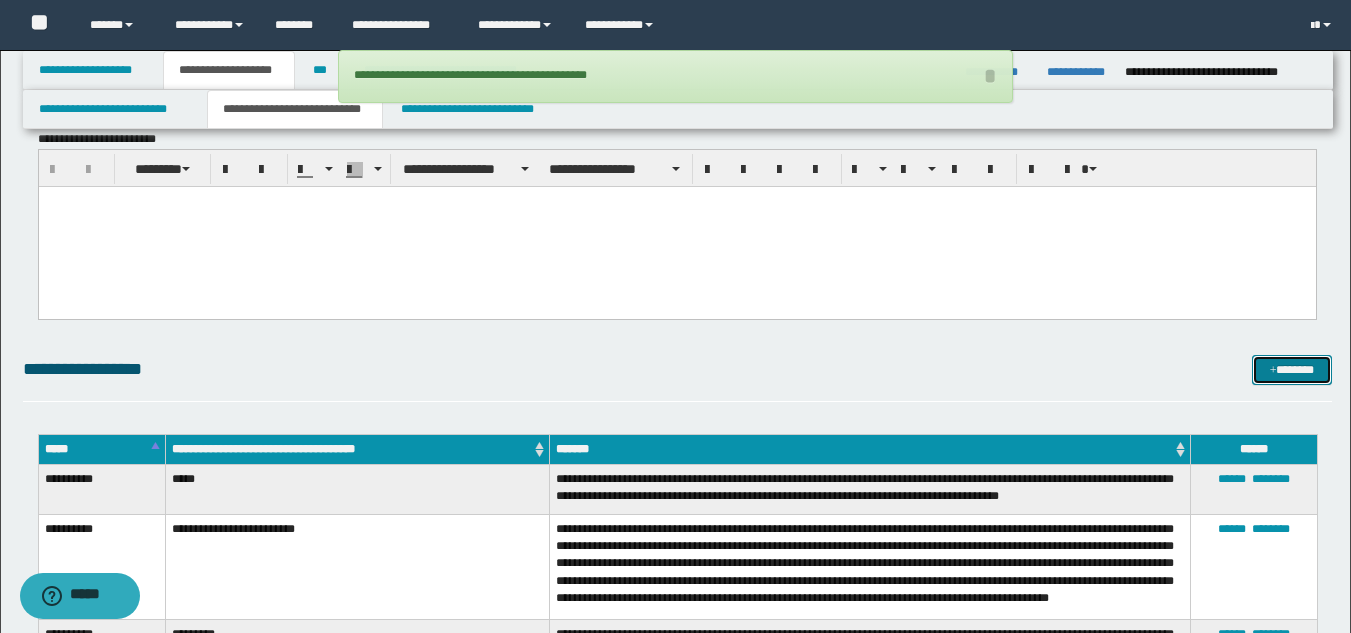 click on "*******" at bounding box center [1292, 370] 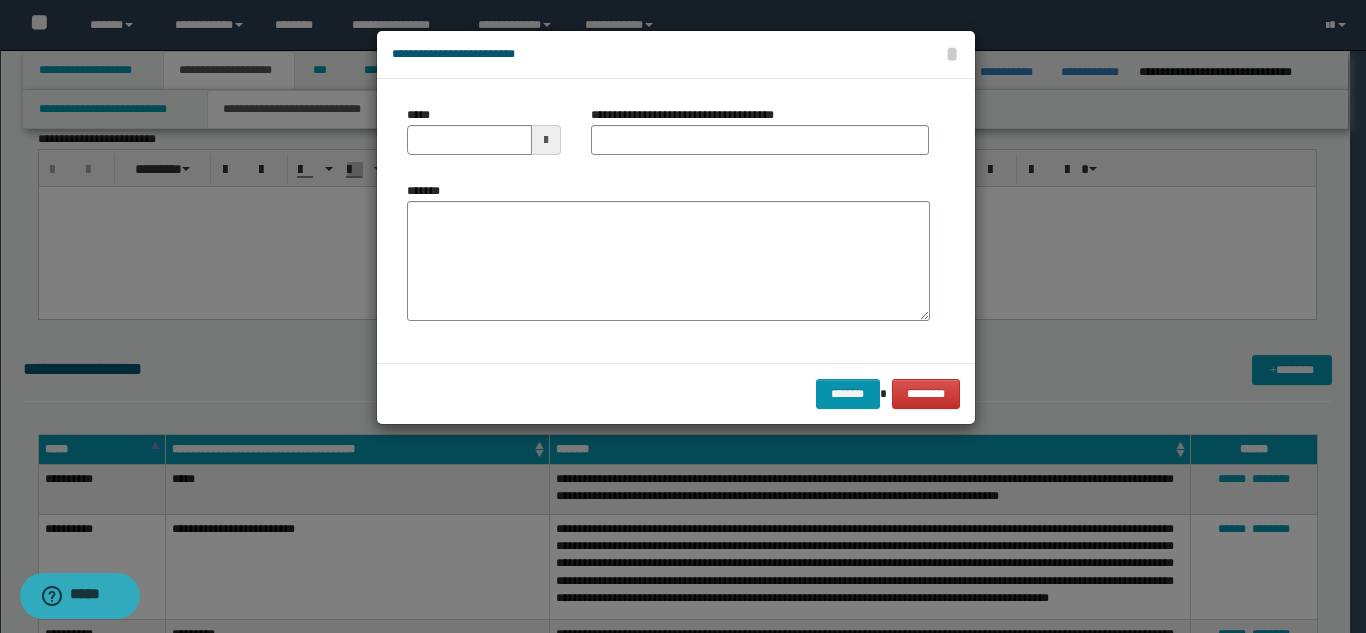 scroll, scrollTop: 0, scrollLeft: 0, axis: both 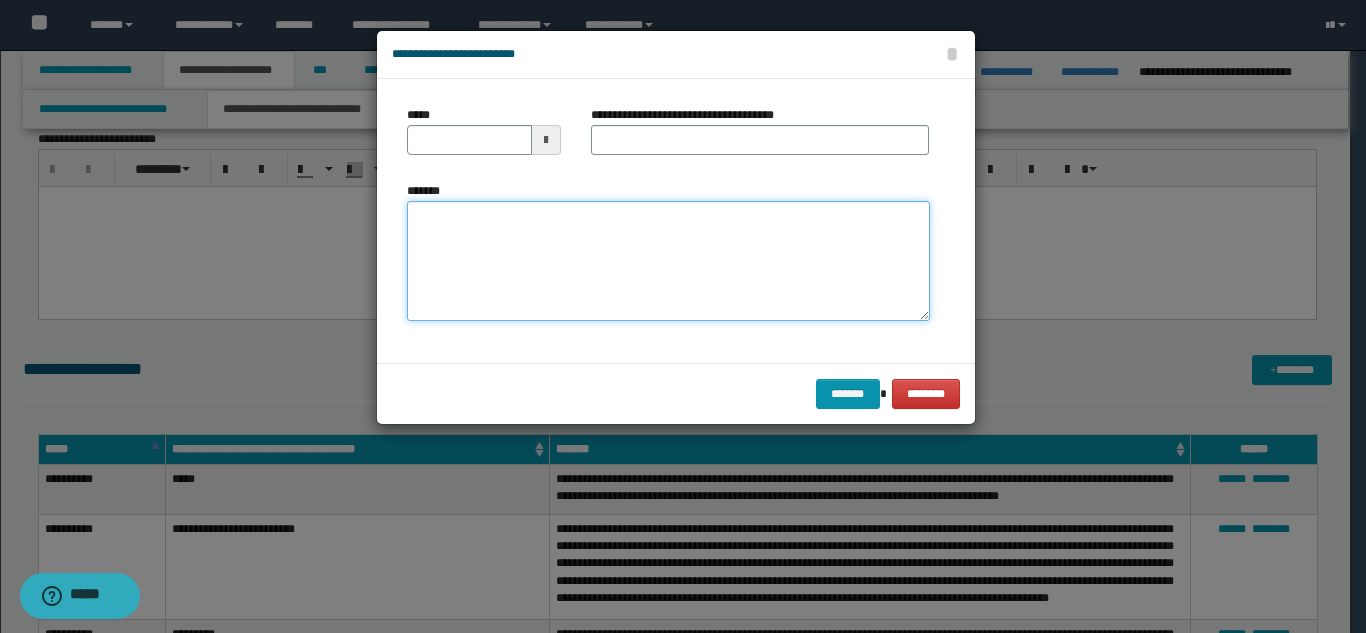 click on "*******" at bounding box center (668, 261) 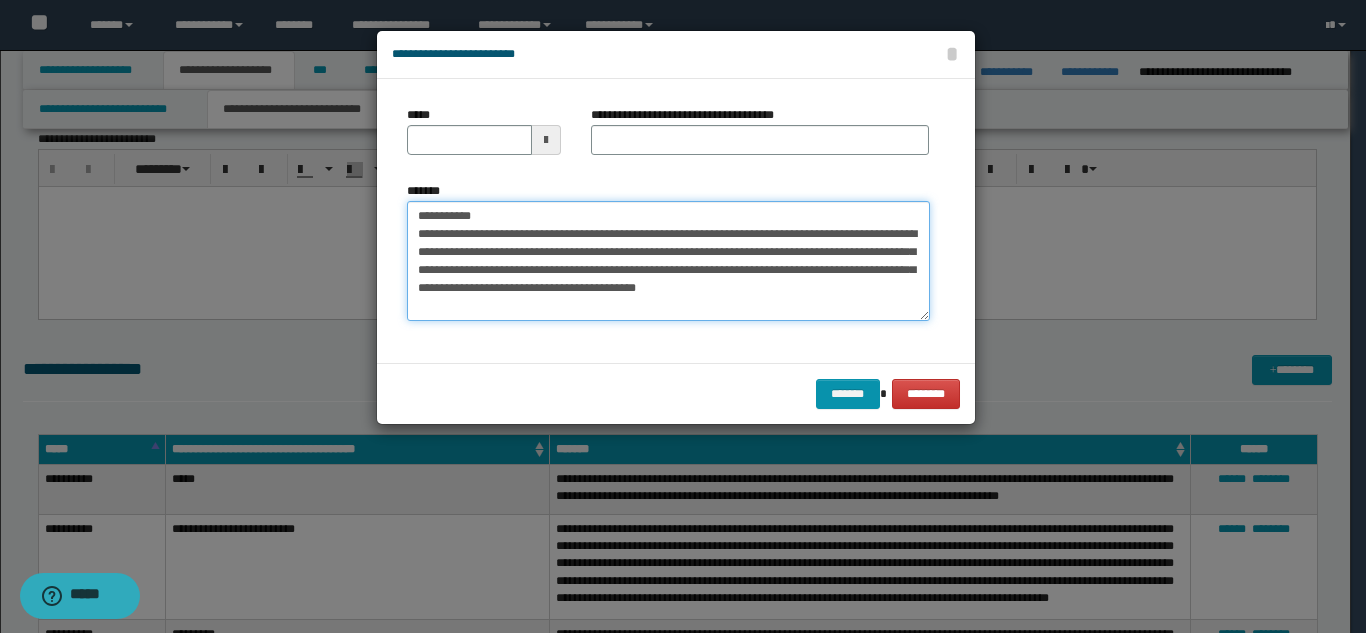 drag, startPoint x: 547, startPoint y: 216, endPoint x: 617, endPoint y: 145, distance: 99.70457 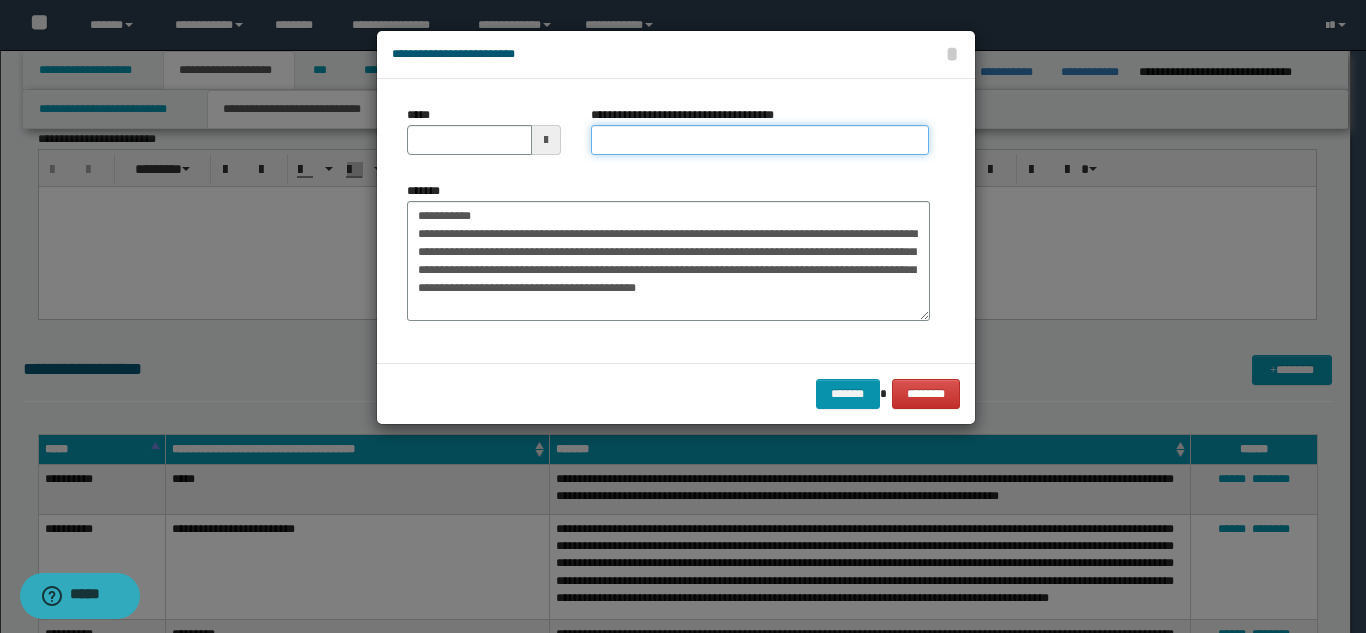 click on "**********" at bounding box center (760, 140) 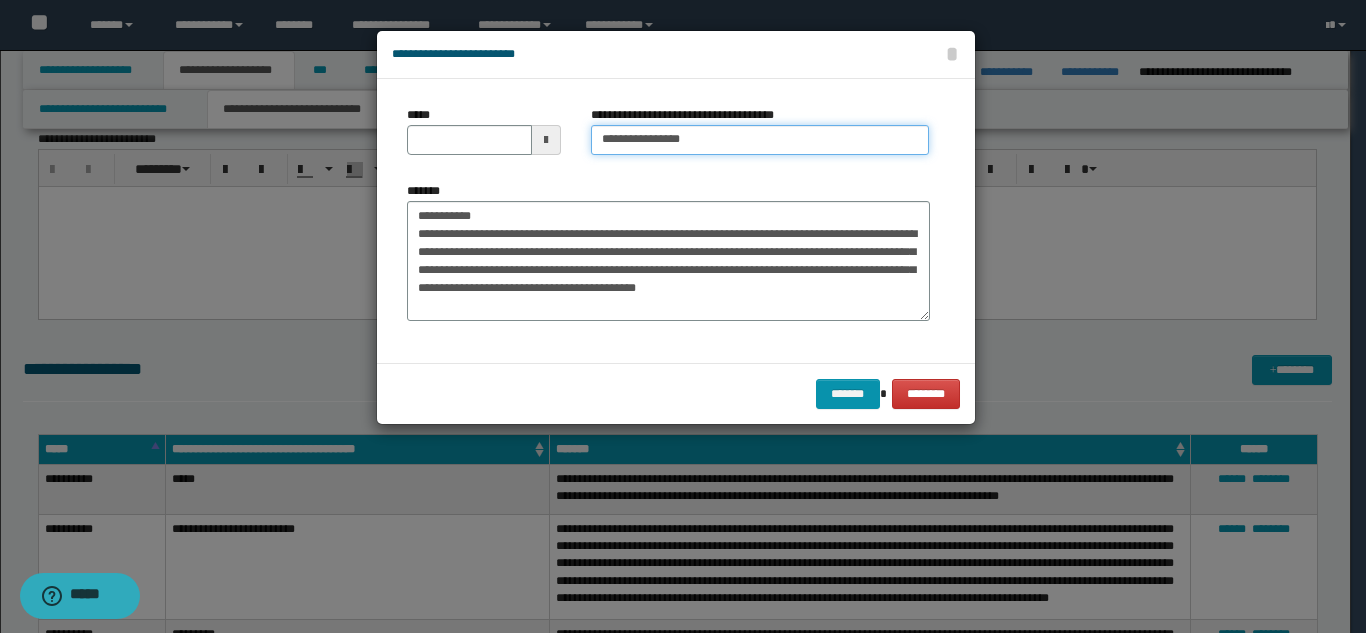 type on "**********" 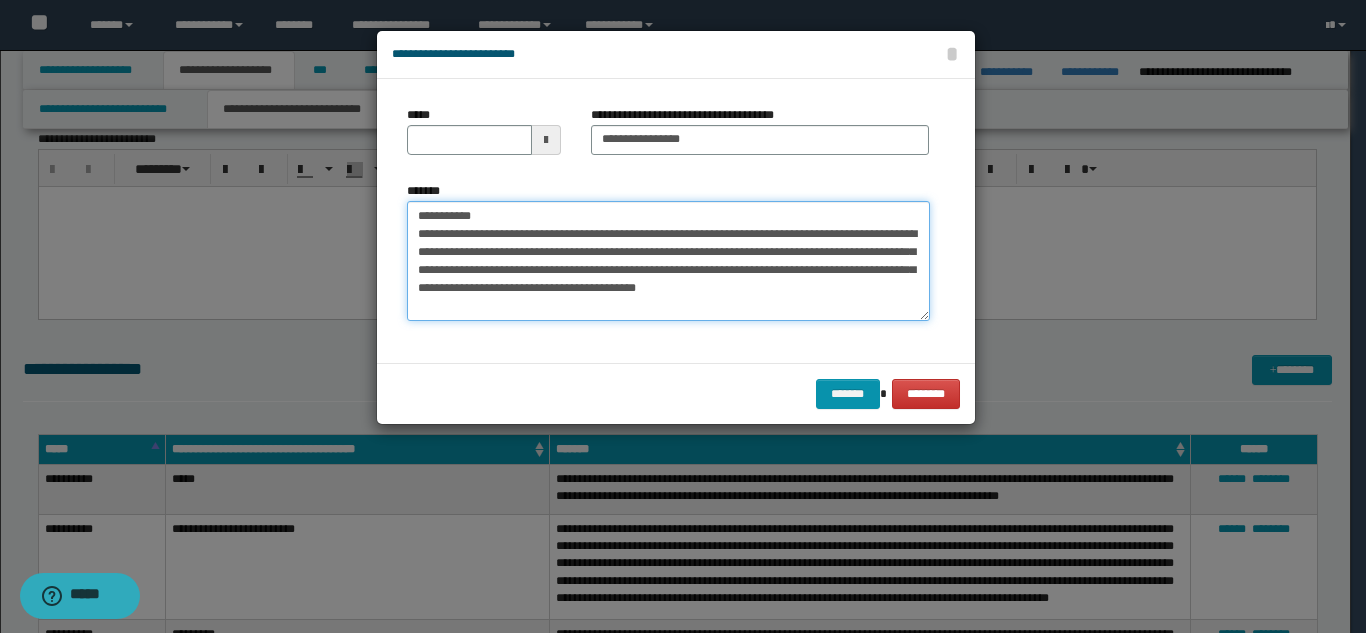 drag, startPoint x: 501, startPoint y: 212, endPoint x: 372, endPoint y: 212, distance: 129 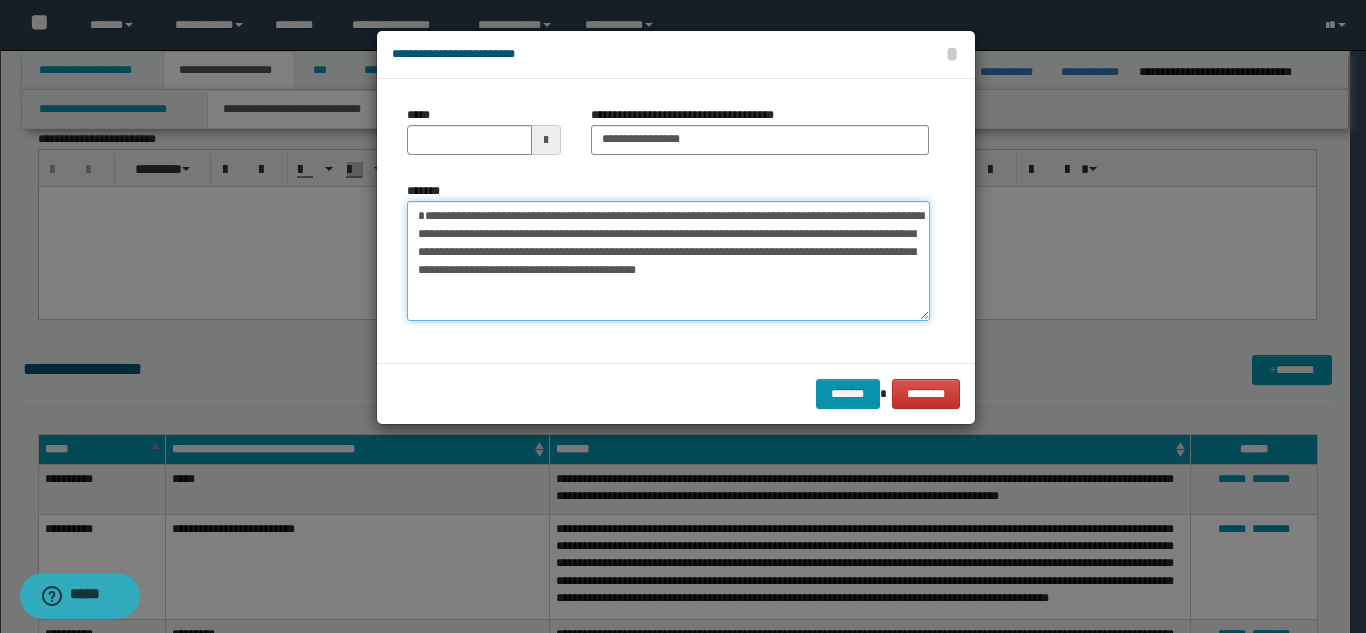 type 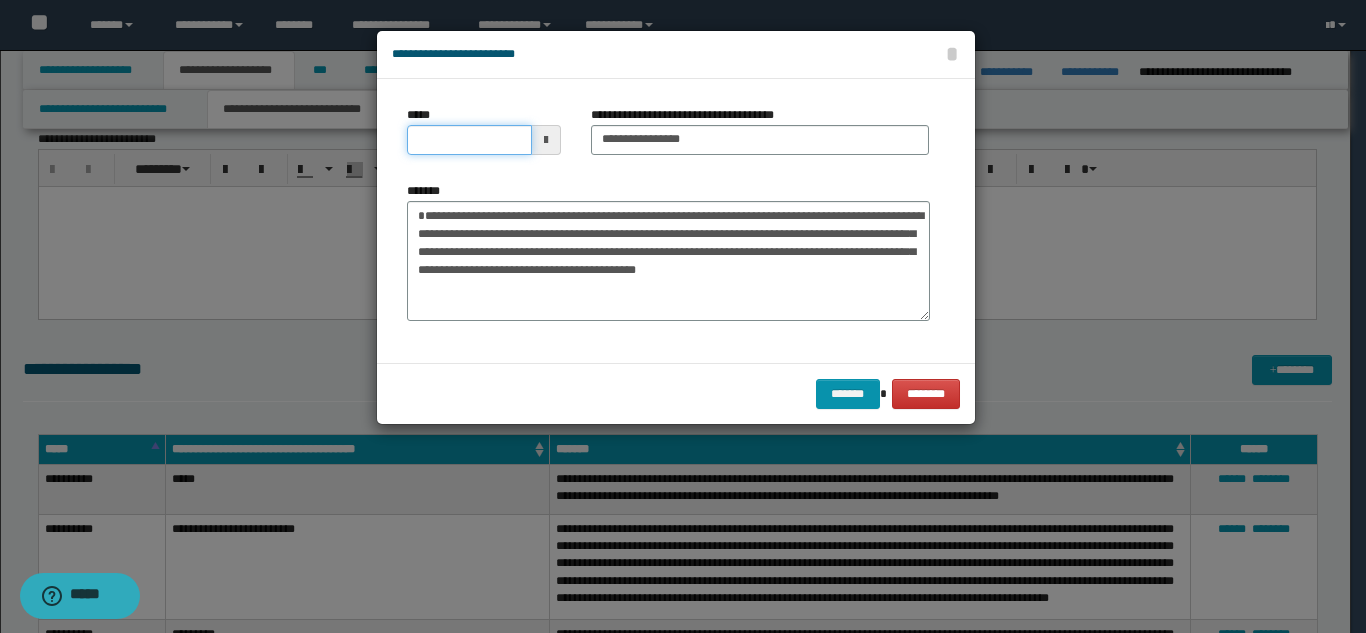 click on "*****" at bounding box center (469, 140) 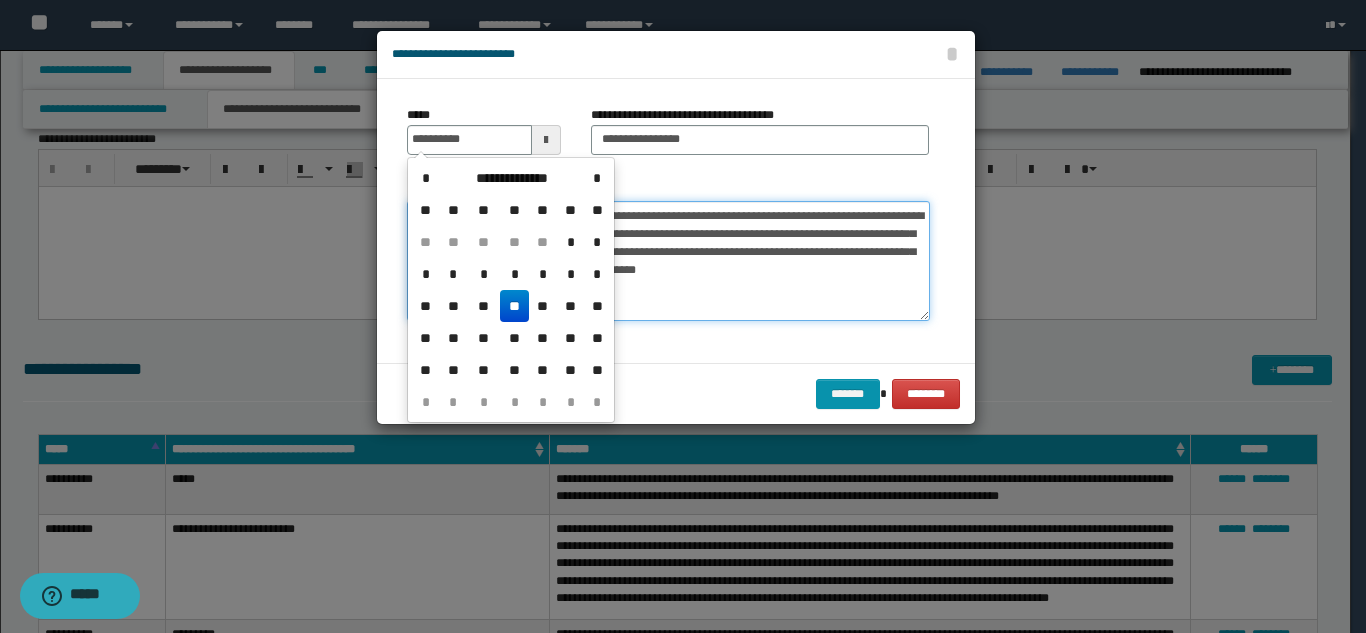 type on "**********" 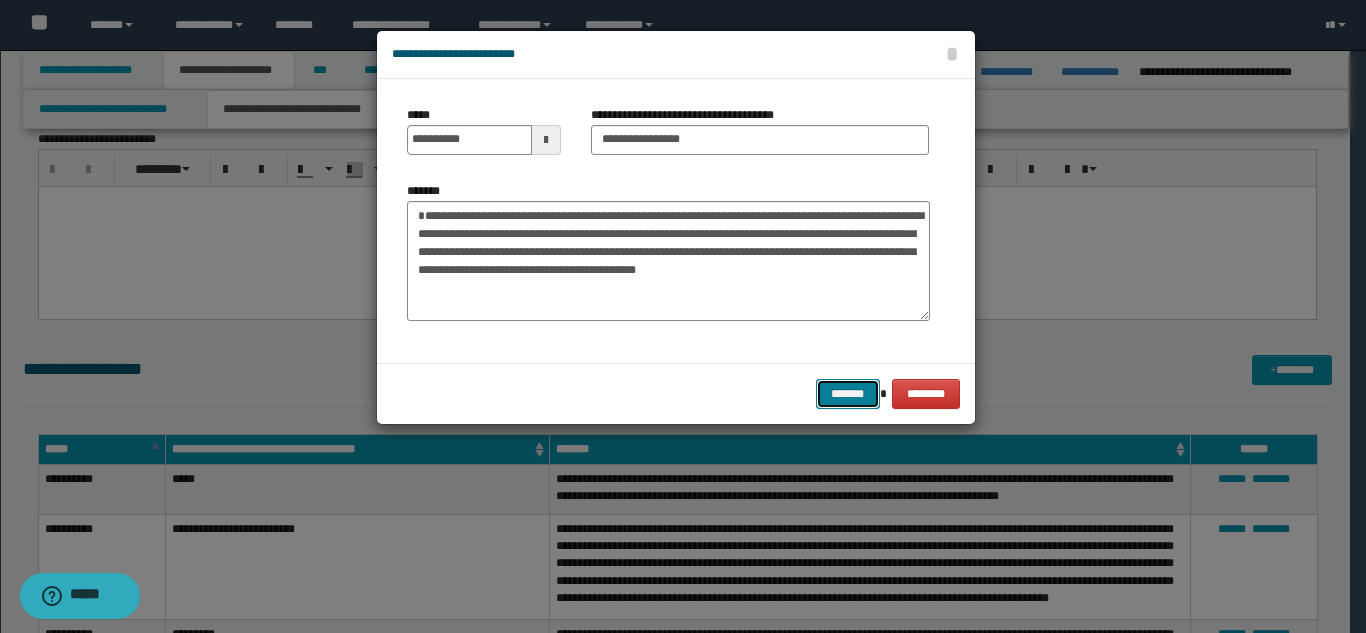 click on "*******" at bounding box center [848, 394] 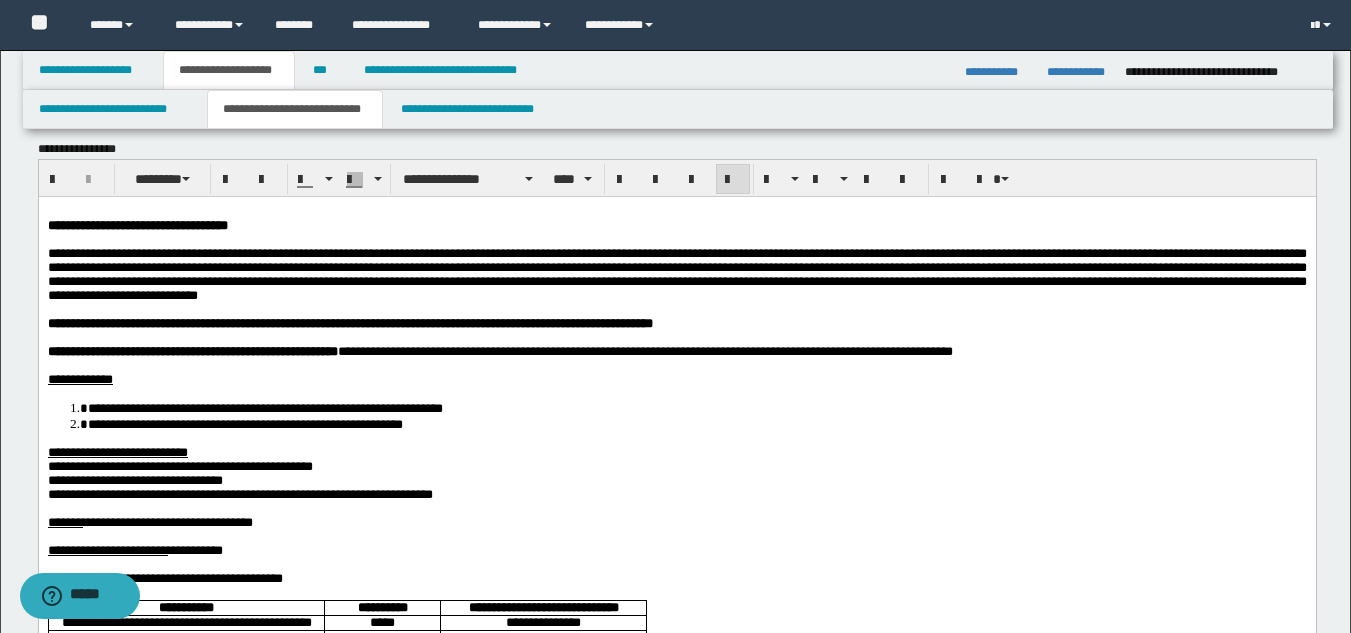 scroll, scrollTop: 0, scrollLeft: 0, axis: both 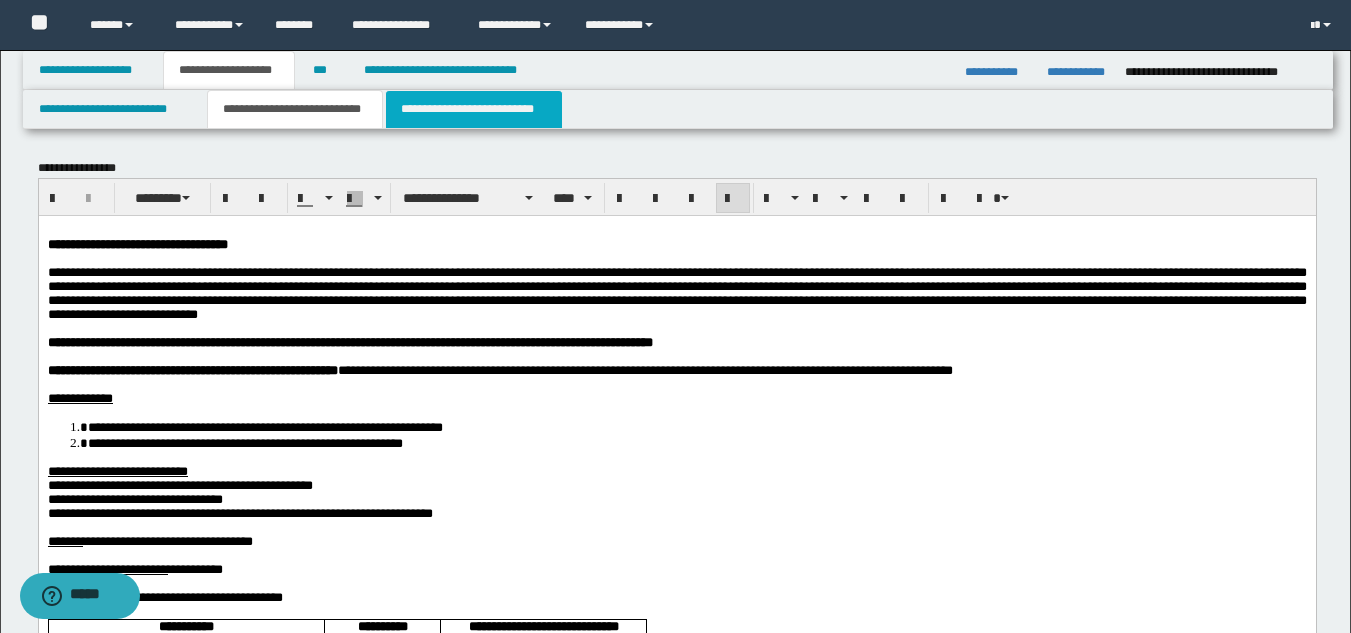 click on "**********" at bounding box center (474, 109) 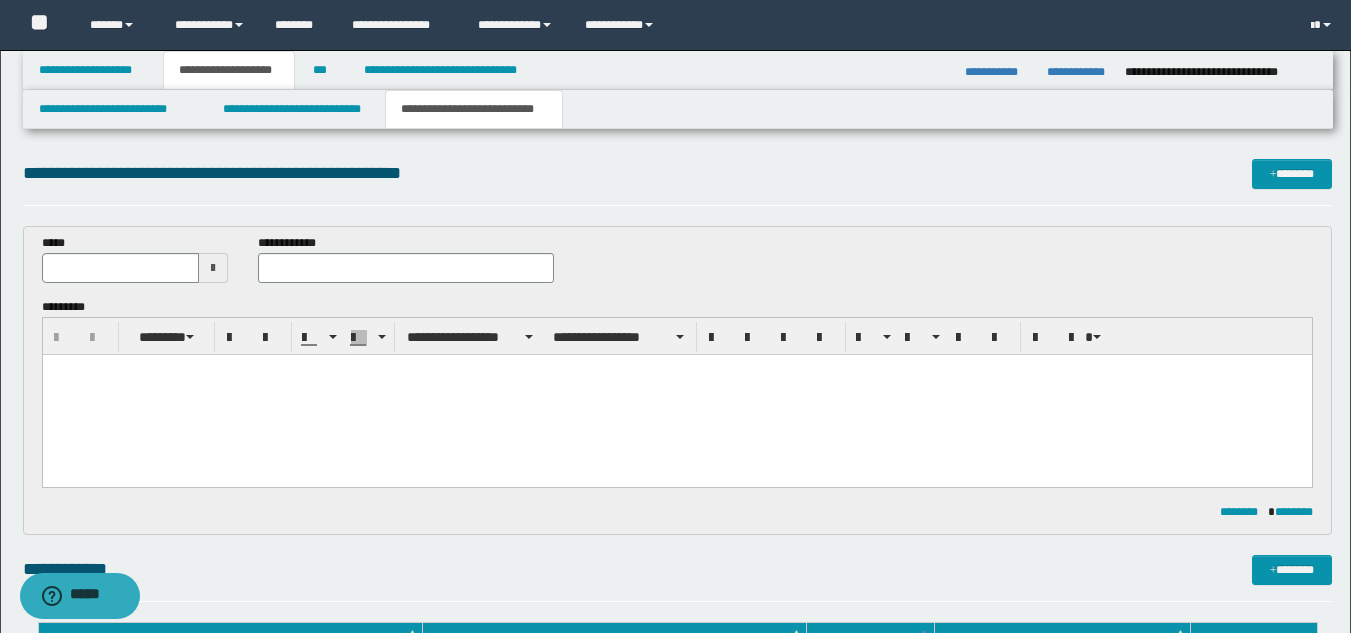 scroll, scrollTop: 0, scrollLeft: 0, axis: both 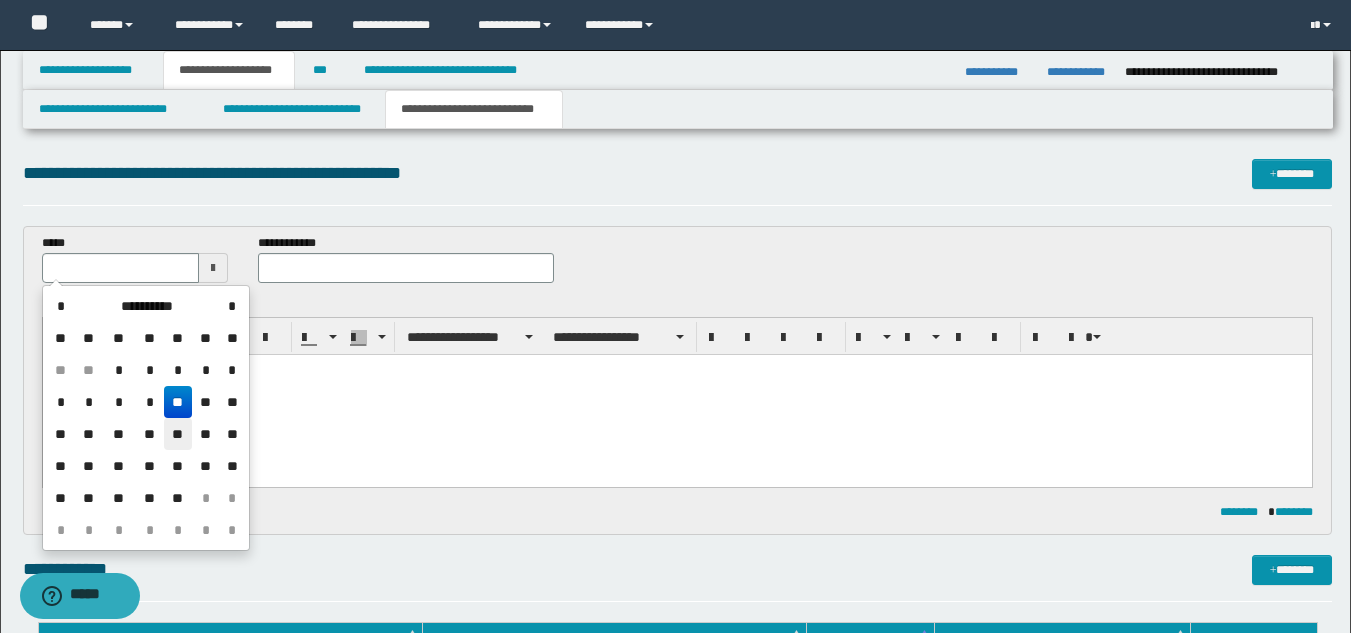 drag, startPoint x: 182, startPoint y: 431, endPoint x: 162, endPoint y: 9, distance: 422.47366 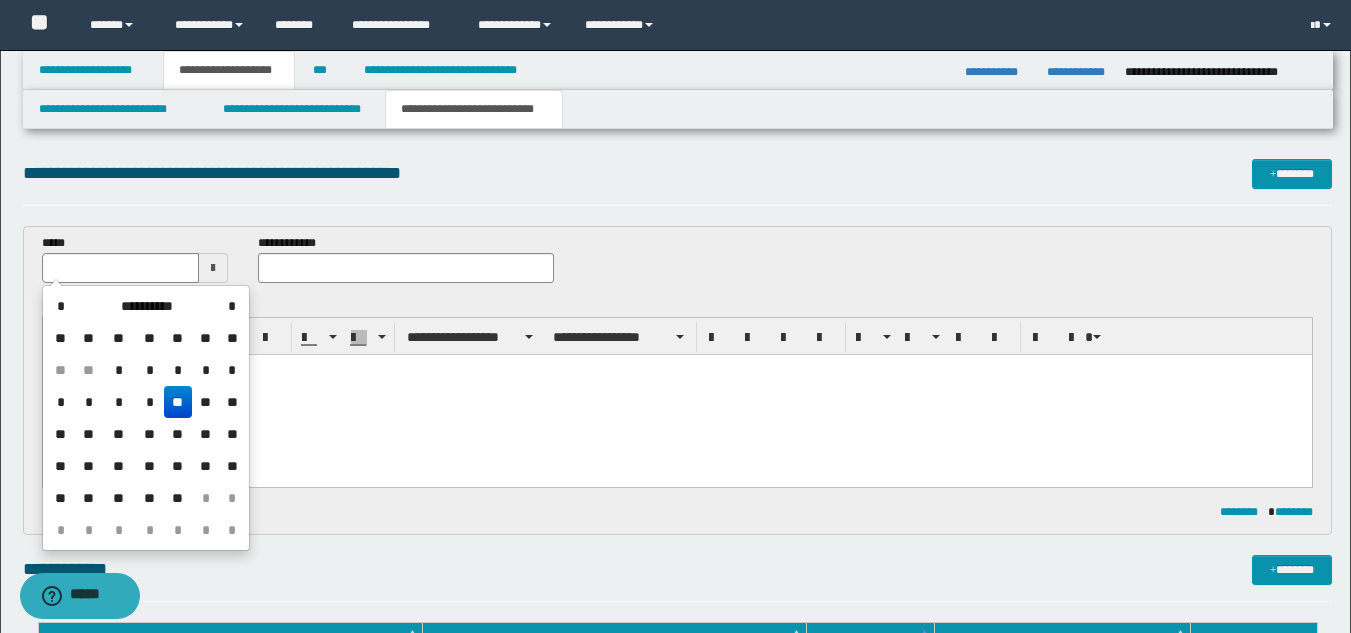 type on "**********" 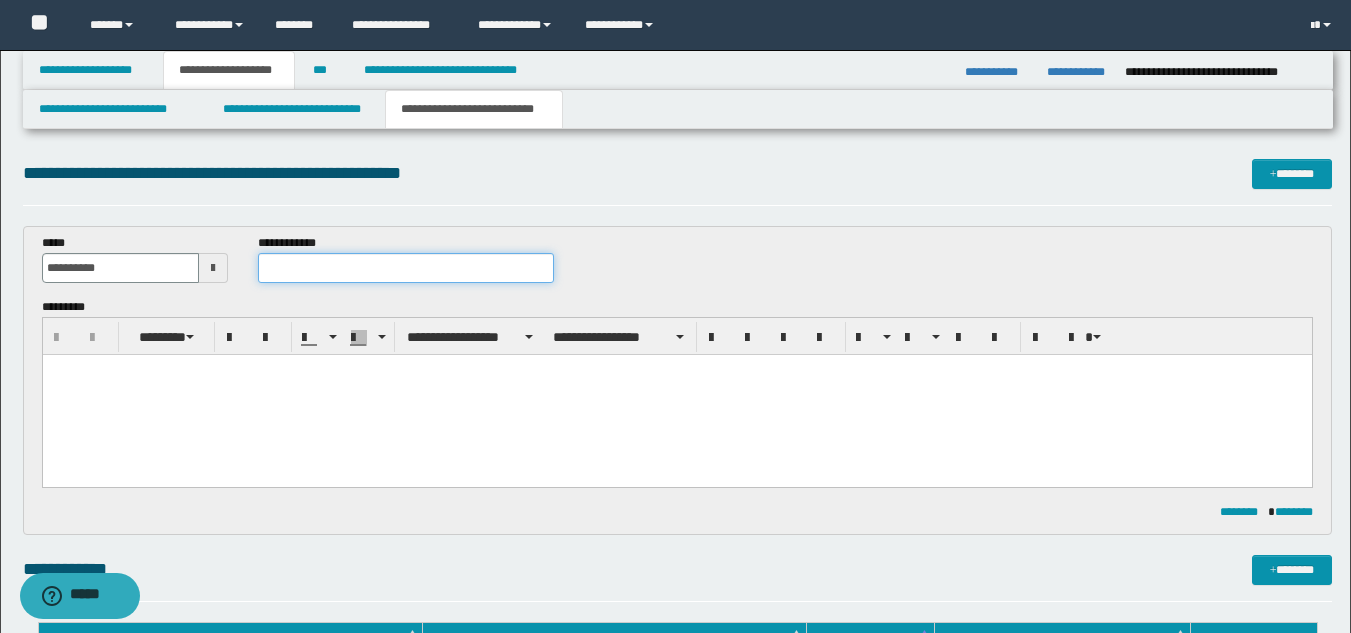 click at bounding box center [405, 268] 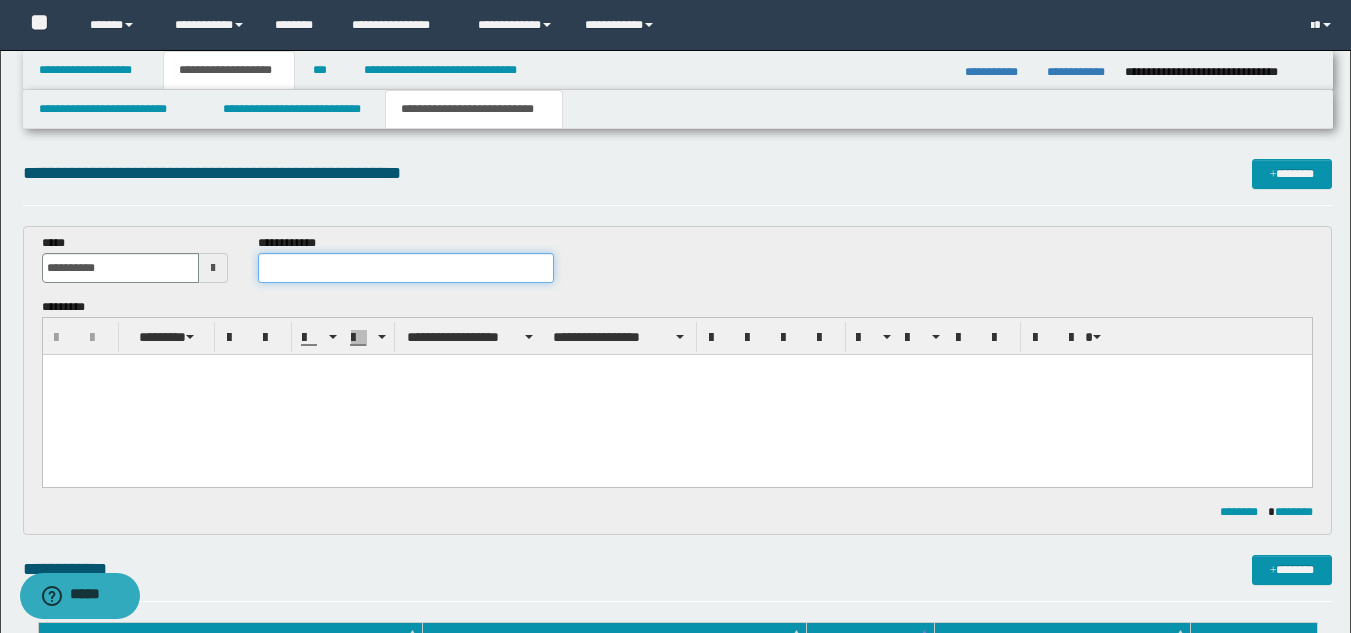 paste on "**********" 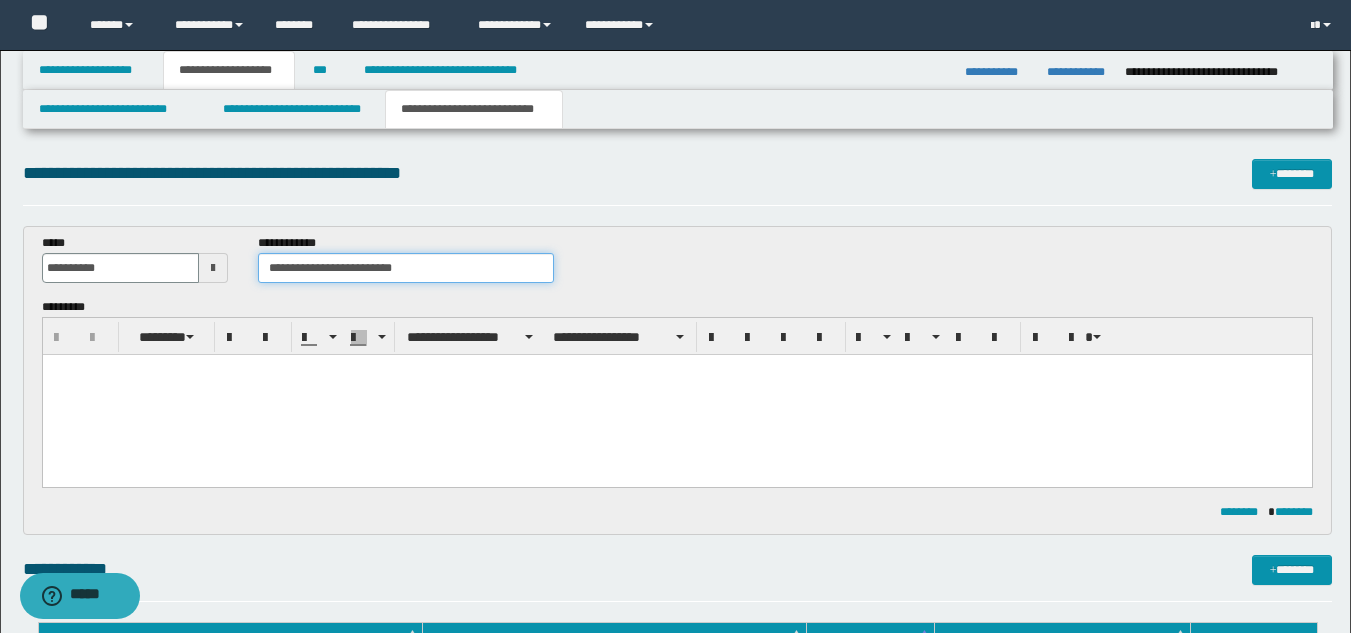 type on "**********" 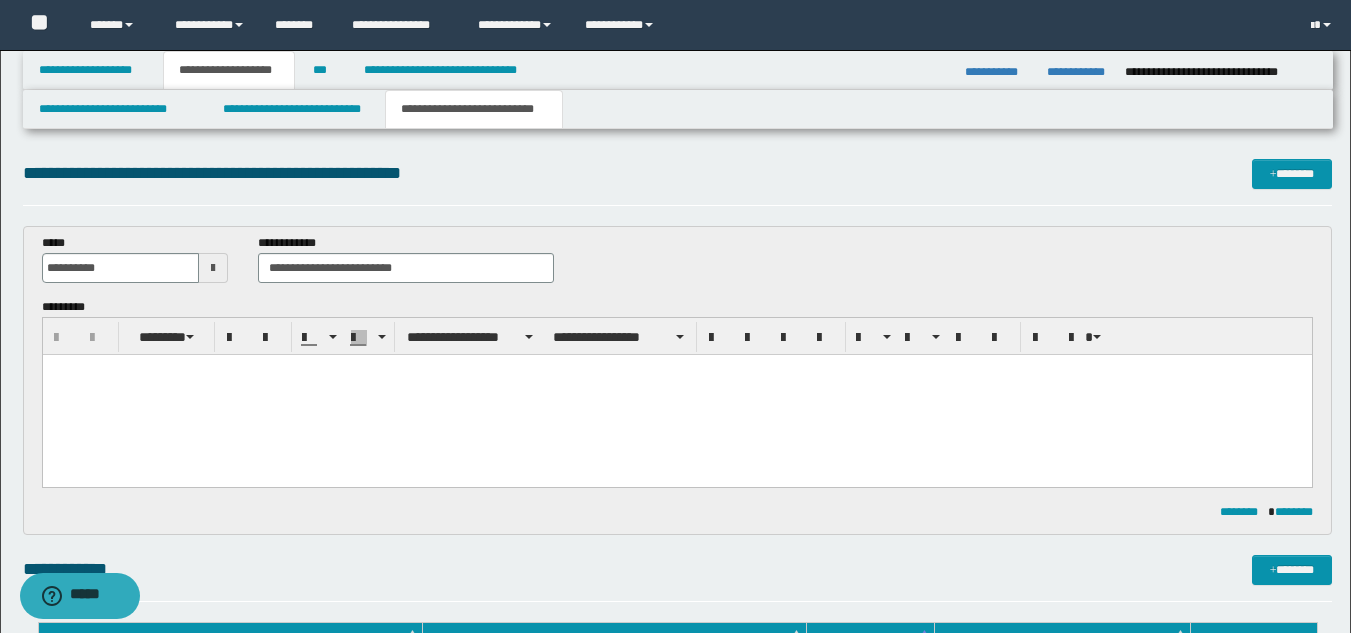 click at bounding box center [676, 395] 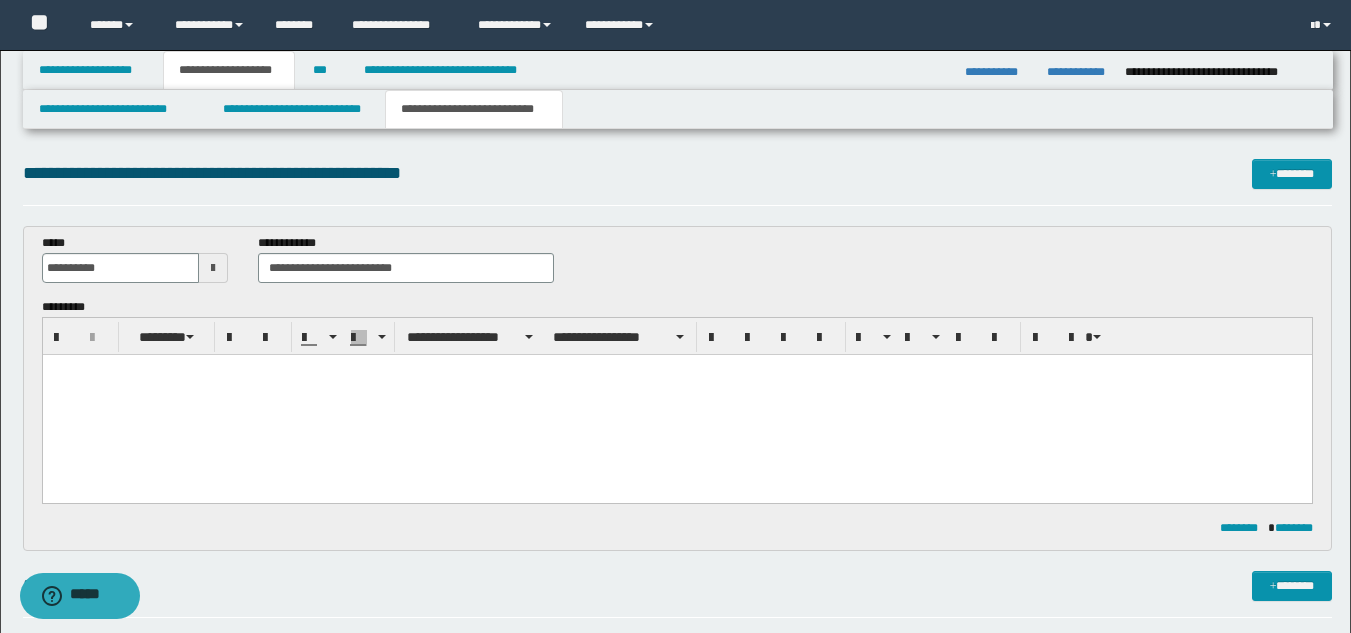 paste 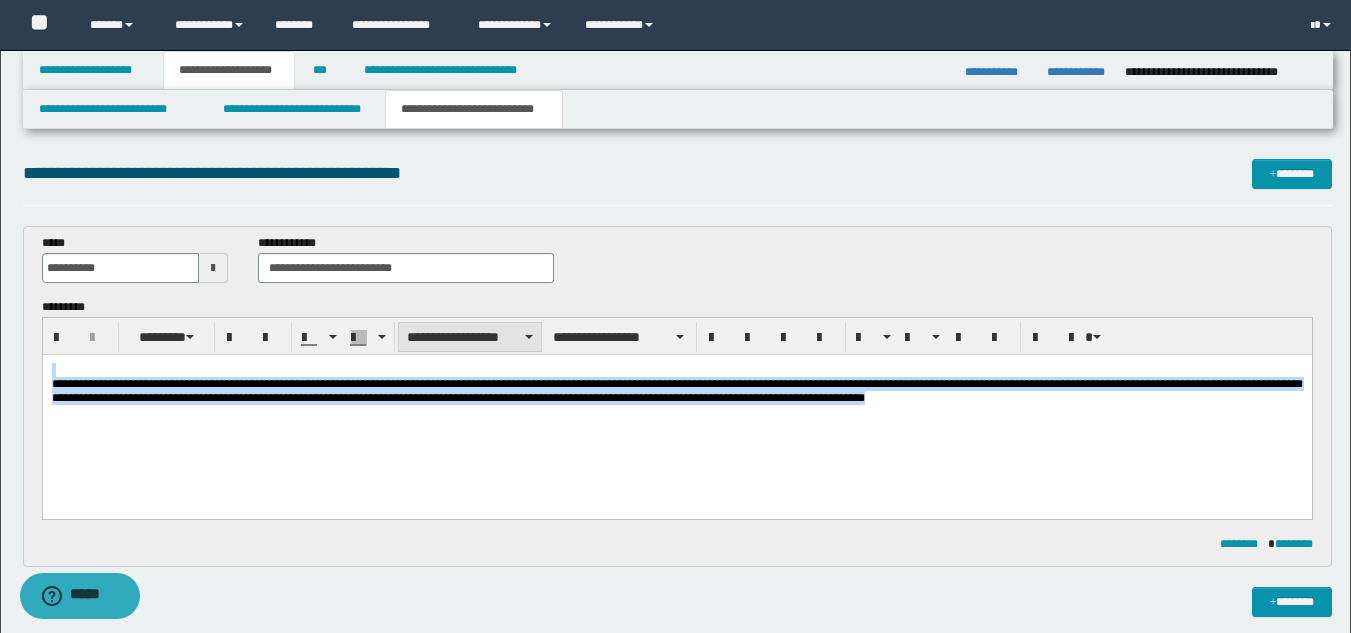 click on "**********" at bounding box center (470, 337) 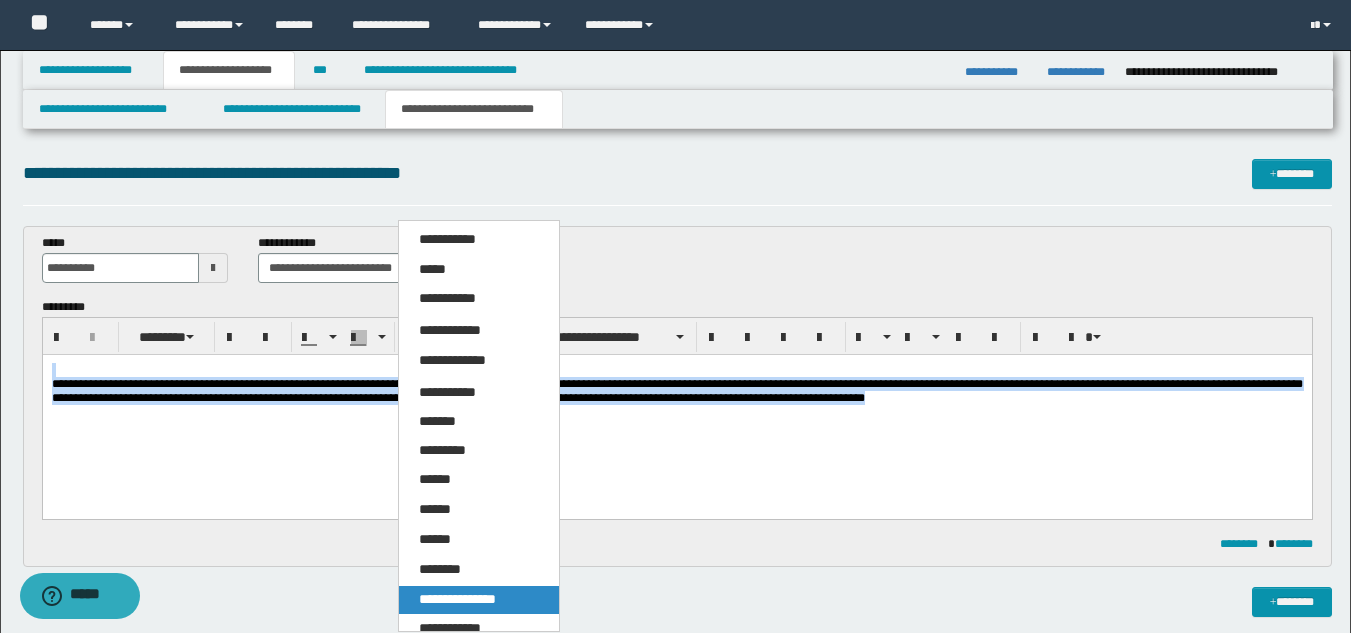 click on "**********" at bounding box center (479, 600) 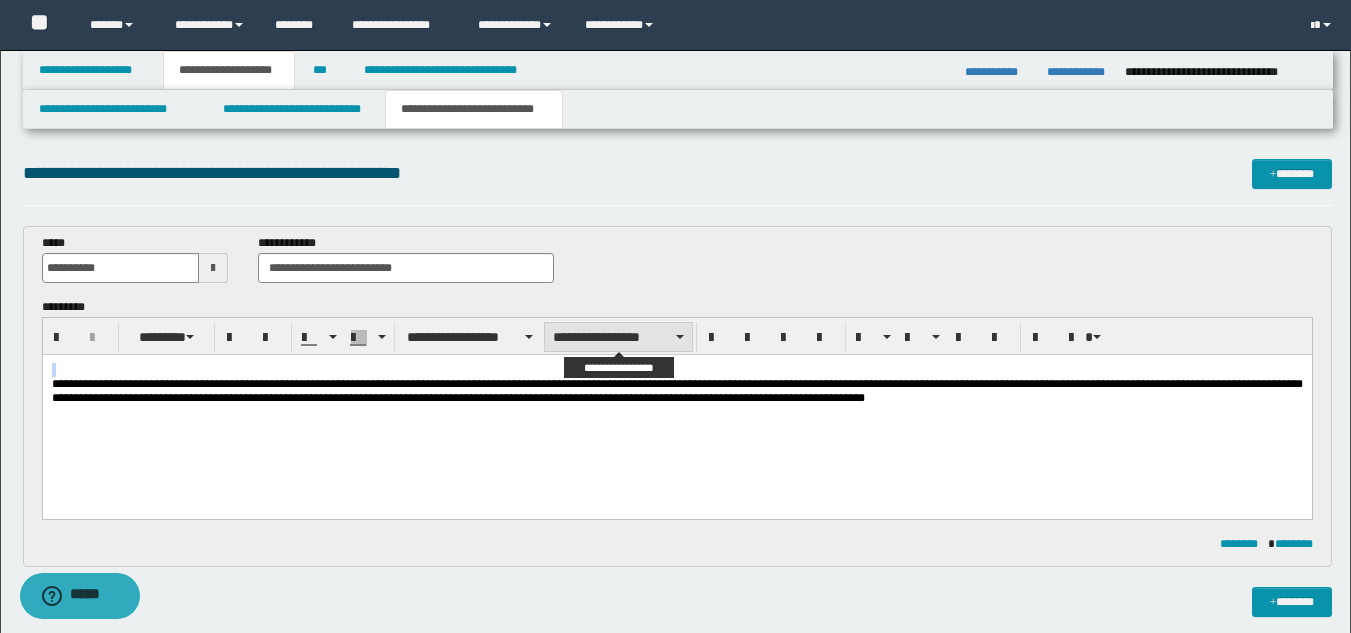 click on "**********" at bounding box center [618, 337] 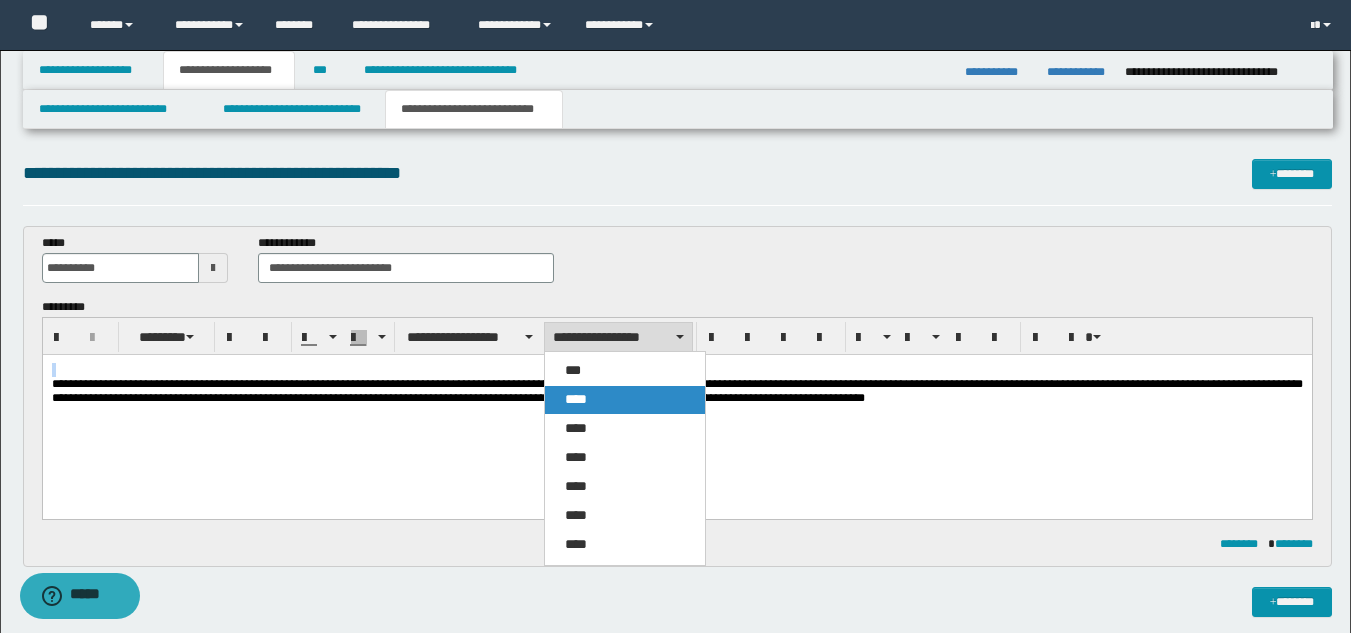 click on "****" at bounding box center (625, 400) 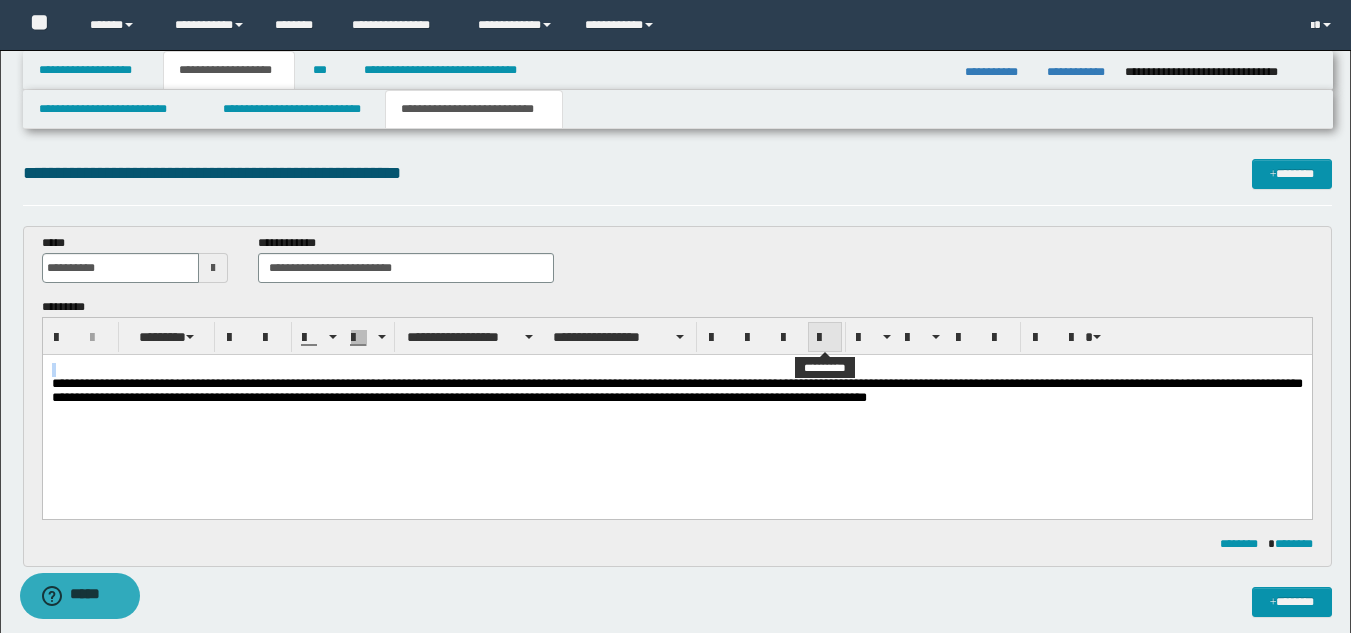 click at bounding box center (825, 338) 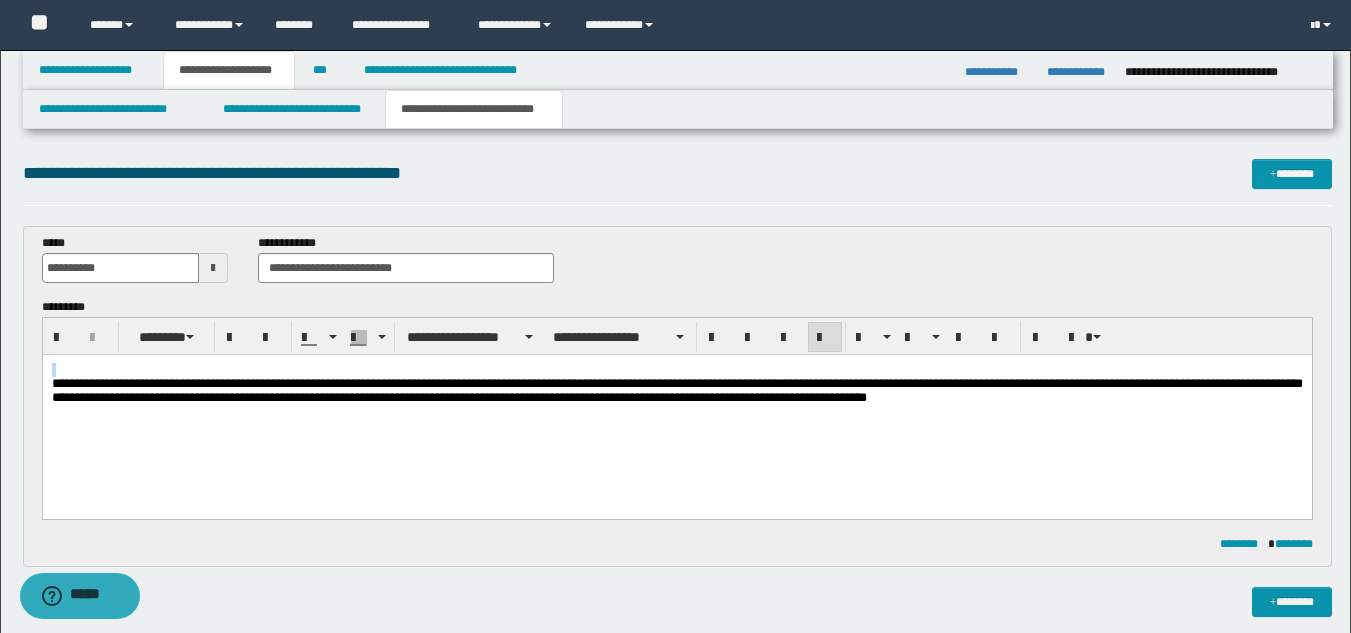 click on "**********" at bounding box center (676, 409) 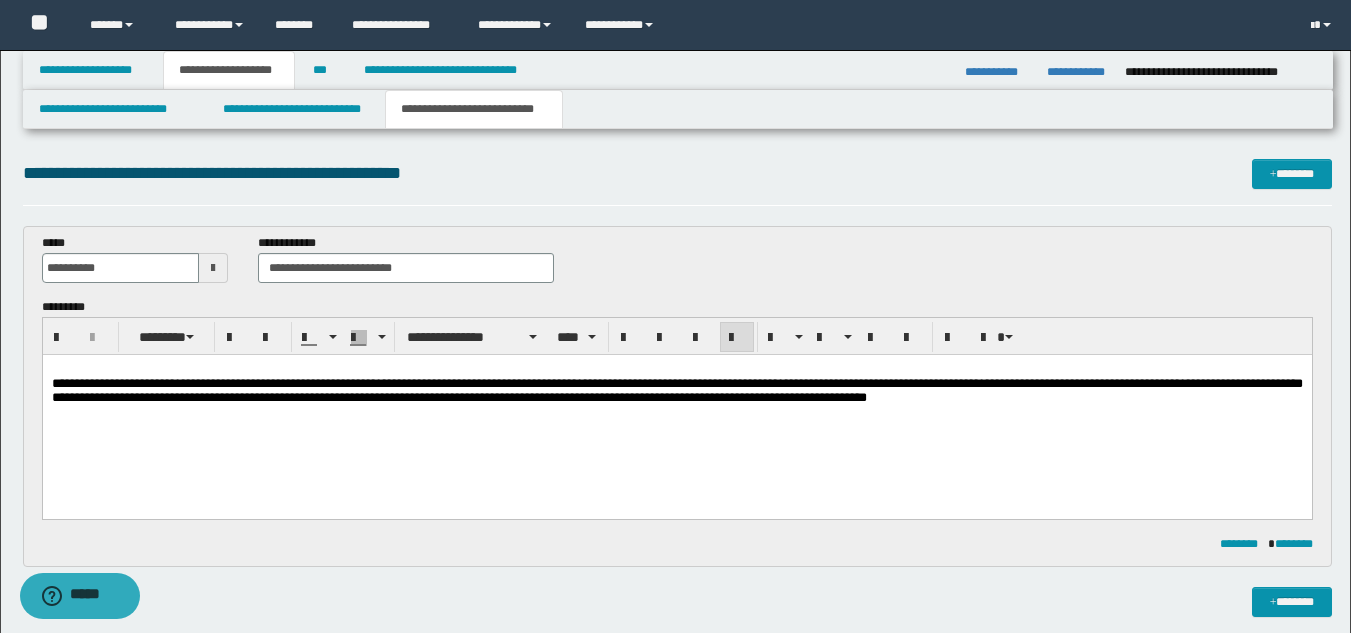 click on "**********" at bounding box center (677, 182) 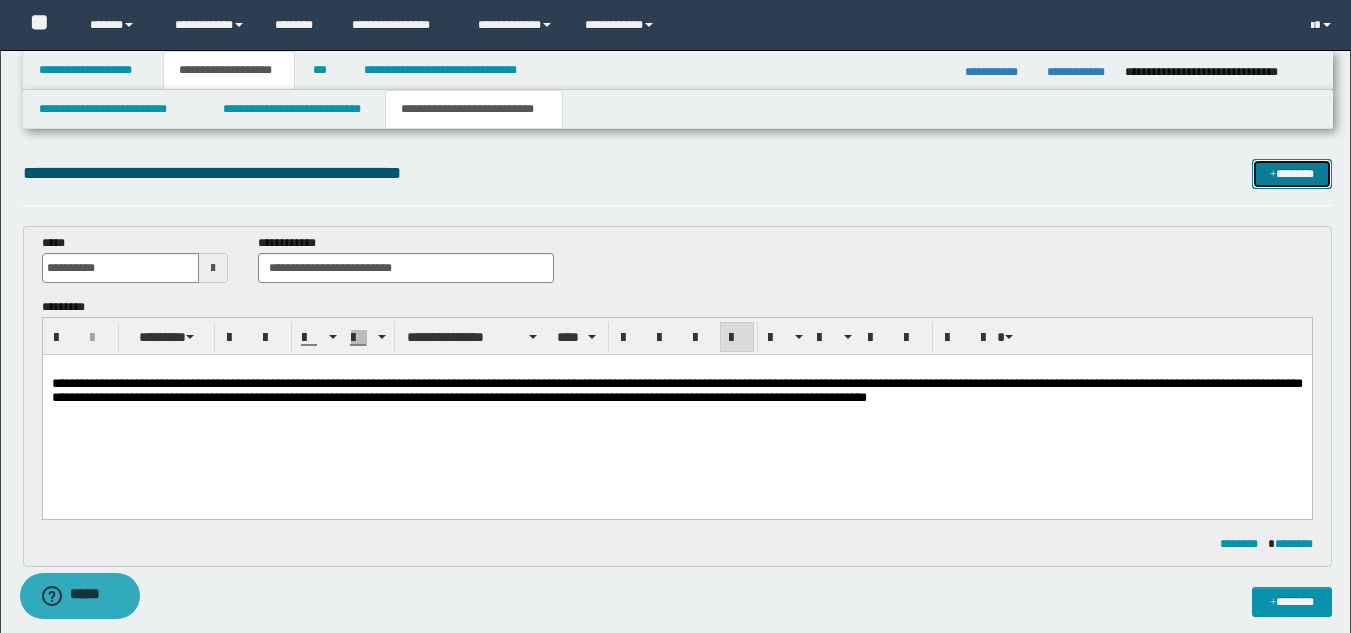 click at bounding box center [1273, 175] 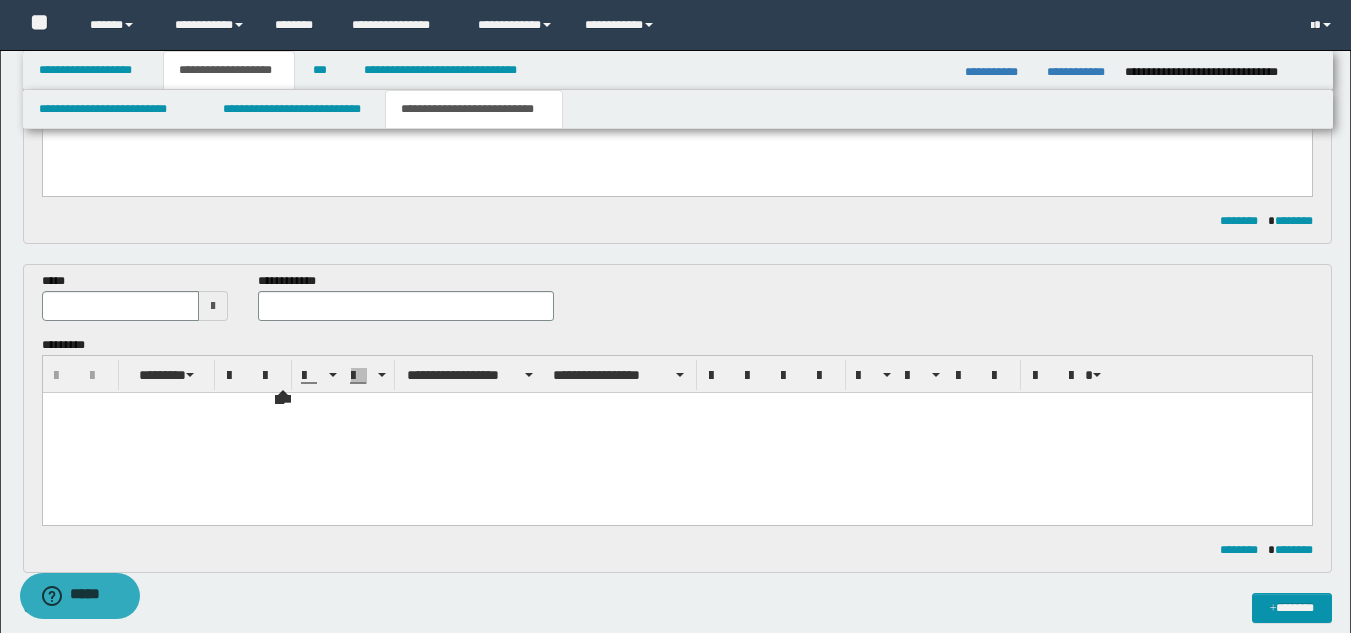 scroll, scrollTop: 314, scrollLeft: 0, axis: vertical 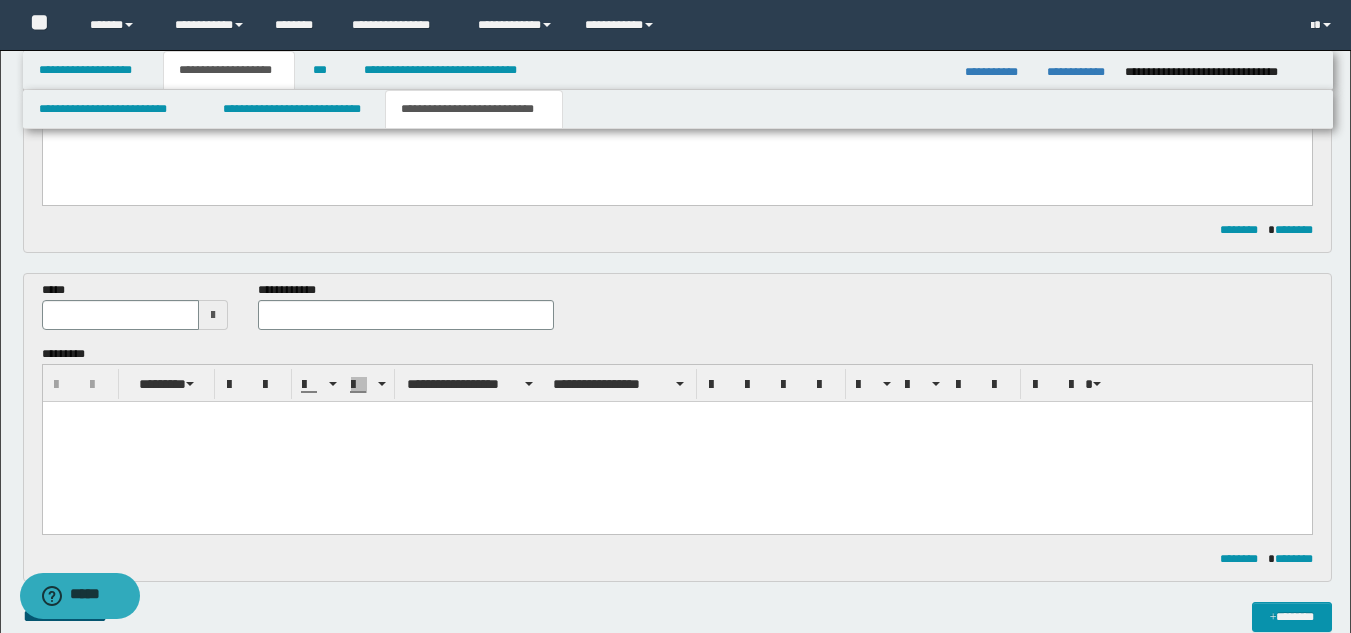click at bounding box center (213, 315) 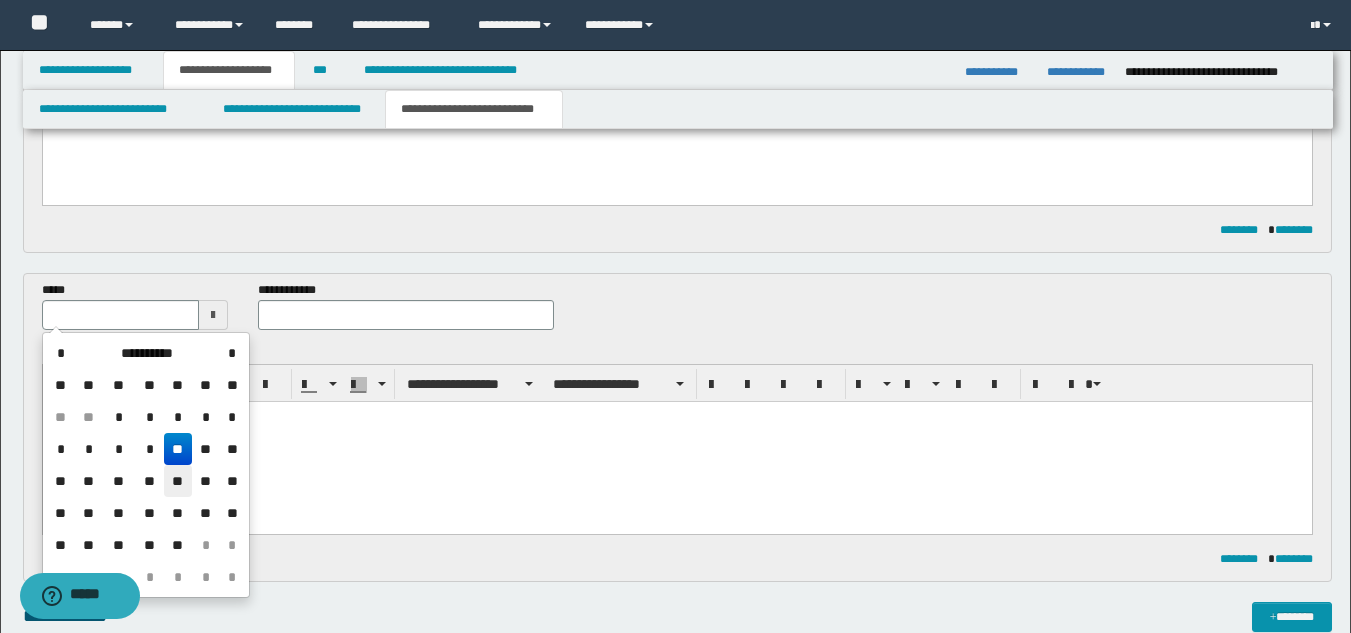 drag, startPoint x: 173, startPoint y: 480, endPoint x: 224, endPoint y: 1, distance: 481.70737 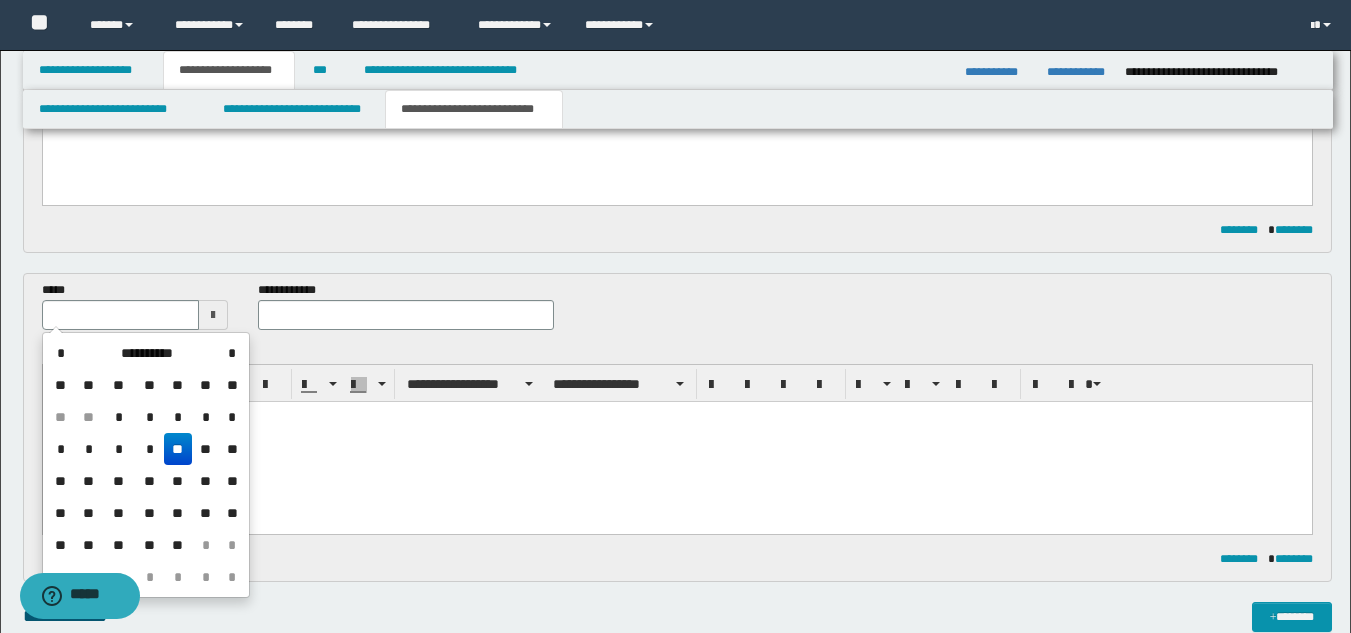 type on "**********" 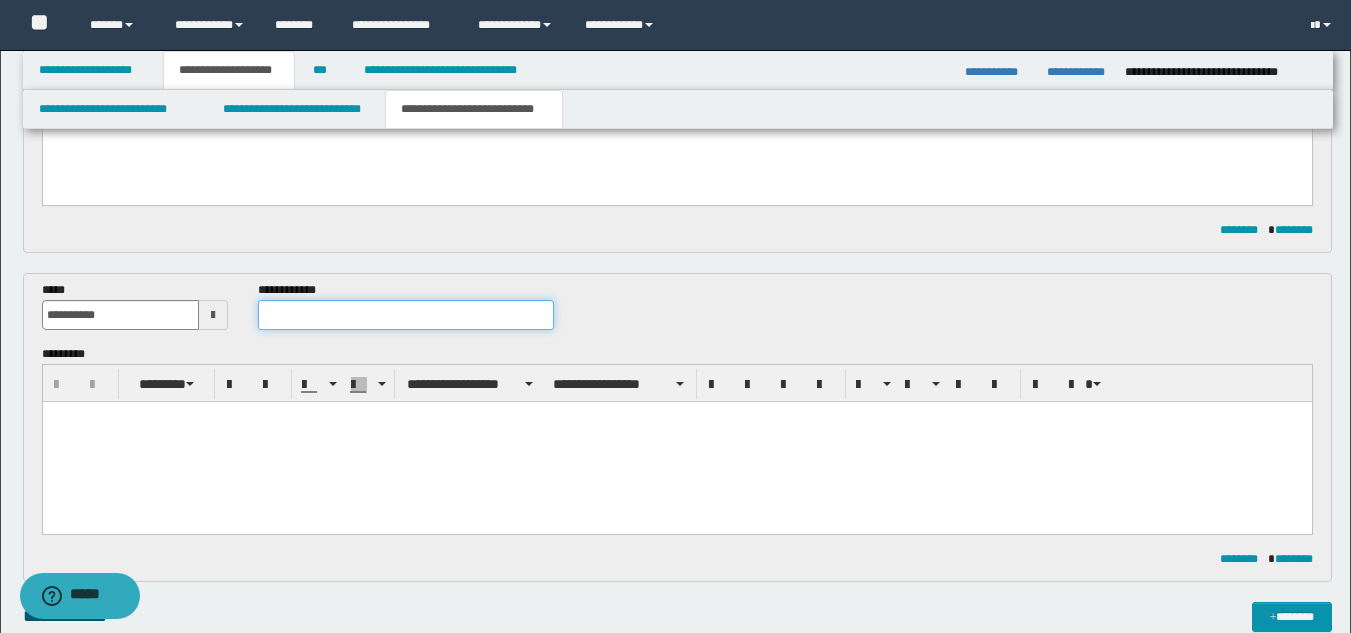 click at bounding box center [405, 315] 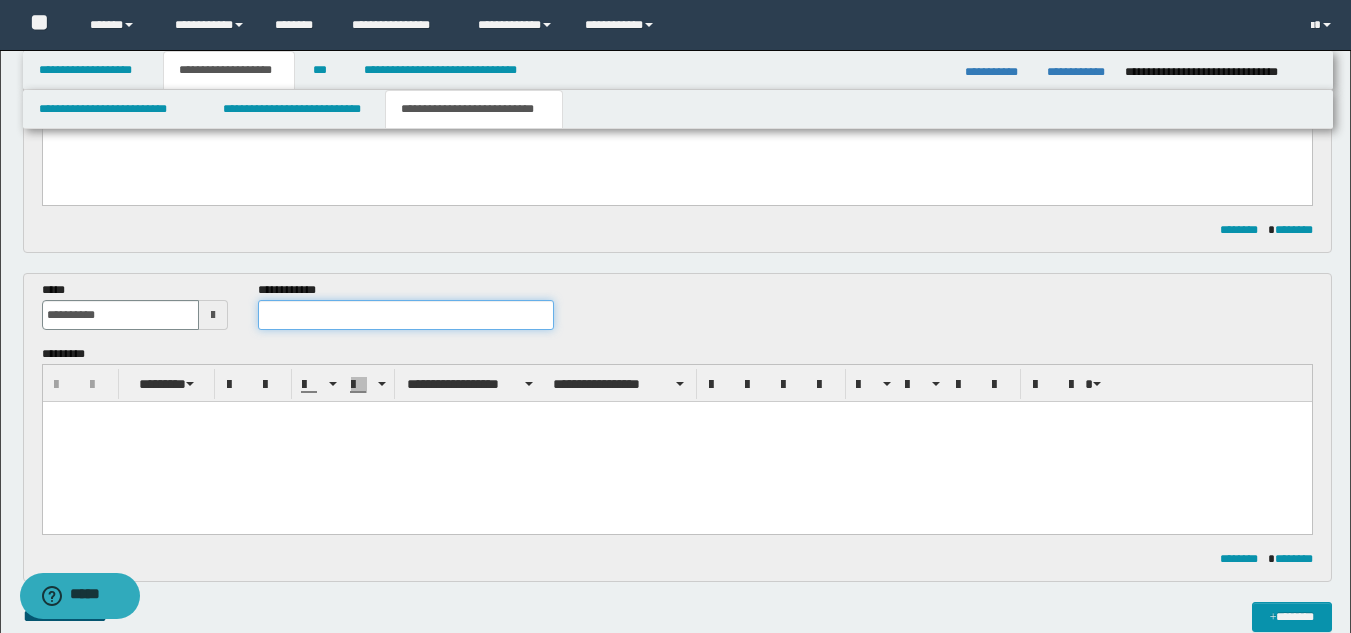 paste on "**********" 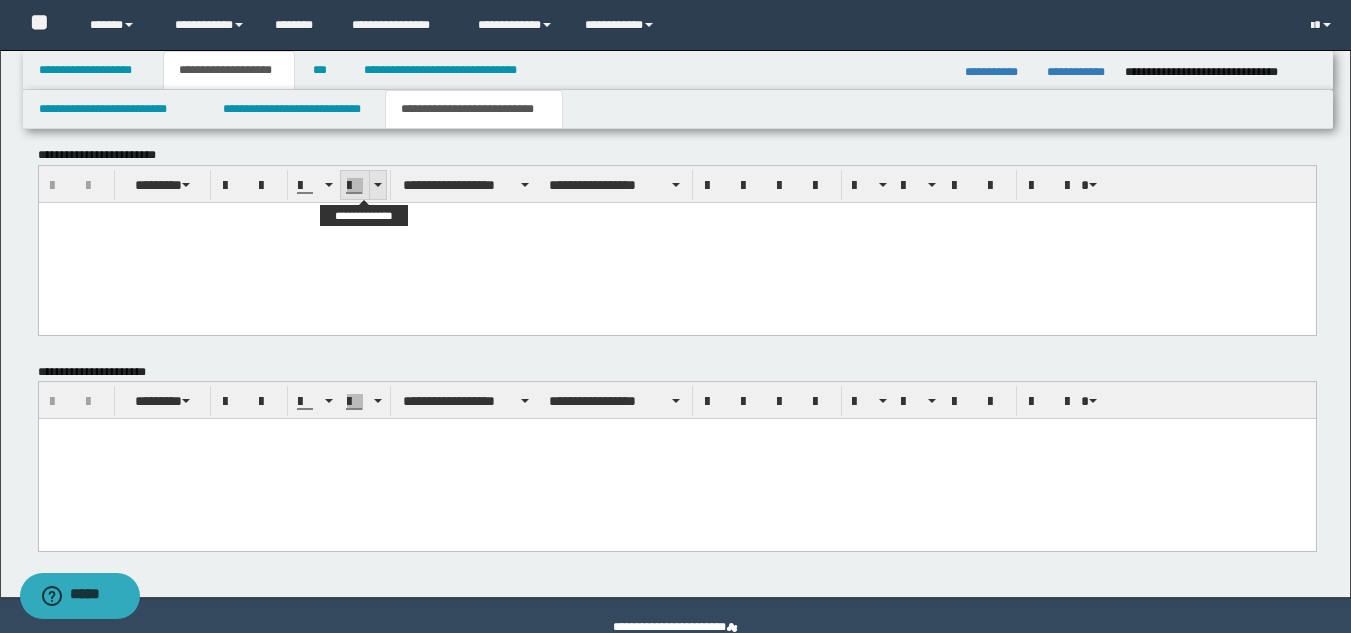 scroll, scrollTop: 1246, scrollLeft: 0, axis: vertical 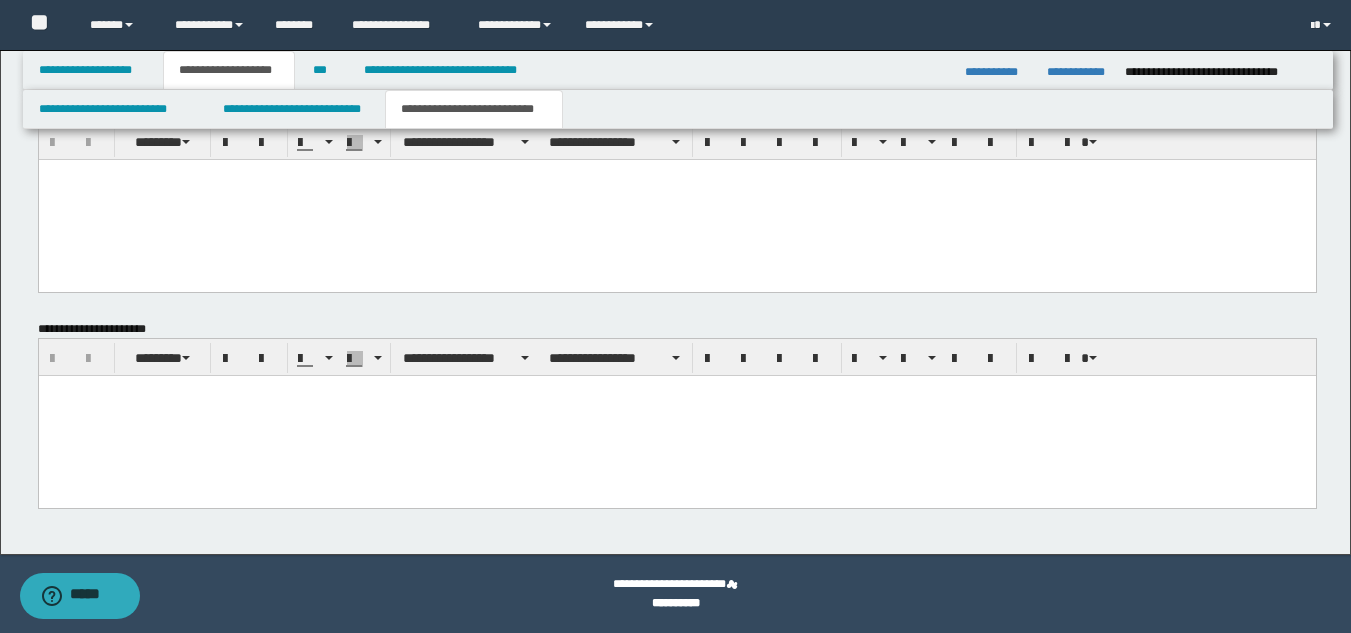 type on "**********" 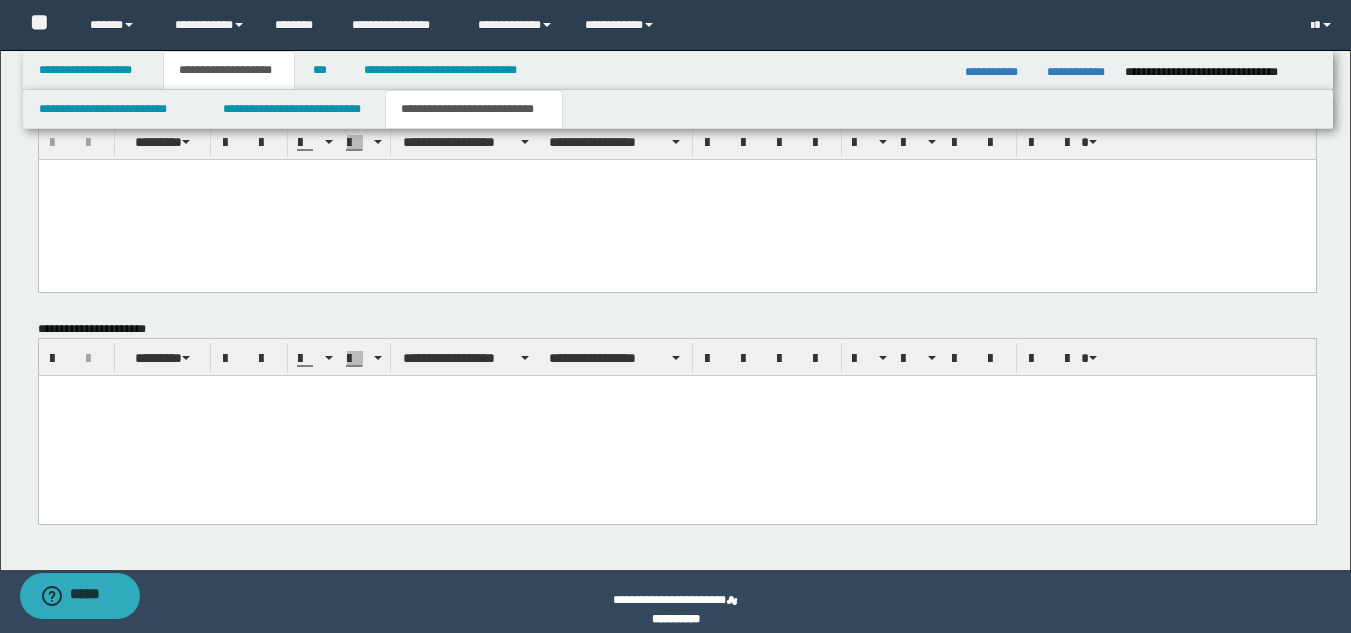 paste 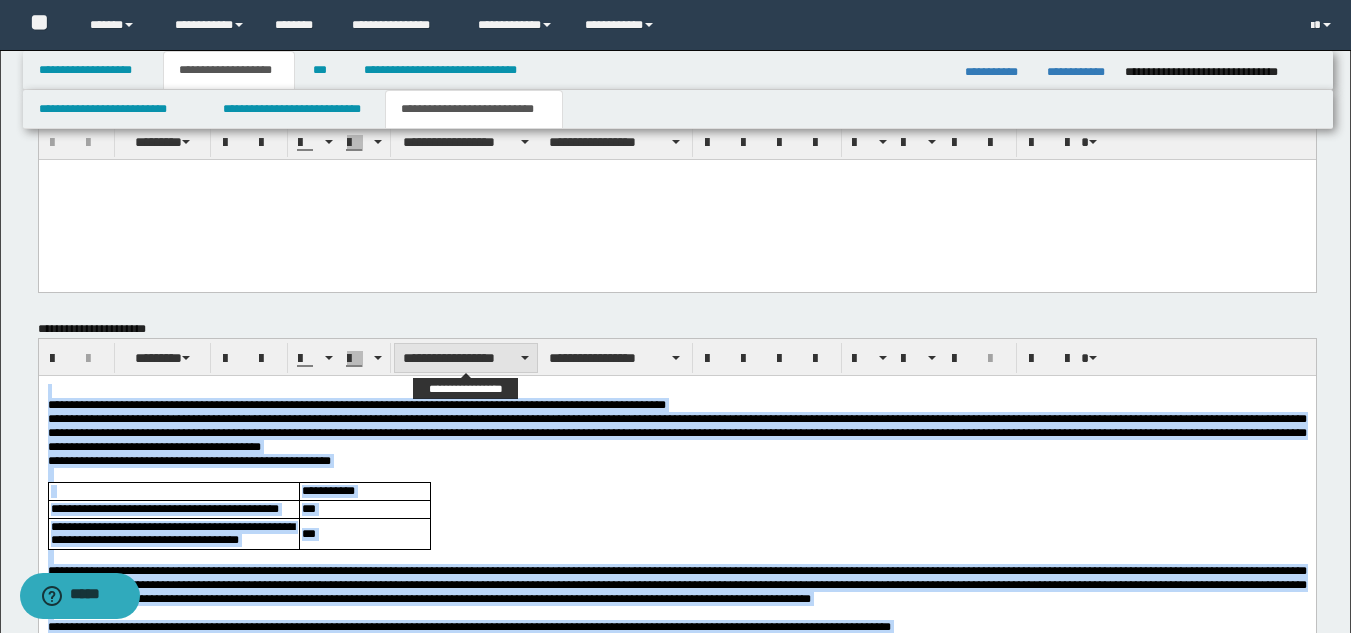 click on "**********" at bounding box center [466, 358] 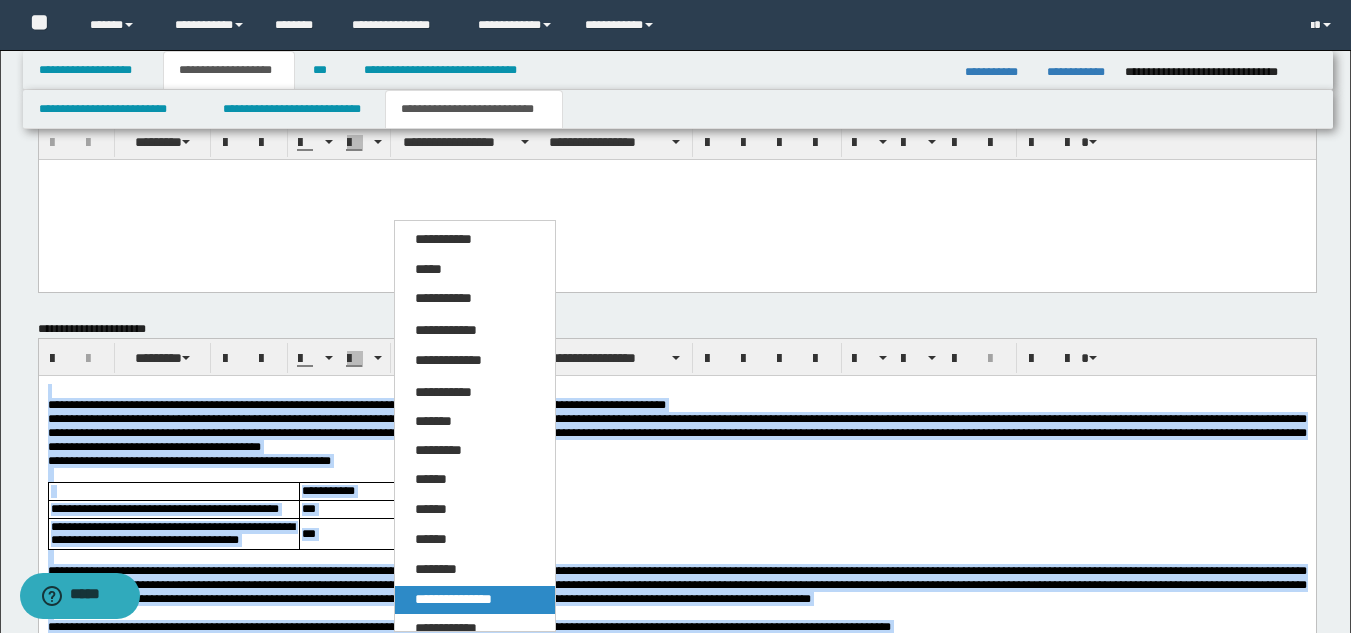 click on "**********" at bounding box center (453, 599) 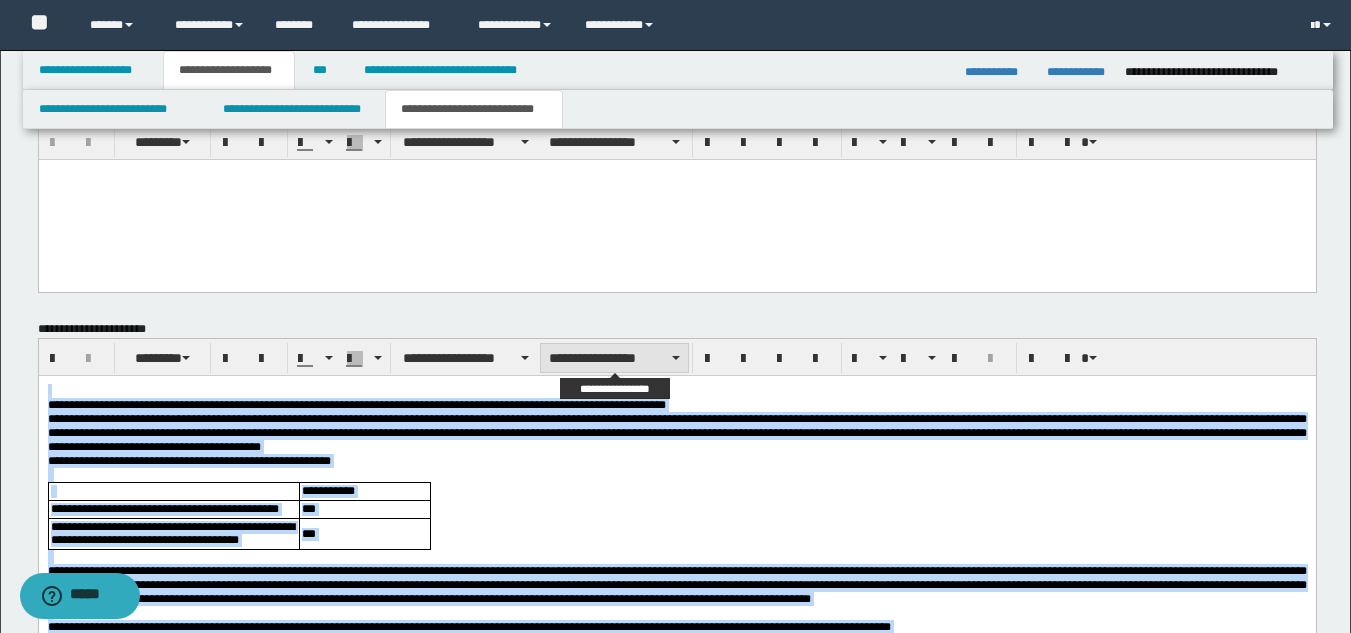 click on "**********" at bounding box center [614, 358] 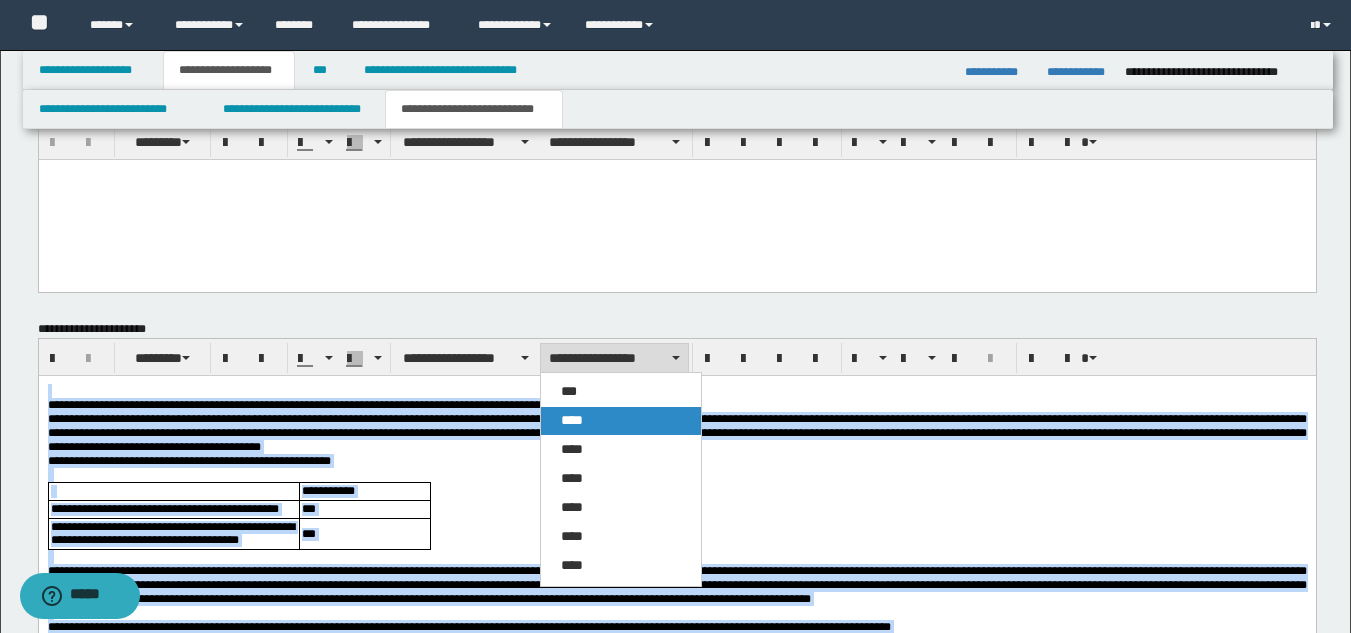 click on "****" at bounding box center [621, 421] 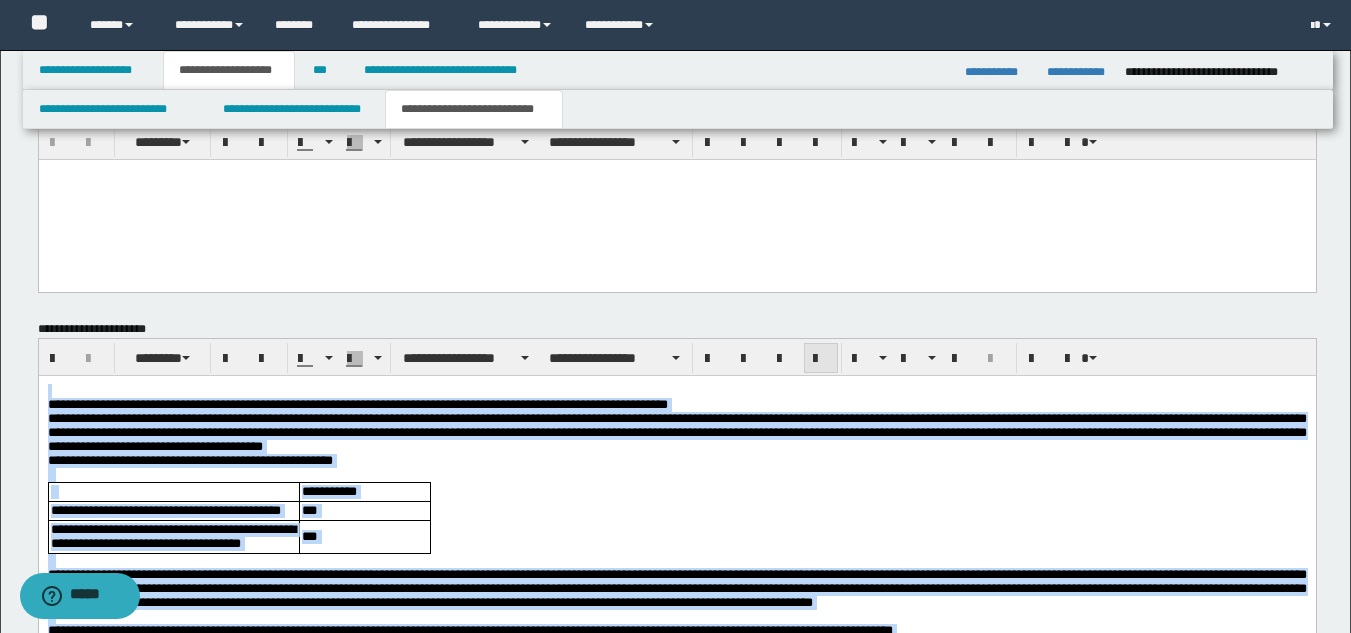 click at bounding box center (821, 358) 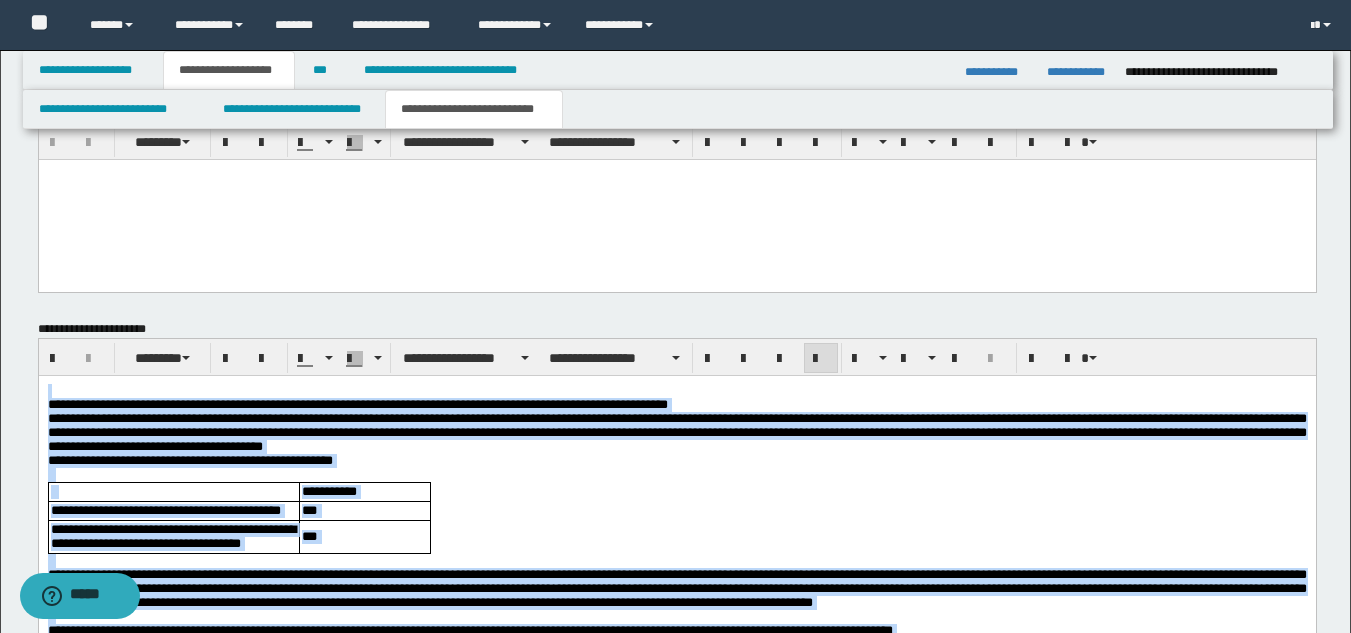 click on "**********" at bounding box center (676, 405) 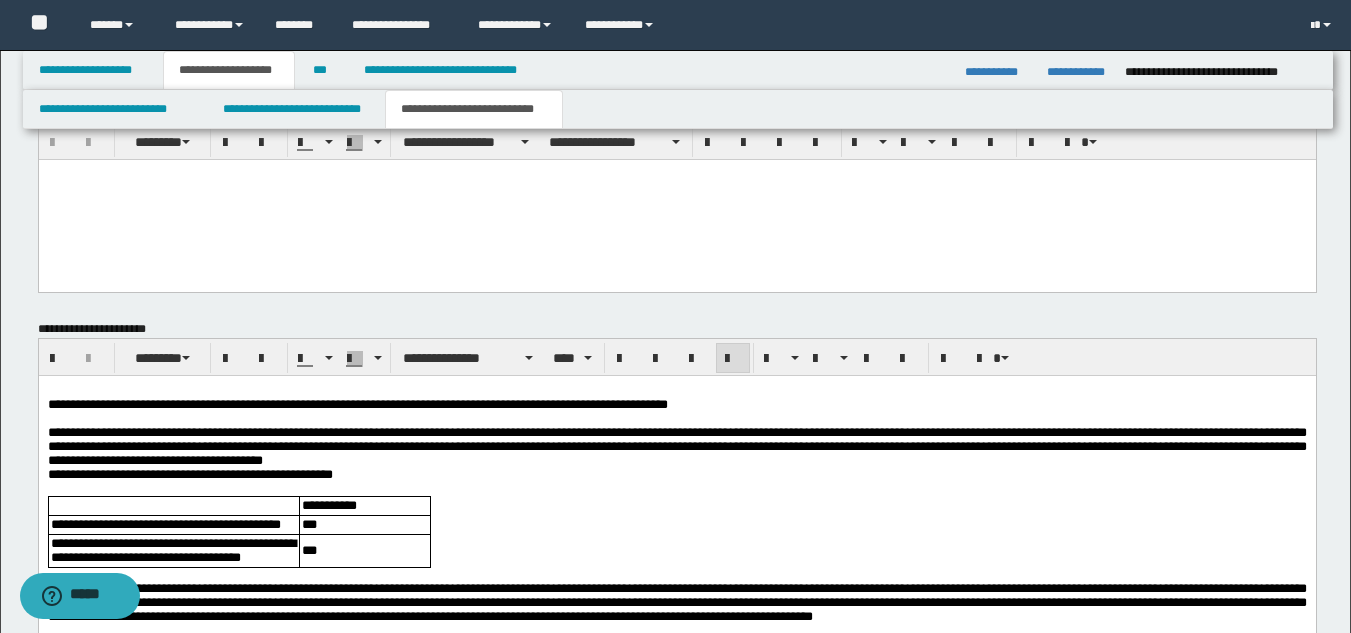 click on "**********" at bounding box center [676, 447] 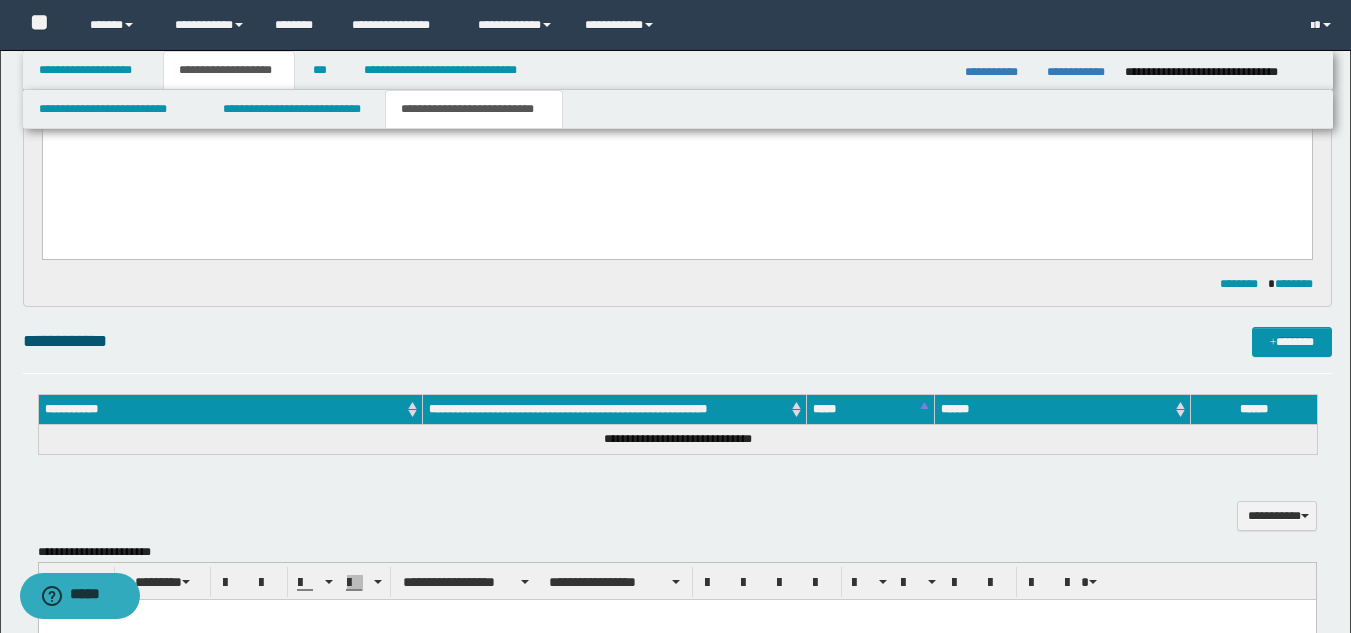 scroll, scrollTop: 846, scrollLeft: 0, axis: vertical 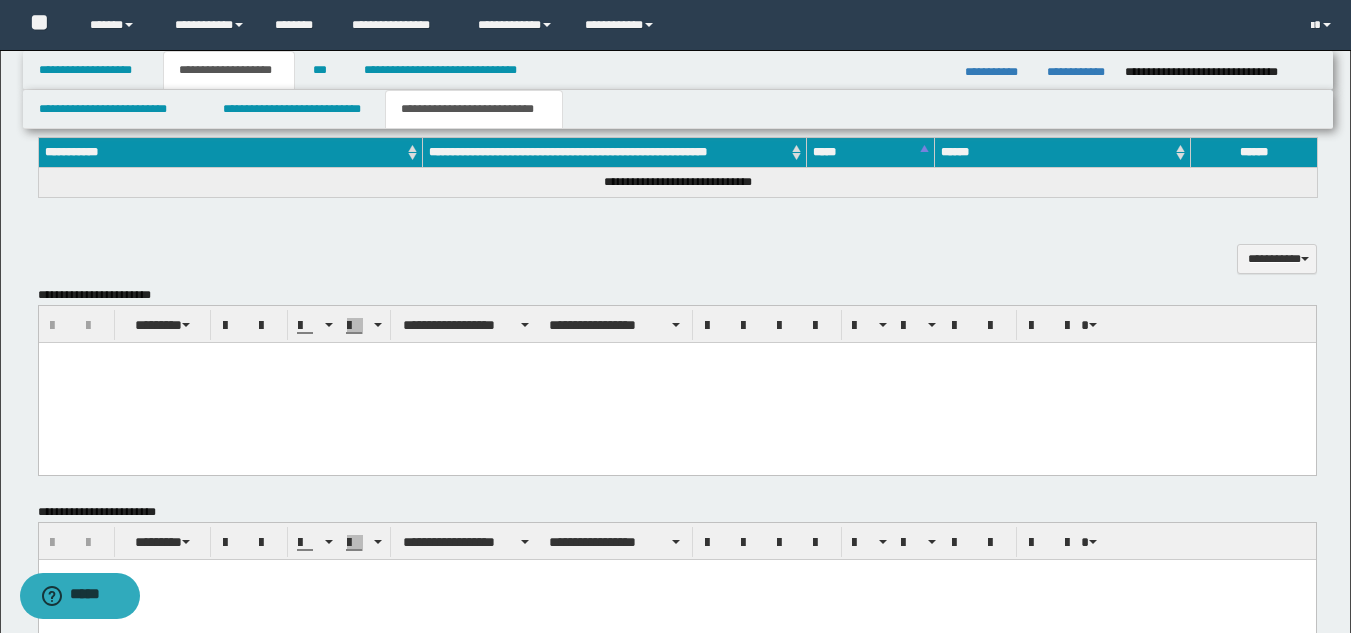 click at bounding box center (676, 357) 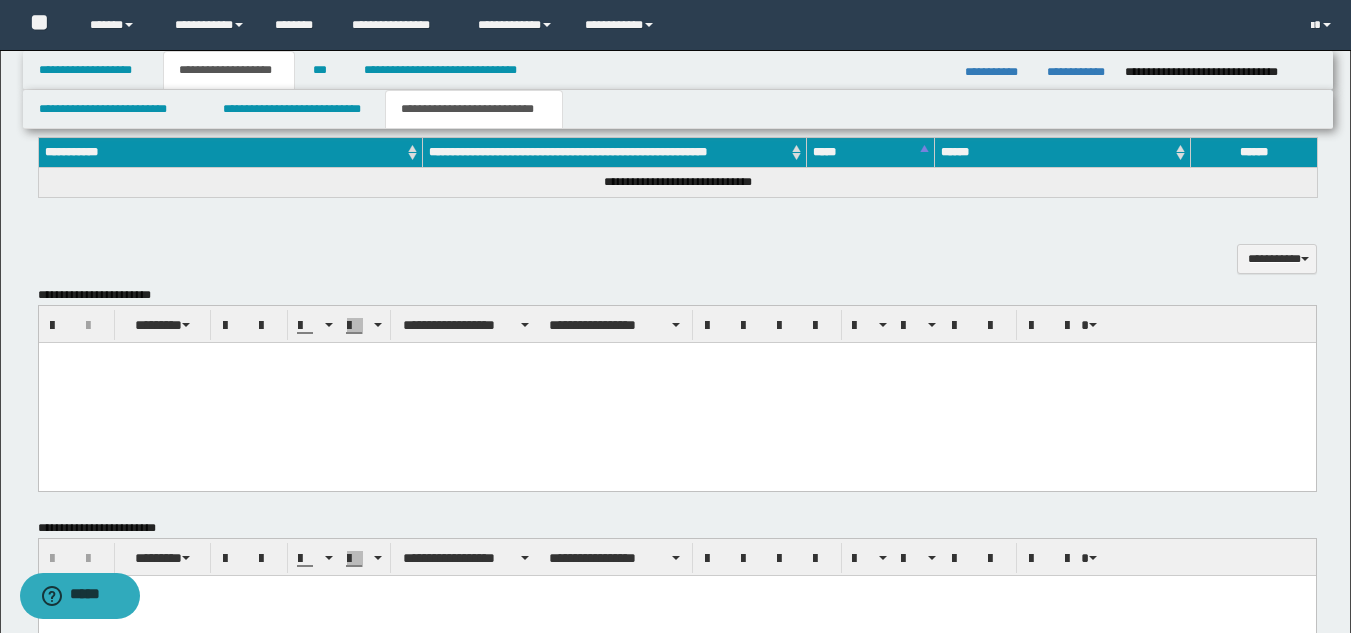 paste 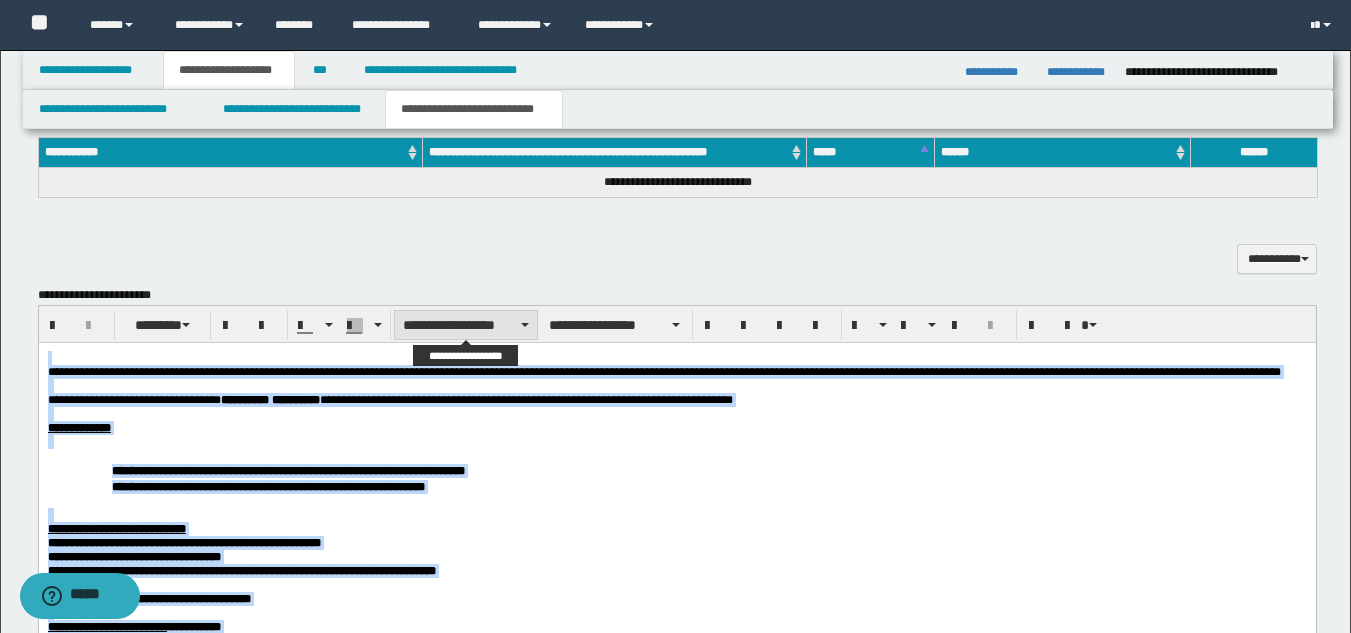 click on "**********" at bounding box center (466, 325) 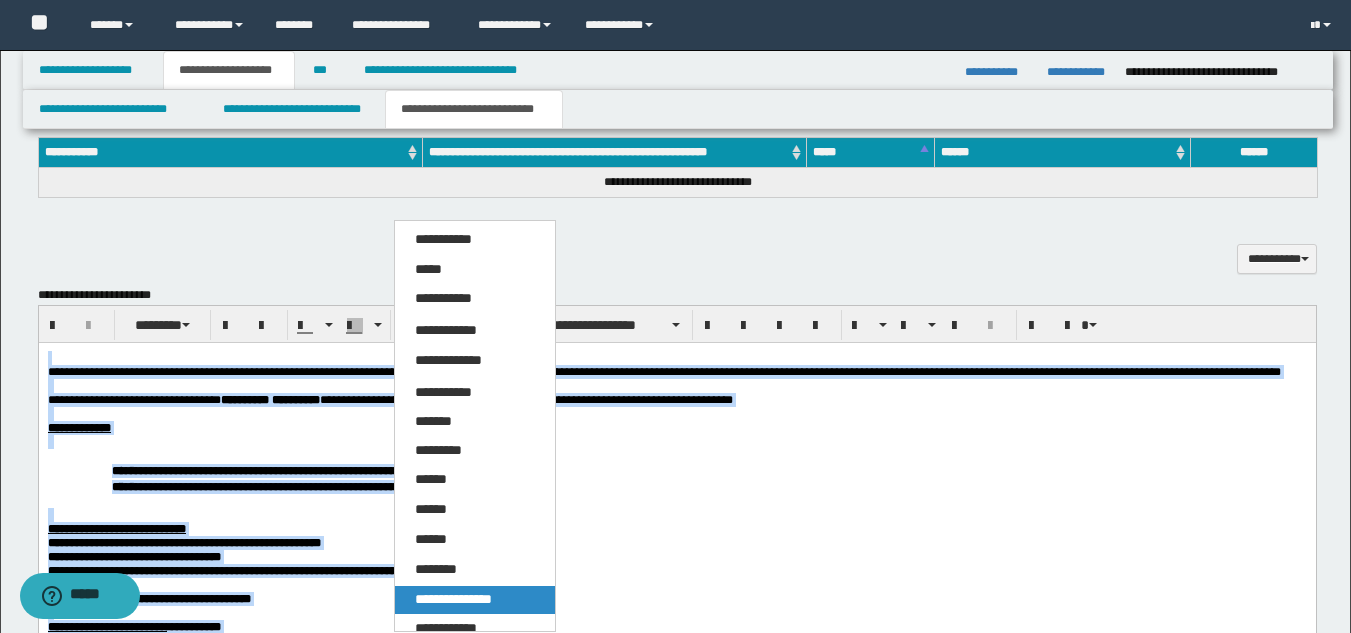 click on "**********" at bounding box center [453, 599] 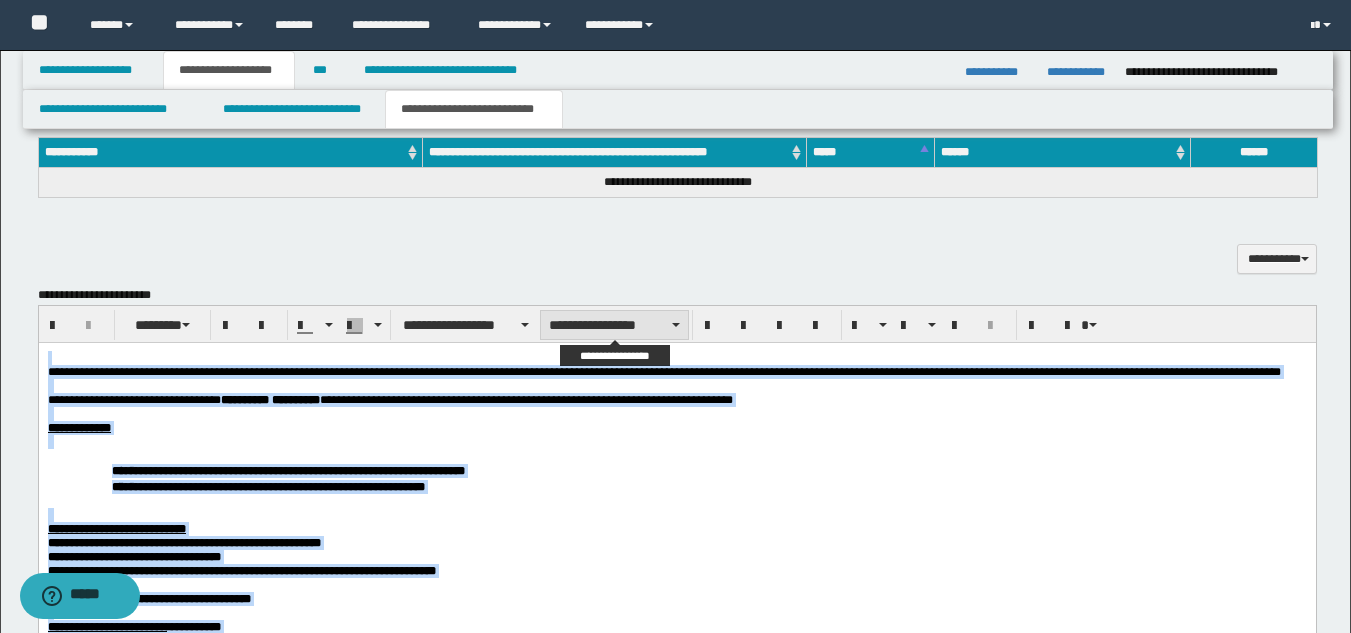 click on "**********" at bounding box center (614, 325) 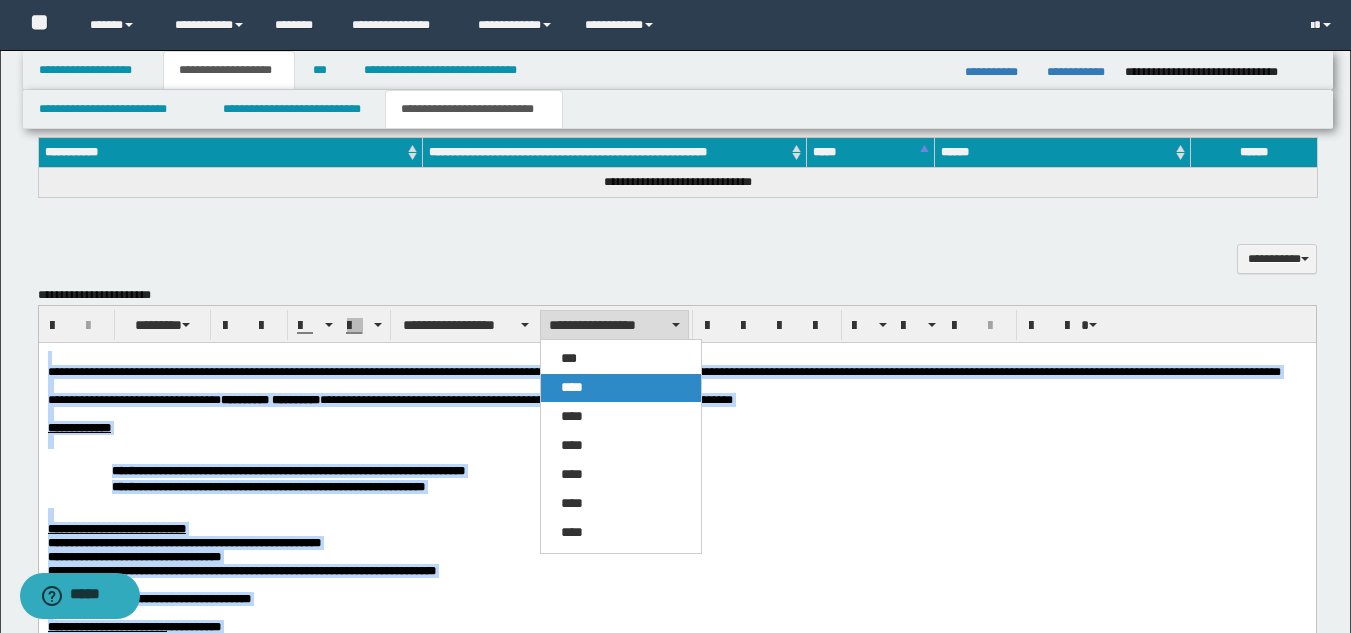 click on "****" at bounding box center (621, 388) 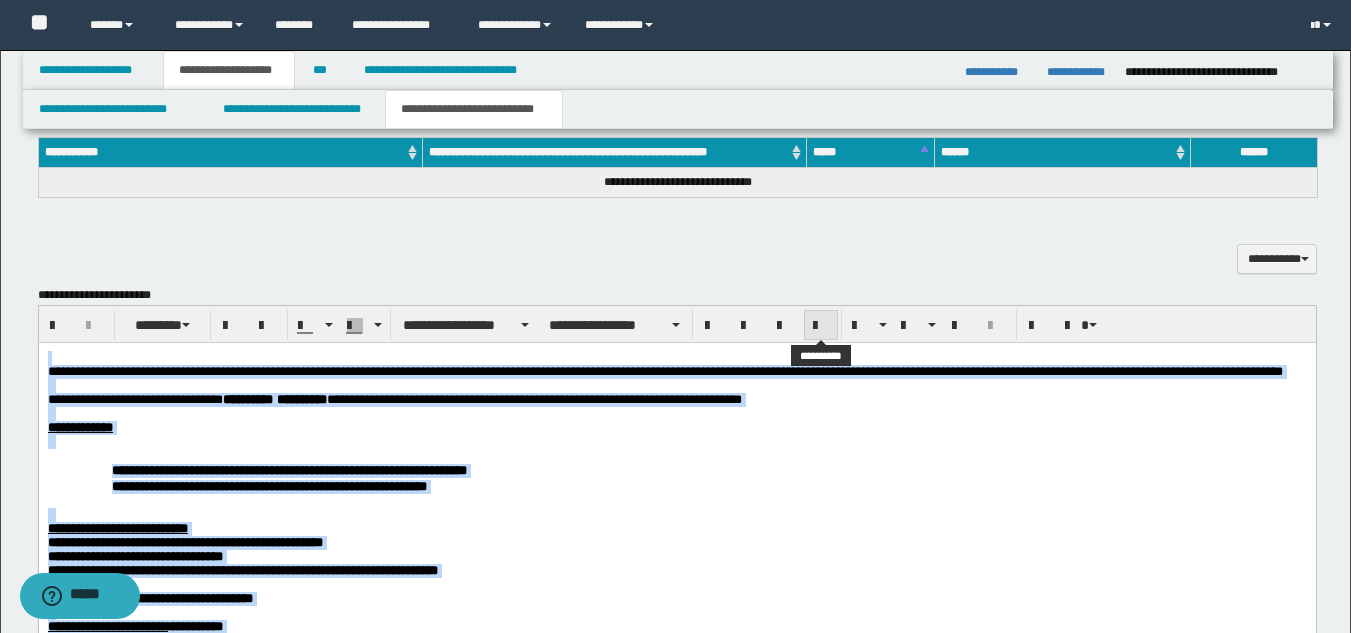 click at bounding box center [821, 326] 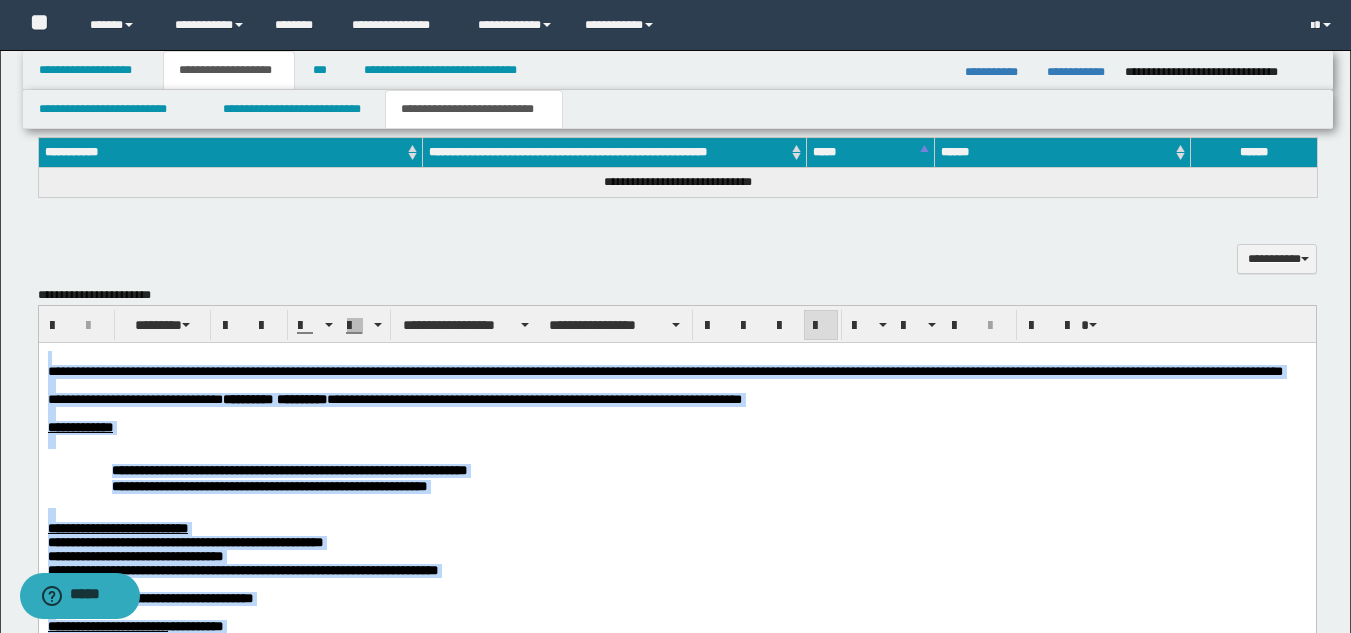 click at bounding box center [676, 441] 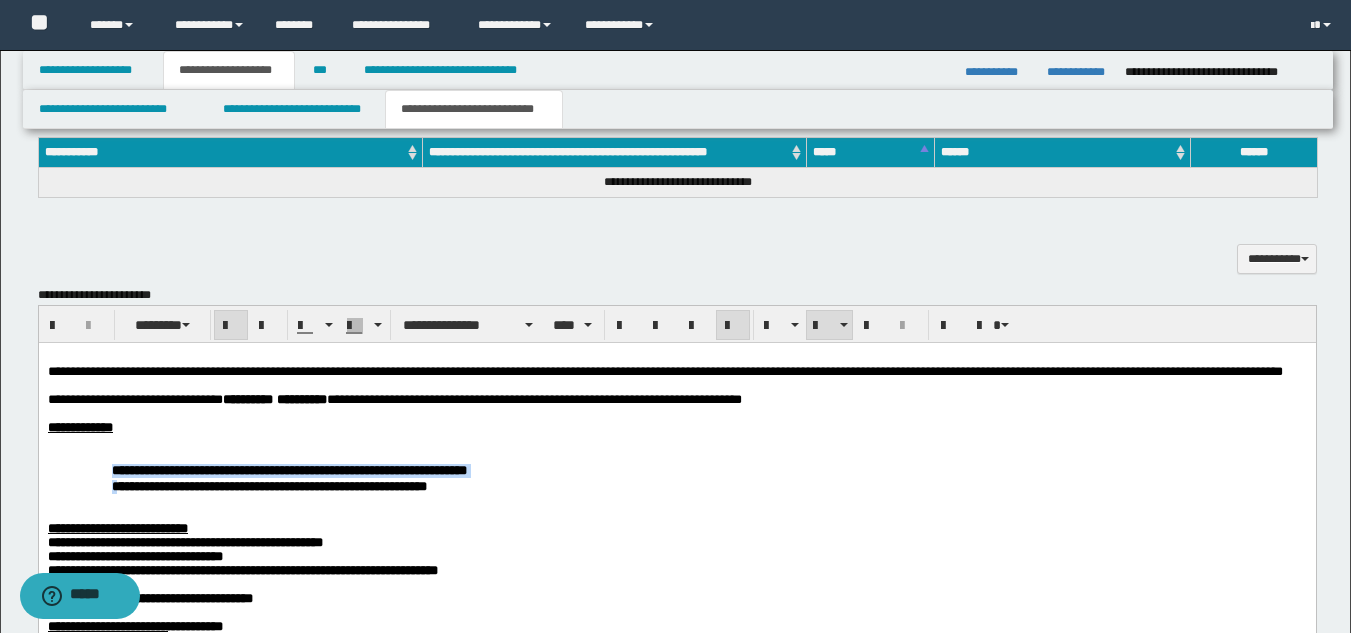 drag, startPoint x: 110, startPoint y: 496, endPoint x: 385, endPoint y: 443, distance: 280.0607 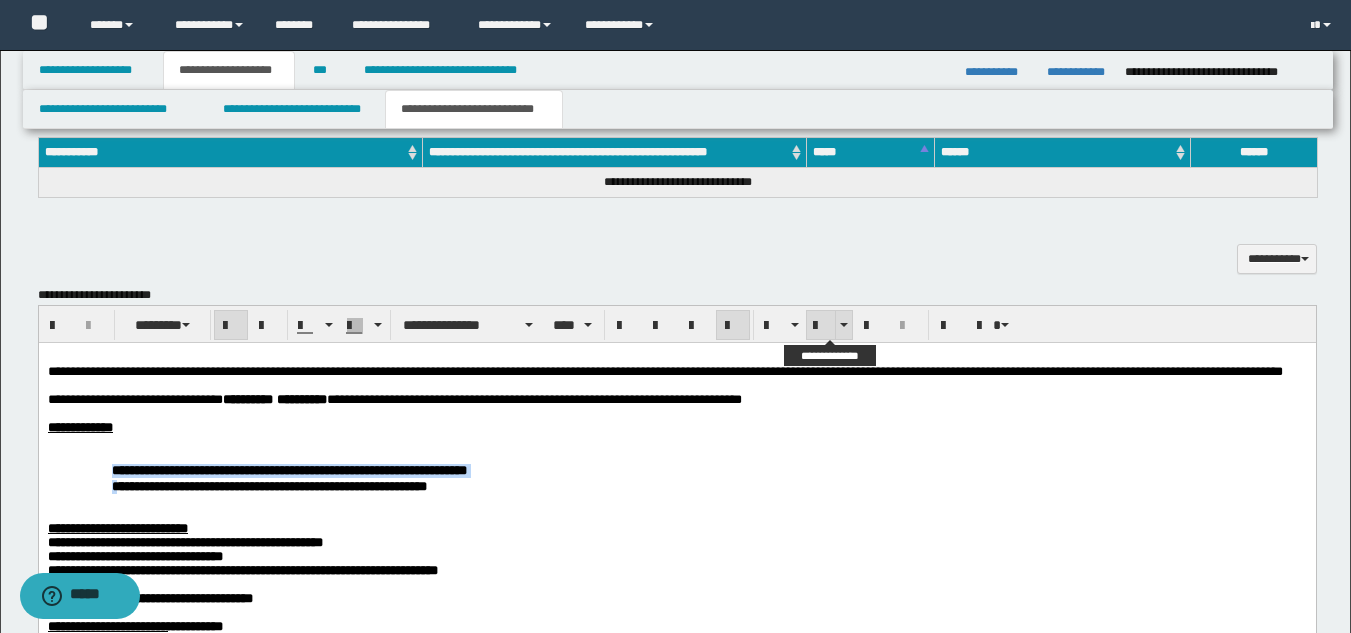 click at bounding box center (821, 325) 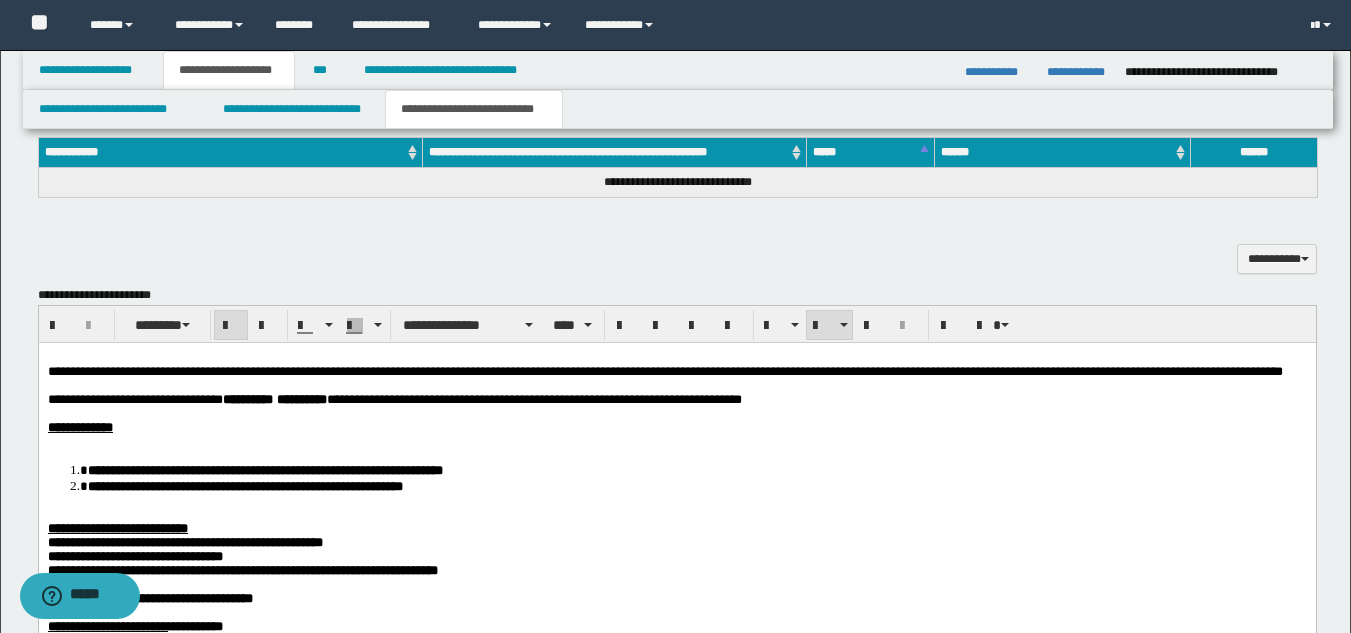 click on "**********" at bounding box center (676, 544) 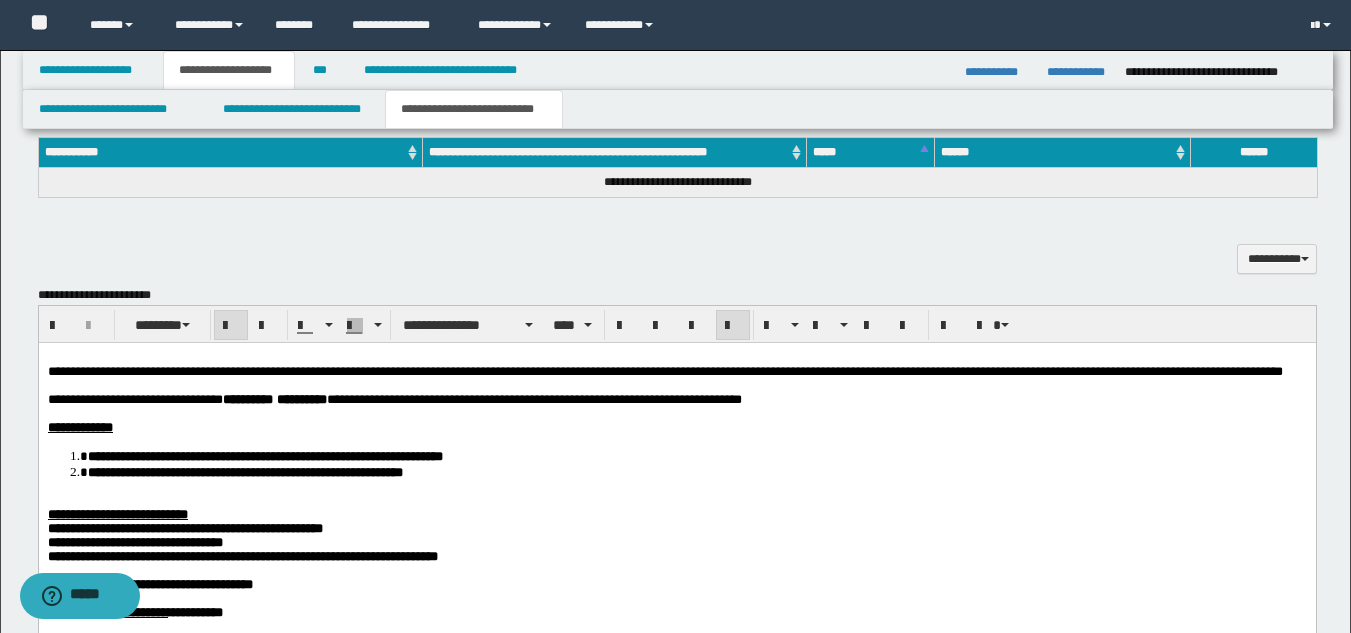 drag, startPoint x: 115, startPoint y: 512, endPoint x: 136, endPoint y: 519, distance: 22.135944 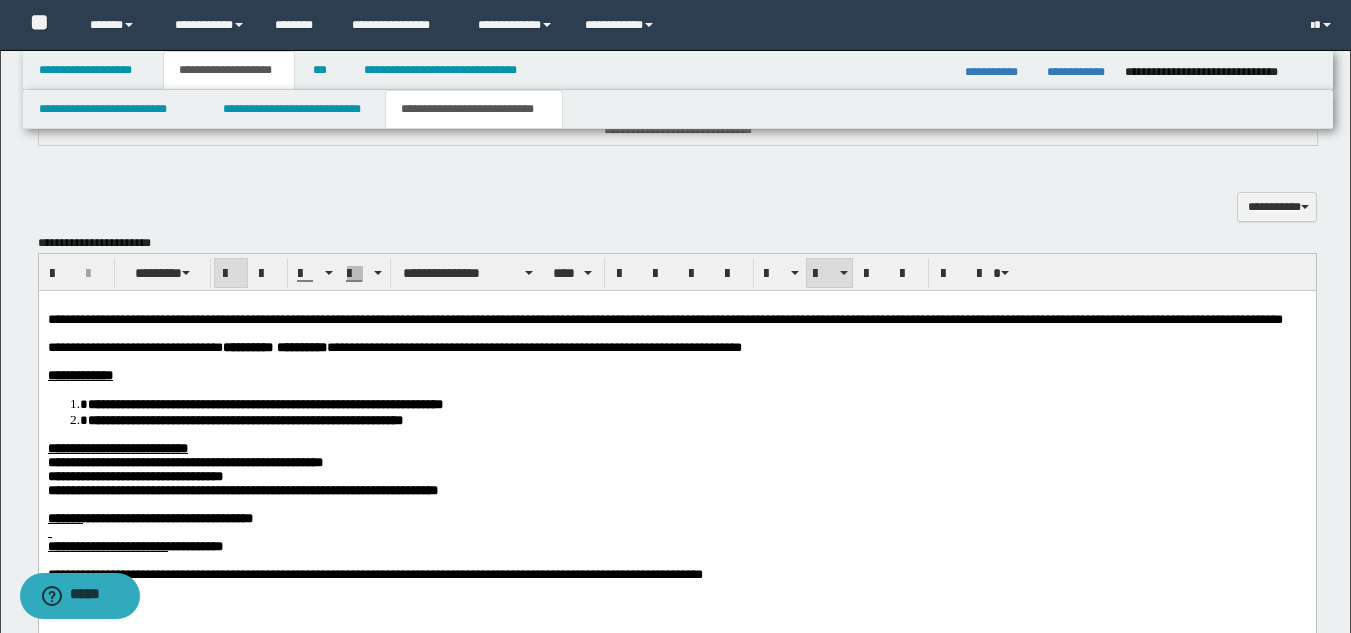 scroll, scrollTop: 946, scrollLeft: 0, axis: vertical 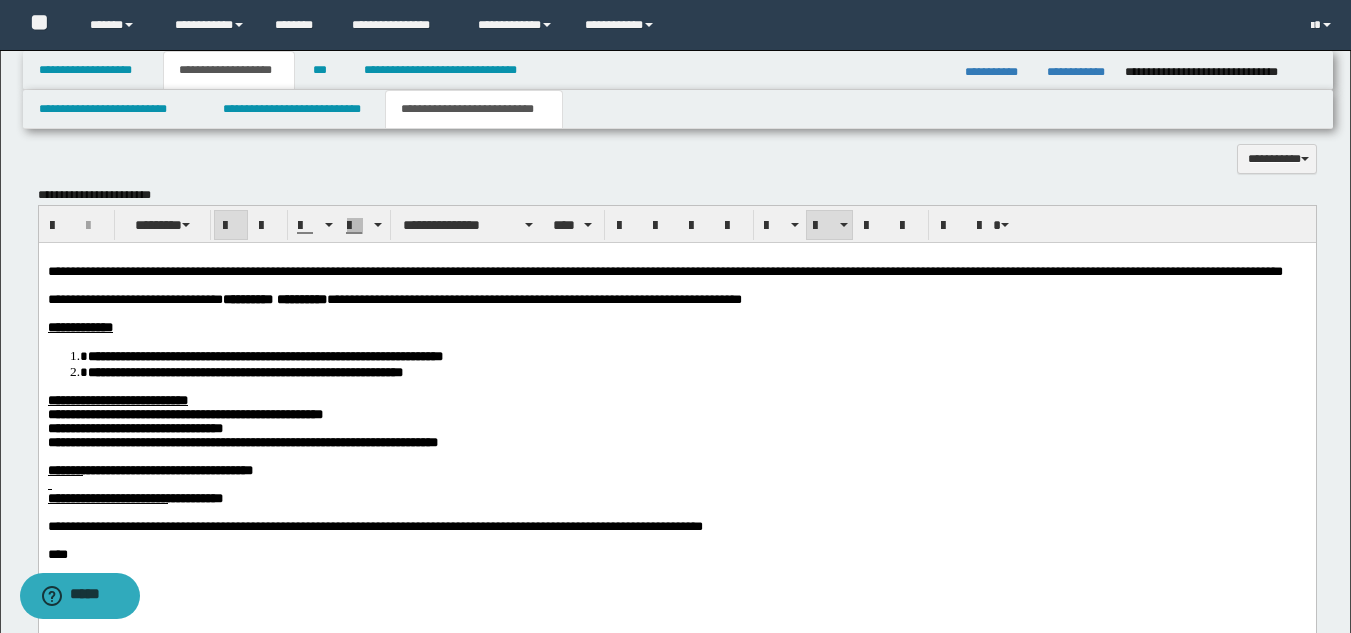 click on "**********" at bounding box center (242, 441) 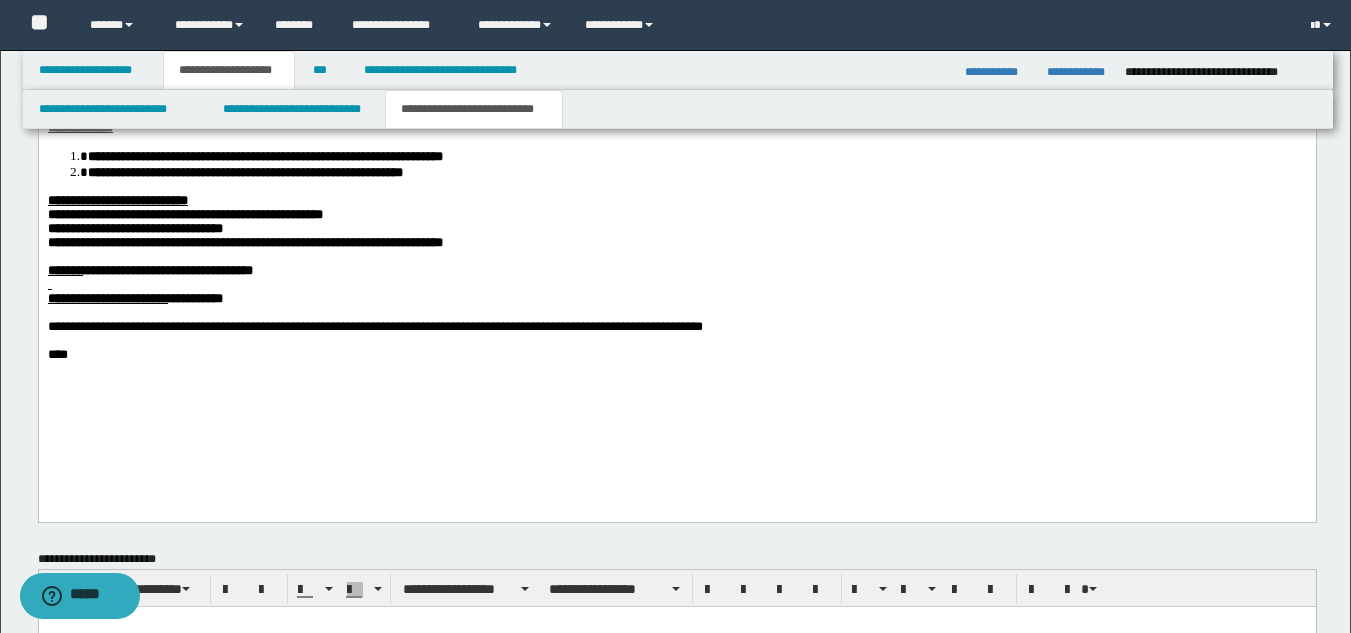 scroll, scrollTop: 946, scrollLeft: 0, axis: vertical 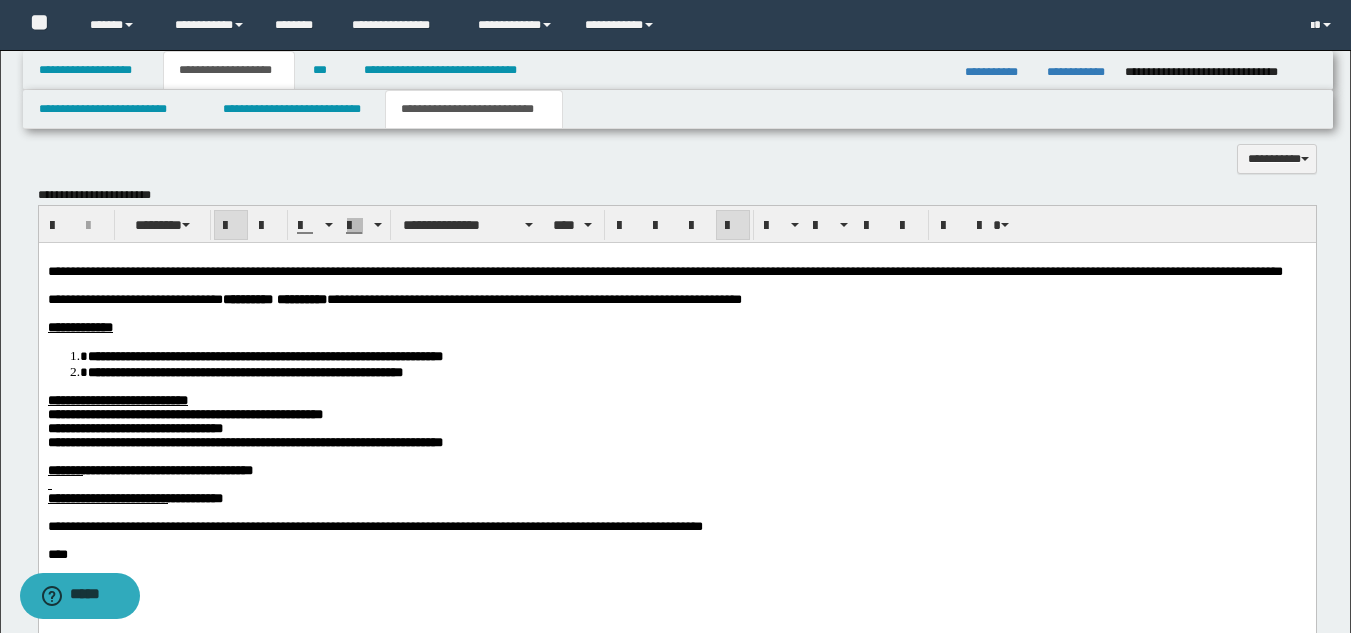 click on "**********" at bounding box center [107, 497] 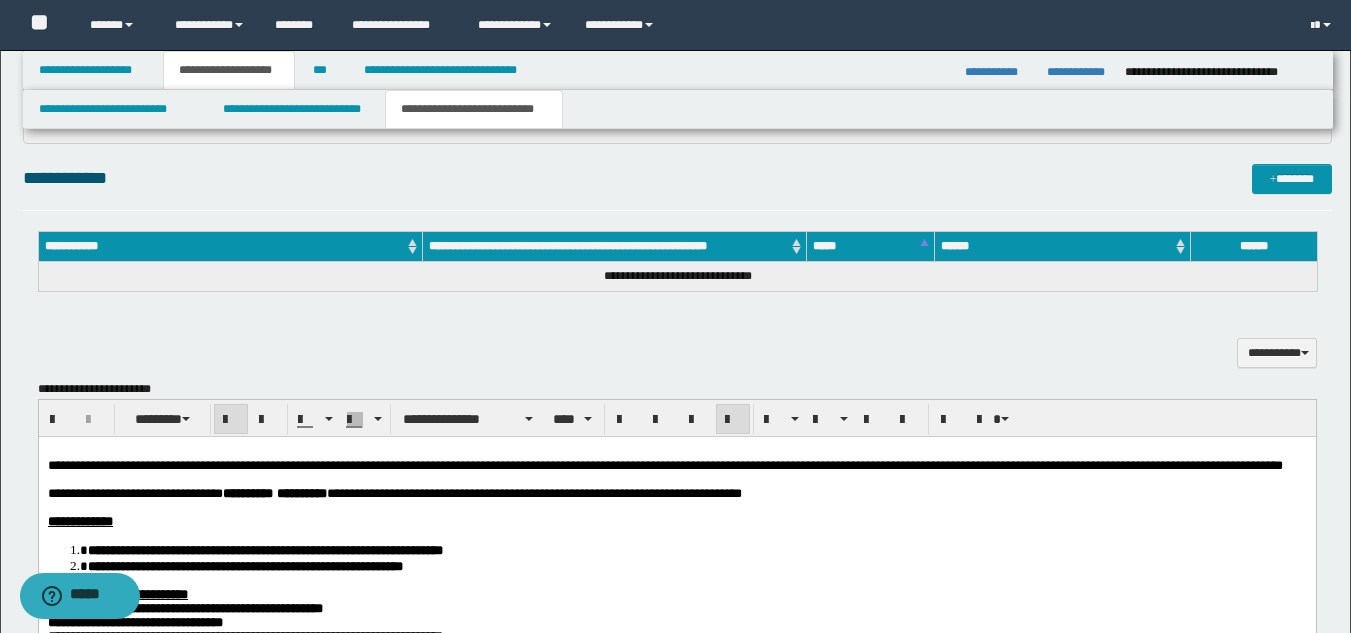 scroll, scrollTop: 746, scrollLeft: 0, axis: vertical 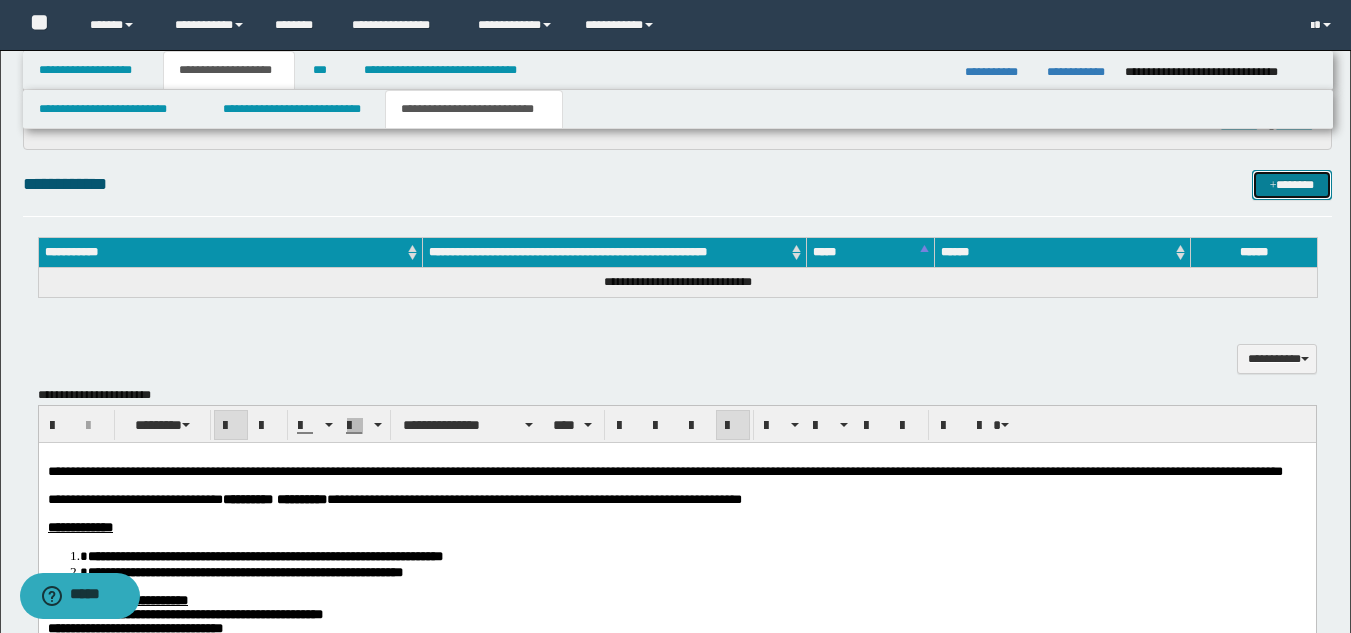 click on "*******" at bounding box center (1292, 185) 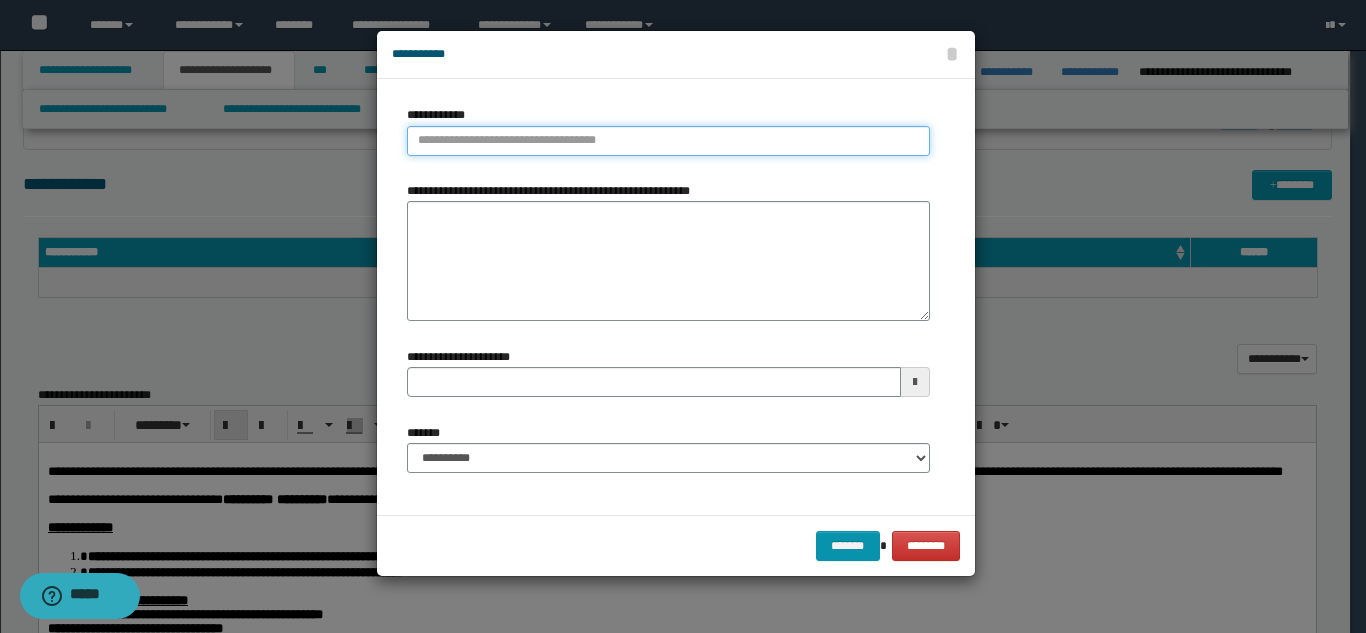 click on "**********" at bounding box center (668, 141) 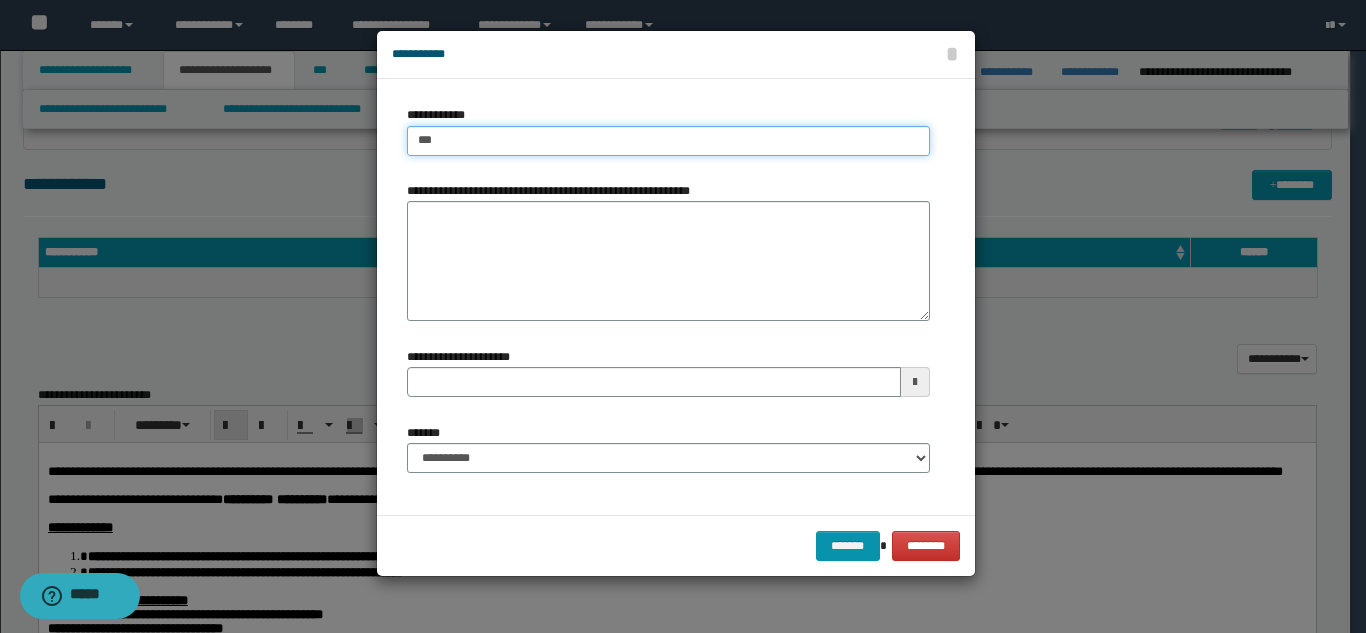 type on "****" 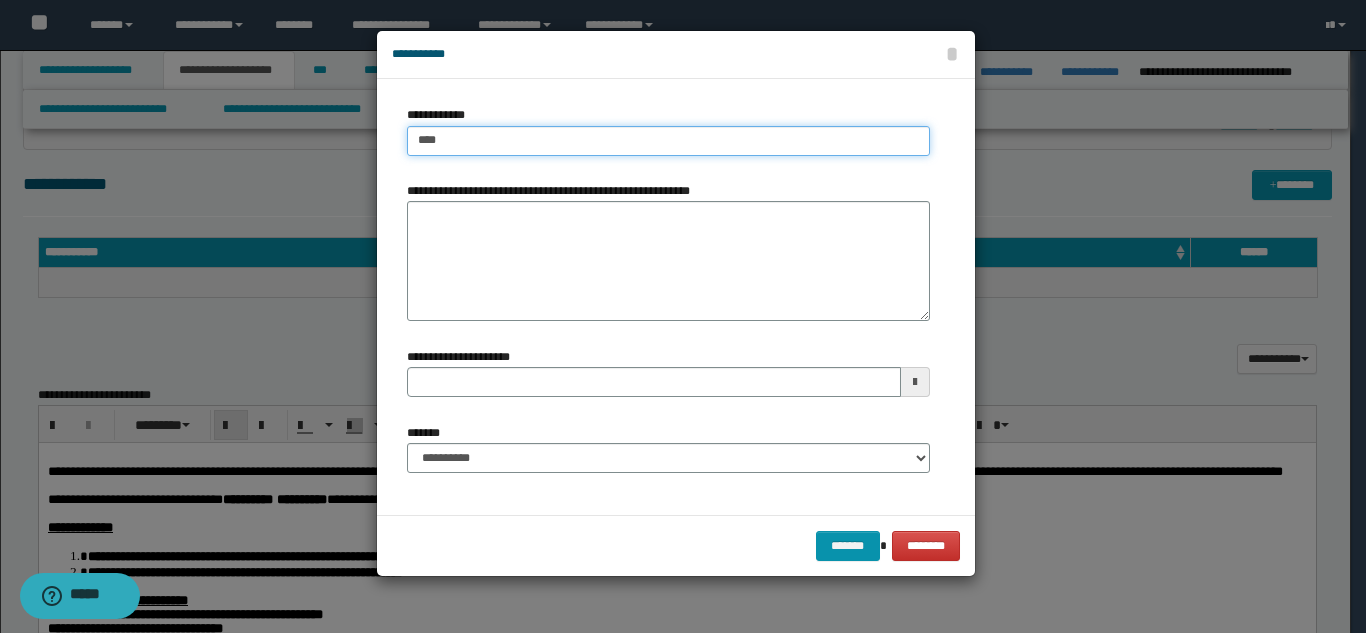 type on "****" 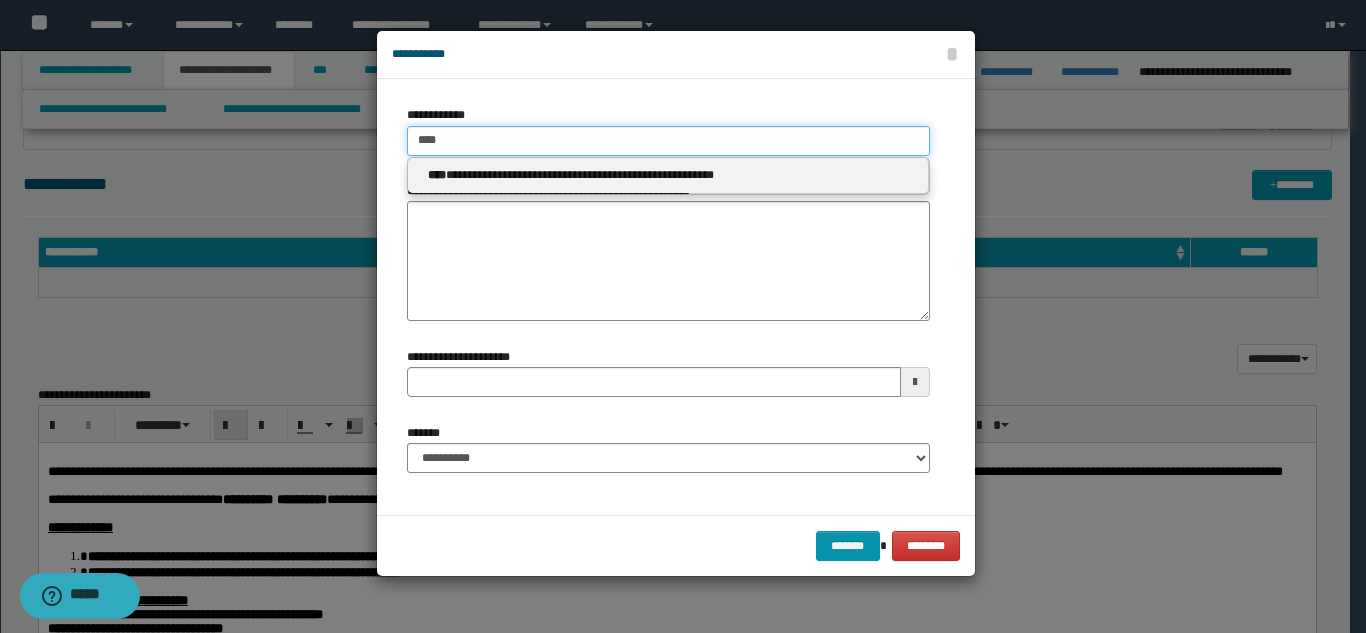 type on "****" 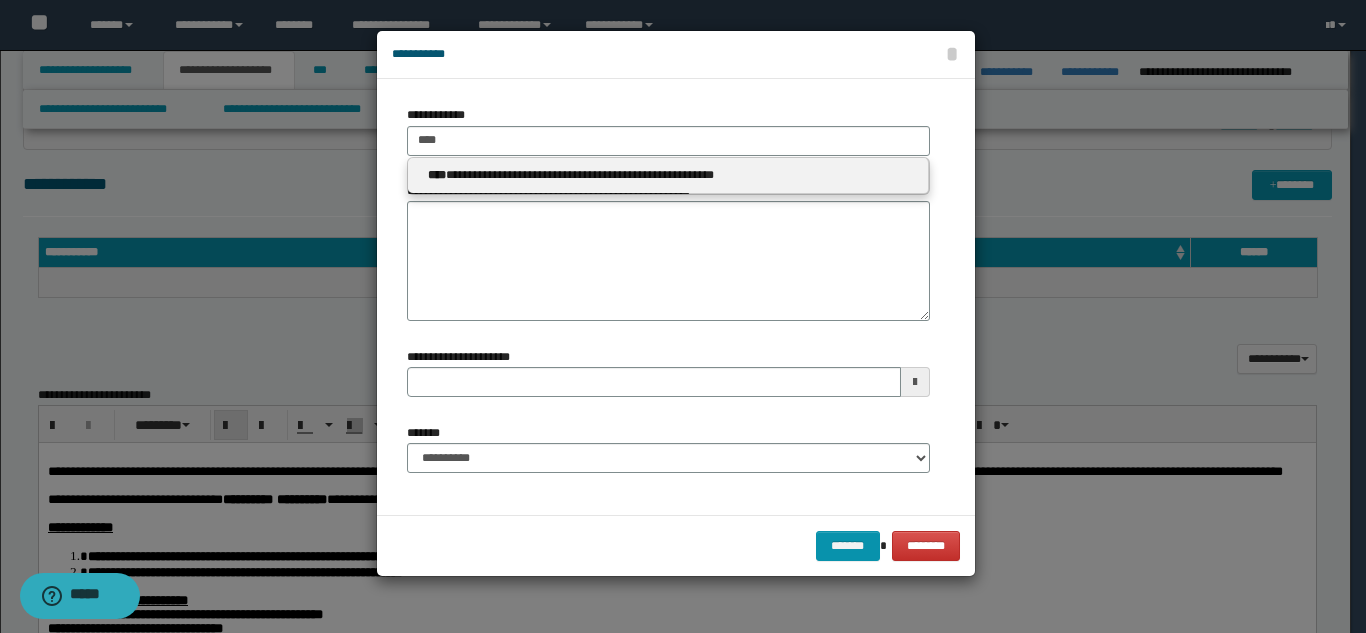 click on "**********" at bounding box center (668, 175) 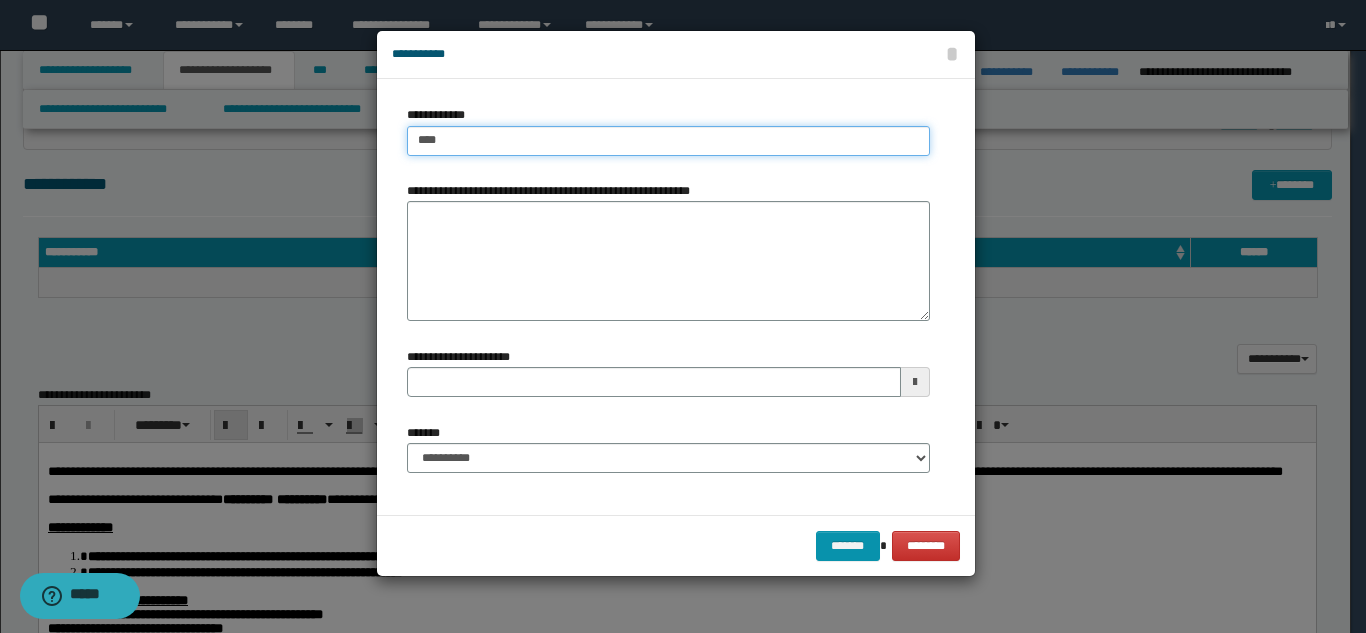 type 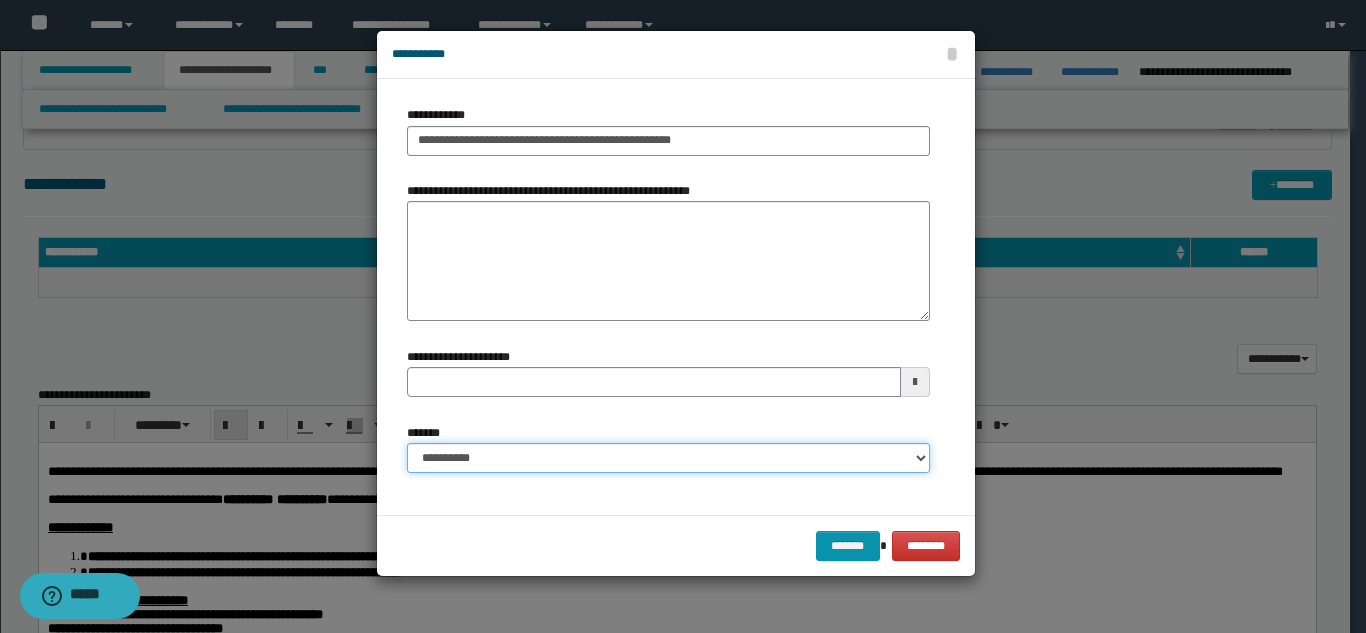 click on "**********" at bounding box center (668, 458) 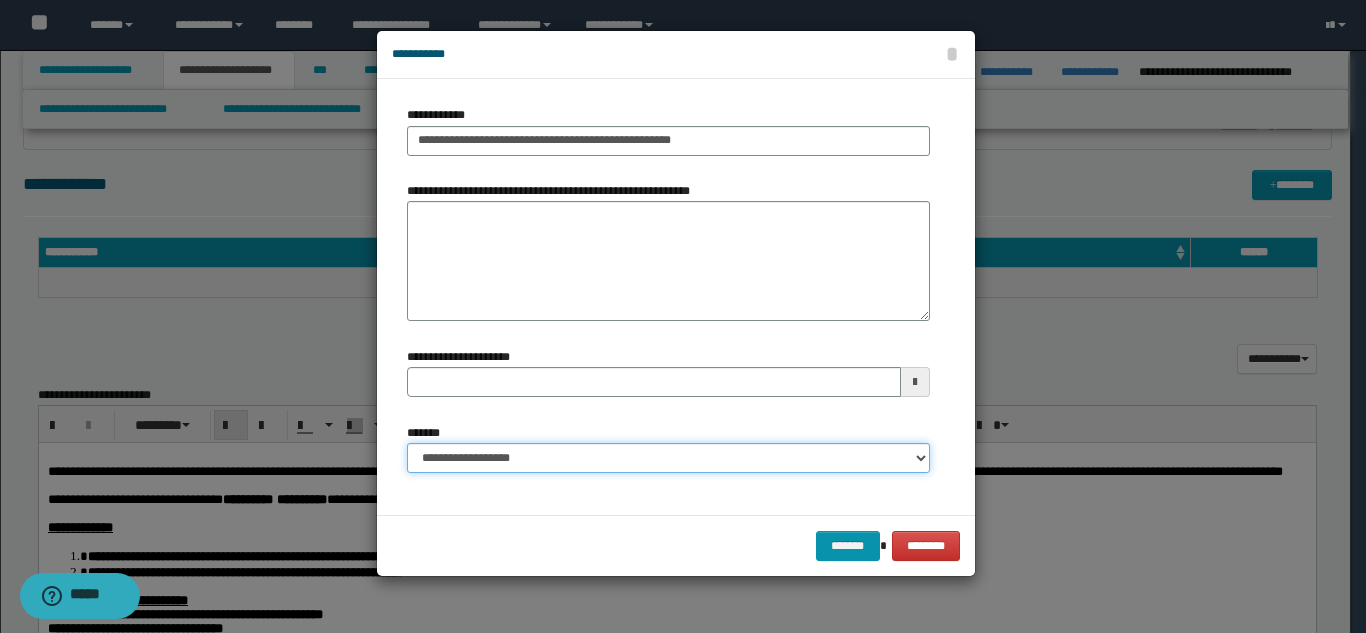 type 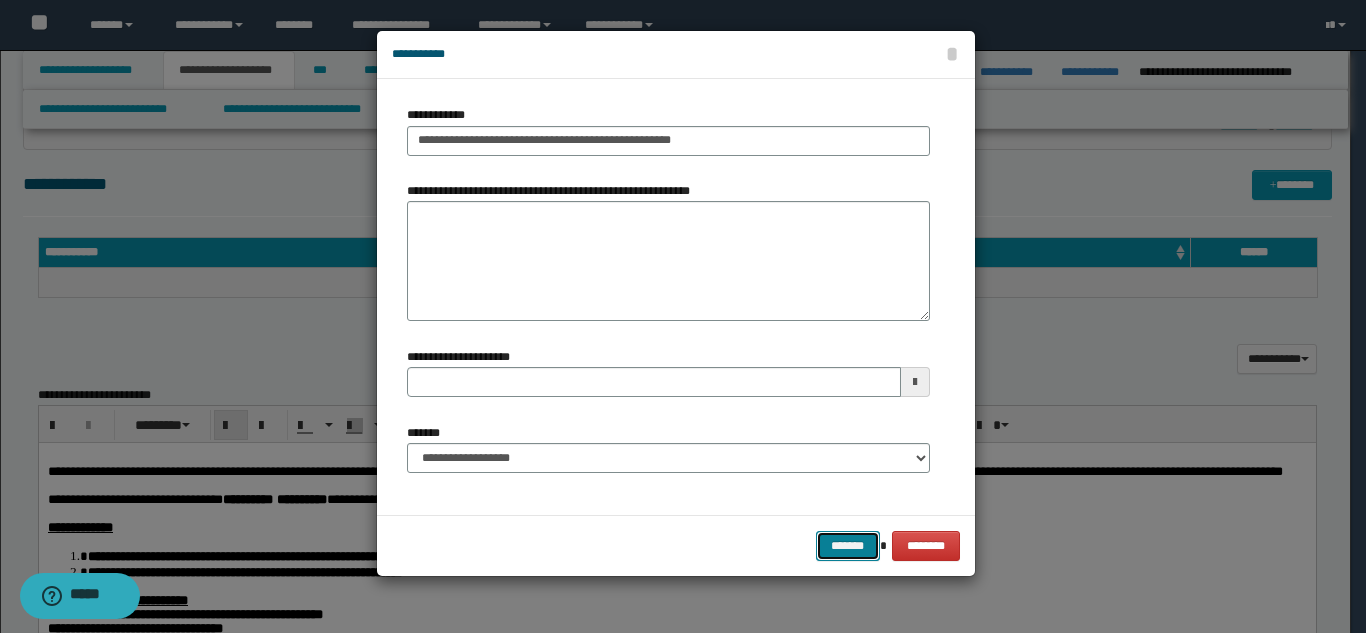 click on "*******" at bounding box center (848, 546) 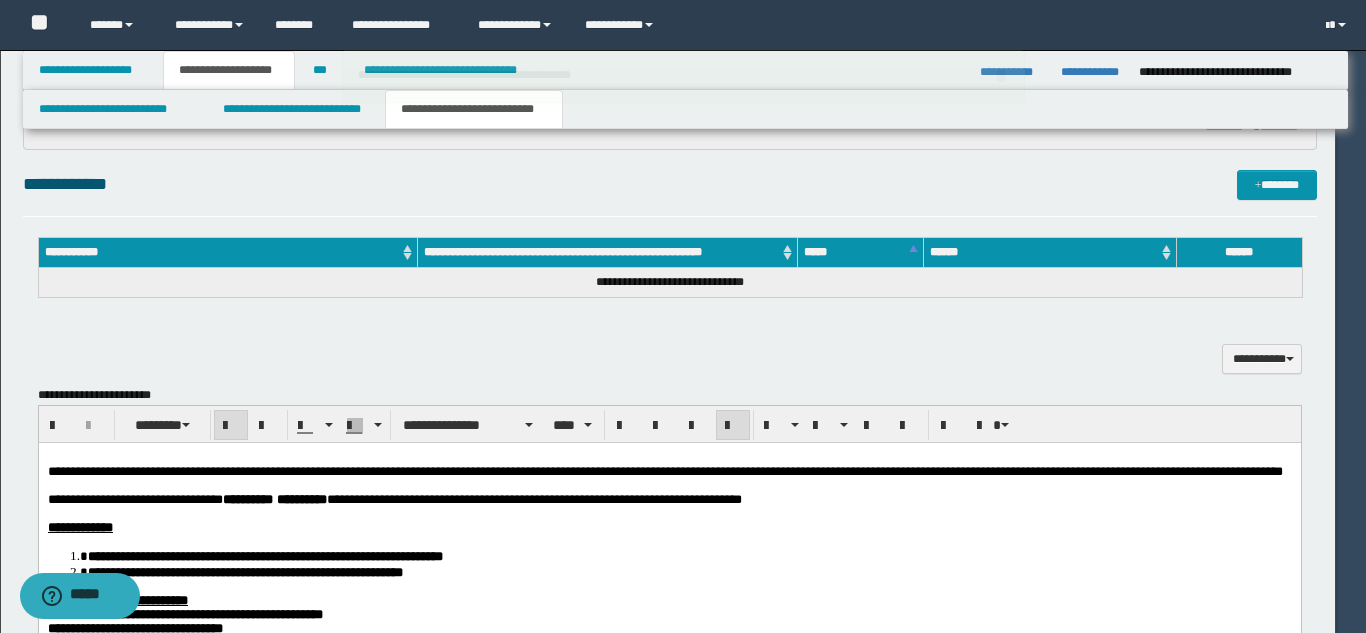 type 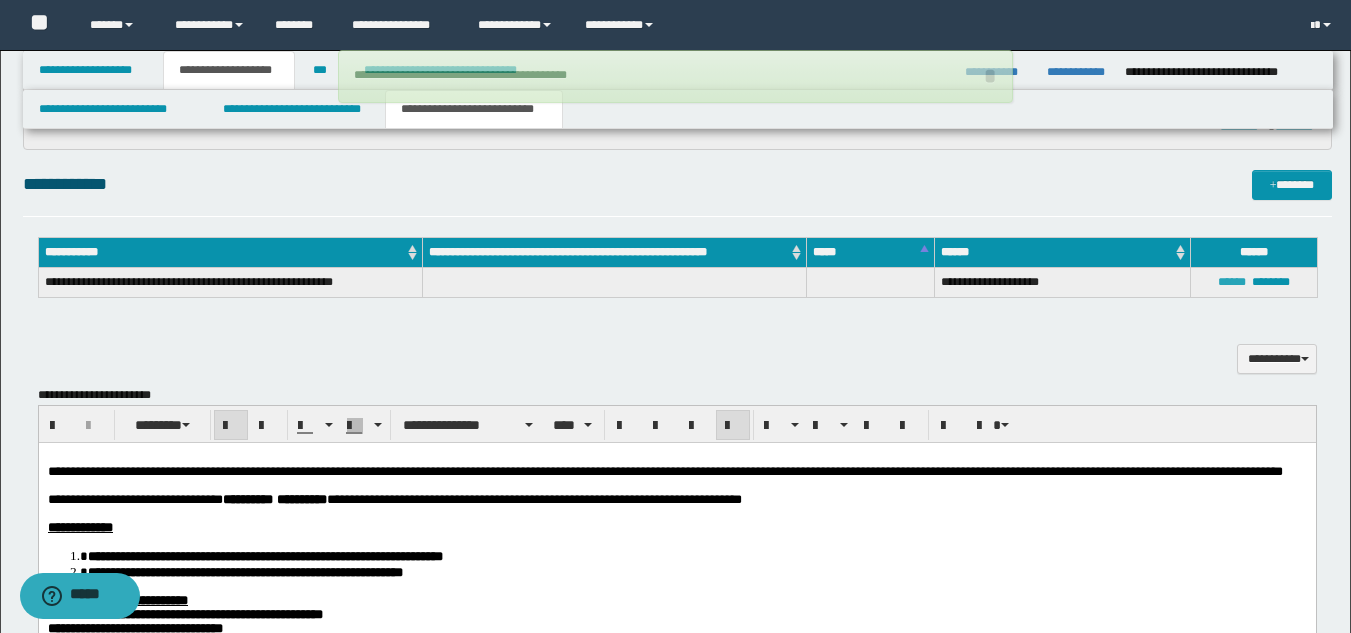 click on "******" at bounding box center (1232, 282) 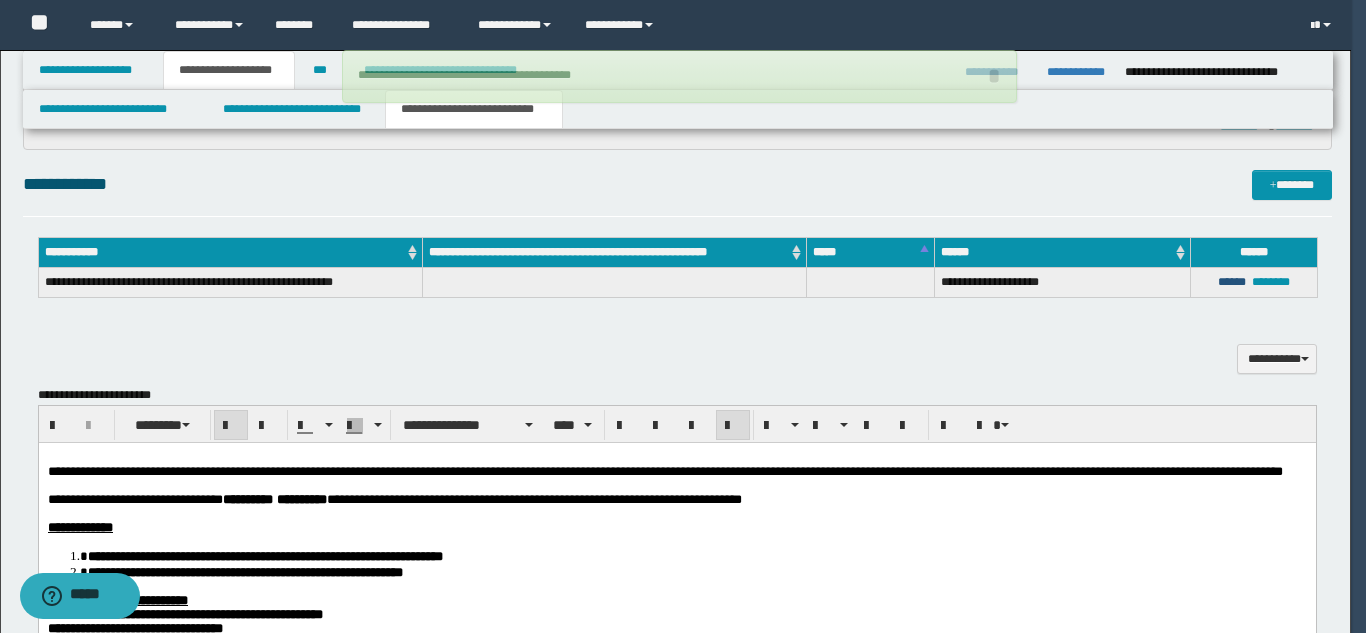 type 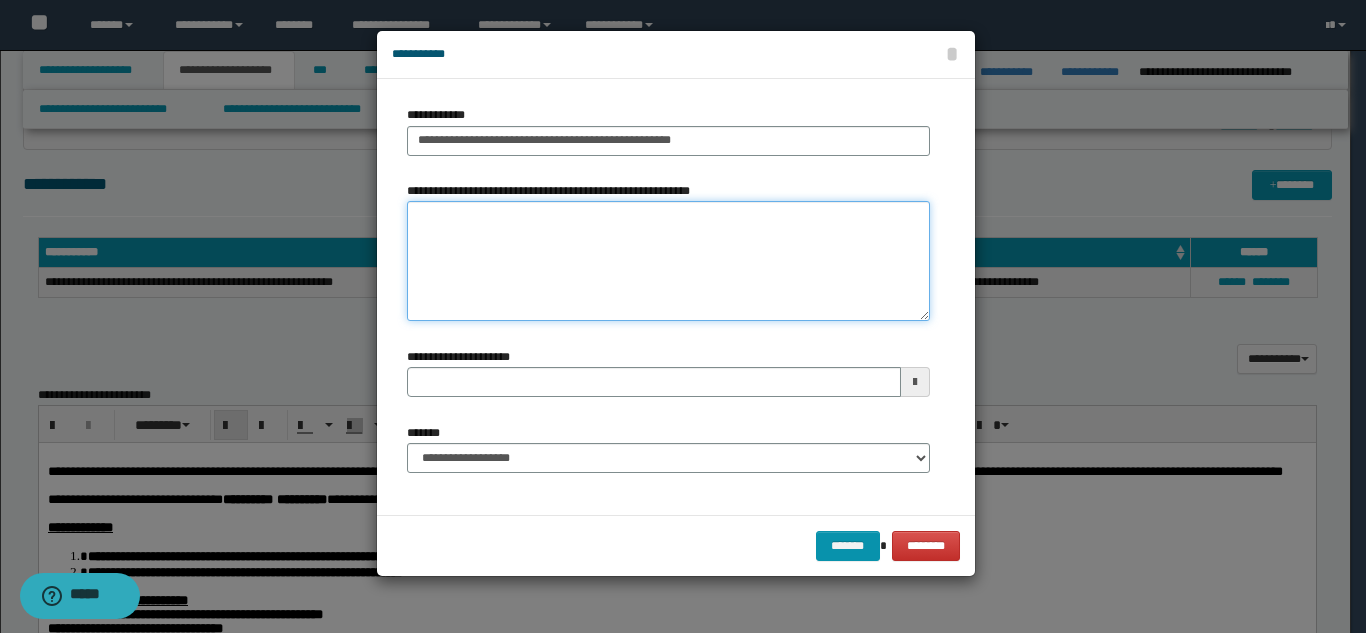 click on "**********" at bounding box center [668, 261] 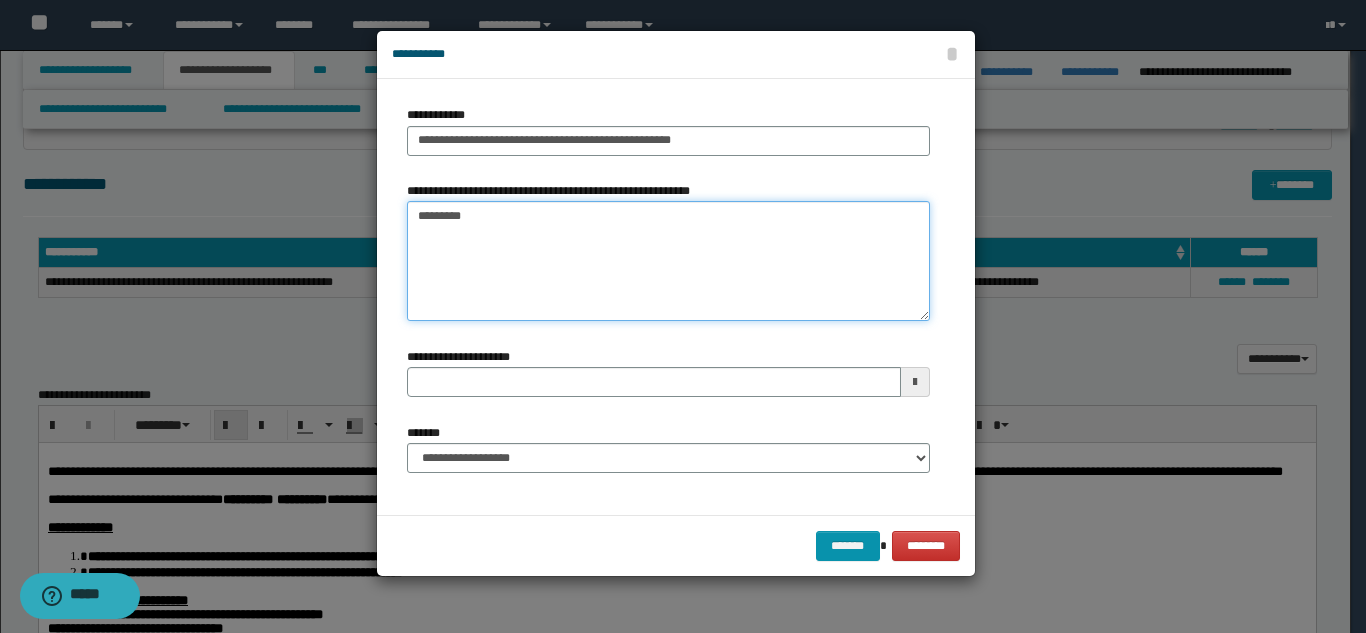 type on "*********" 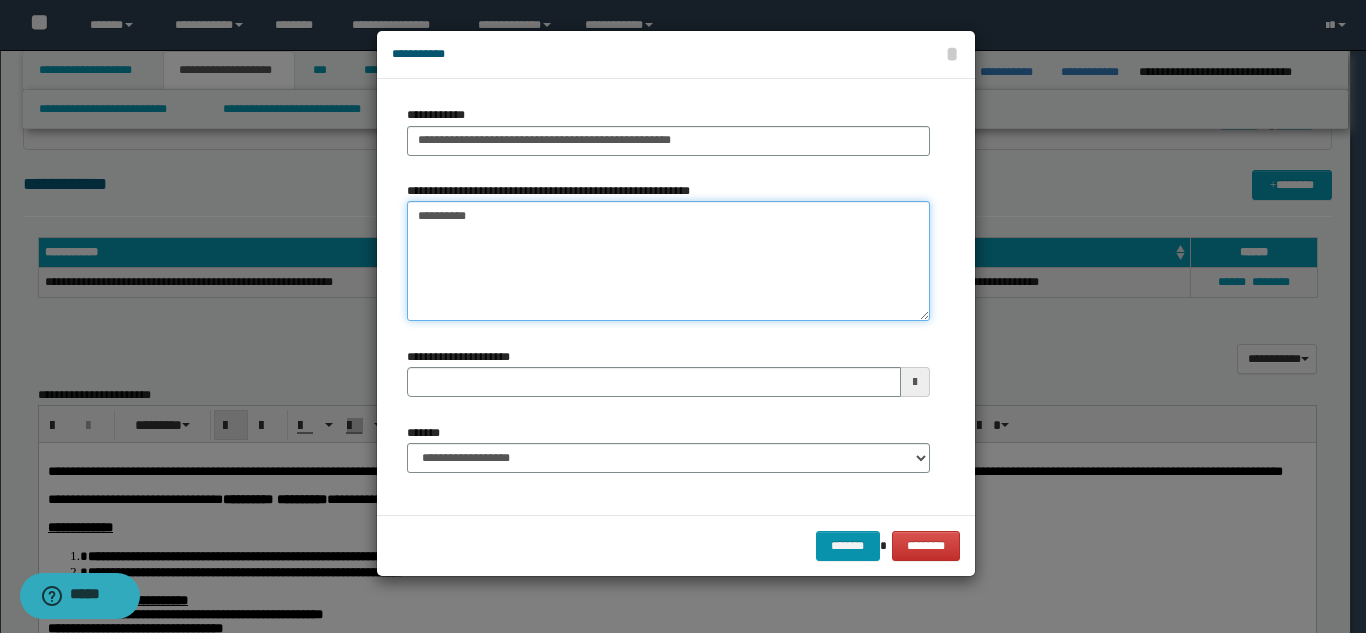 type 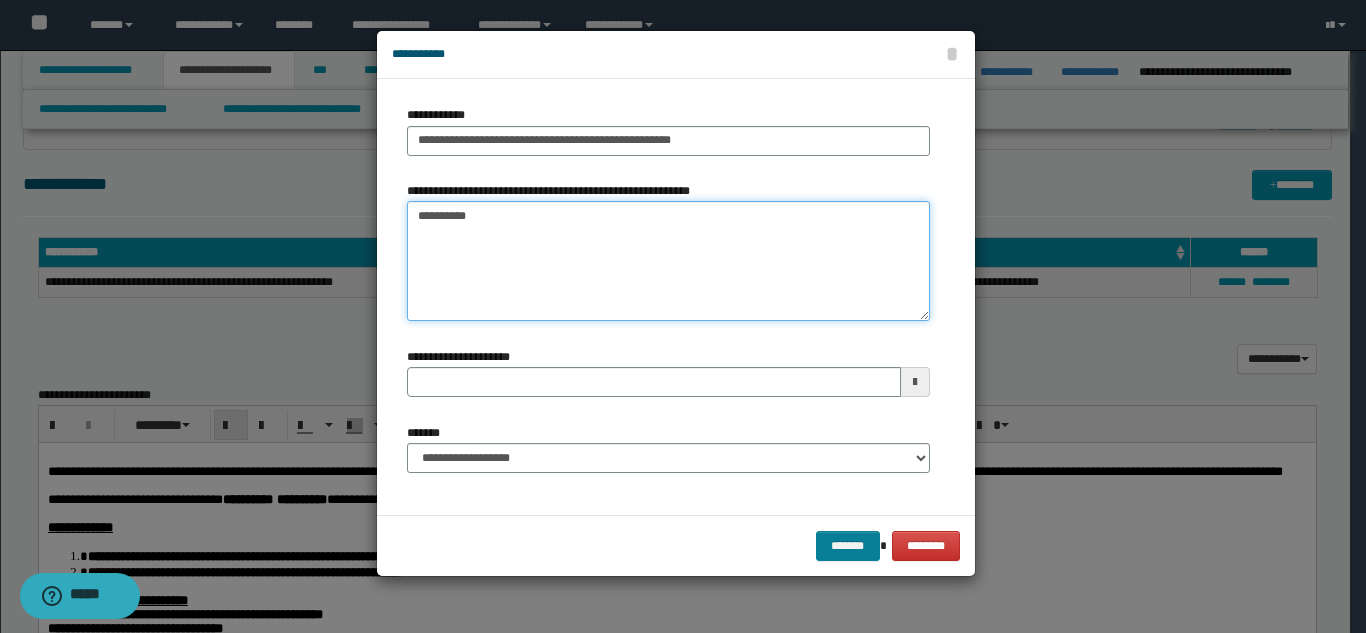 type on "*********" 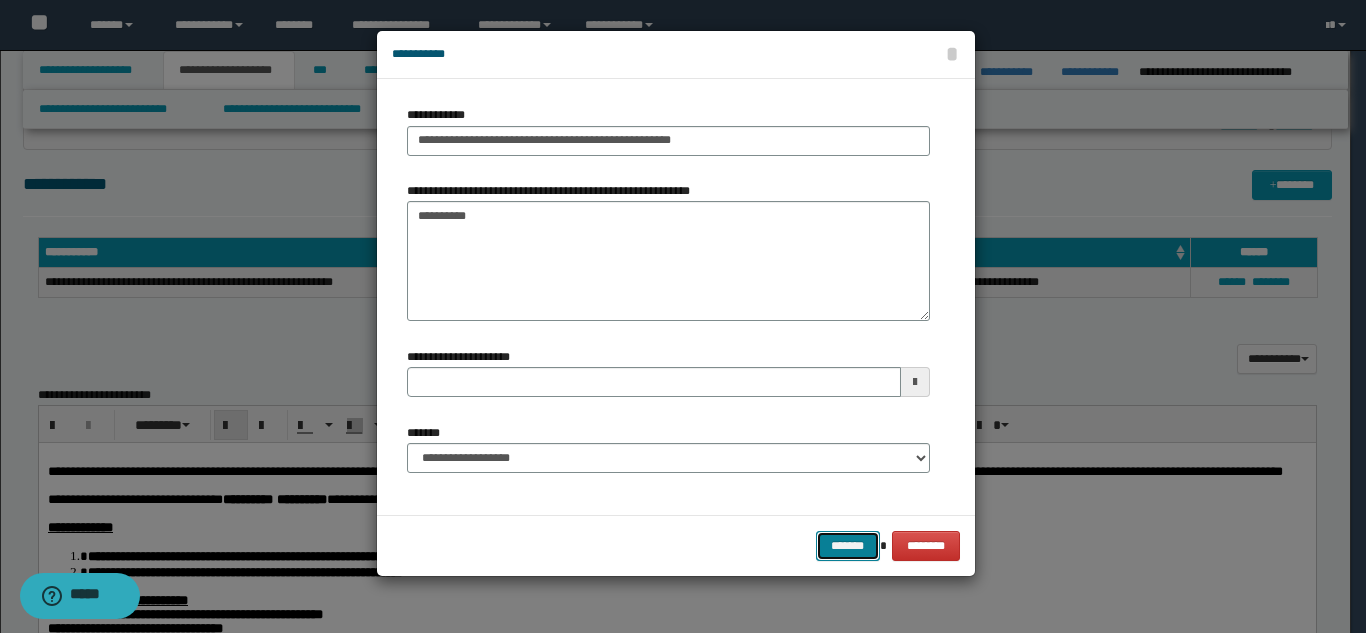 click on "*******" at bounding box center [848, 546] 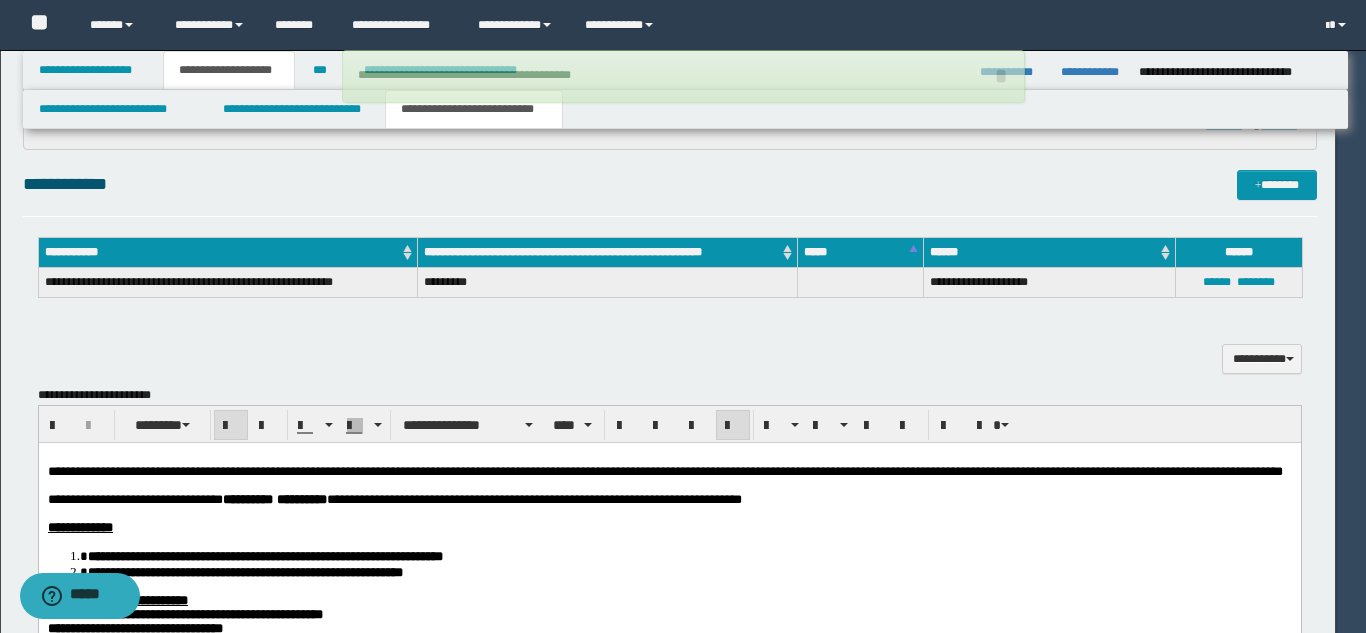 type 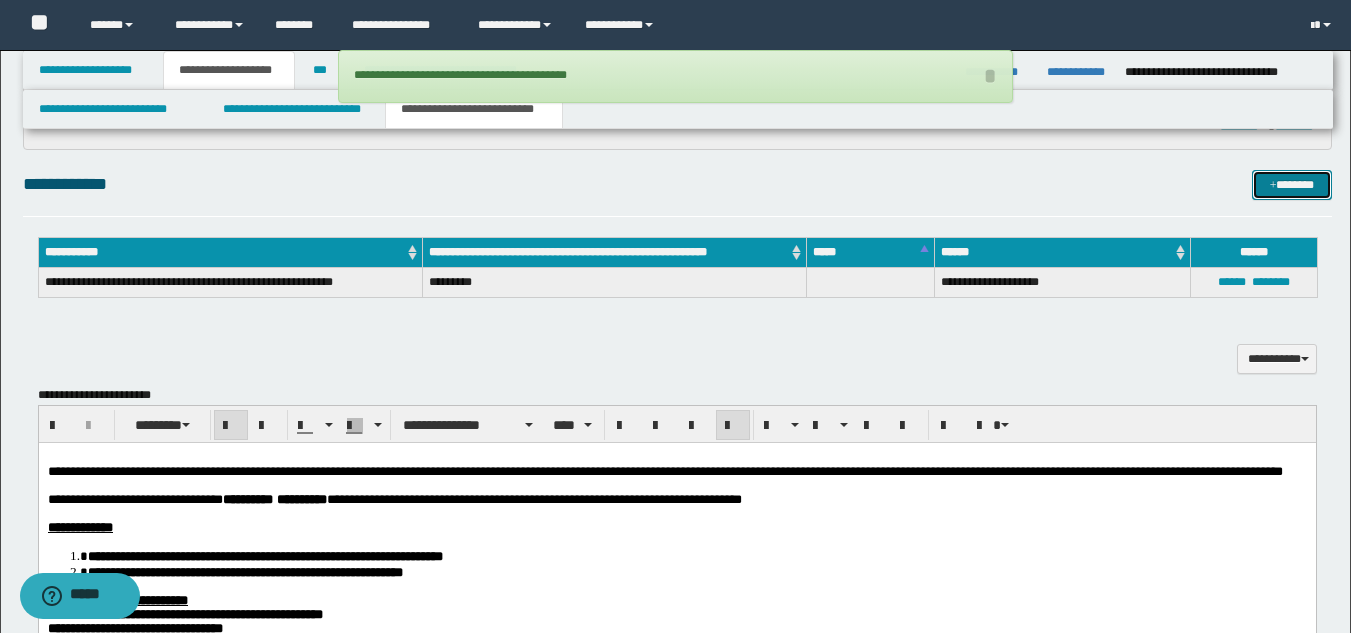 click at bounding box center [1273, 186] 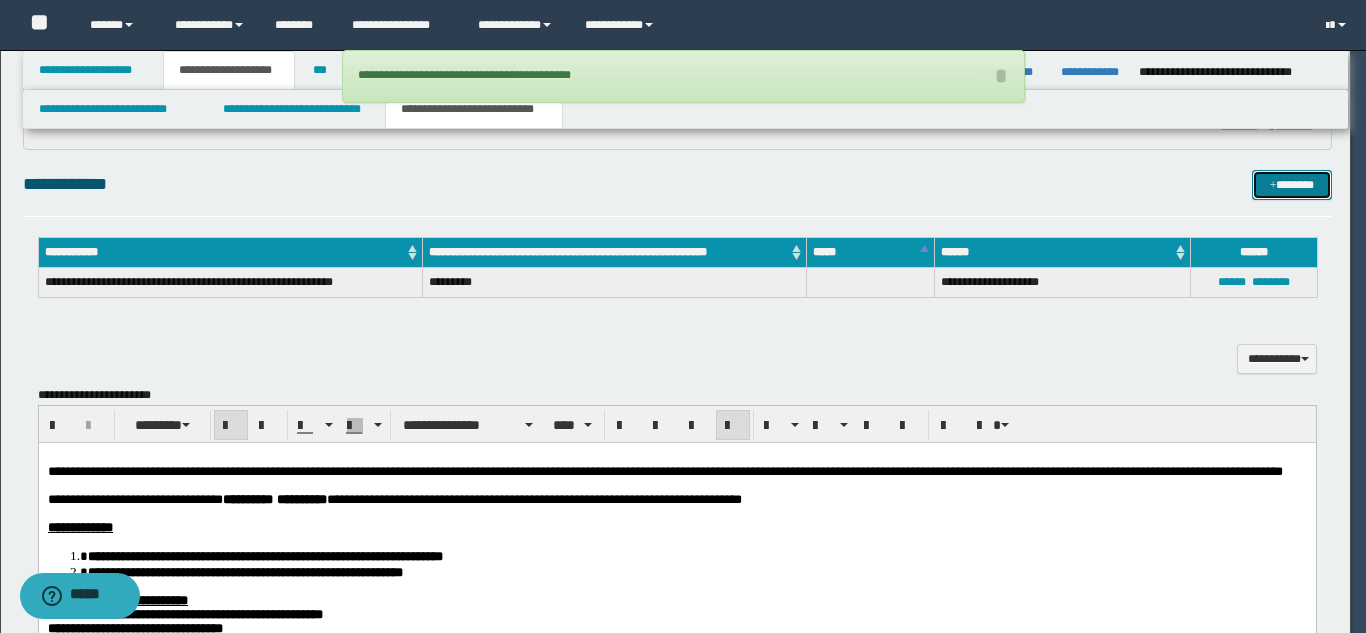 type 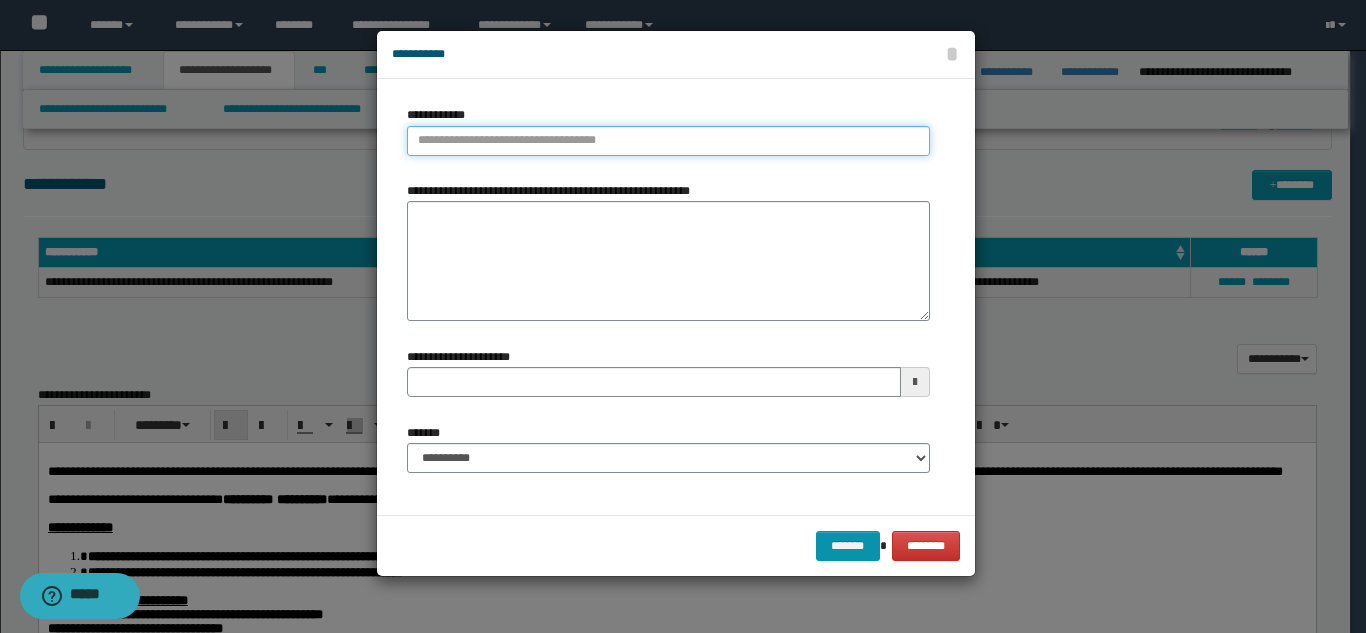type on "**********" 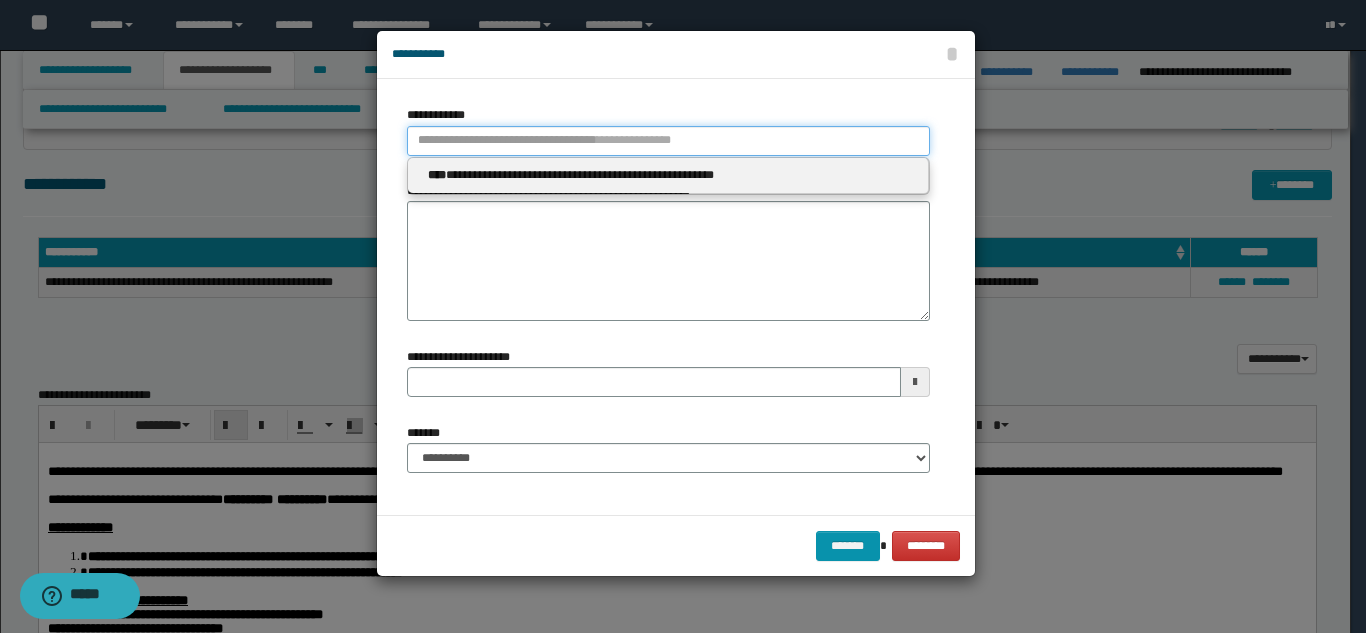 click on "**********" at bounding box center (668, 141) 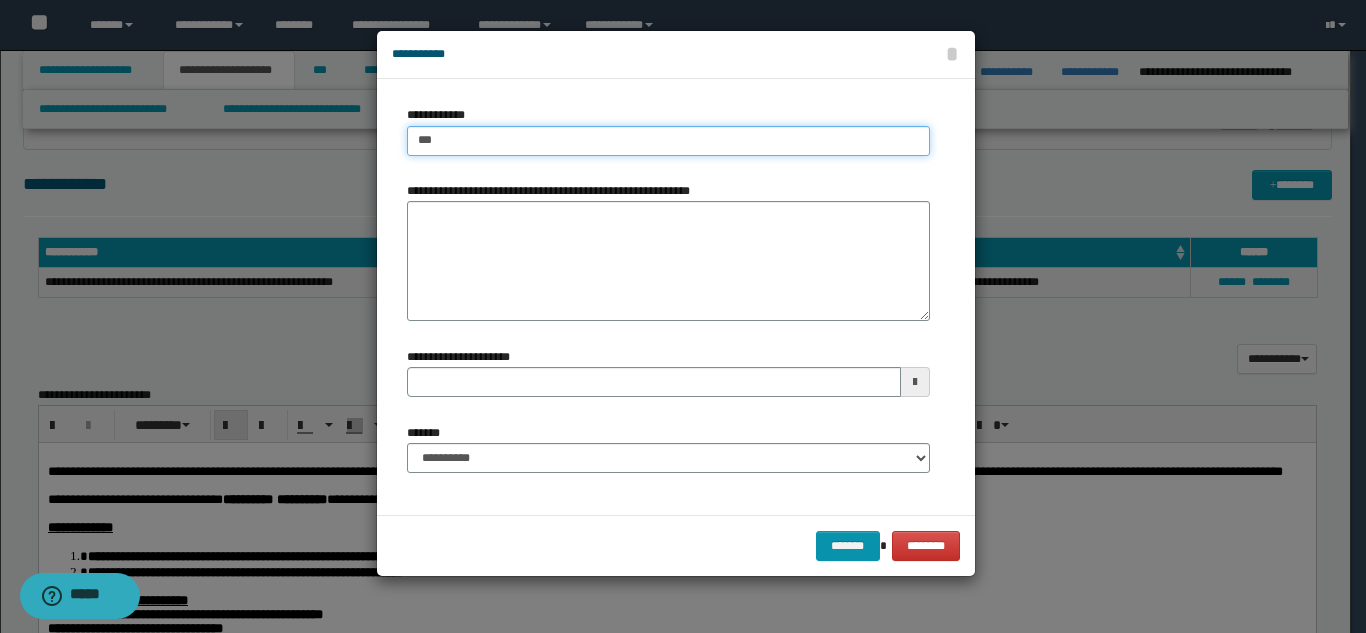 type on "****" 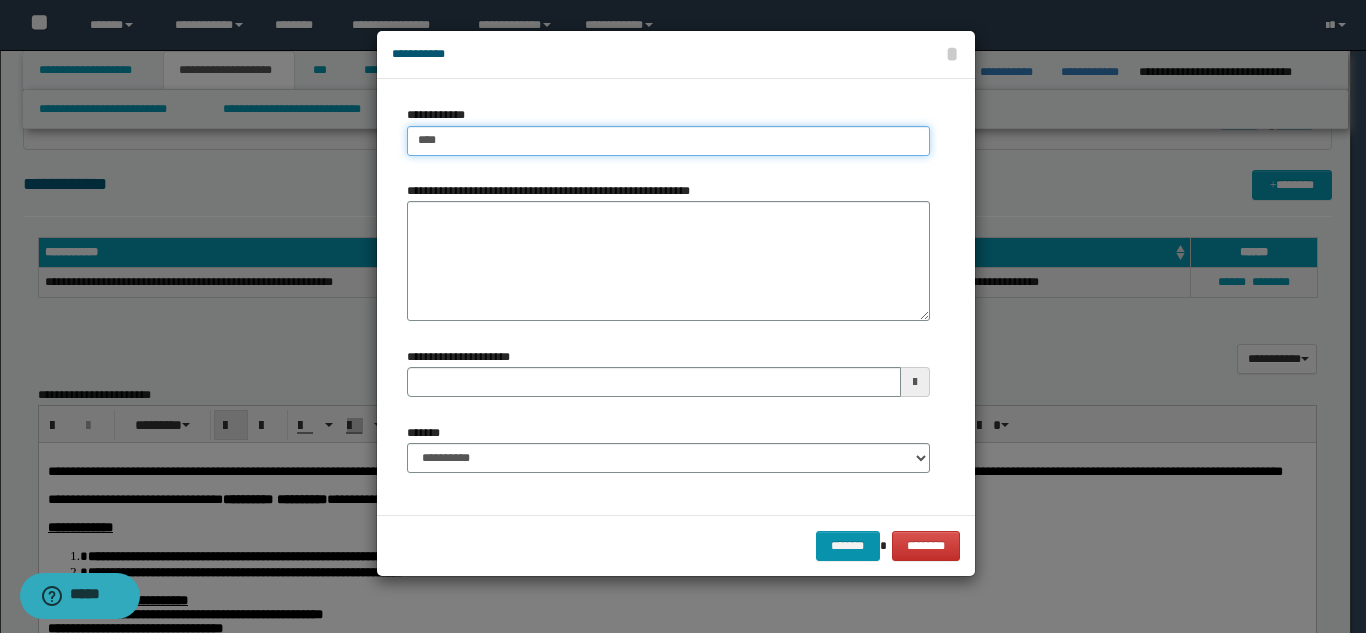 type on "****" 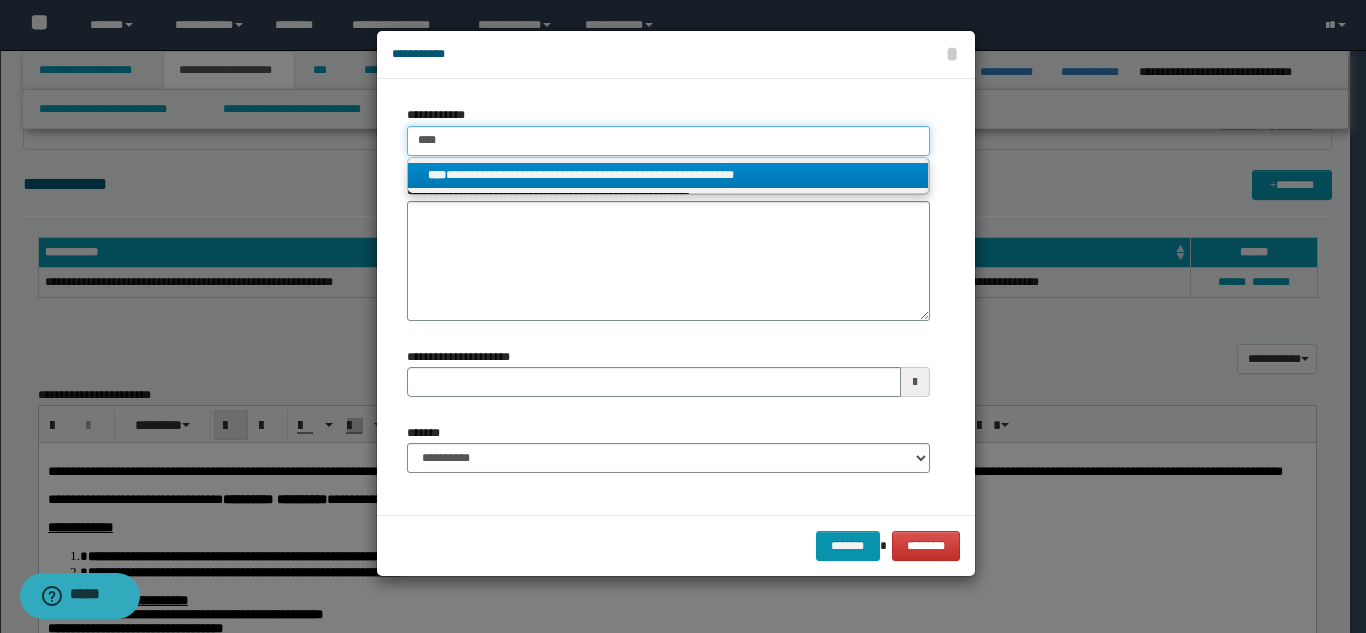 type on "****" 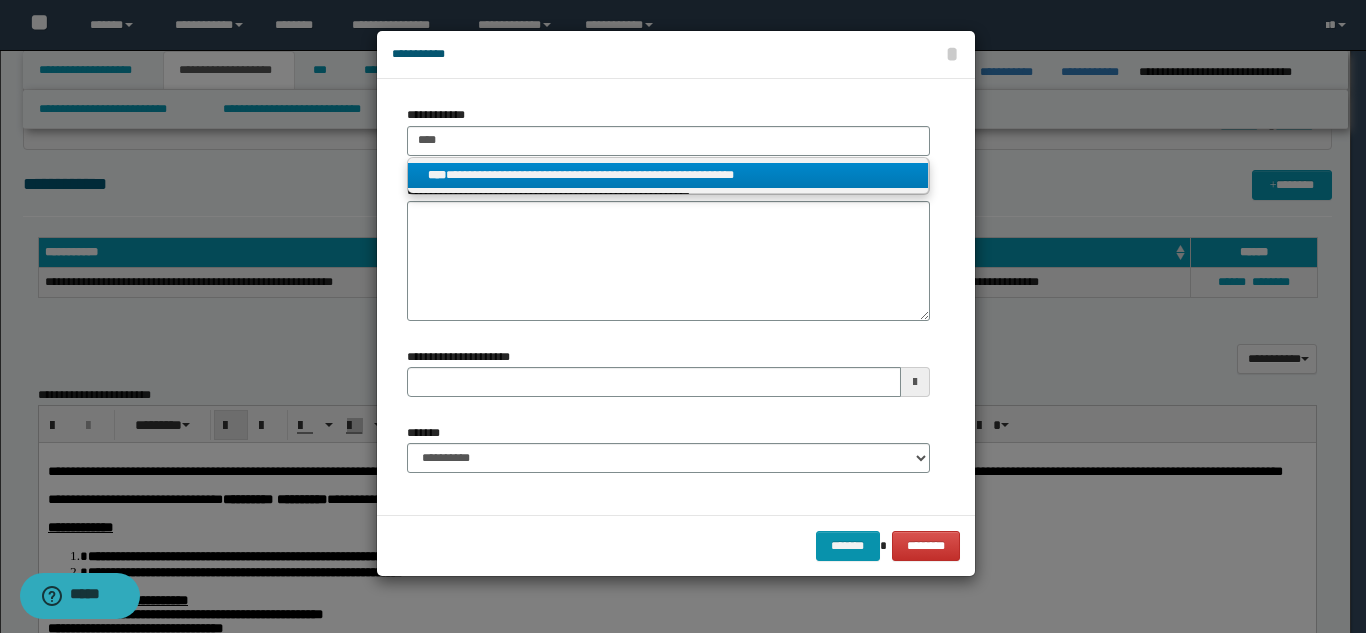 click on "**********" at bounding box center [668, 175] 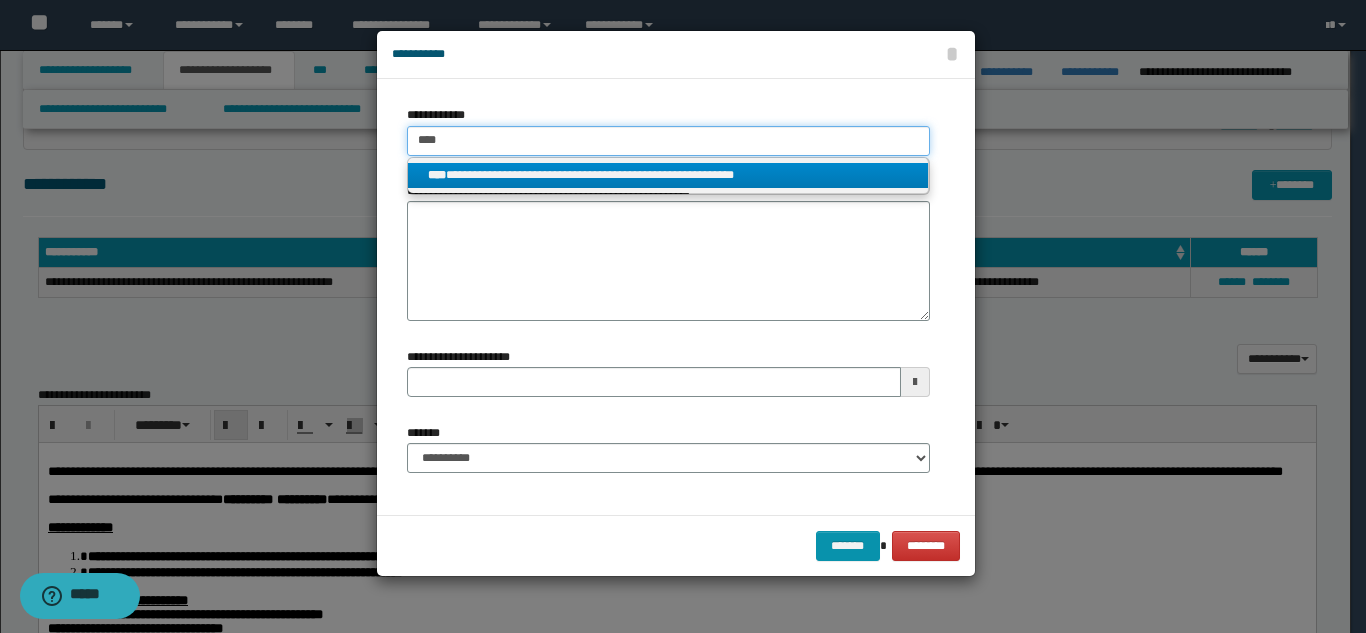 type 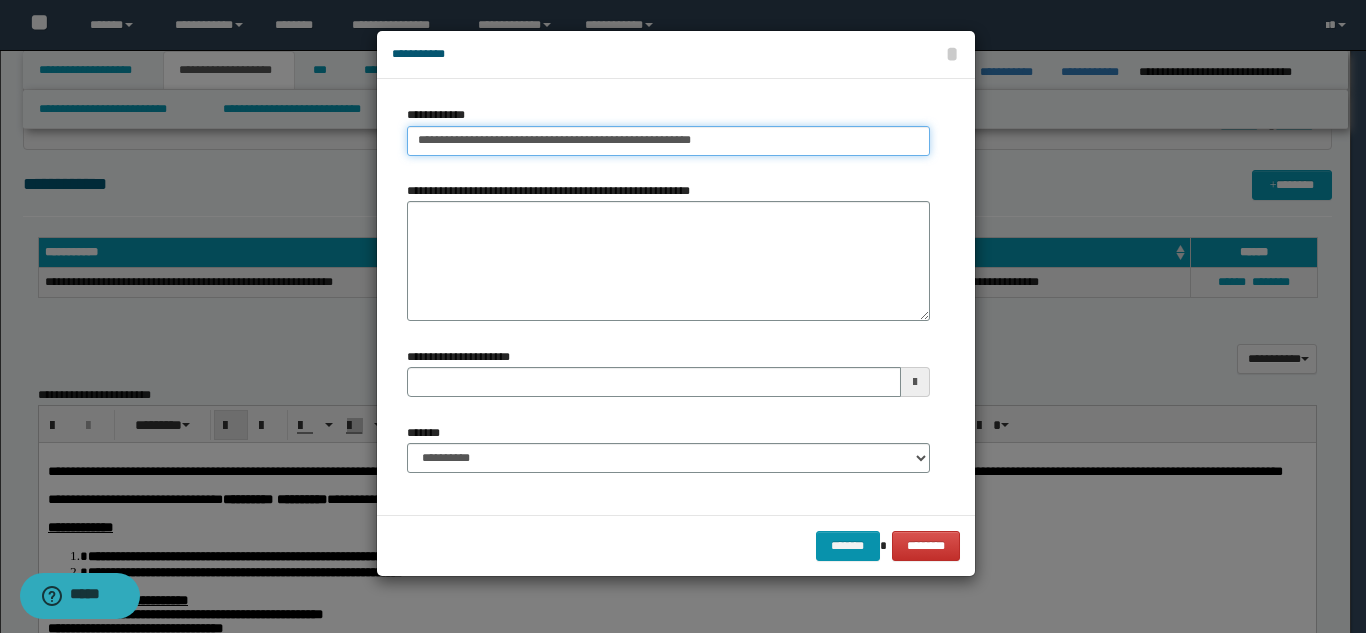 type 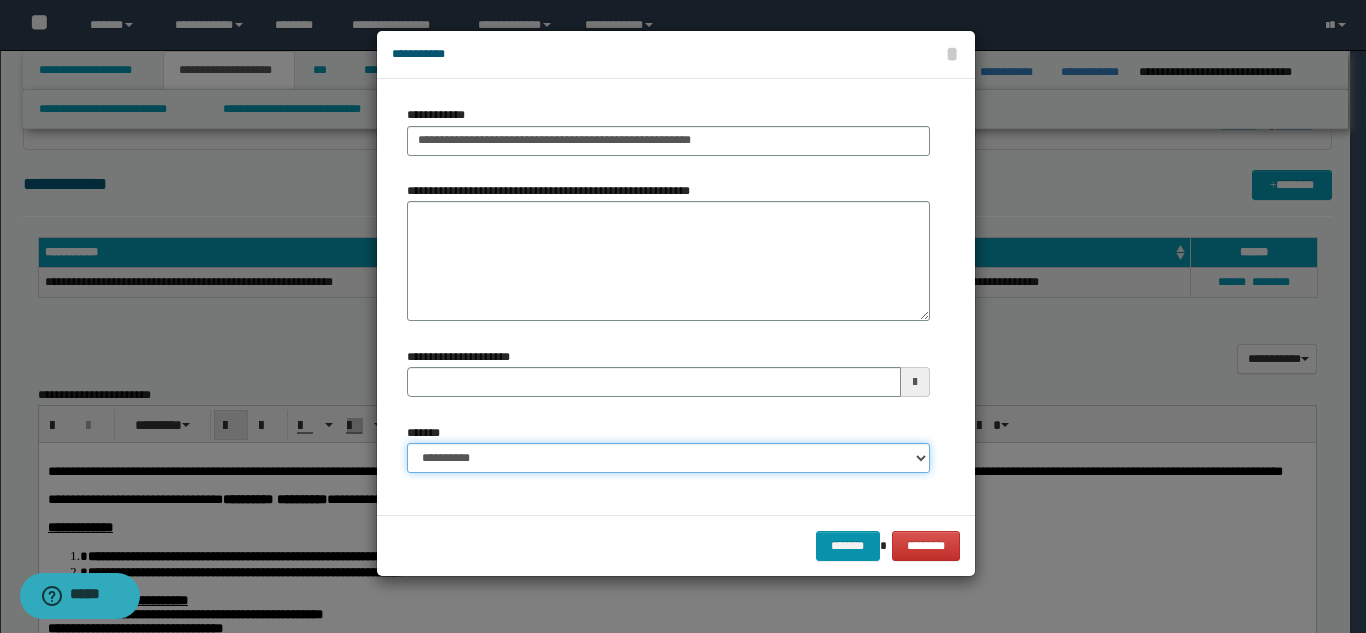 click on "**********" at bounding box center (668, 458) 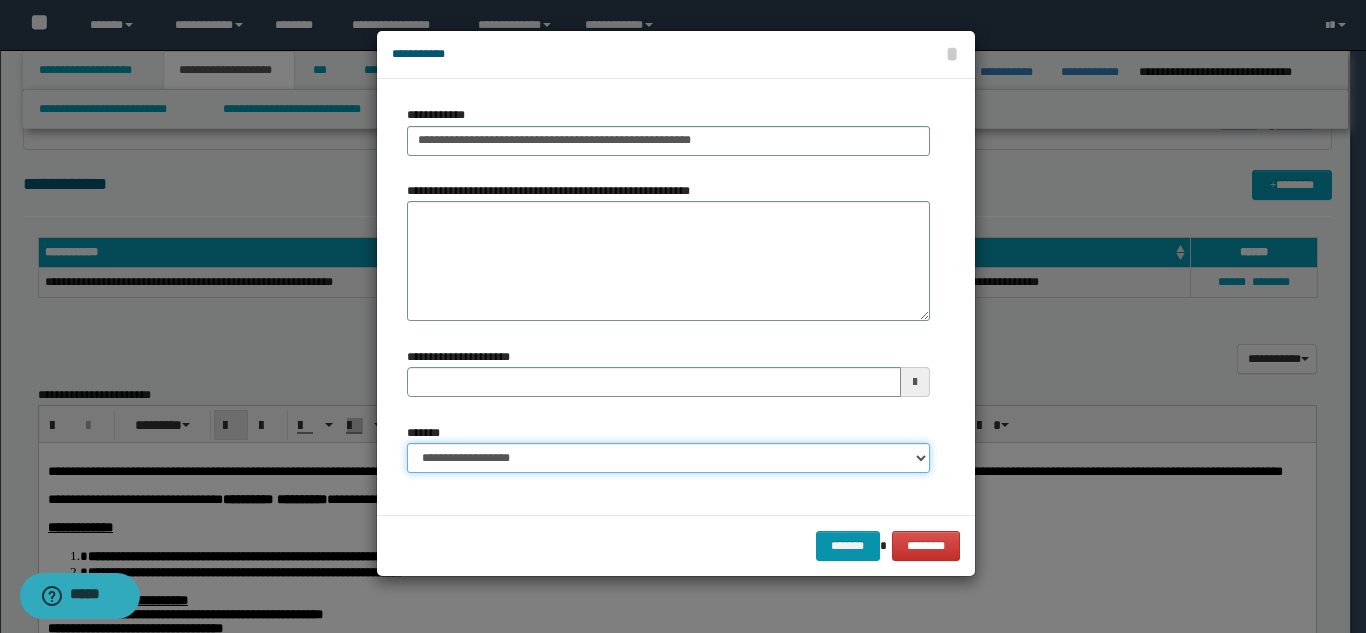 click on "**********" at bounding box center [668, 458] 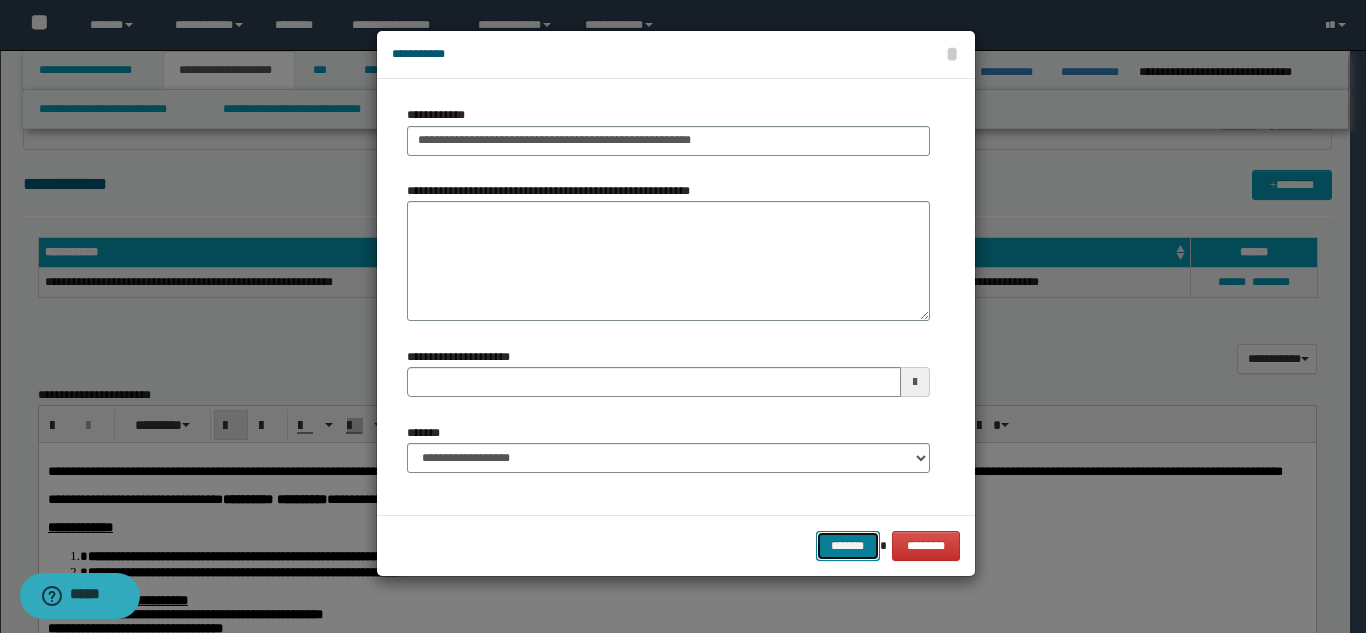 click on "*******" at bounding box center (848, 546) 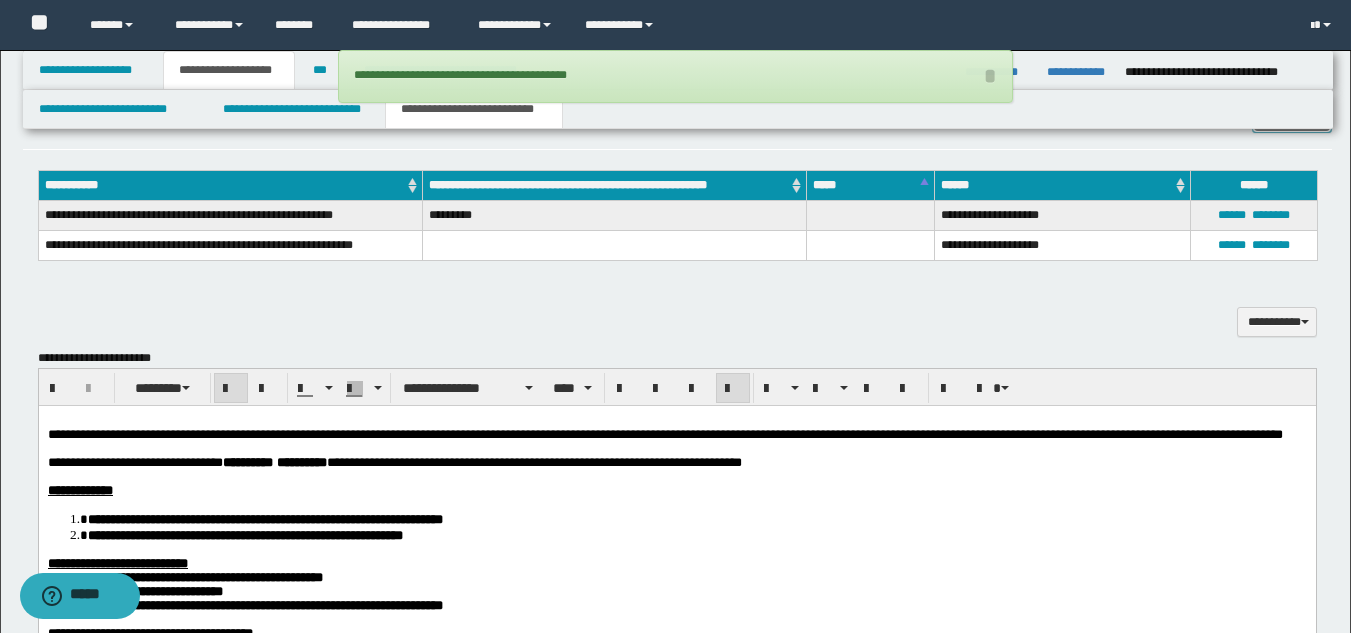 scroll, scrollTop: 846, scrollLeft: 0, axis: vertical 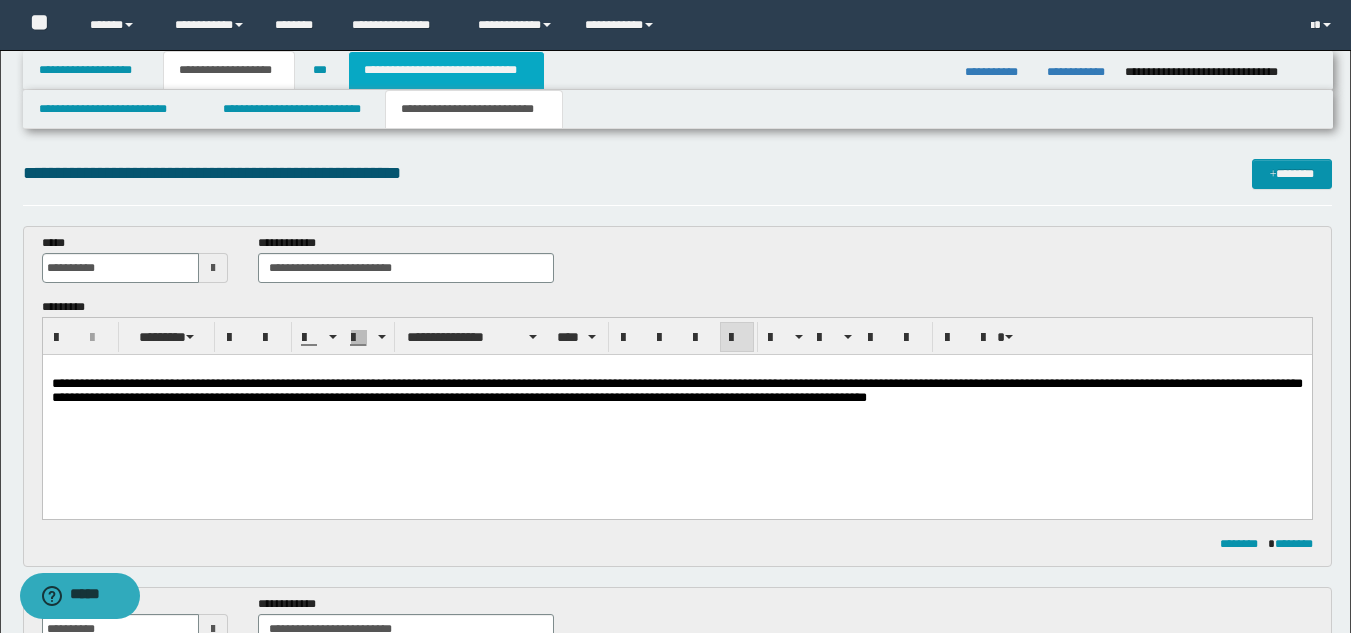 click on "**********" at bounding box center [446, 70] 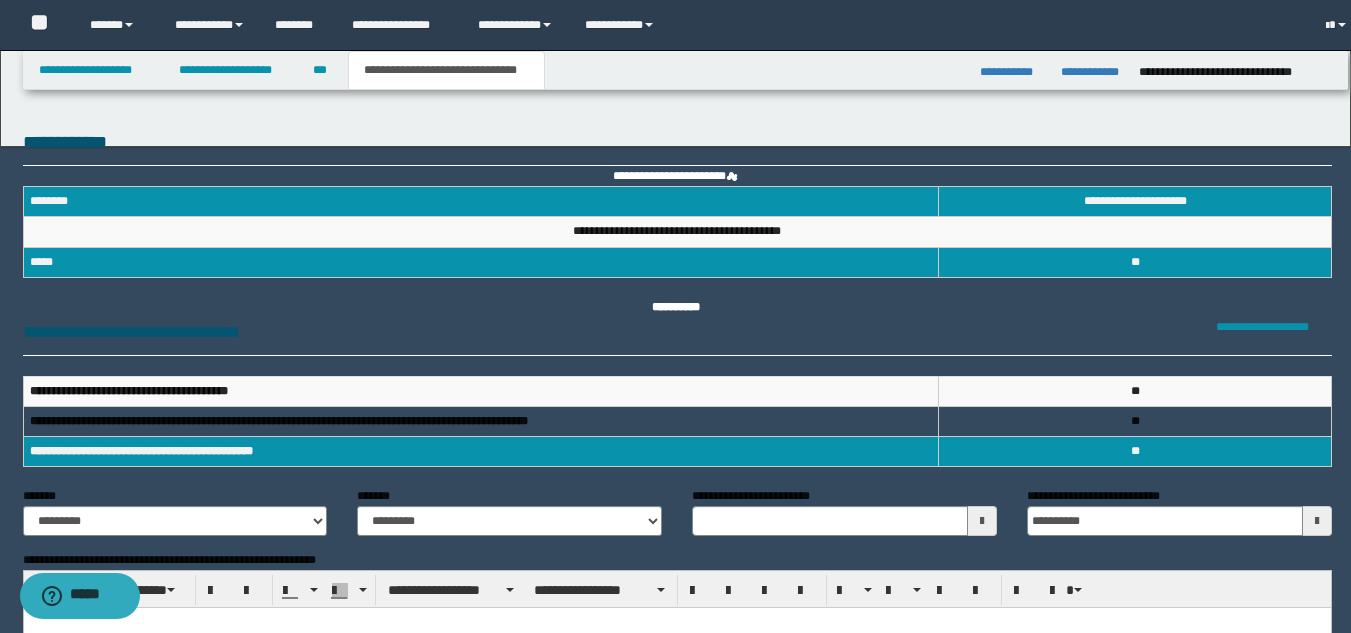 scroll, scrollTop: 0, scrollLeft: 0, axis: both 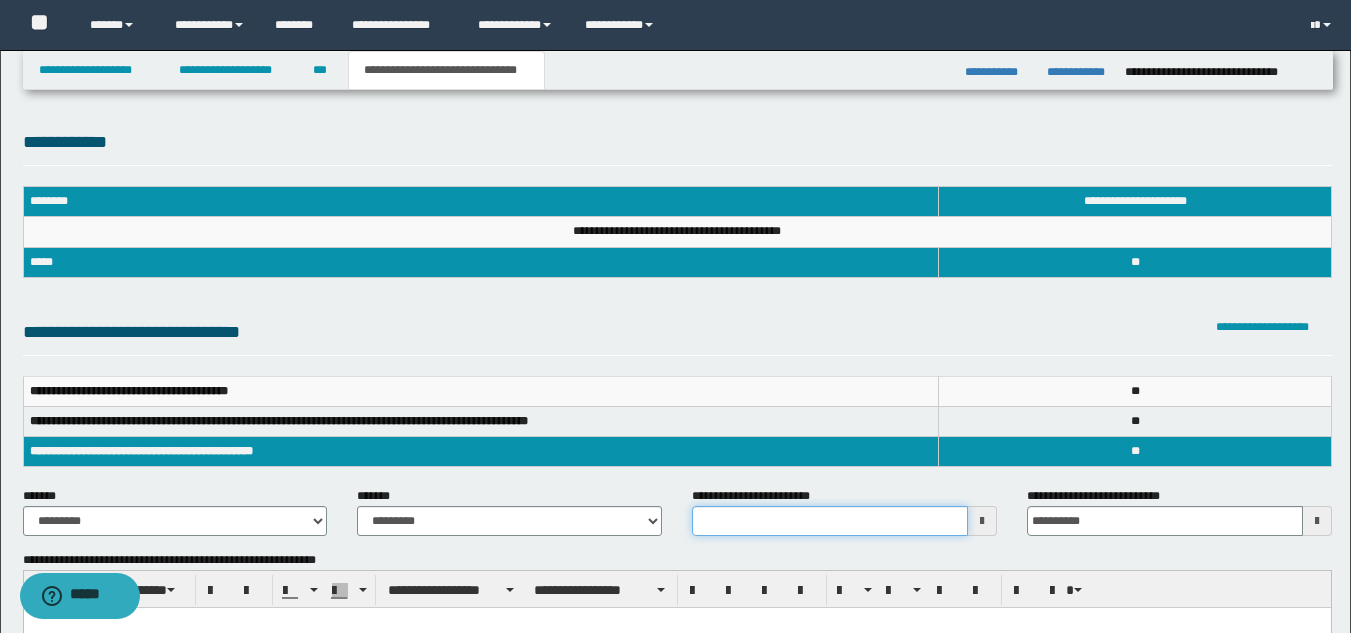 click on "**********" at bounding box center [675, 316] 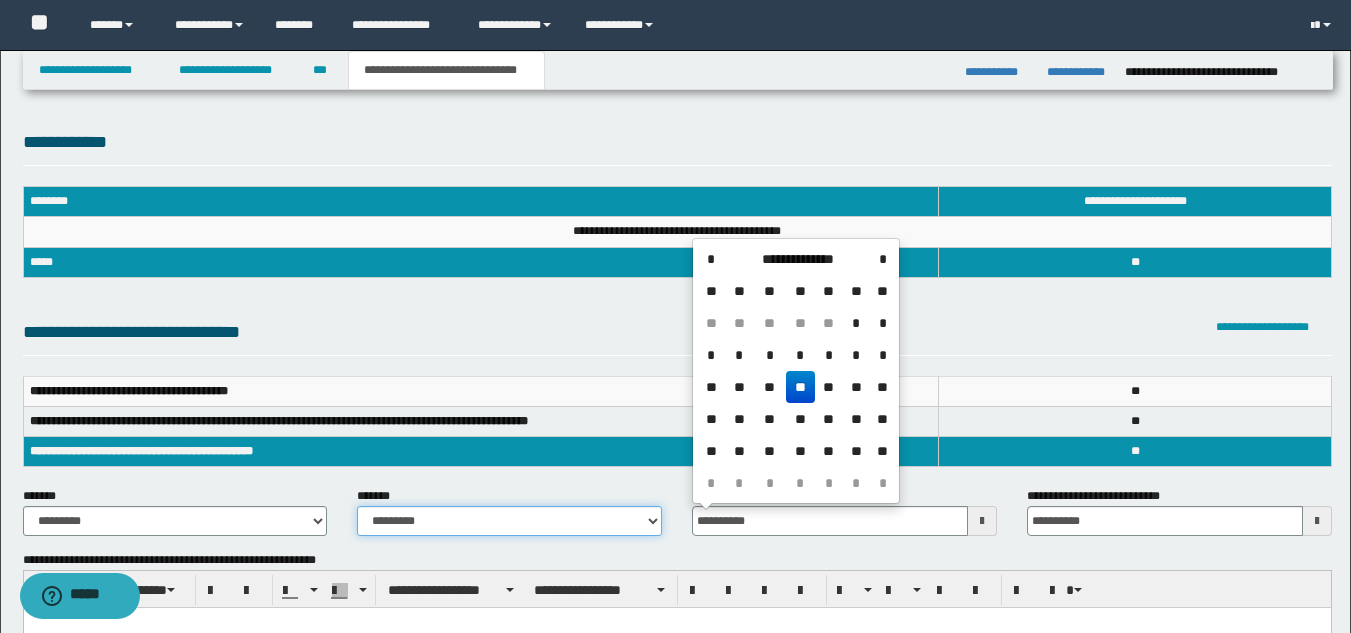 type on "**********" 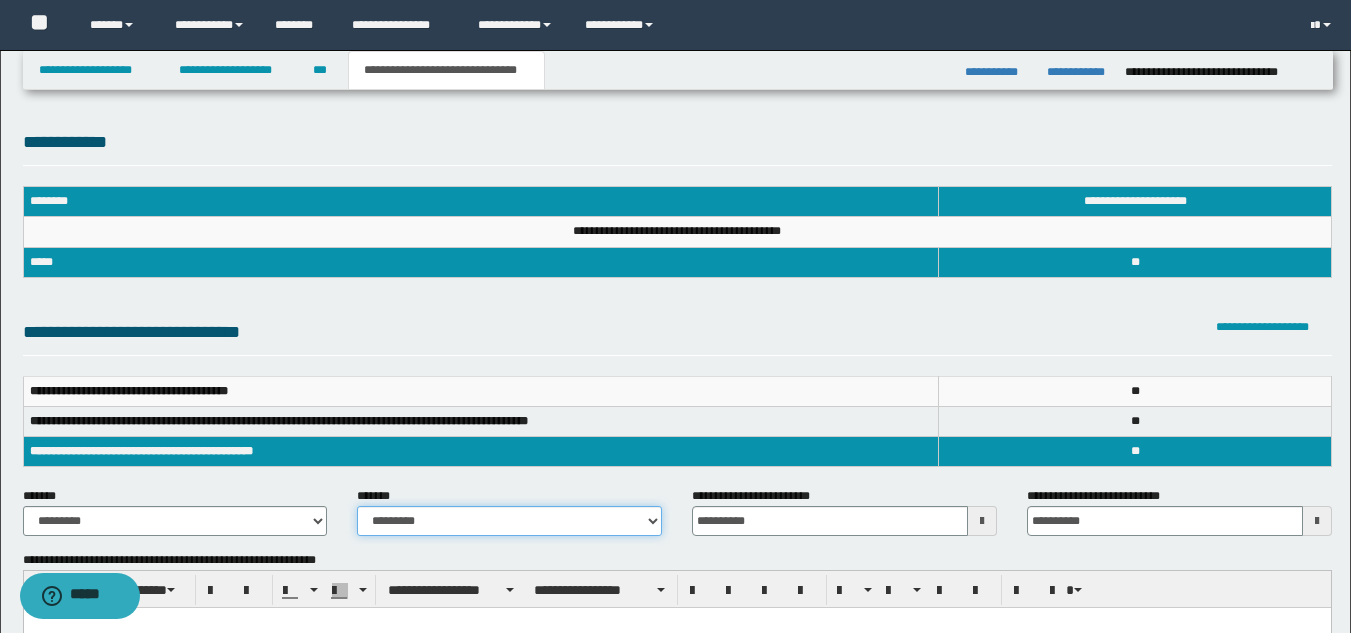 drag, startPoint x: 609, startPoint y: 516, endPoint x: 590, endPoint y: 515, distance: 19.026299 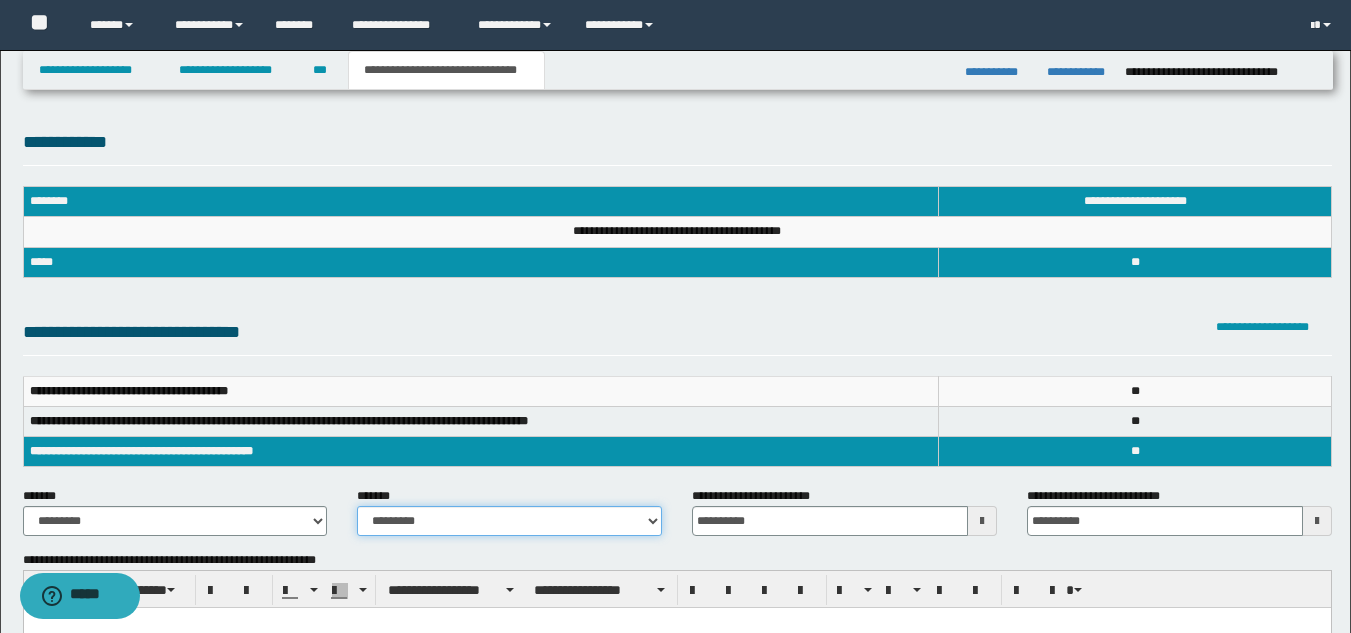 select on "*" 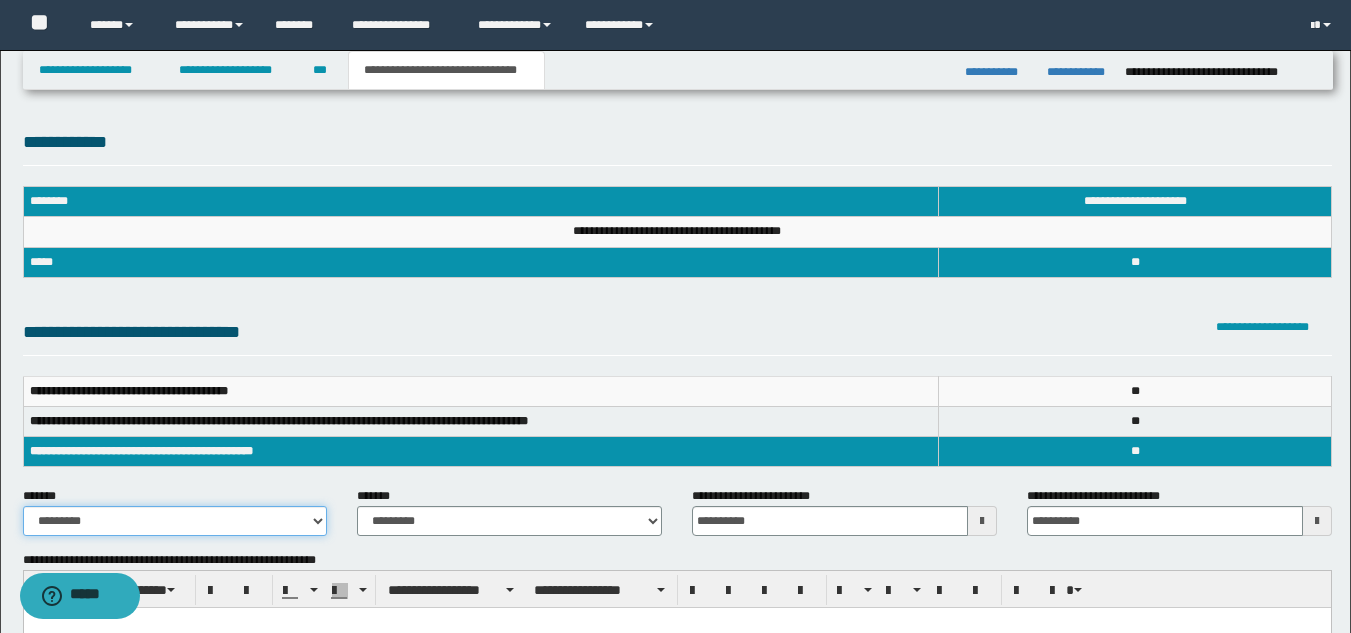 click on "**********" at bounding box center (175, 521) 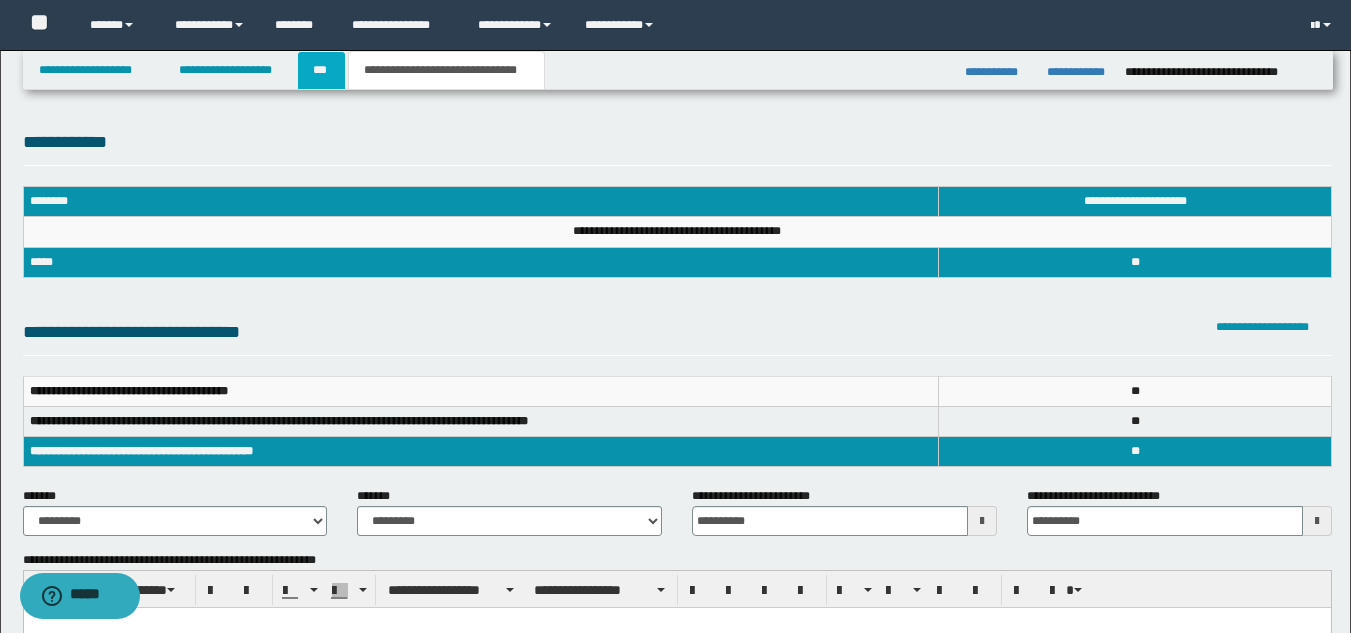 click on "***" at bounding box center (321, 70) 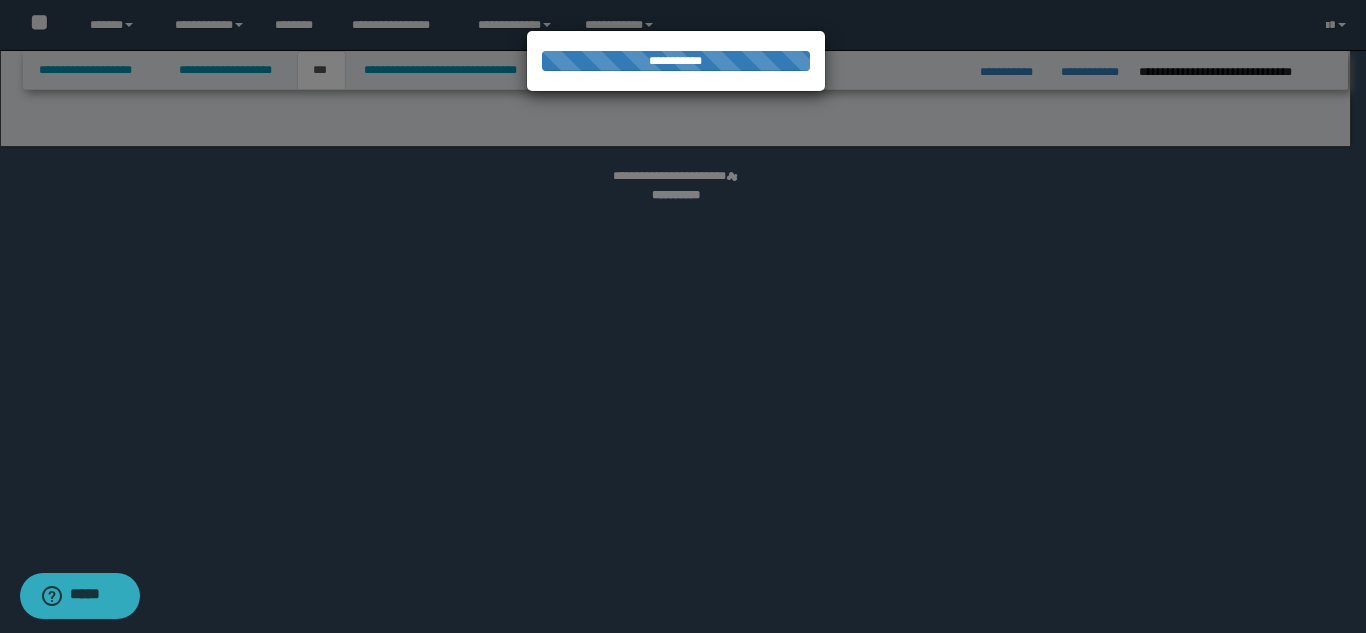 select on "*" 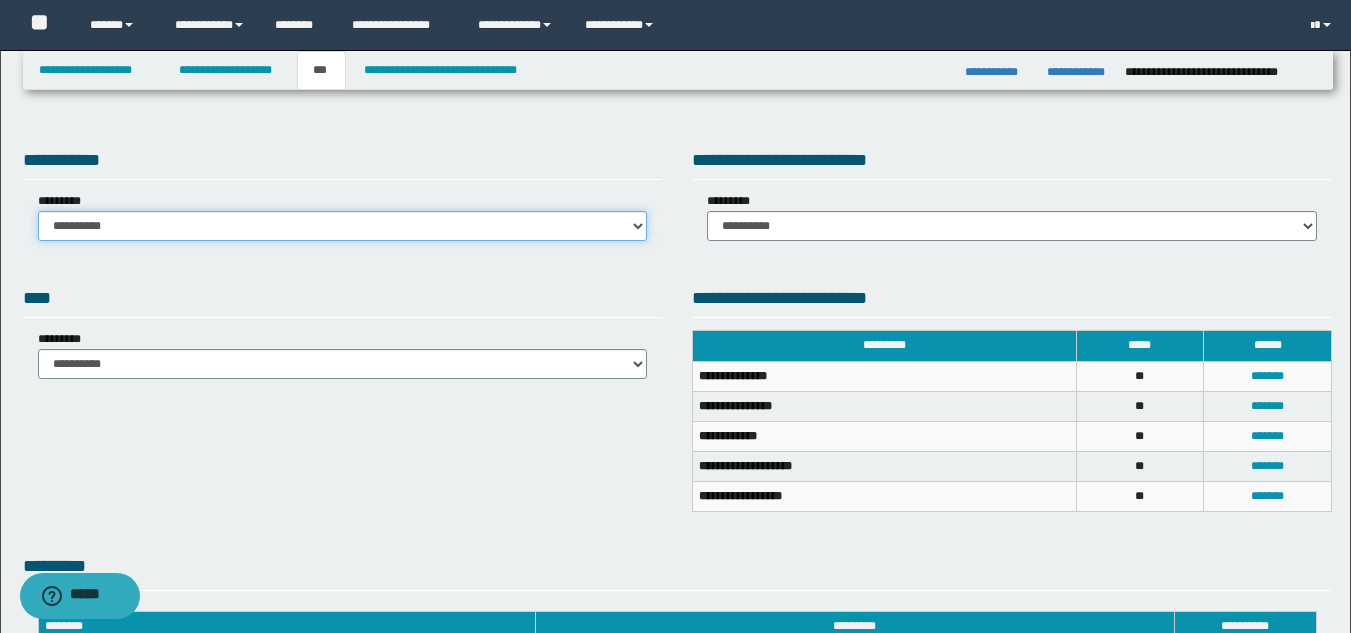click on "**********" at bounding box center (343, 226) 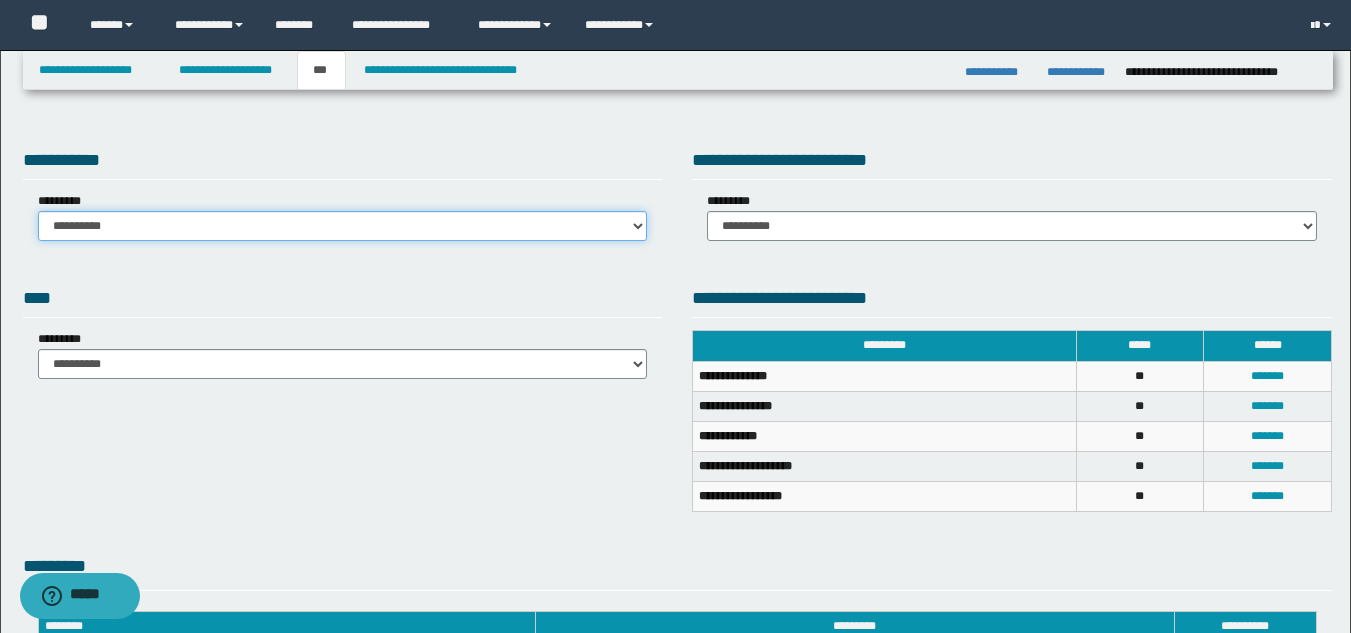 select on "*" 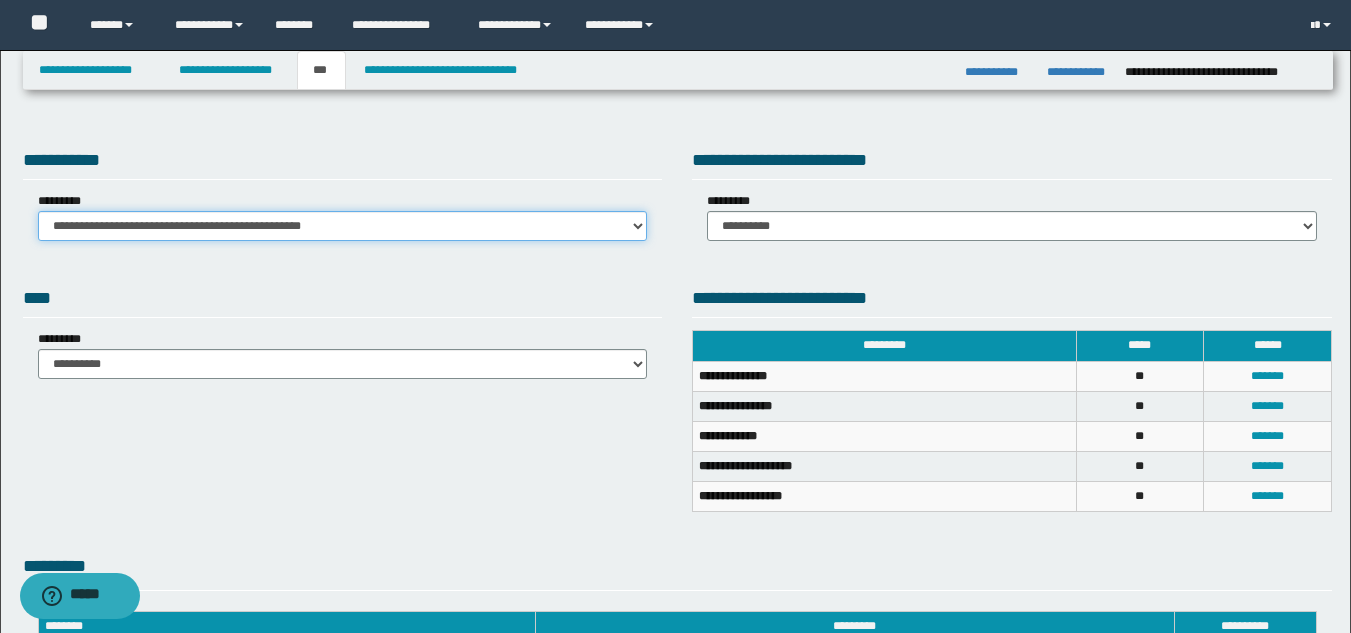 click on "**********" at bounding box center [343, 226] 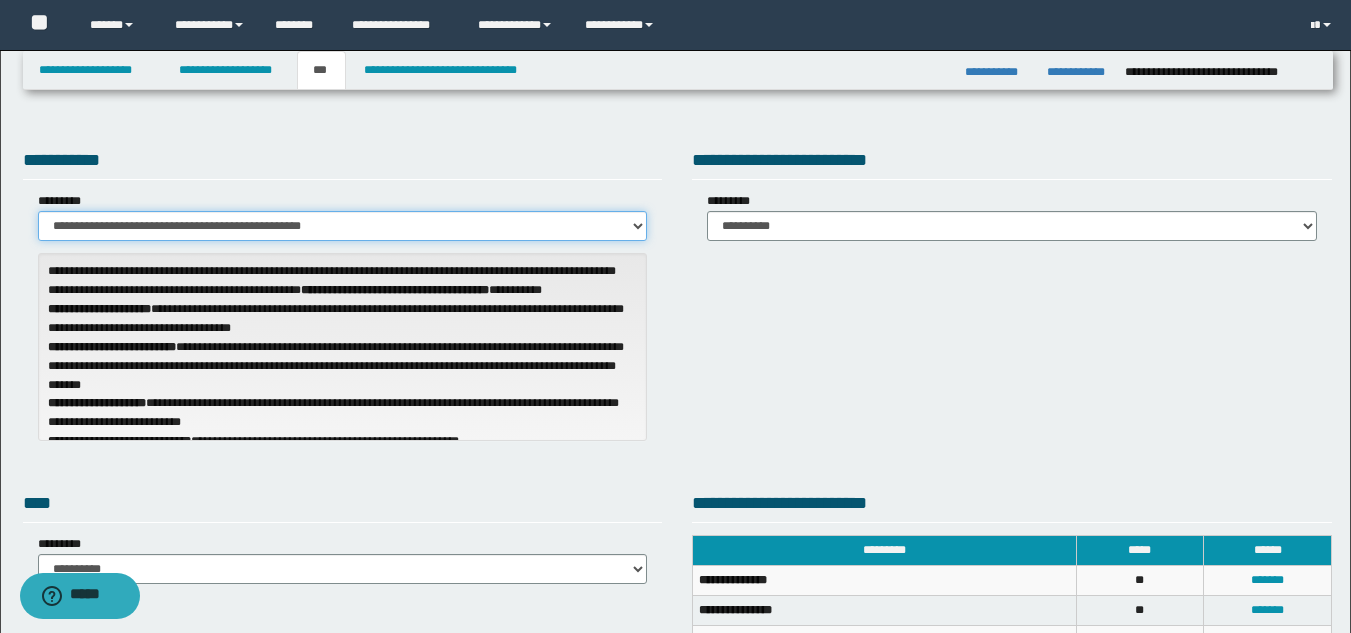 scroll, scrollTop: 500, scrollLeft: 0, axis: vertical 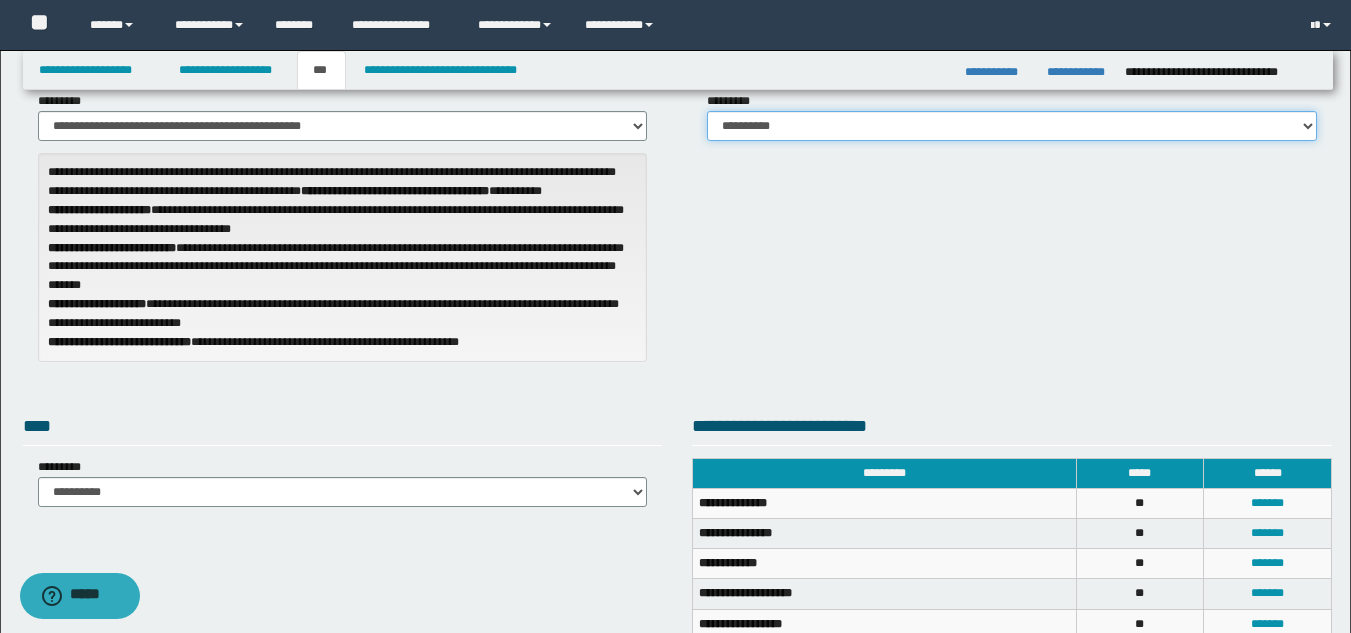 click on "**********" at bounding box center (1012, 126) 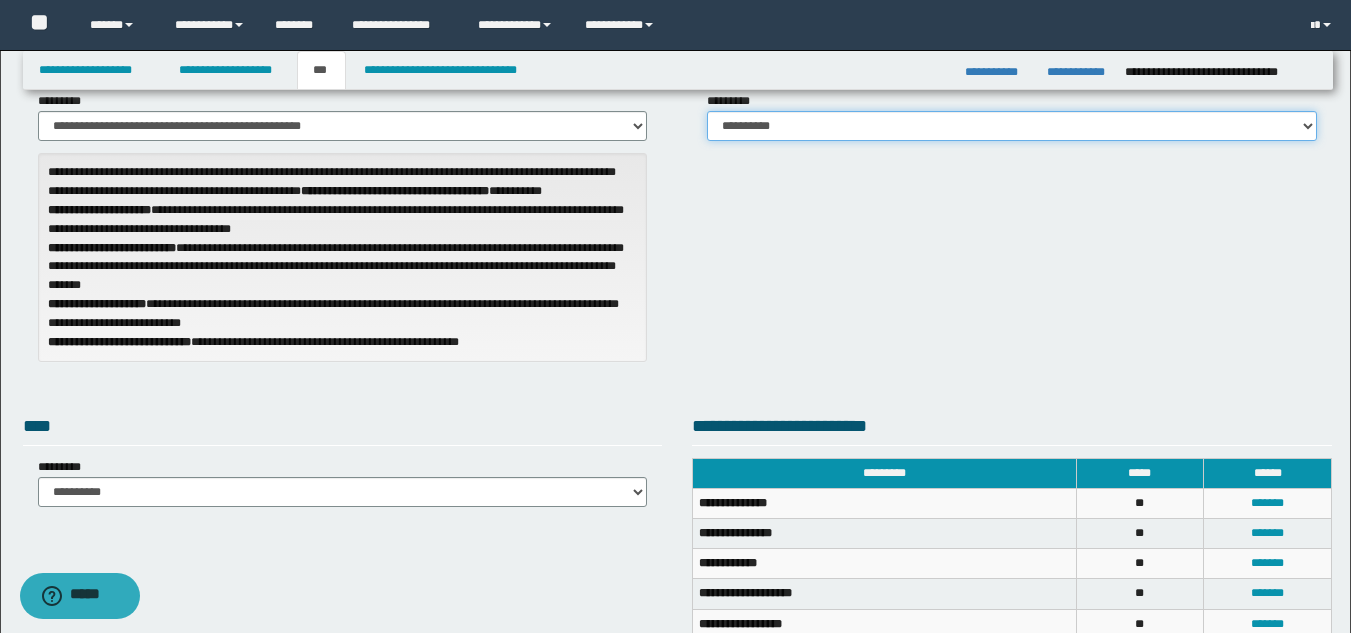 select on "*" 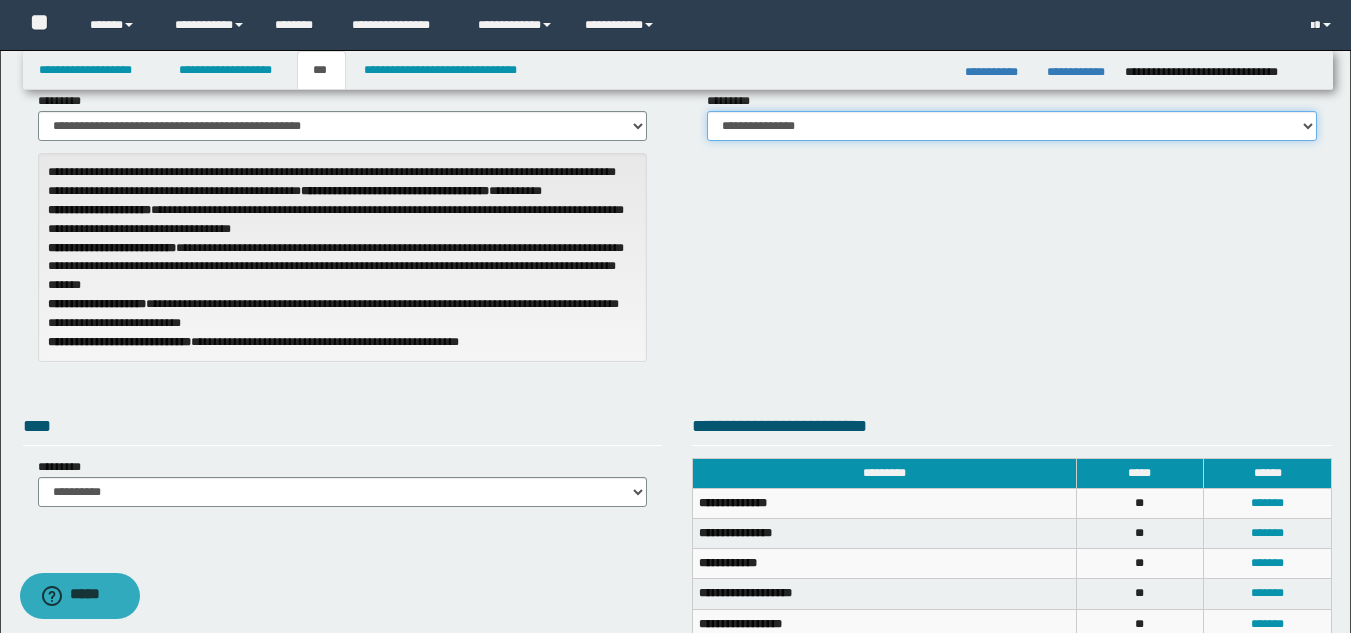 click on "**********" at bounding box center (1012, 126) 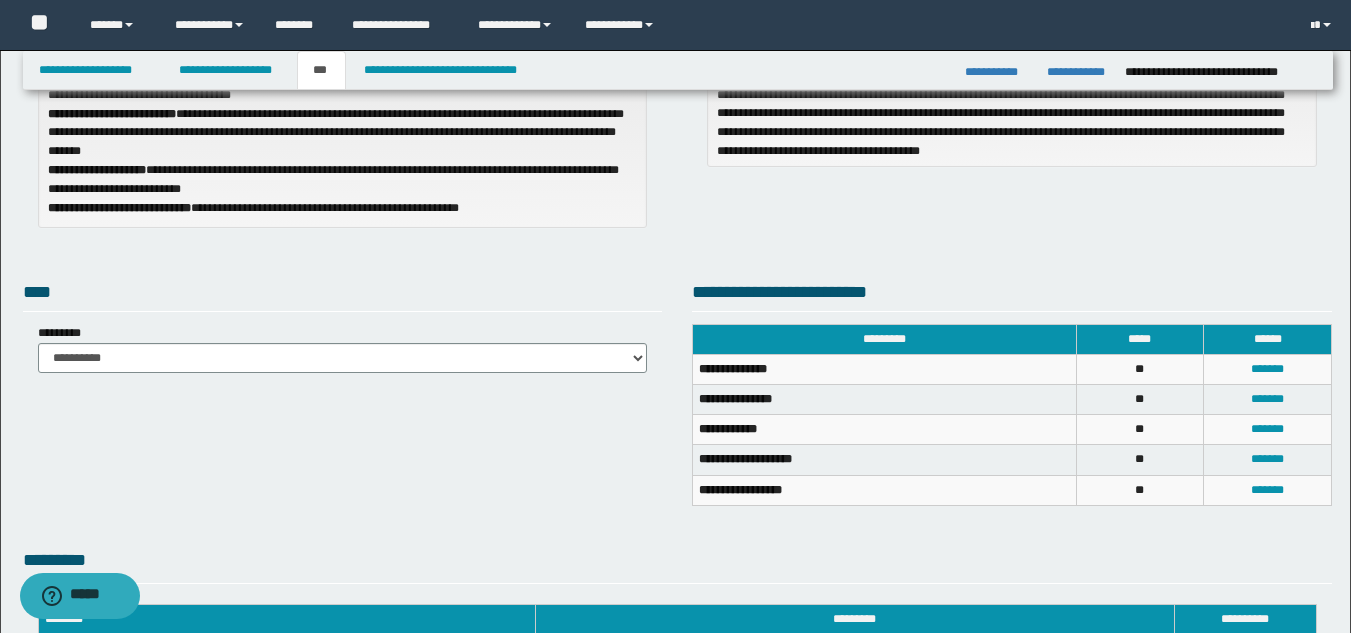 scroll, scrollTop: 500, scrollLeft: 0, axis: vertical 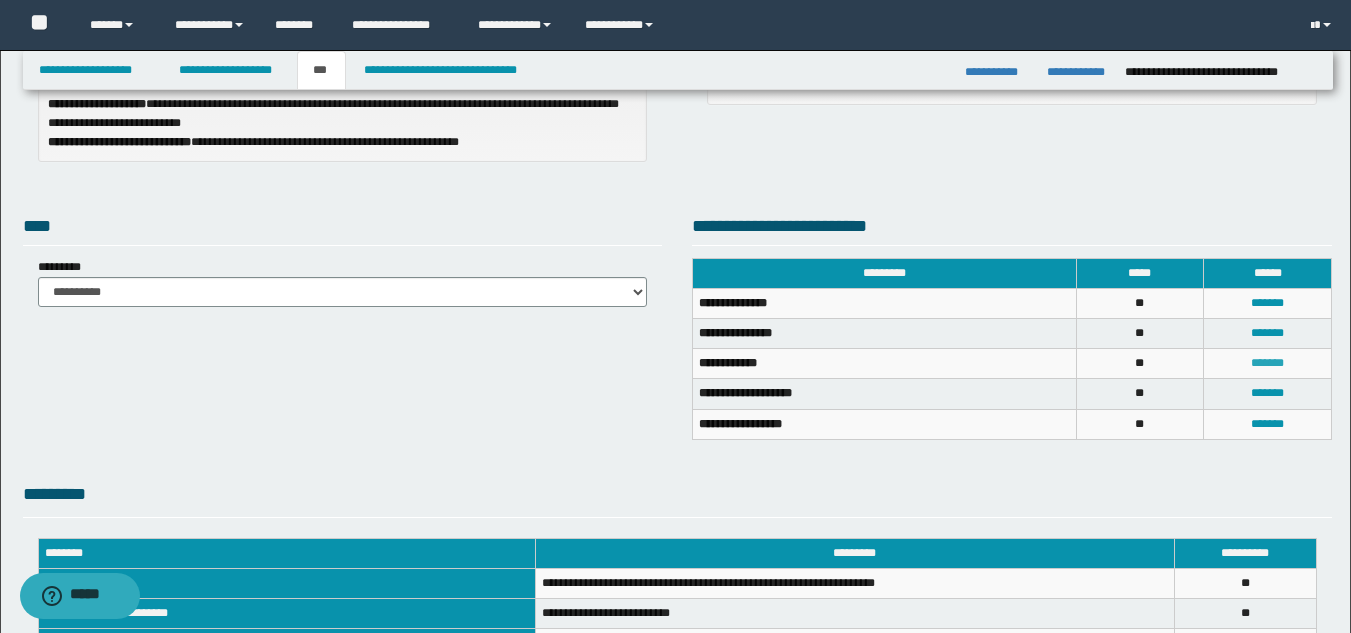 click on "*******" at bounding box center [1267, 363] 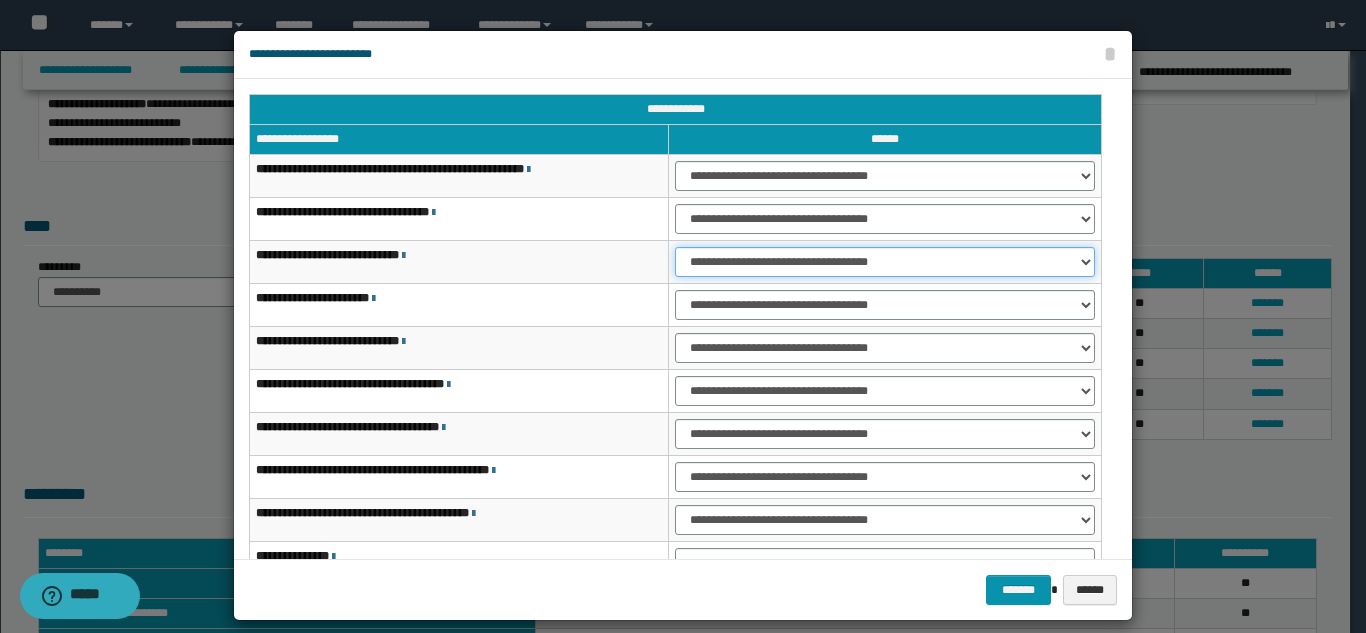 click on "**********" at bounding box center [885, 262] 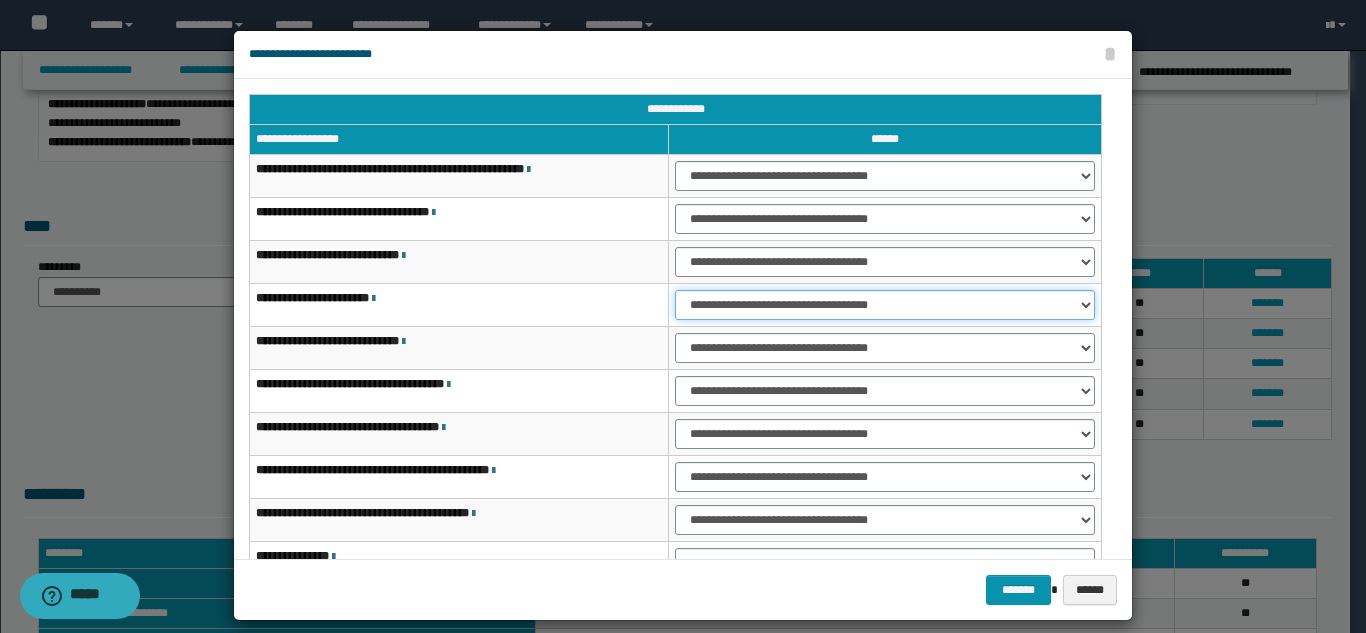 click on "**********" at bounding box center [885, 305] 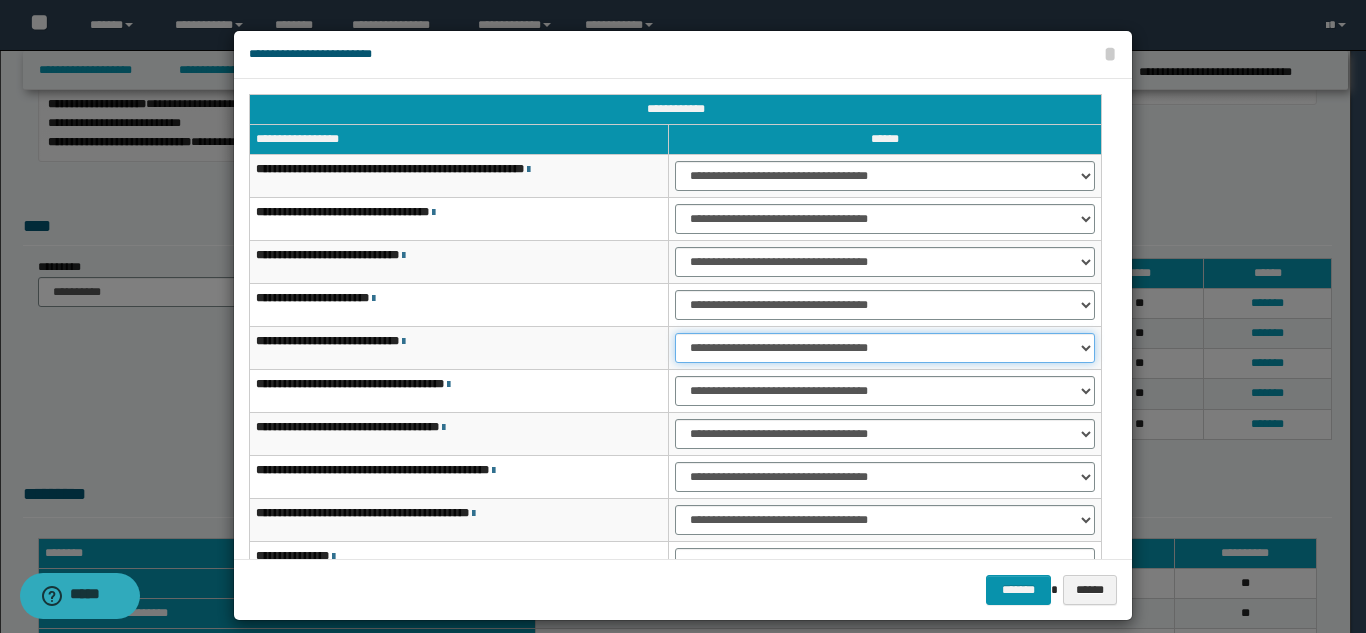 click on "**********" at bounding box center (885, 348) 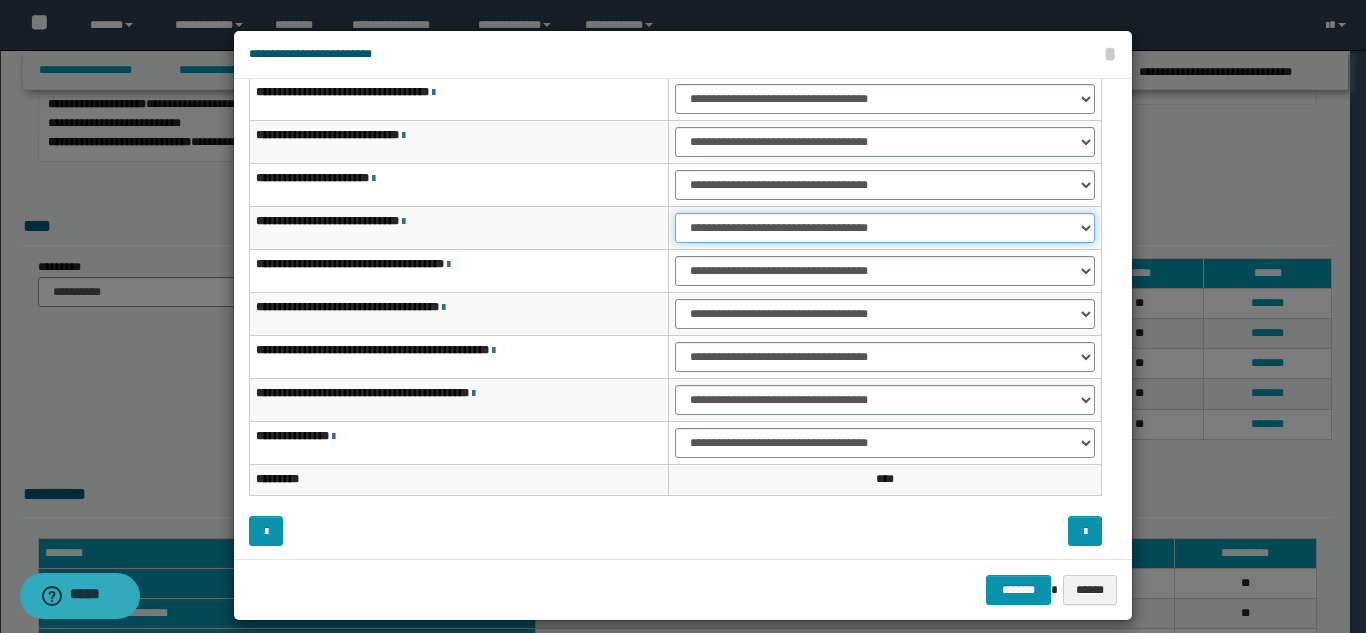 scroll, scrollTop: 121, scrollLeft: 0, axis: vertical 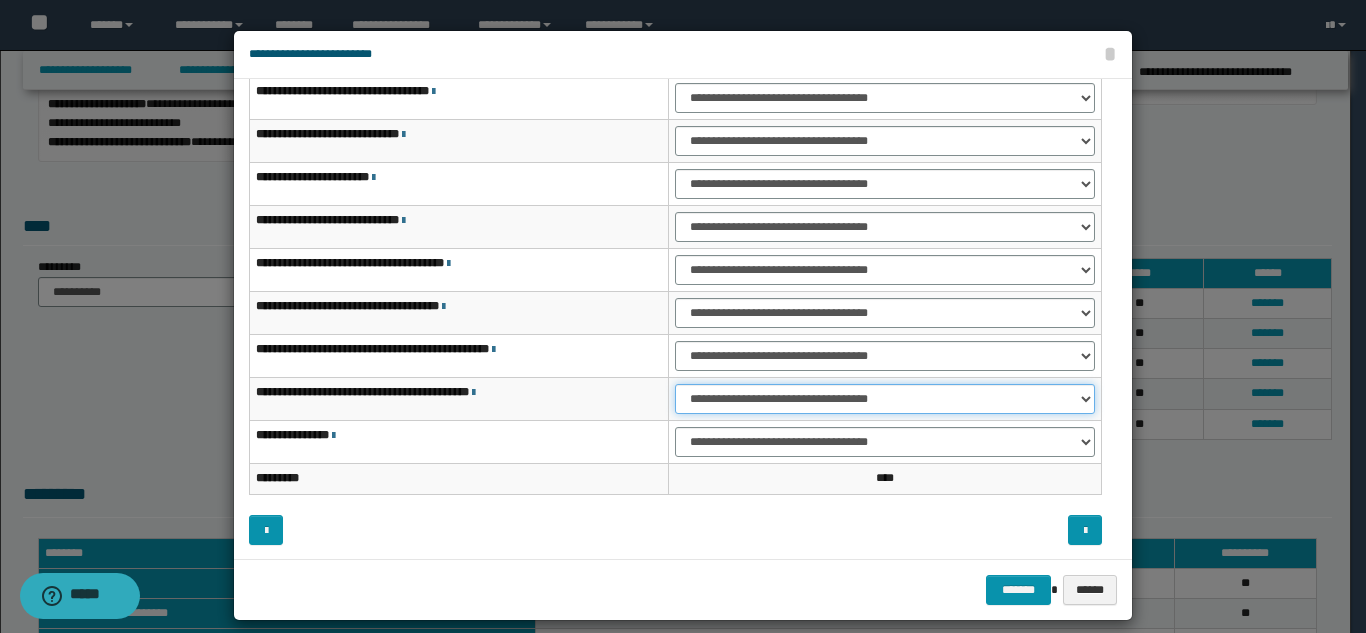 click on "**********" at bounding box center [885, 399] 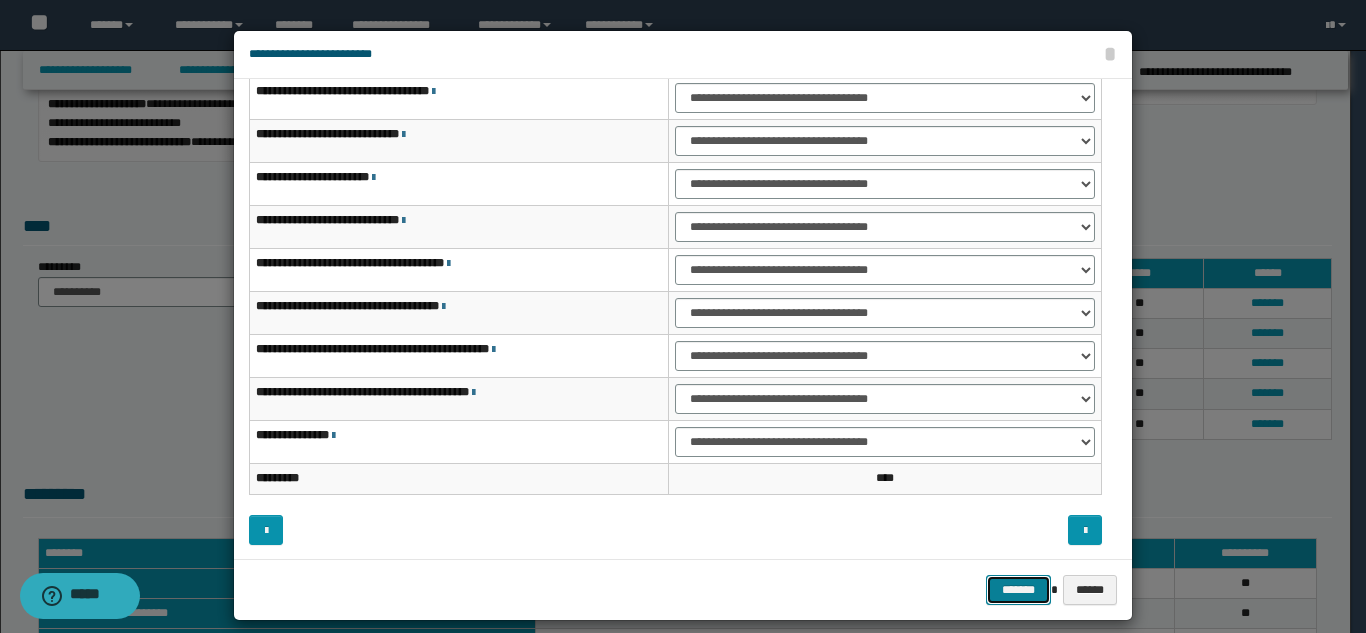 click on "*******" at bounding box center [1018, 590] 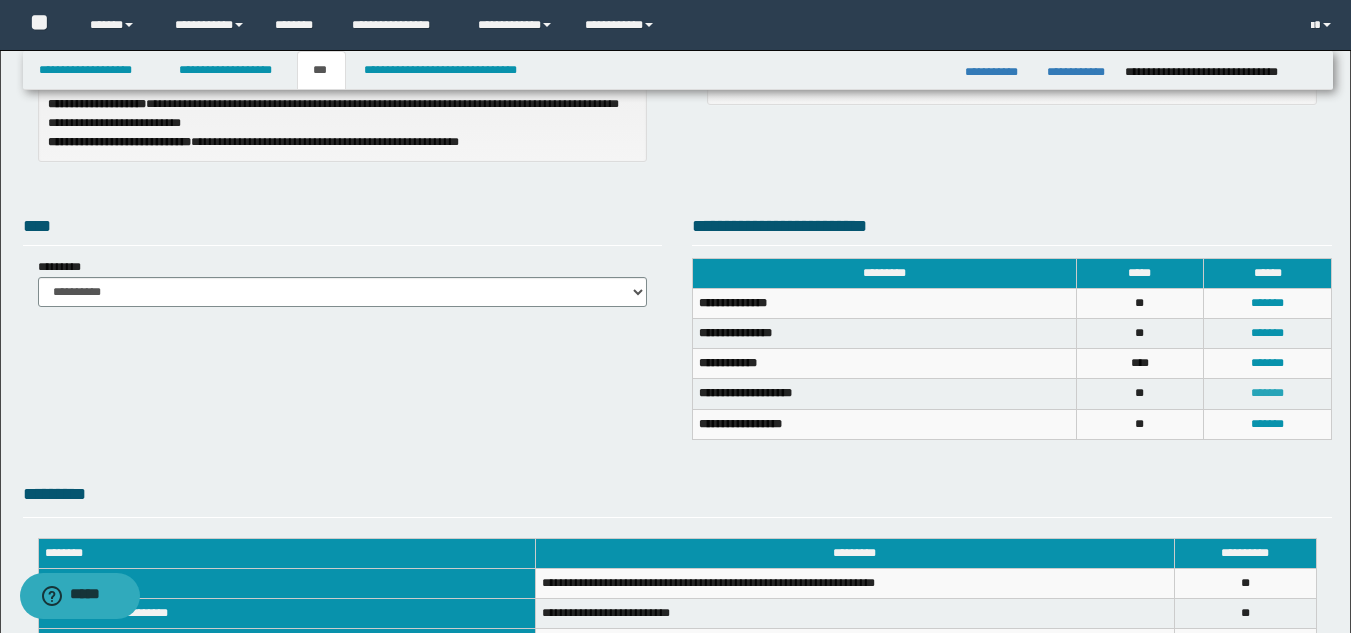 click on "*******" at bounding box center [1267, 393] 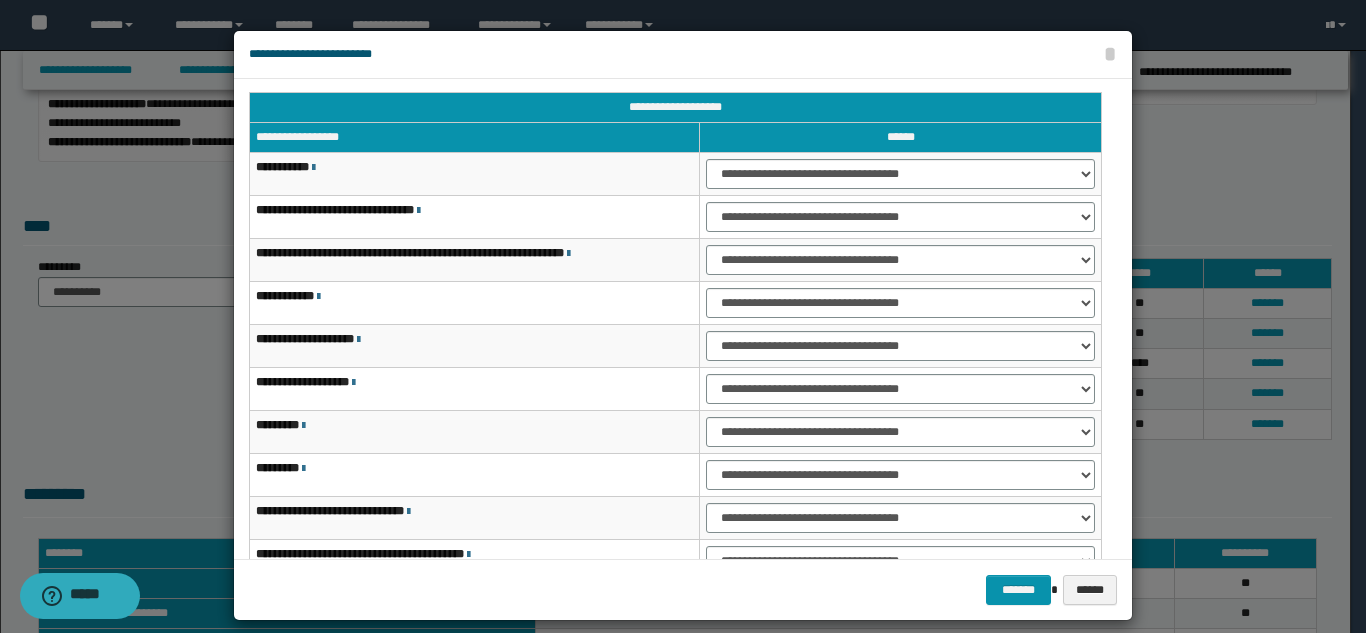 scroll, scrollTop: 0, scrollLeft: 0, axis: both 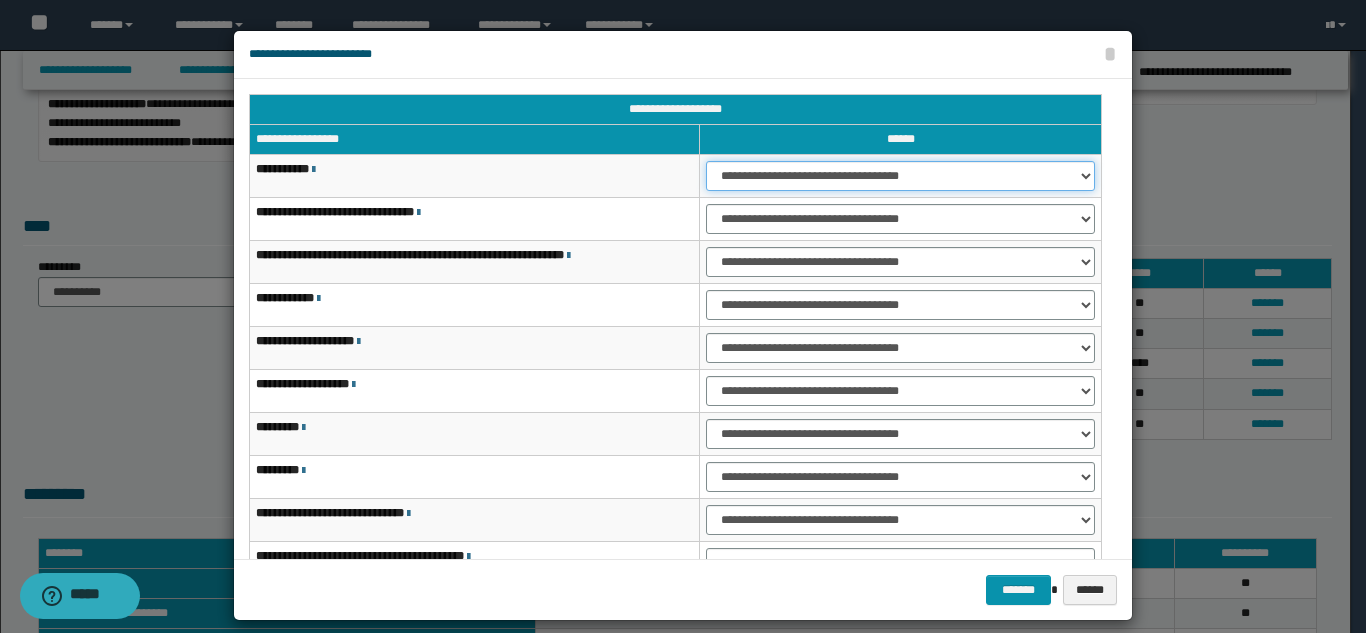 click on "**********" at bounding box center (900, 176) 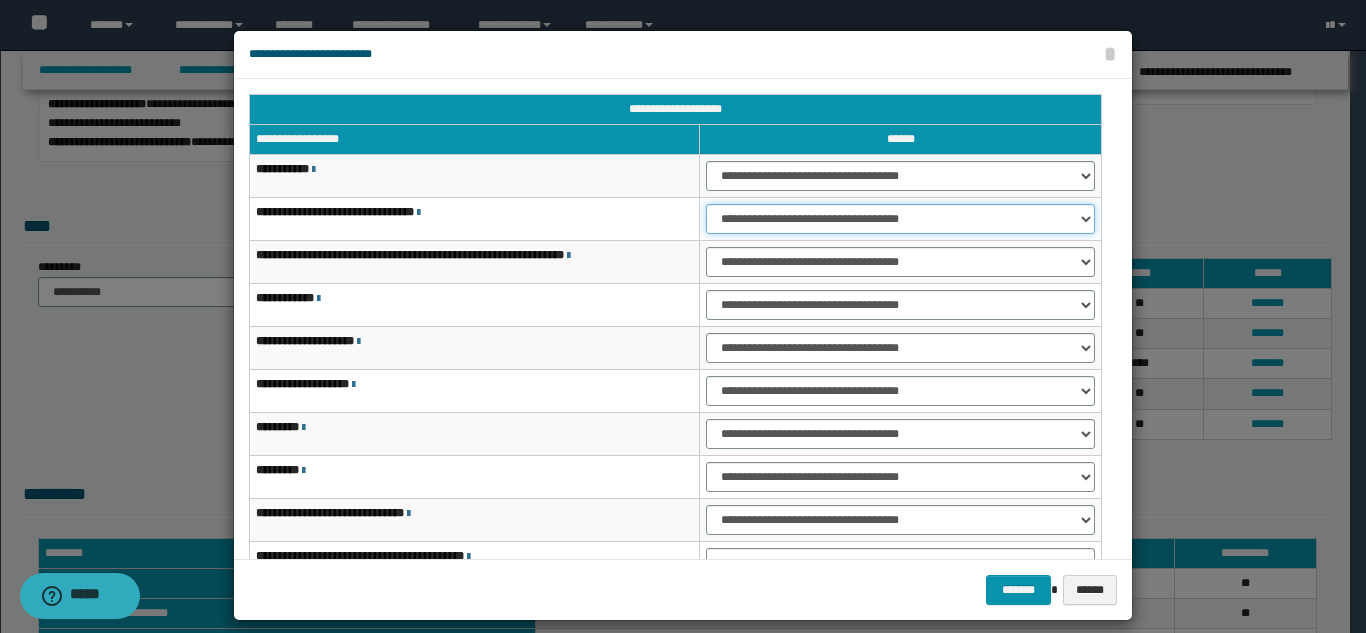click on "**********" at bounding box center (900, 219) 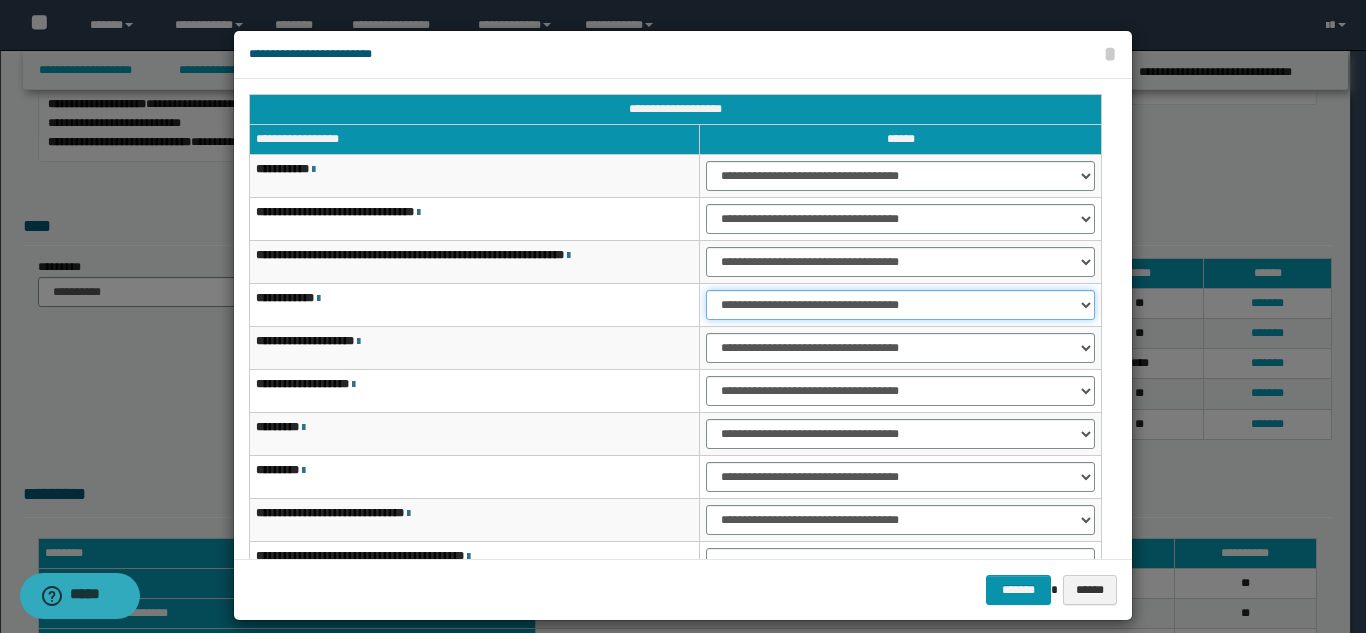 drag, startPoint x: 760, startPoint y: 304, endPoint x: 760, endPoint y: 318, distance: 14 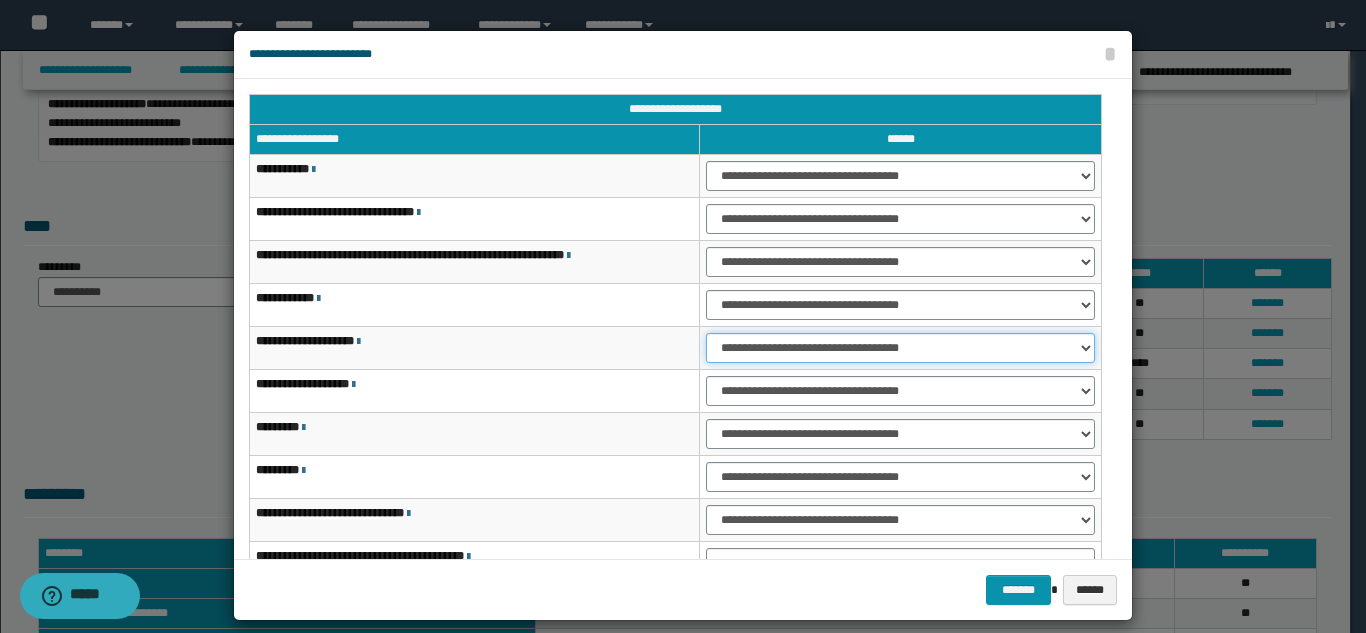 click on "**********" at bounding box center (900, 348) 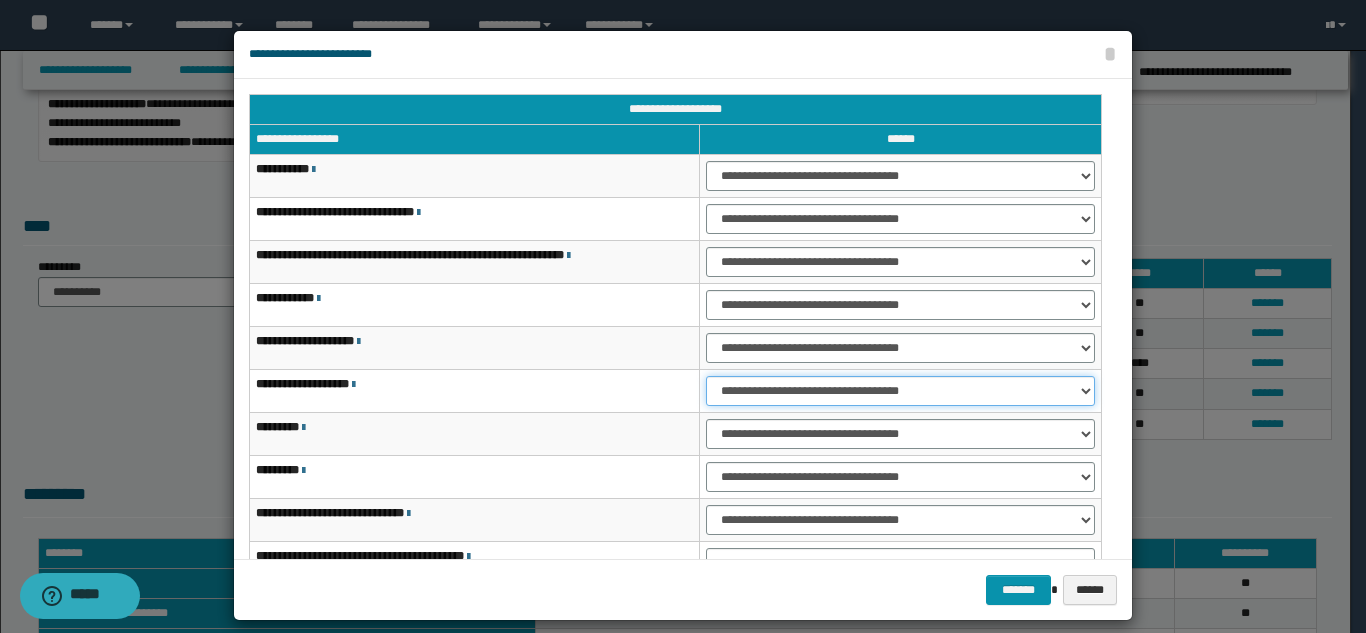 click on "**********" at bounding box center [900, 391] 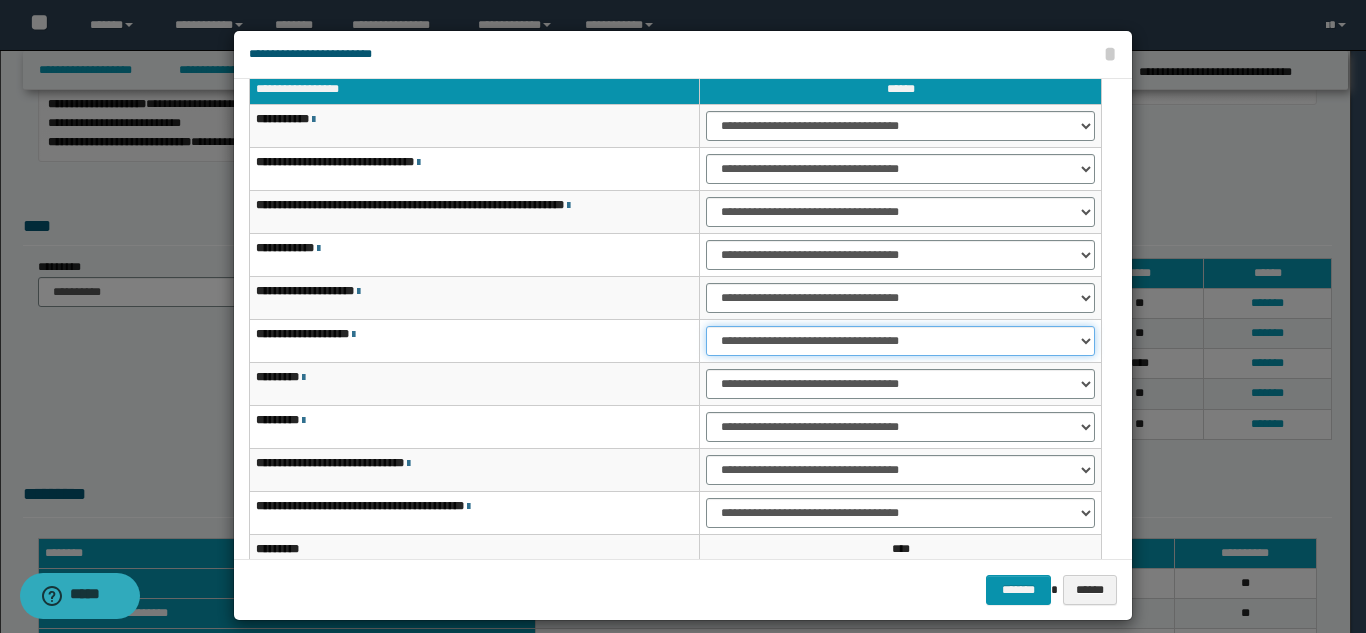 scroll, scrollTop: 121, scrollLeft: 0, axis: vertical 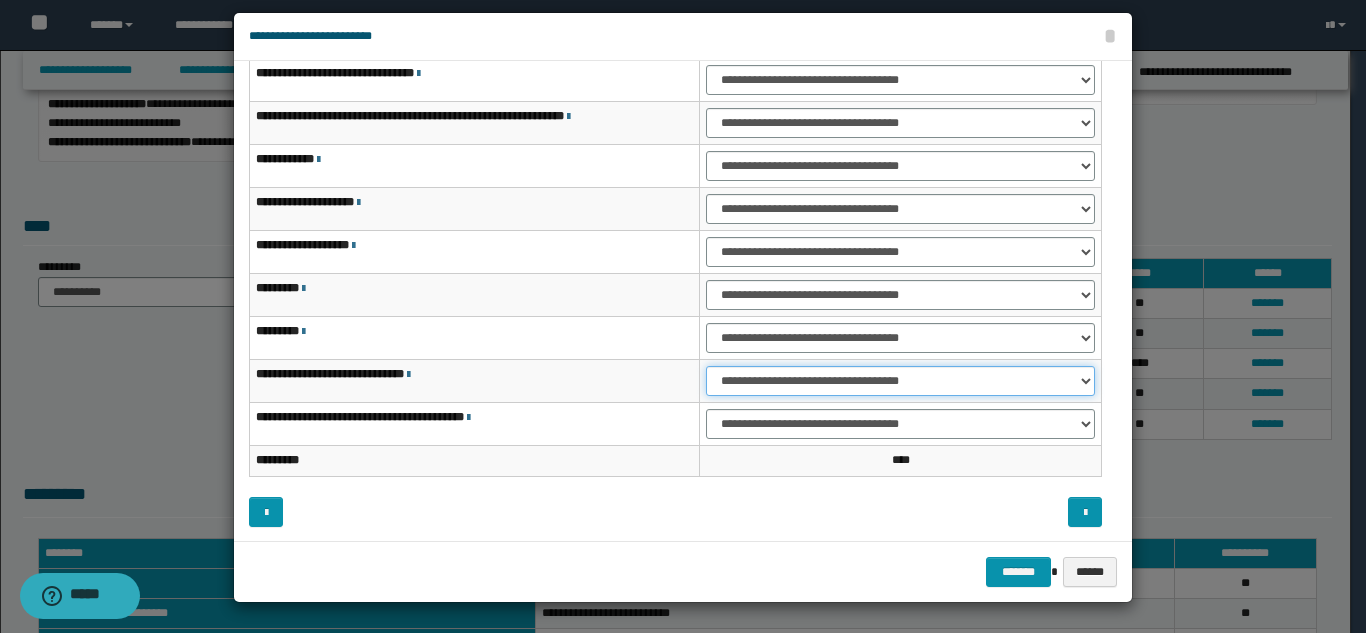 click on "**********" at bounding box center (900, 381) 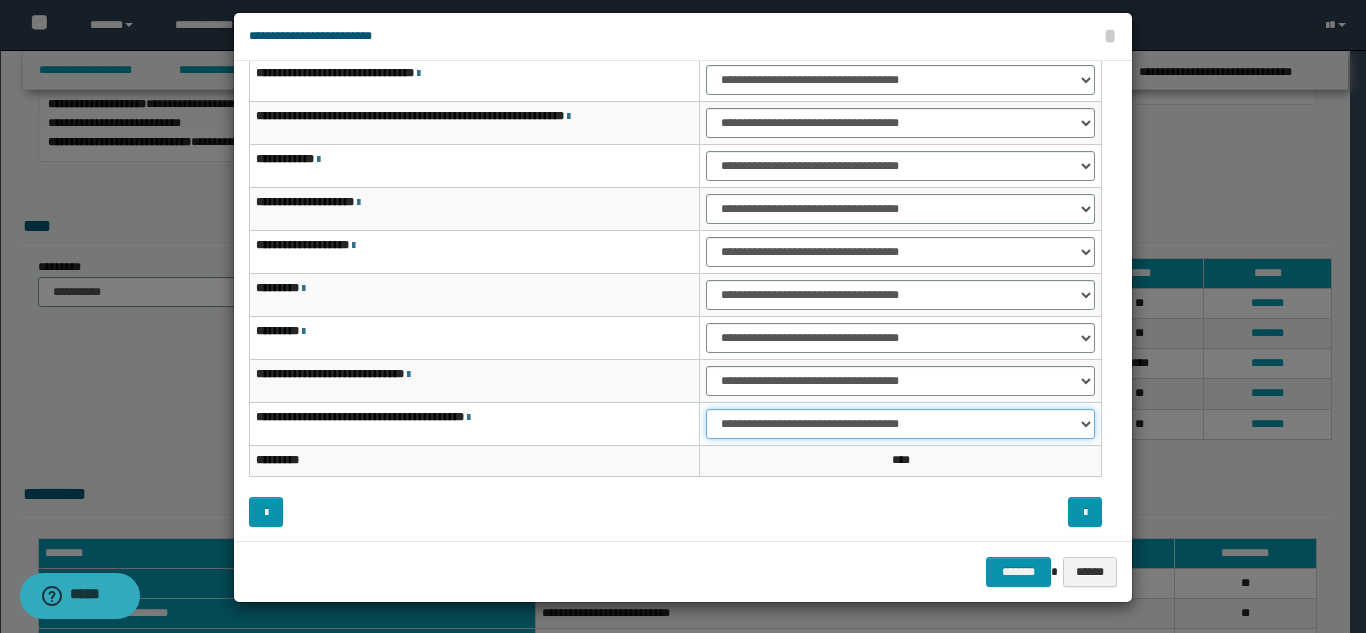 click on "**********" at bounding box center [900, 424] 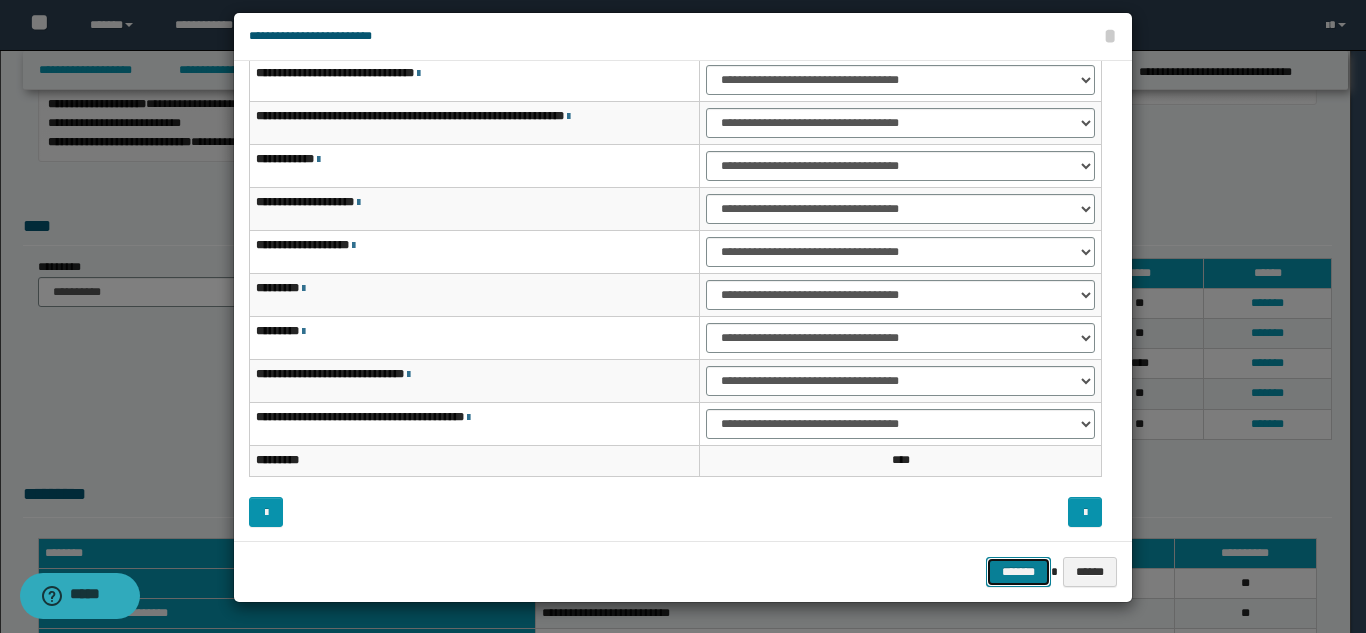 click on "*******" at bounding box center (1018, 572) 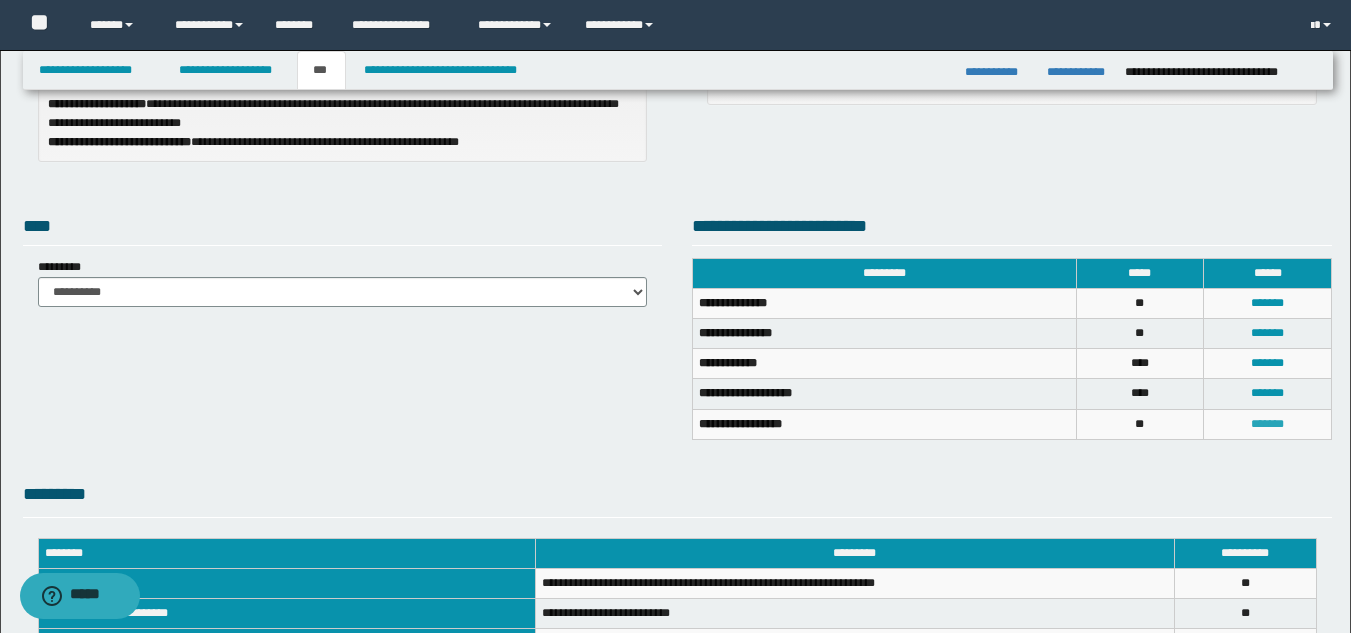 click on "*******" at bounding box center (1267, 424) 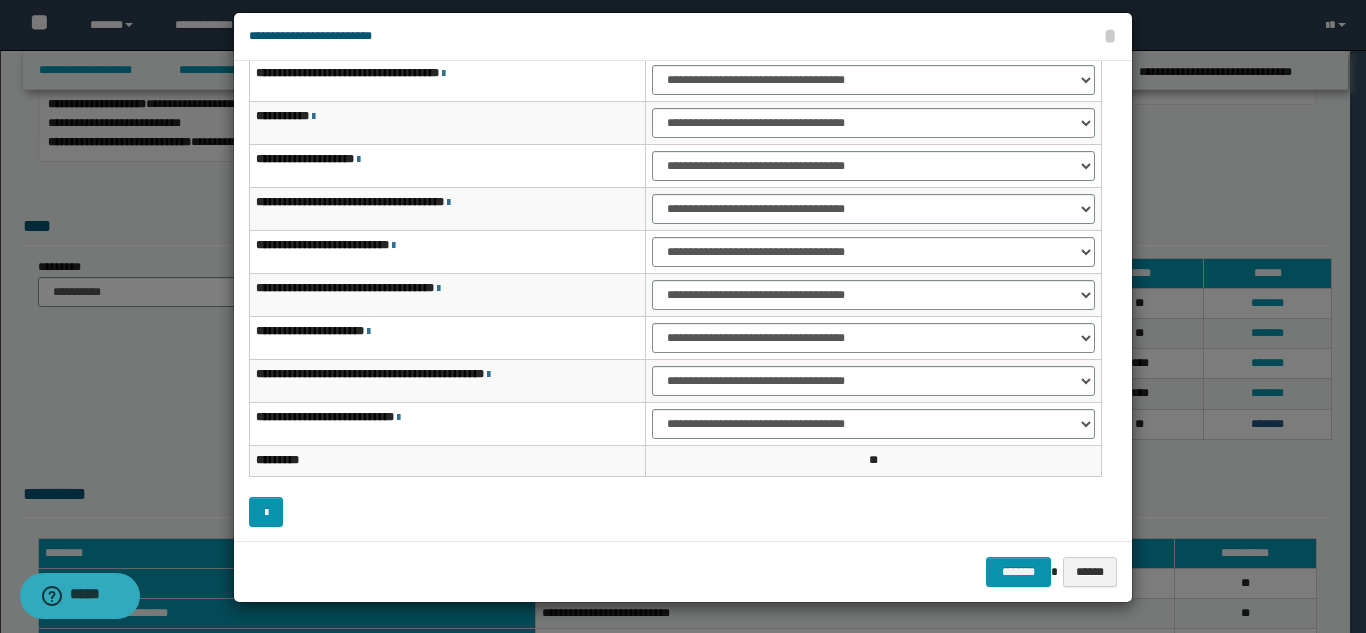 scroll, scrollTop: 0, scrollLeft: 0, axis: both 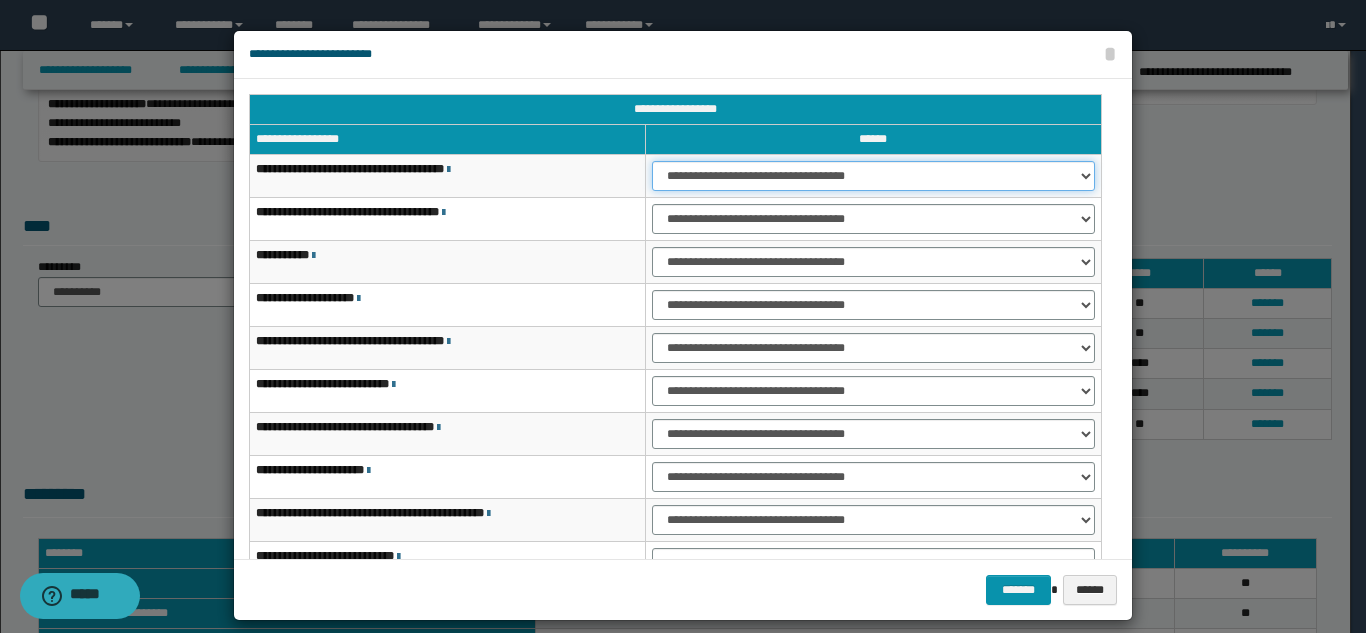 click on "**********" at bounding box center (873, 176) 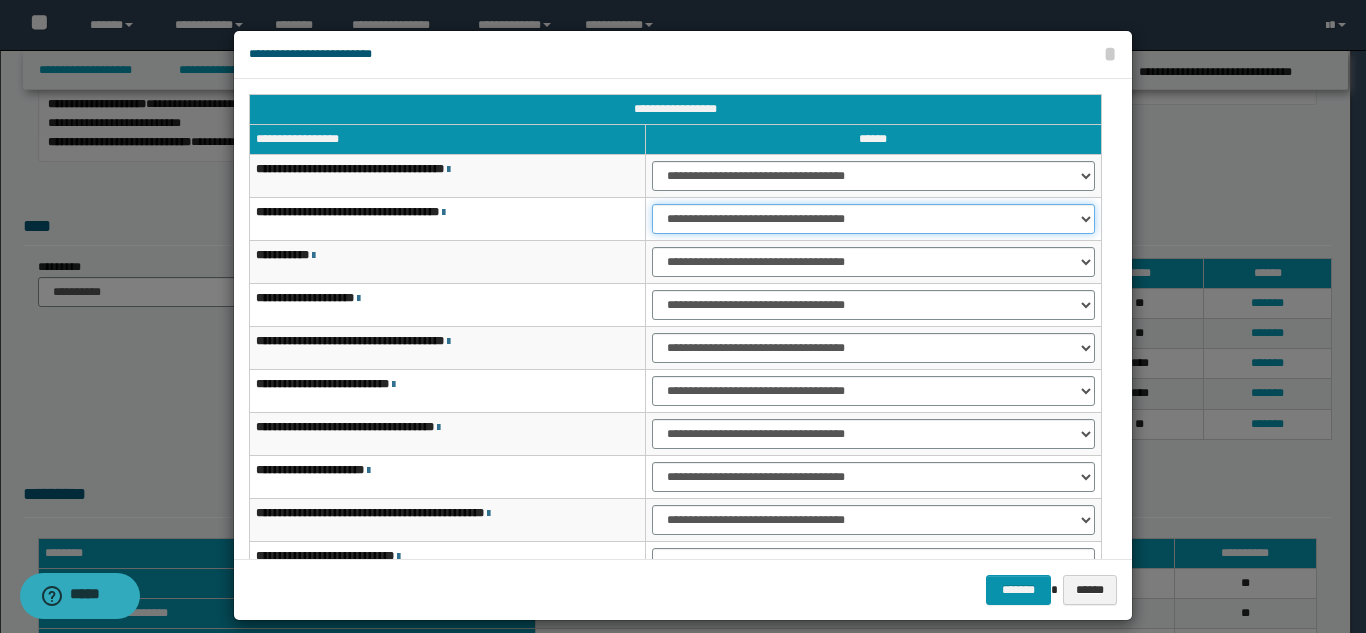click on "**********" at bounding box center [873, 219] 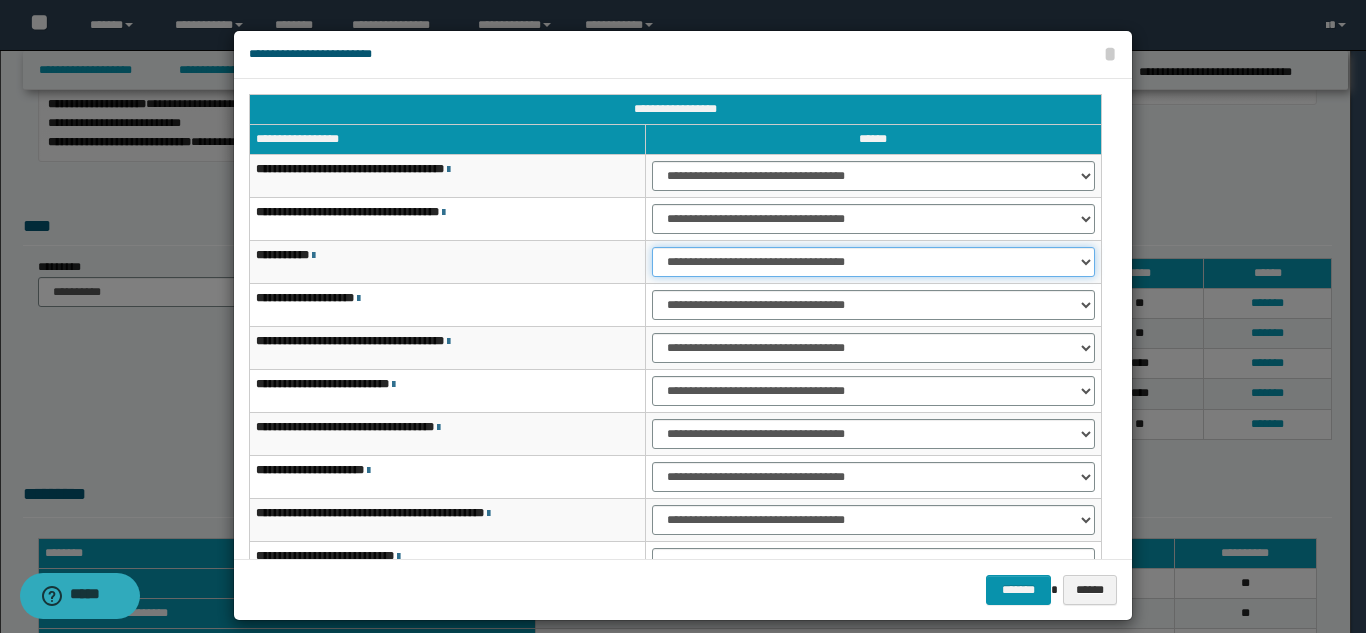 click on "**********" at bounding box center [873, 262] 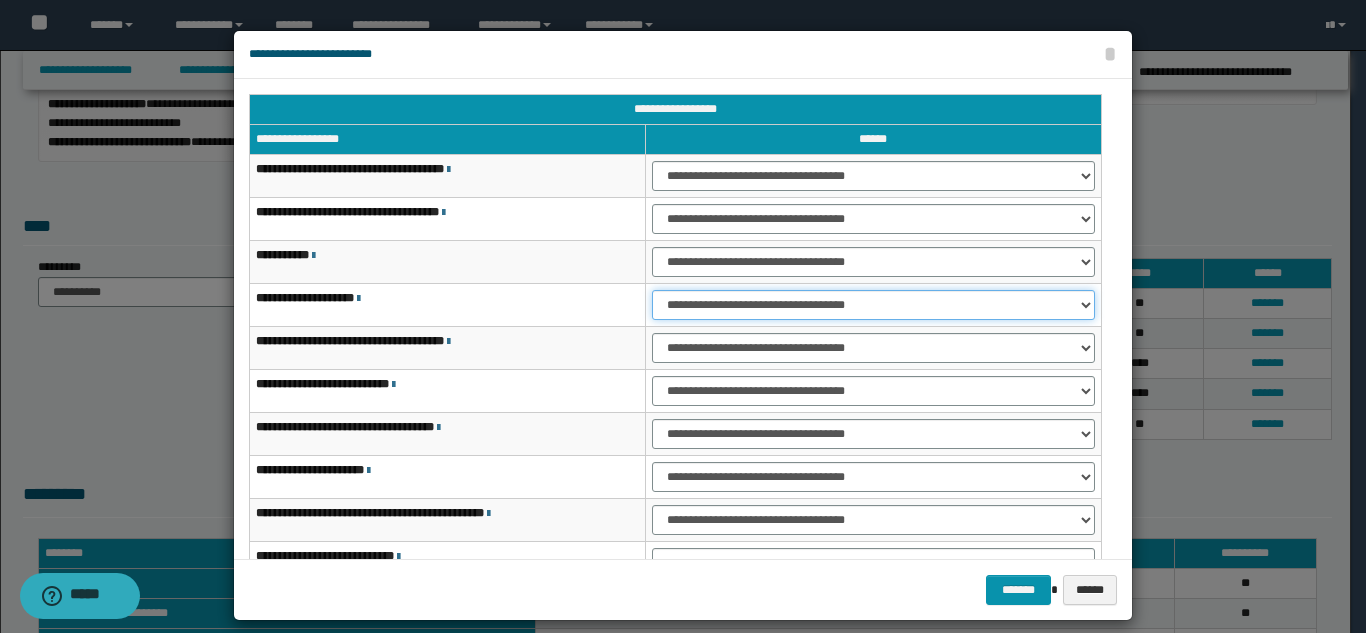 click on "**********" at bounding box center [873, 305] 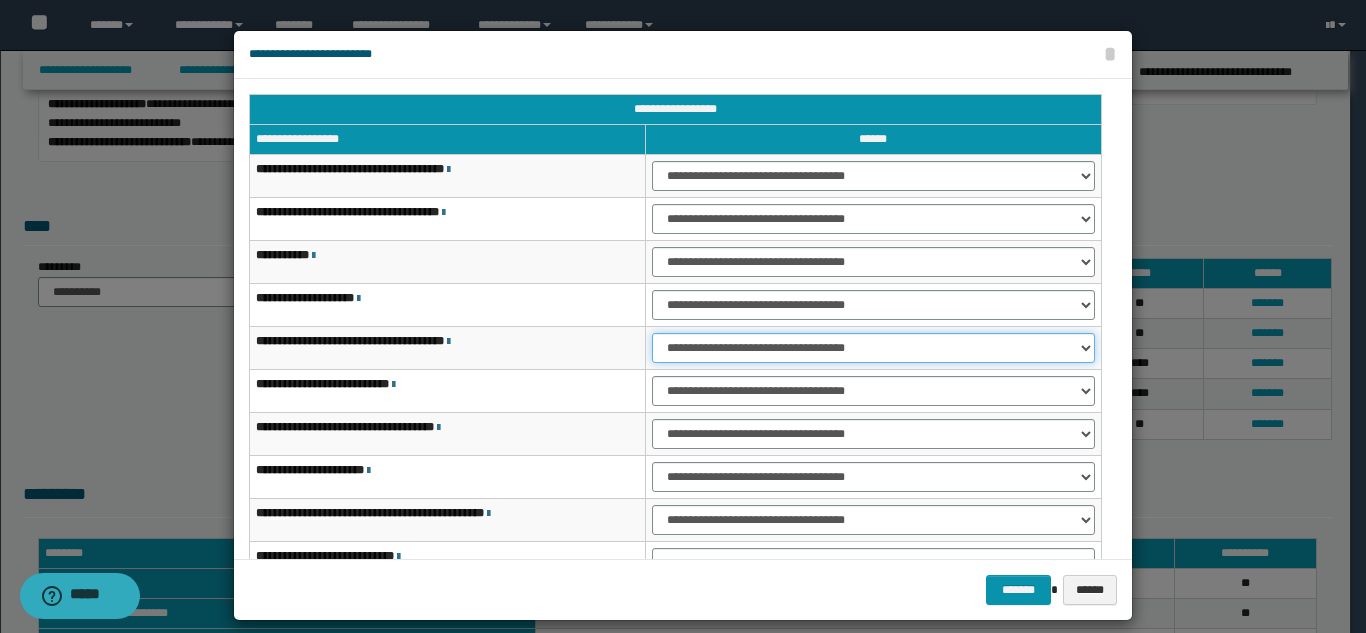 click on "**********" at bounding box center (873, 348) 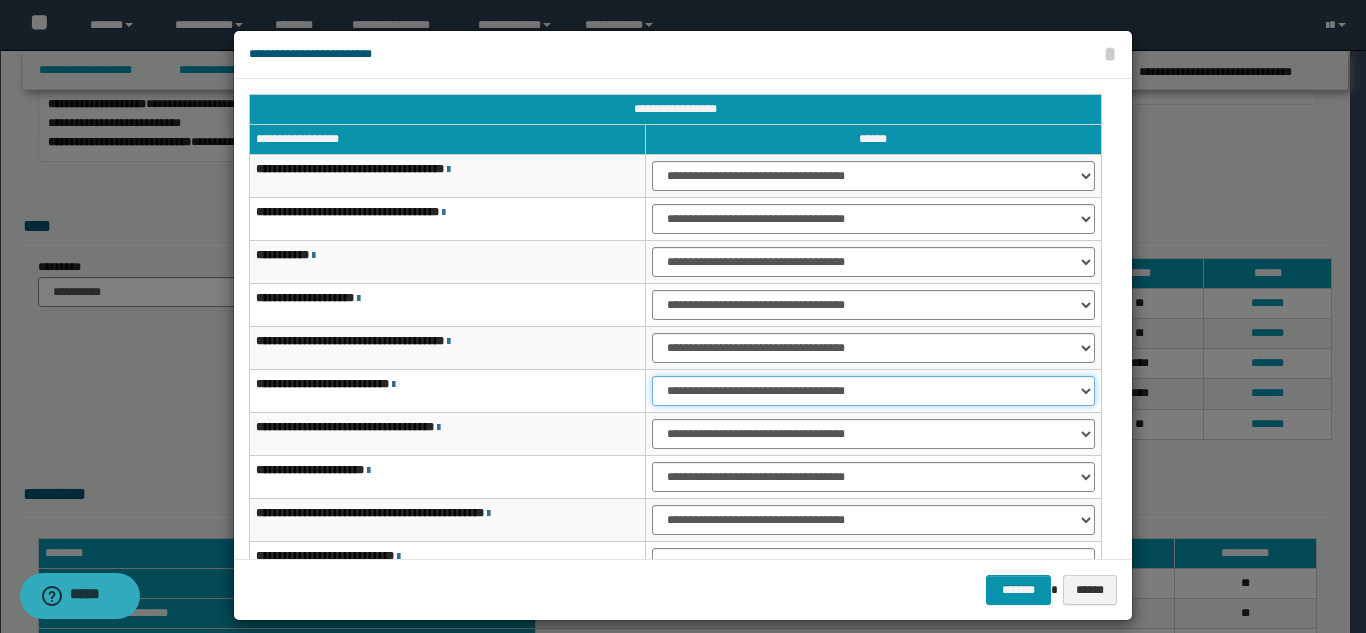 click on "**********" at bounding box center [873, 391] 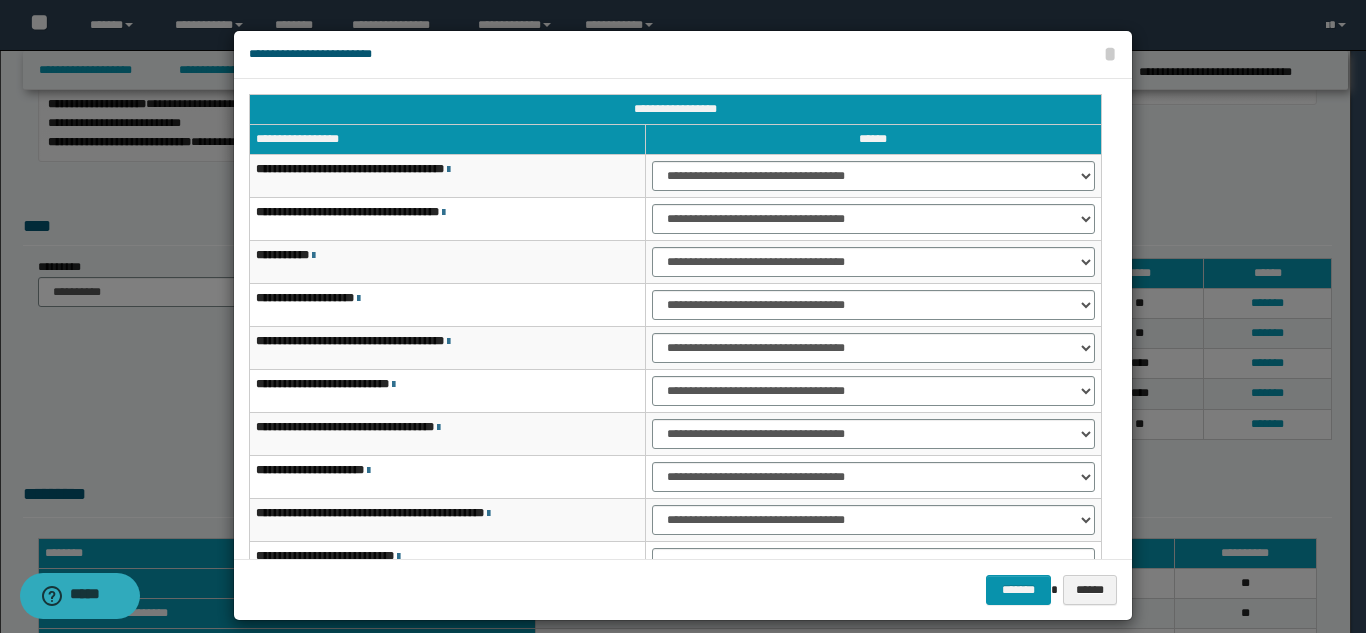 click on "**********" at bounding box center [873, 434] 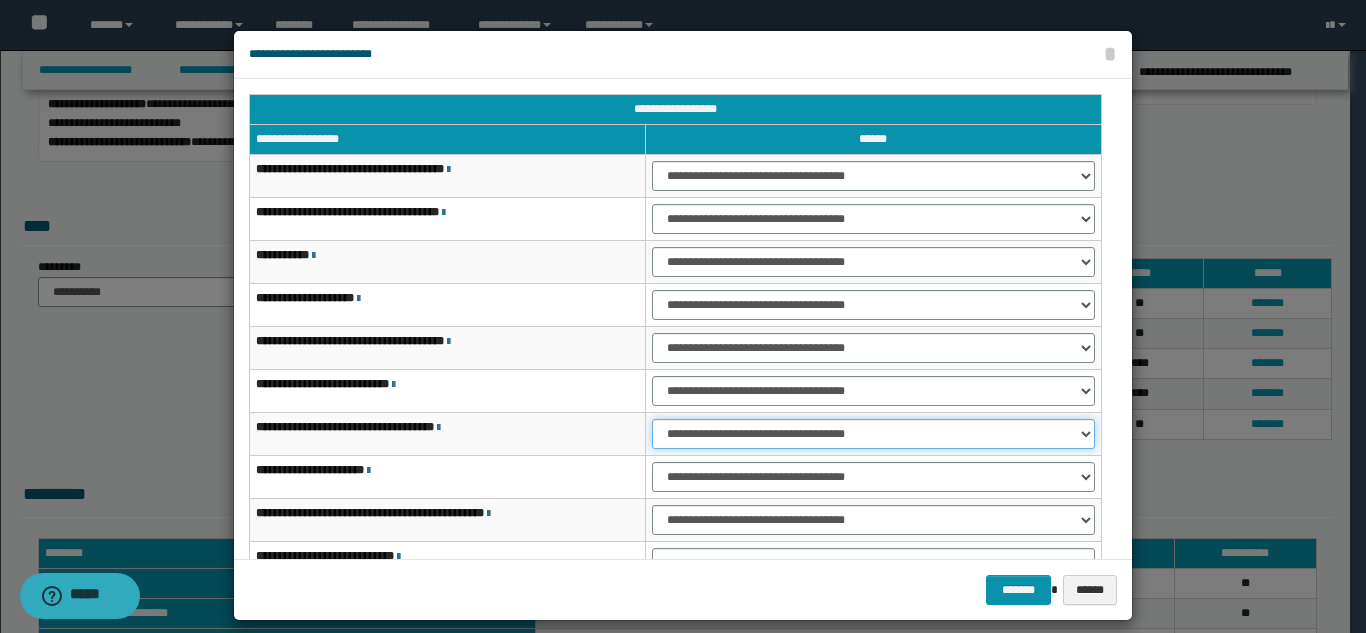 click on "**********" at bounding box center [873, 434] 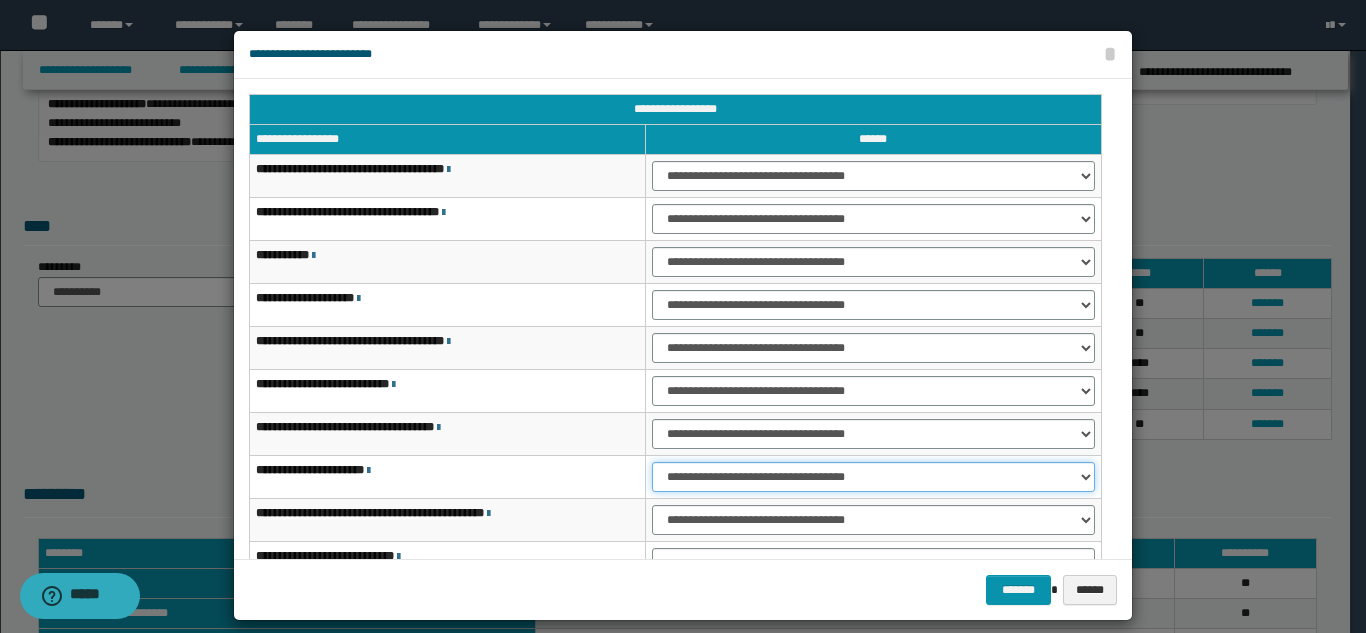 click on "**********" at bounding box center (873, 477) 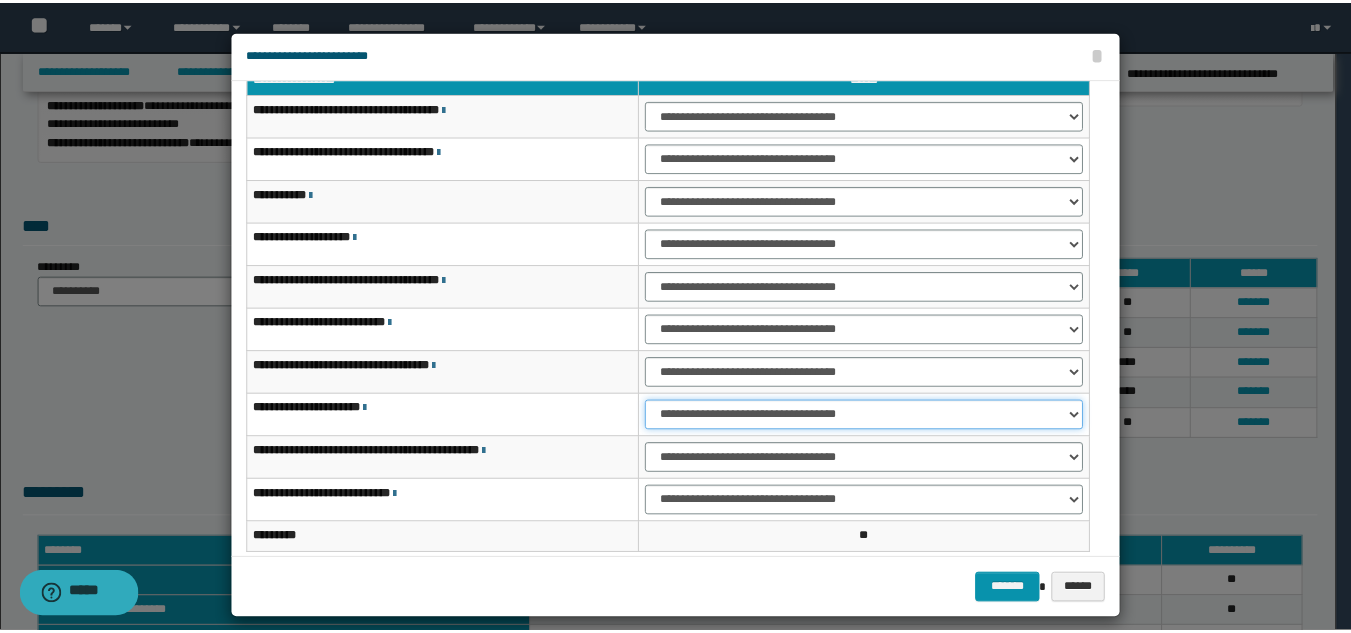 scroll, scrollTop: 121, scrollLeft: 0, axis: vertical 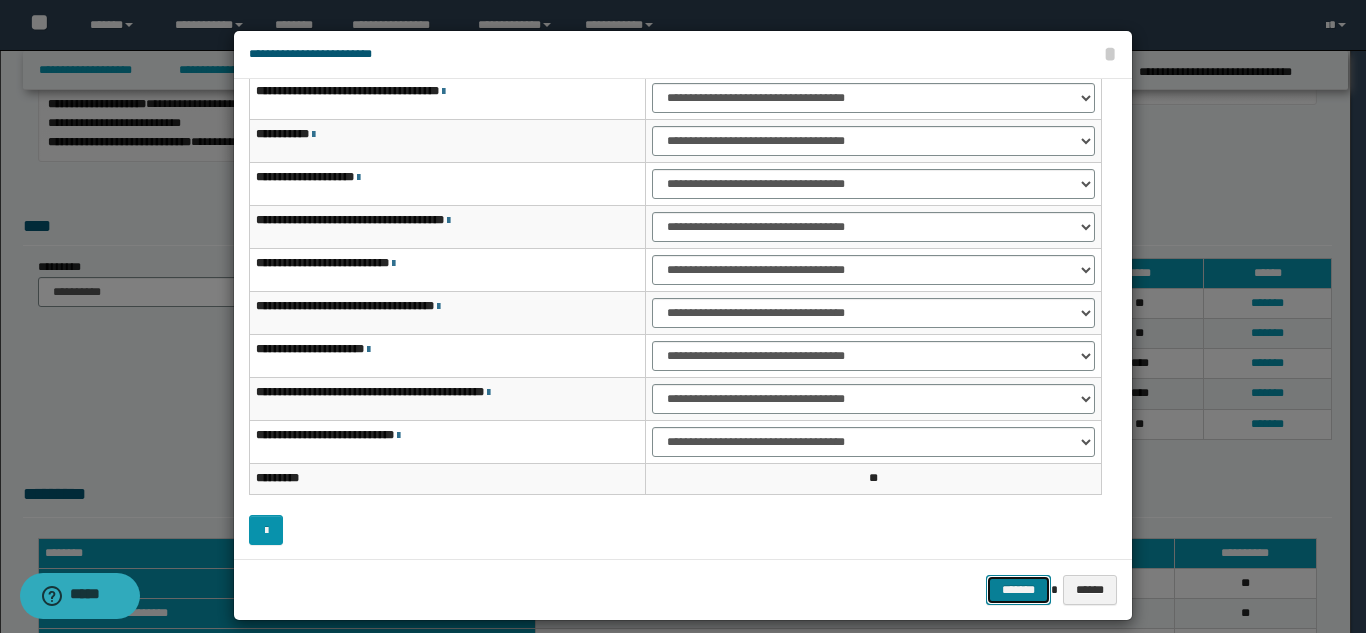 click on "*******" at bounding box center (1018, 590) 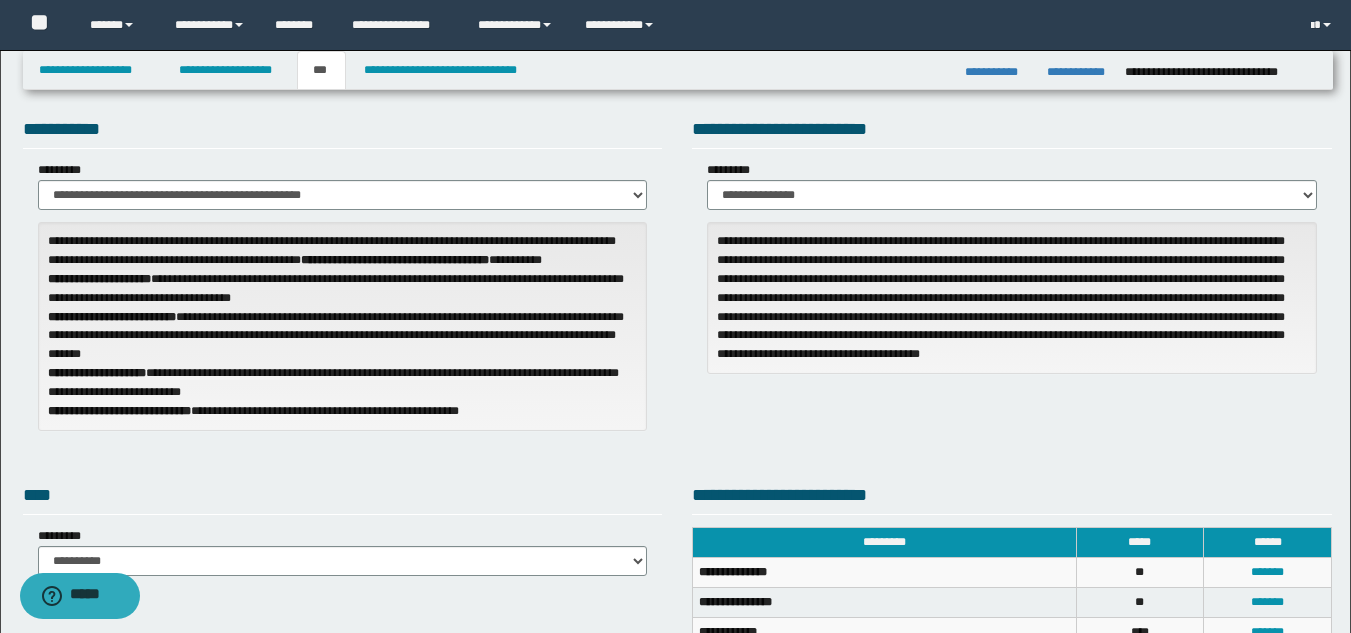 scroll, scrollTop: 0, scrollLeft: 0, axis: both 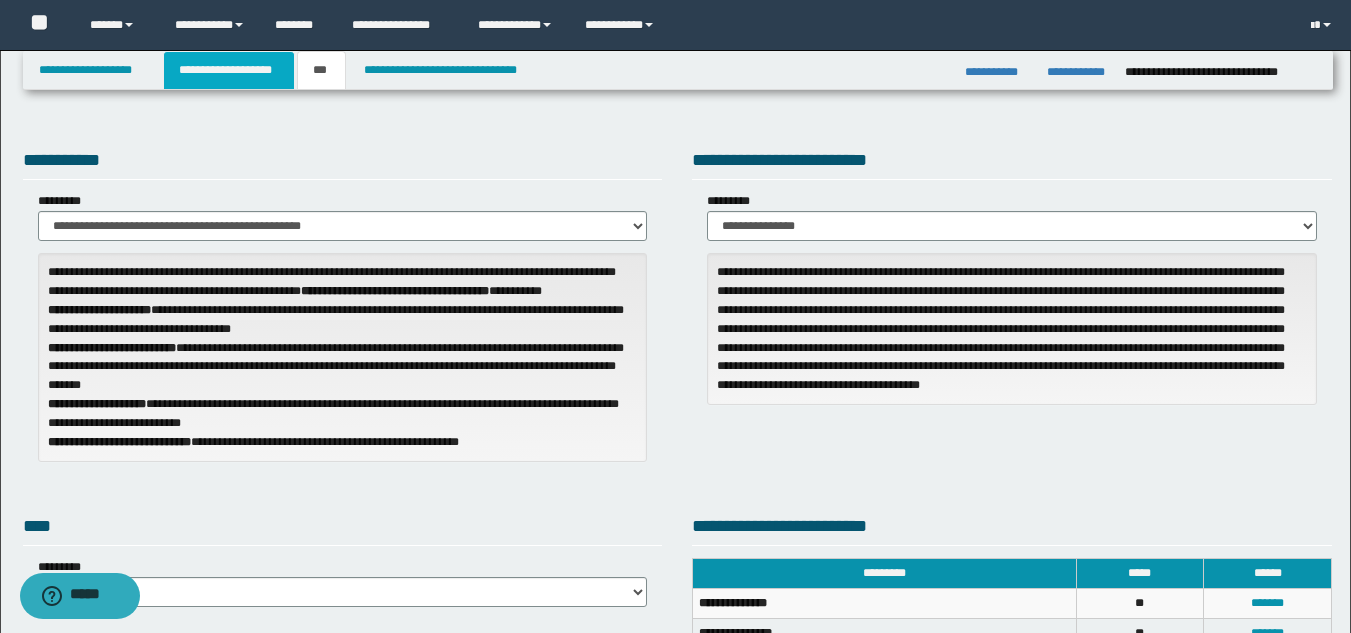 click on "**********" at bounding box center (229, 70) 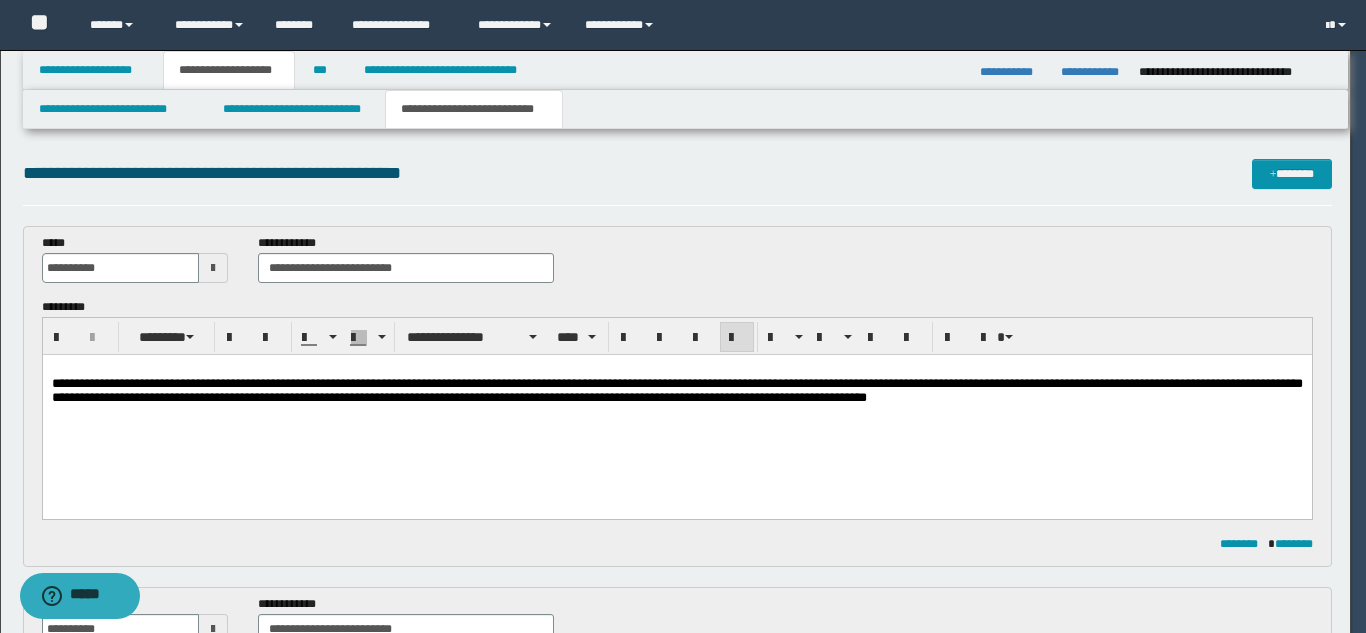 type 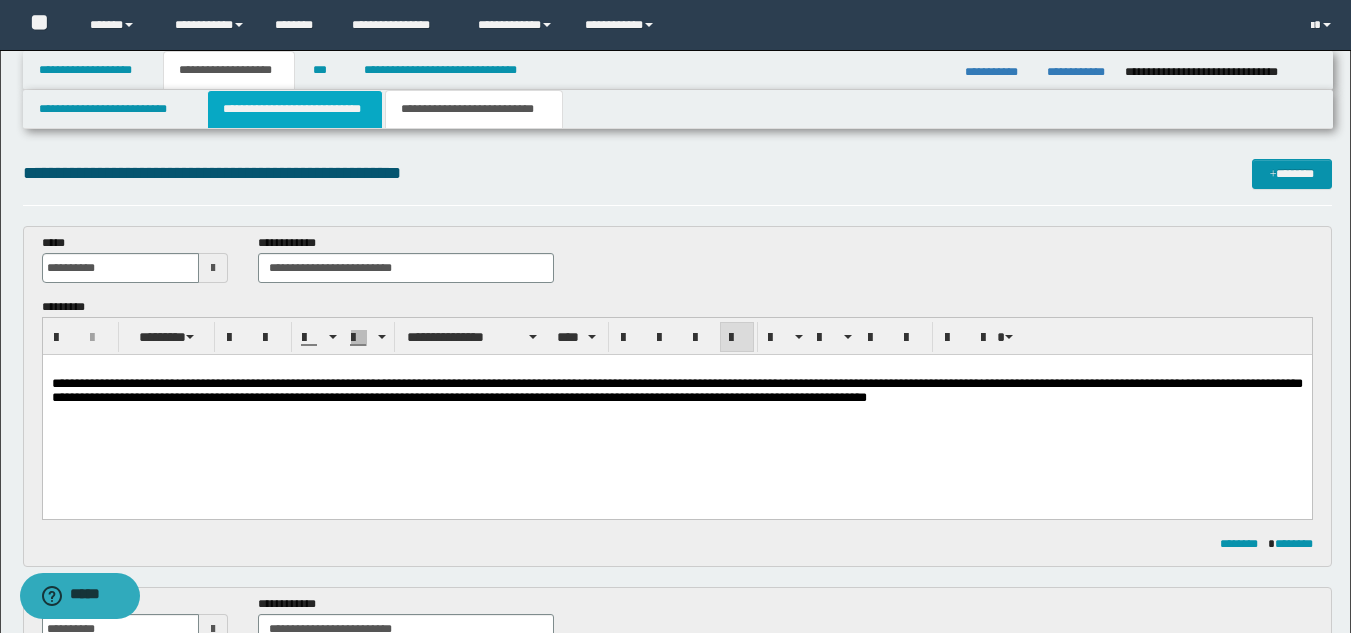 click on "**********" at bounding box center [295, 109] 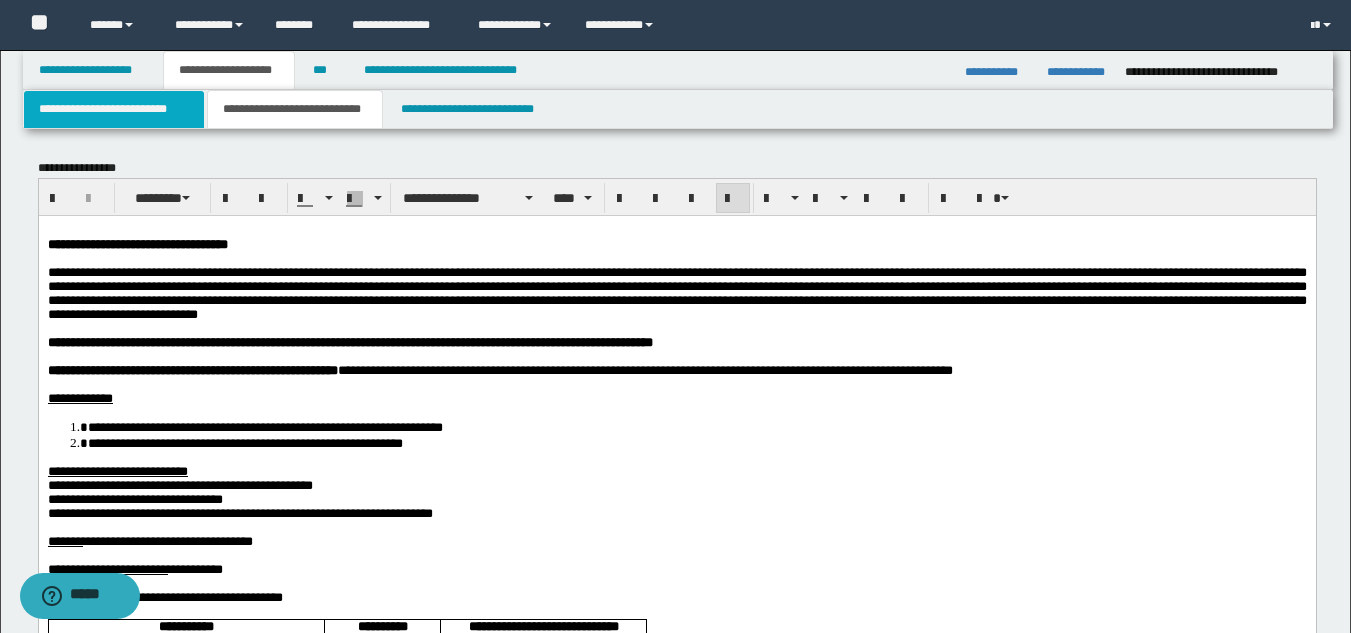 click on "**********" at bounding box center (114, 109) 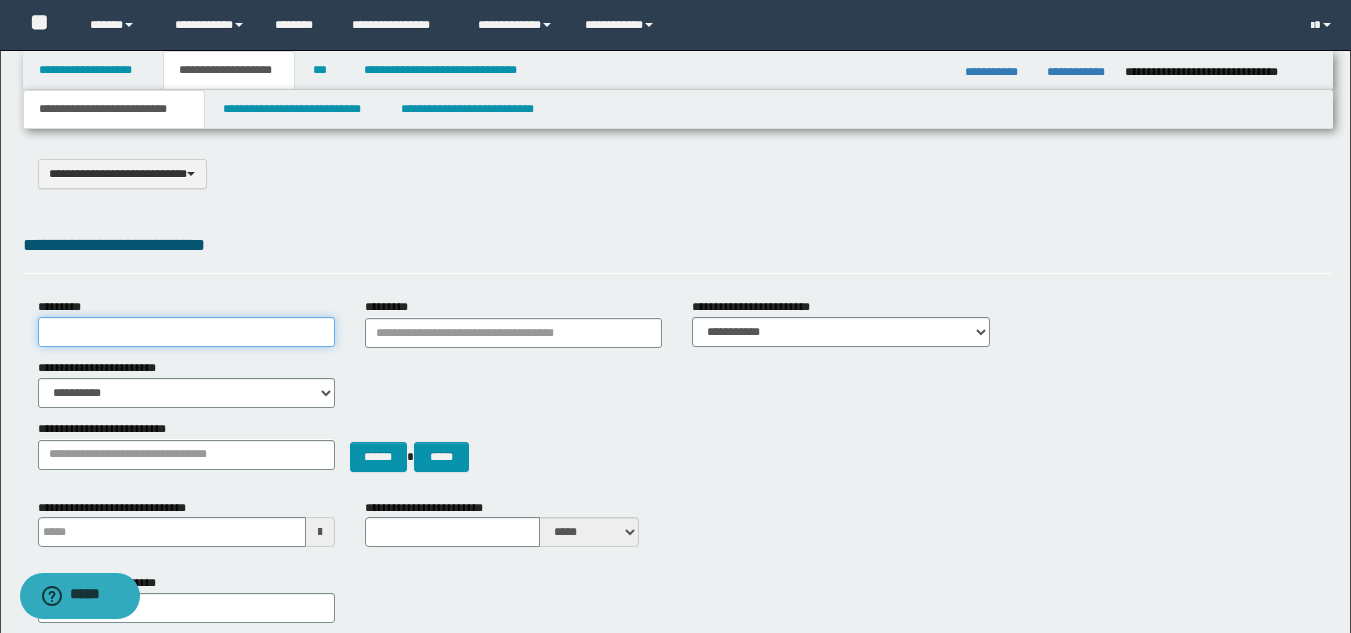 click on "*********" at bounding box center [186, 332] 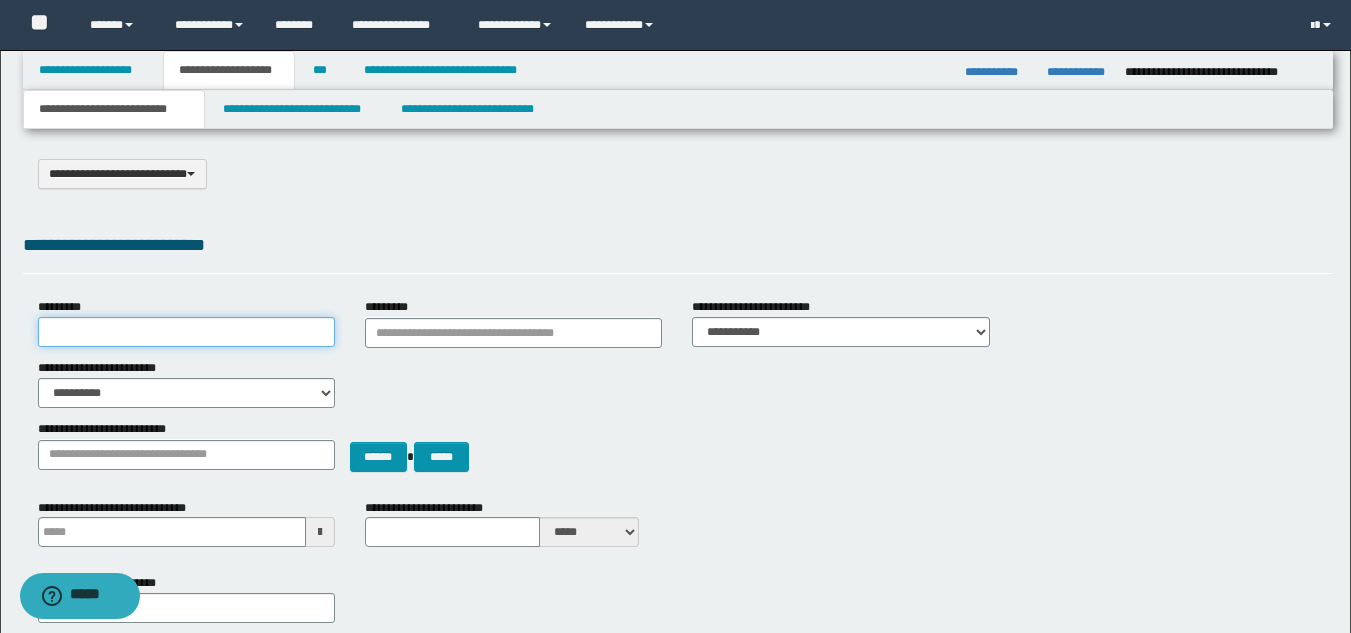 paste on "**********" 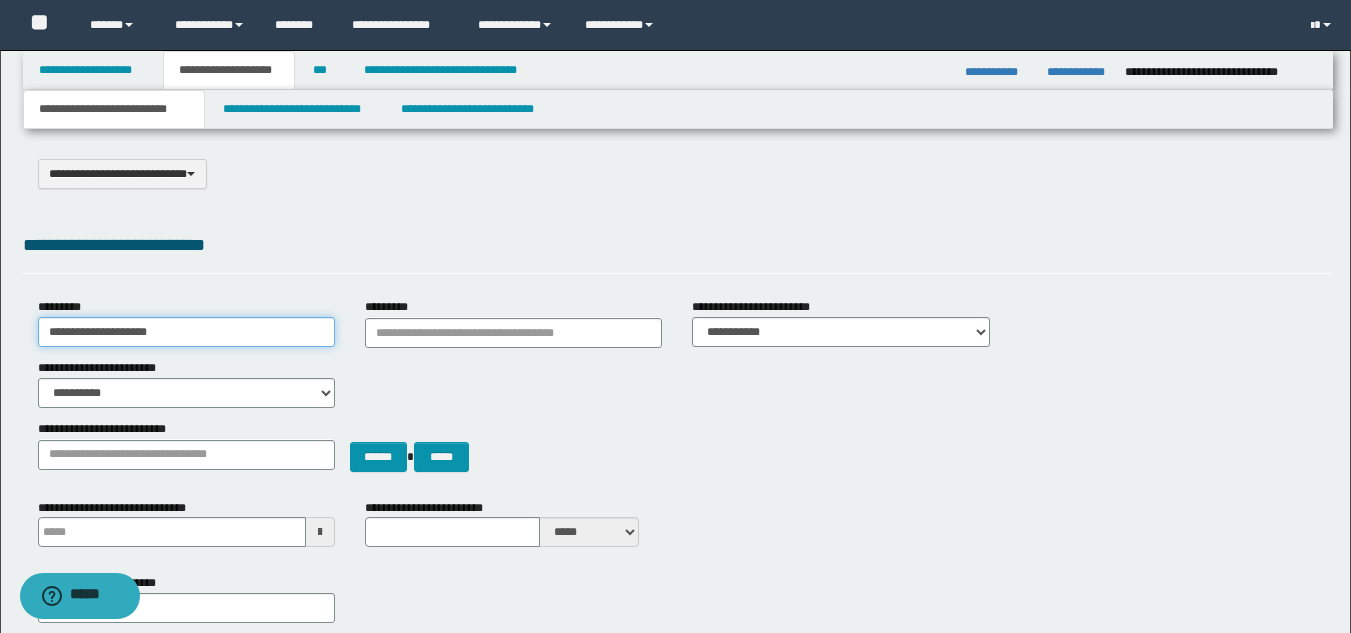 type on "**********" 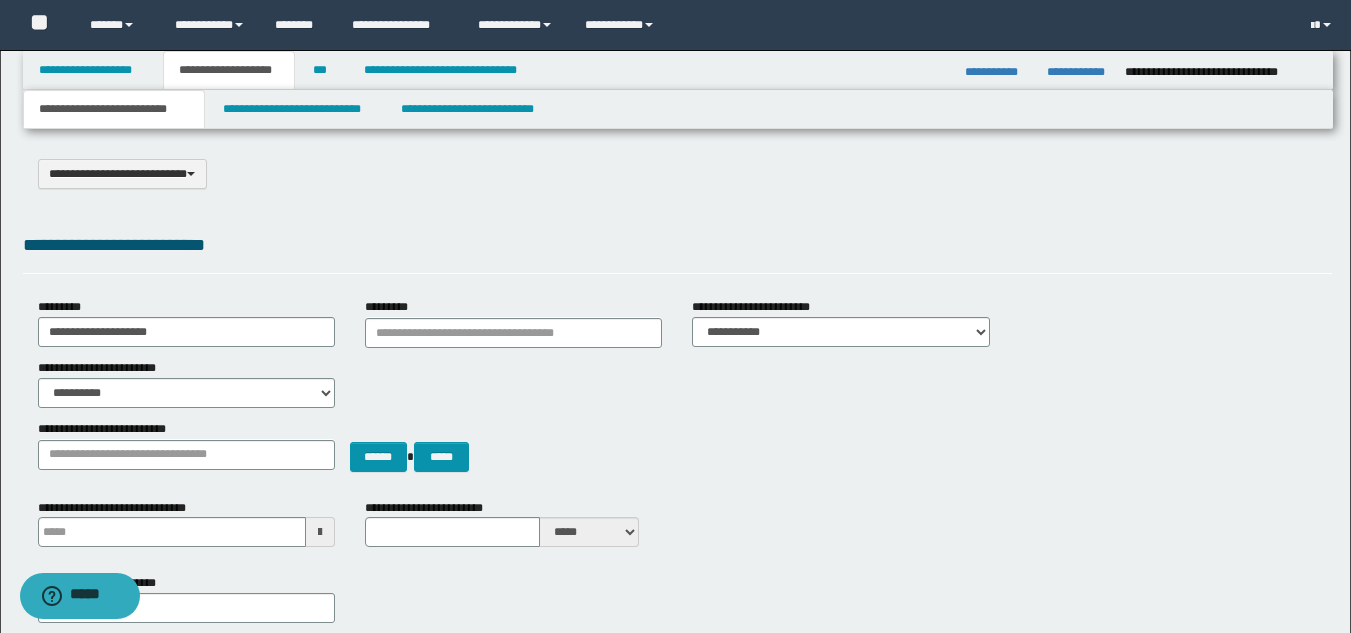 click on "**********" at bounding box center [677, 1003] 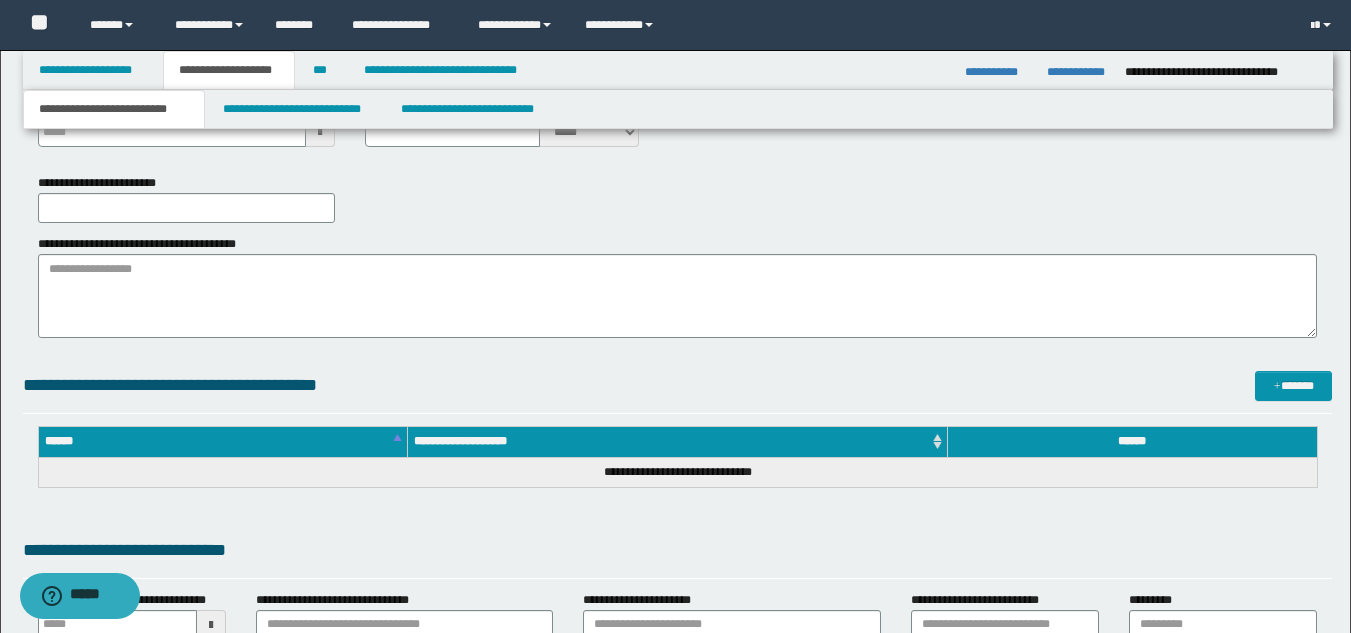scroll, scrollTop: 0, scrollLeft: 0, axis: both 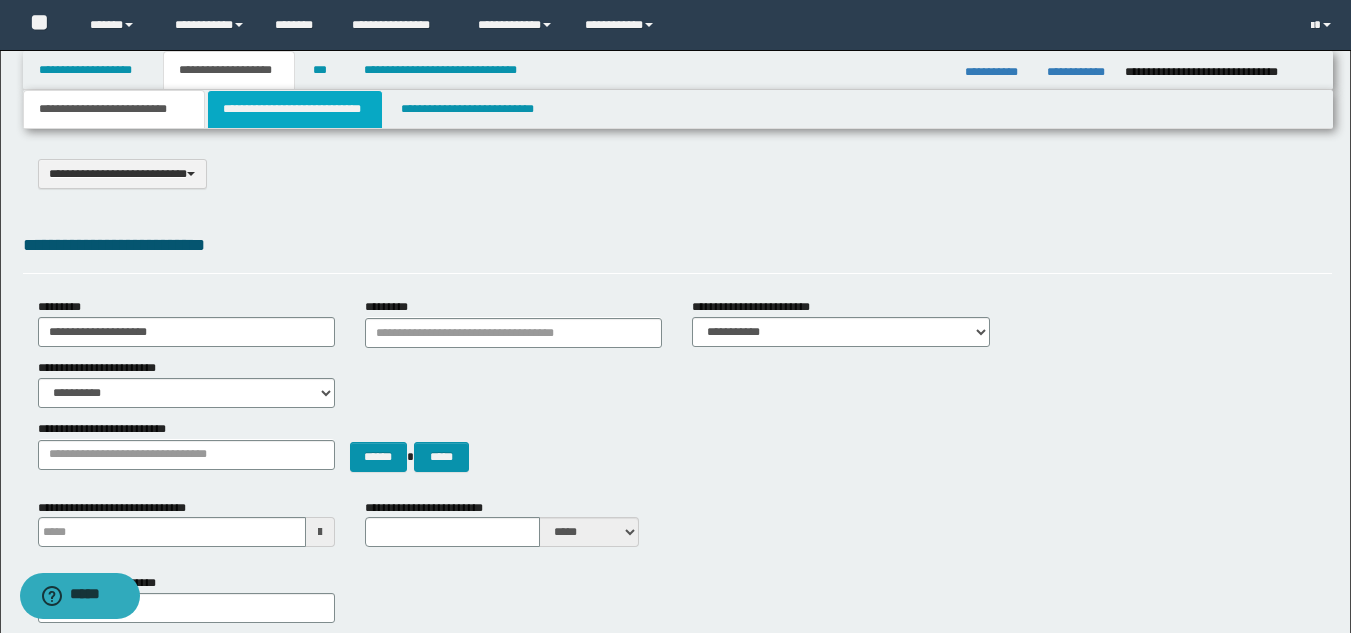 click on "**********" at bounding box center [295, 109] 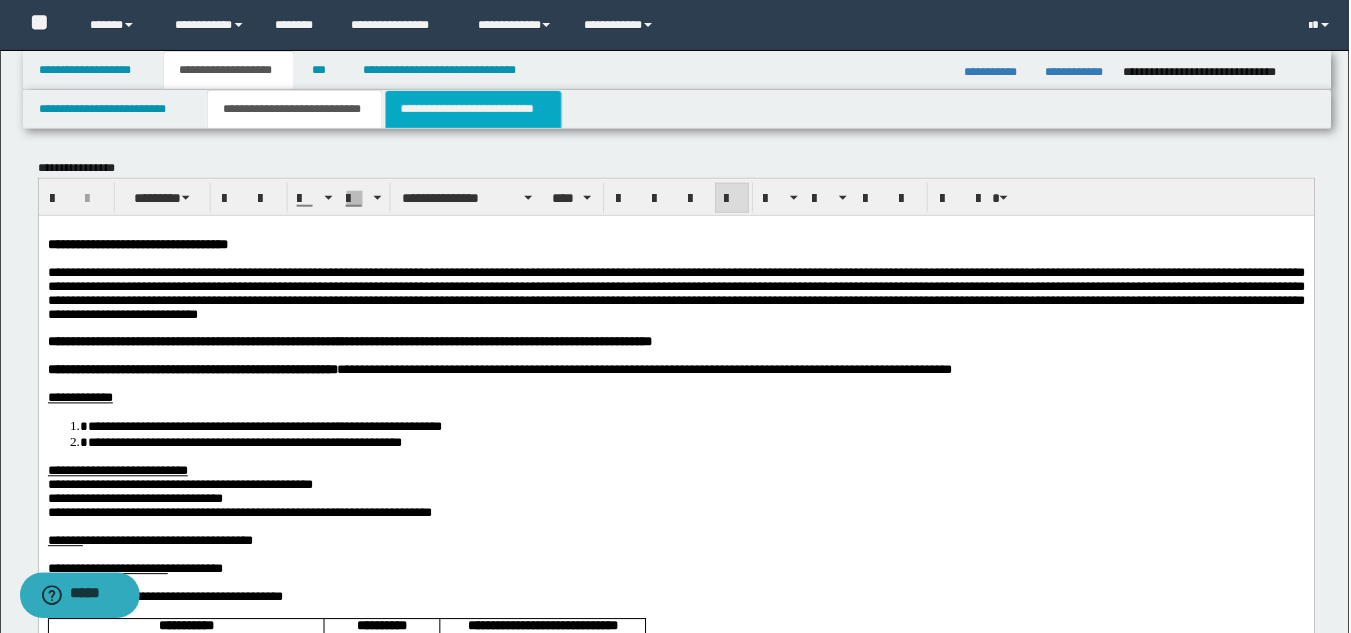 click on "**********" at bounding box center (474, 109) 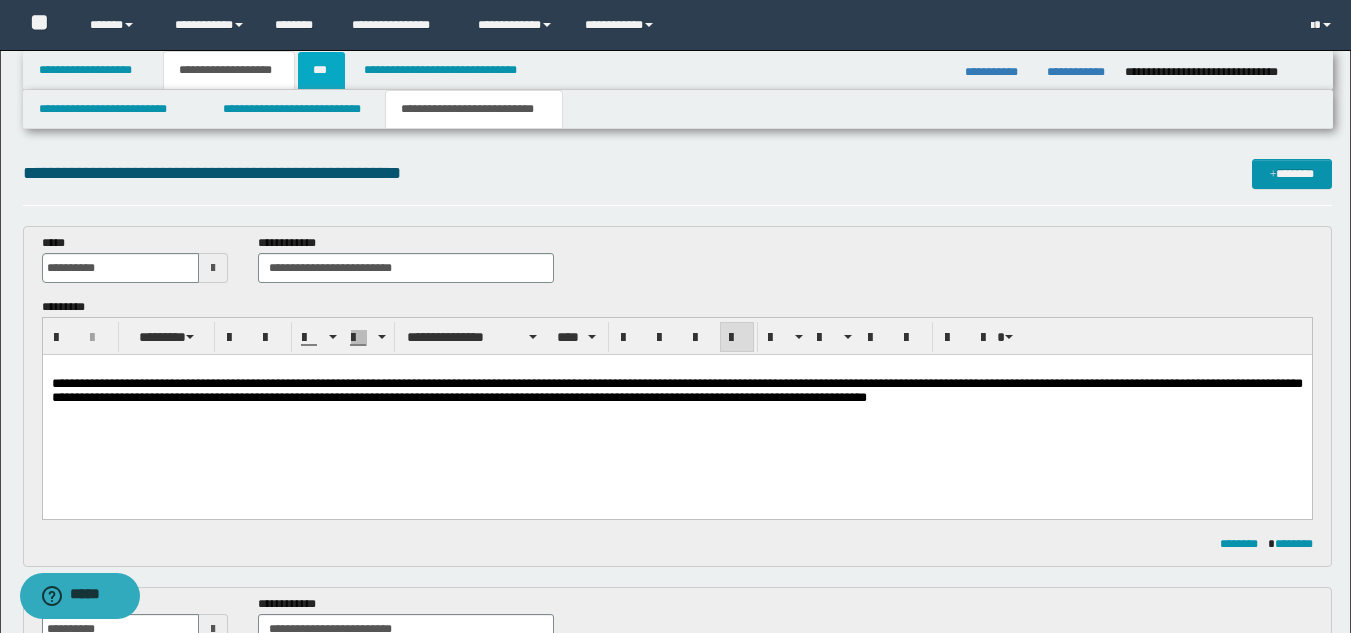 click on "***" at bounding box center (321, 70) 